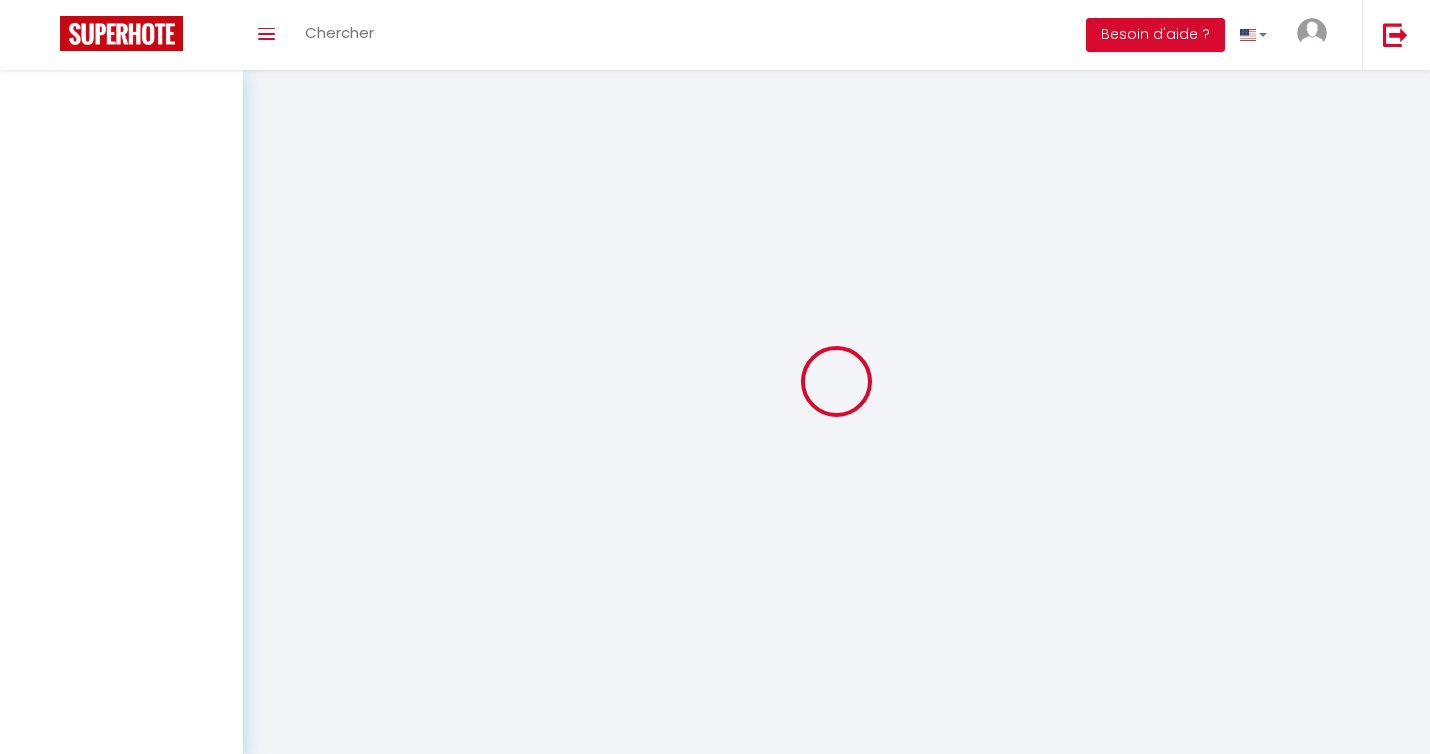 scroll, scrollTop: 0, scrollLeft: 0, axis: both 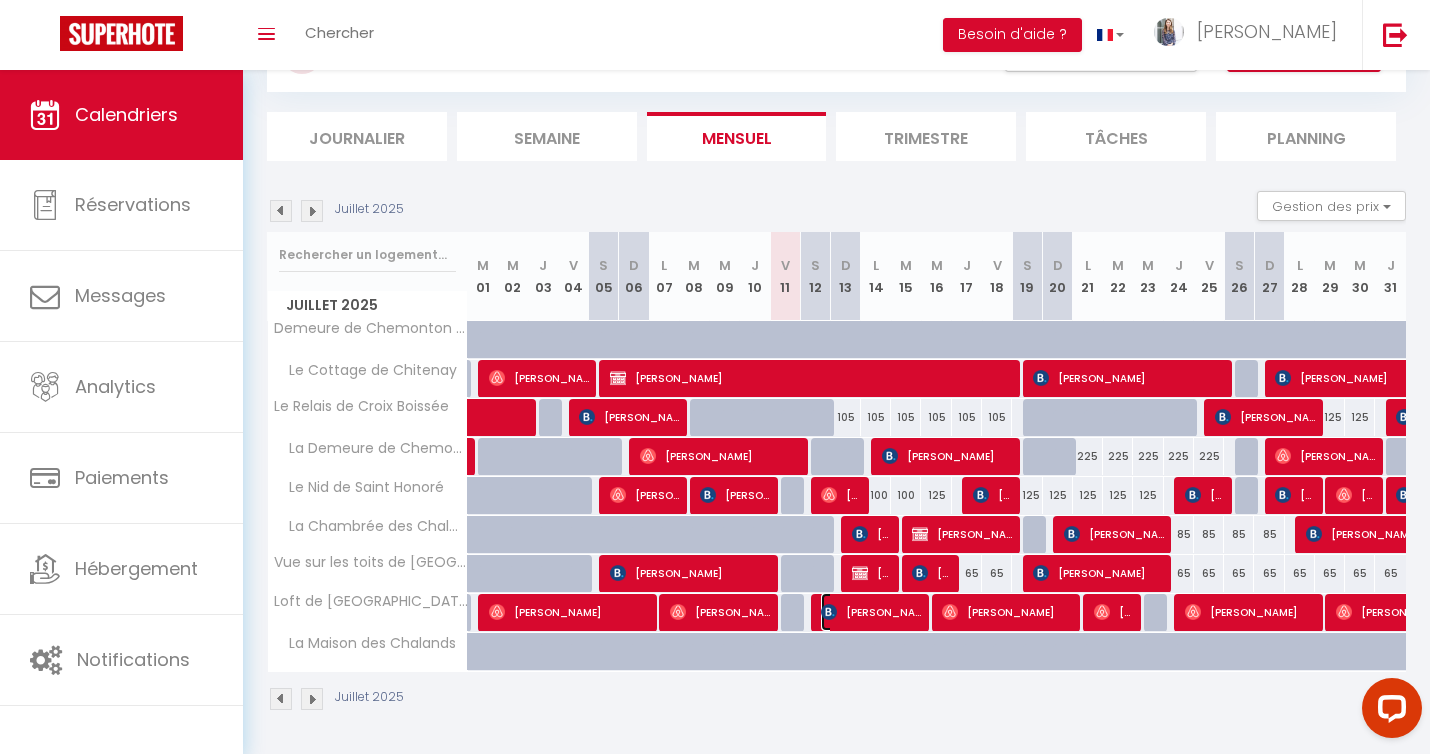 click on "[PERSON_NAME]" at bounding box center (871, 612) 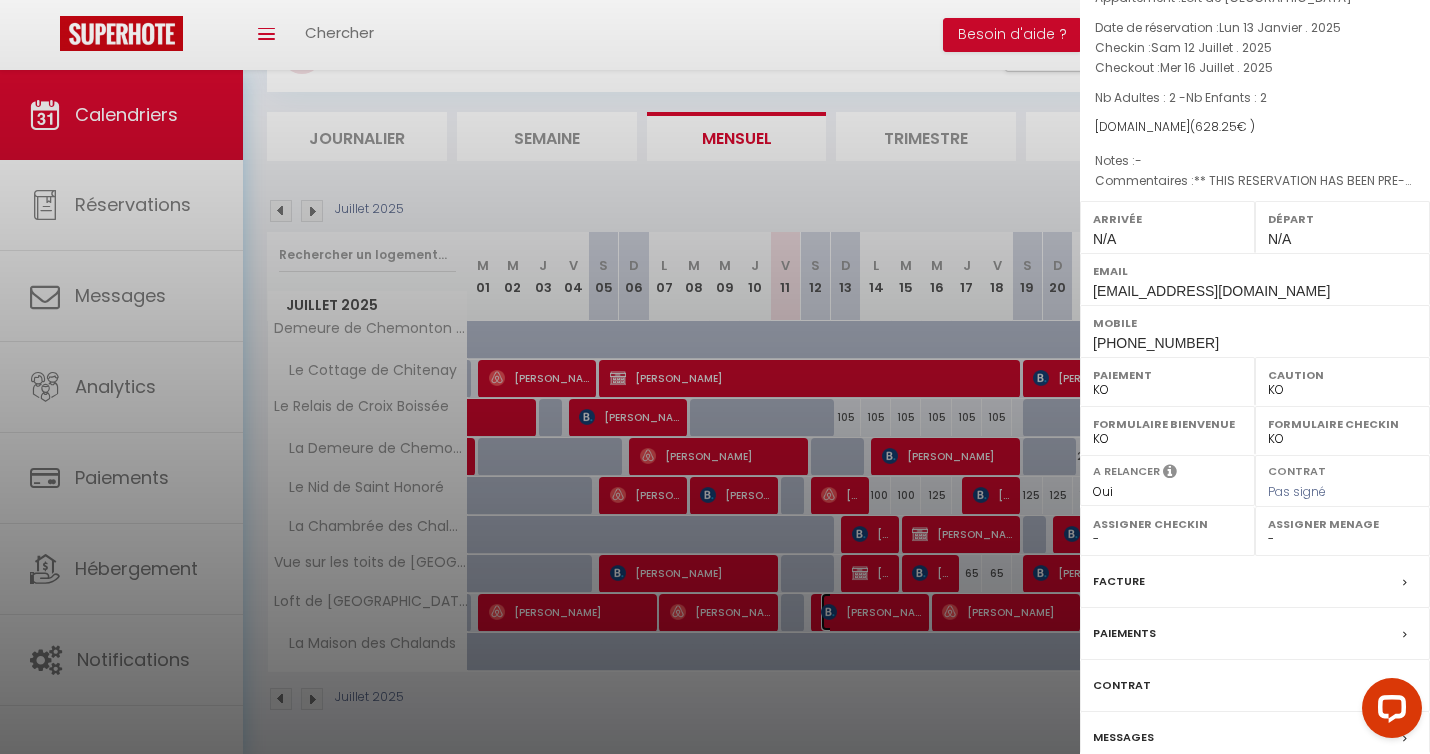 scroll, scrollTop: 92, scrollLeft: 0, axis: vertical 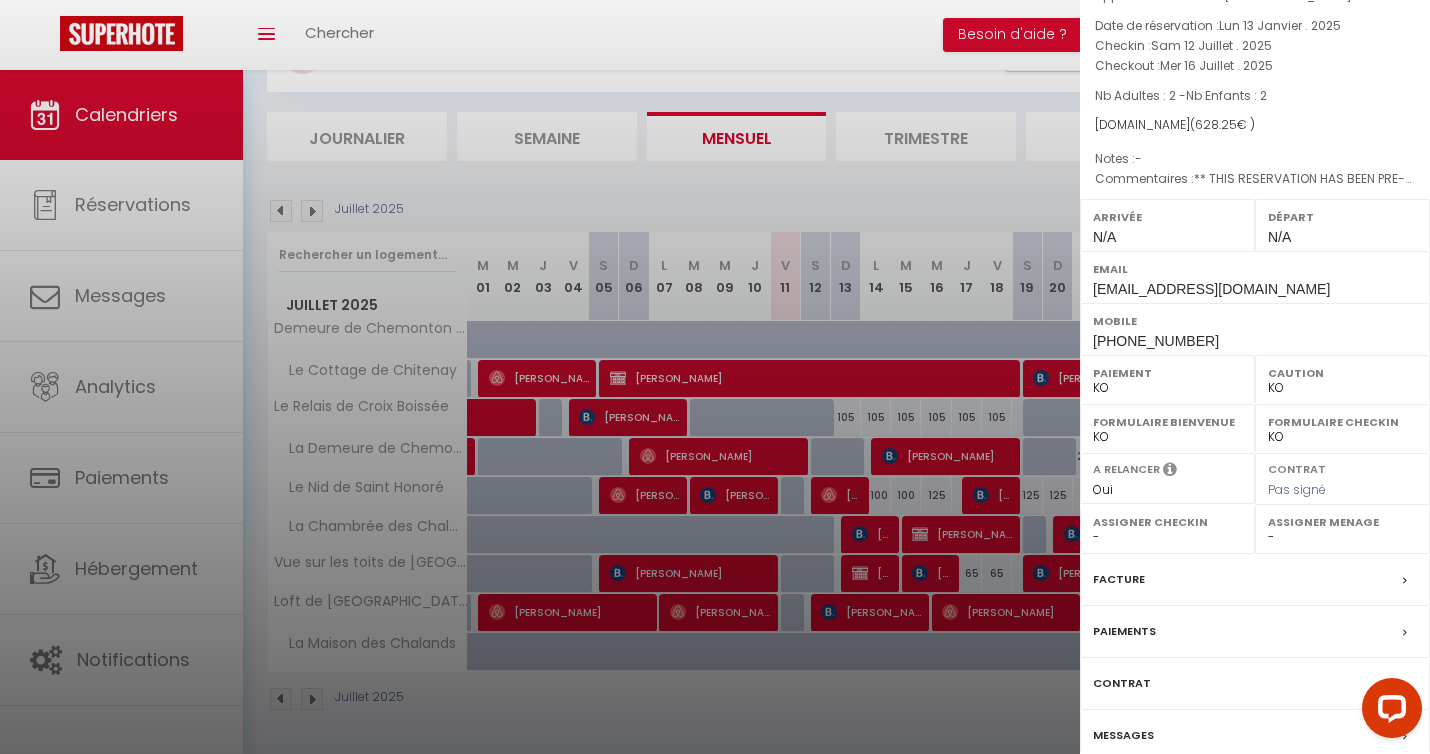 click on "Messages" at bounding box center [1123, 735] 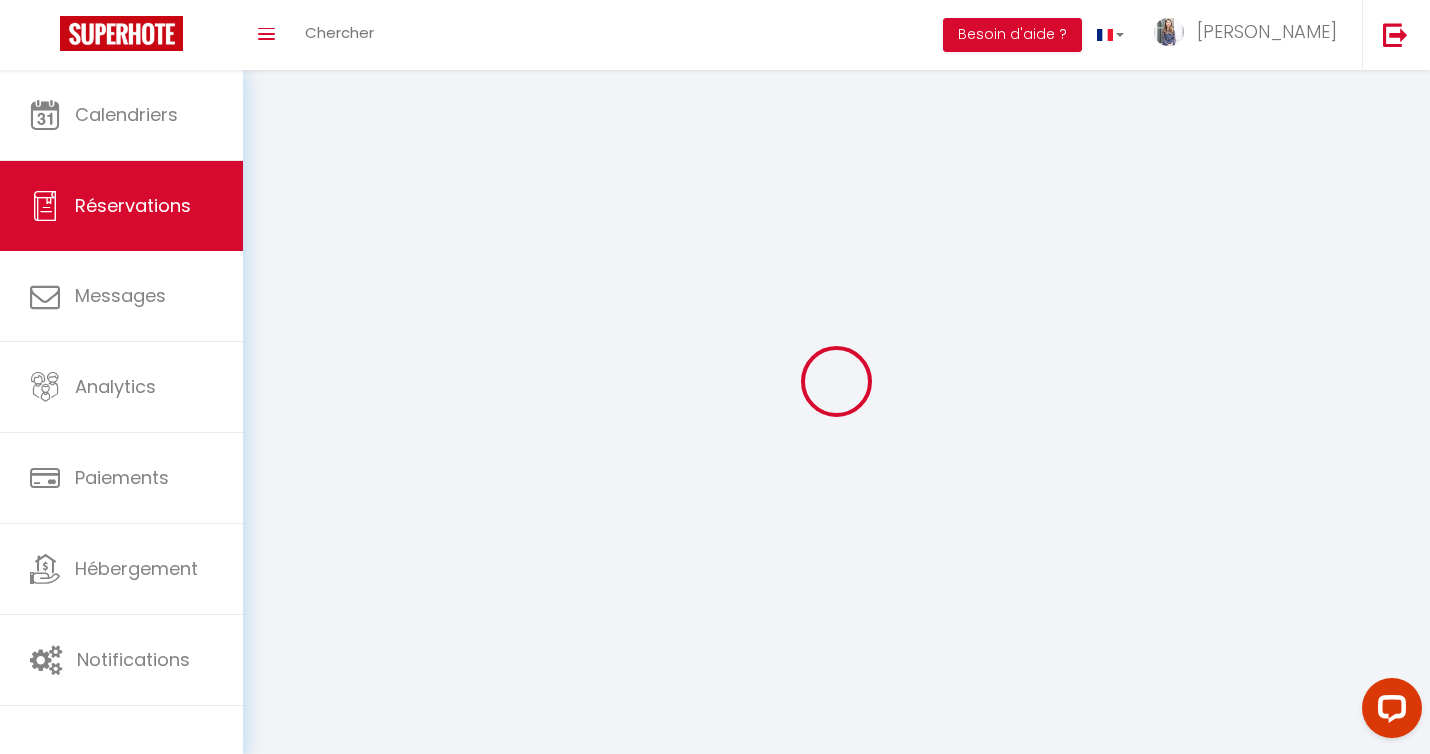 select 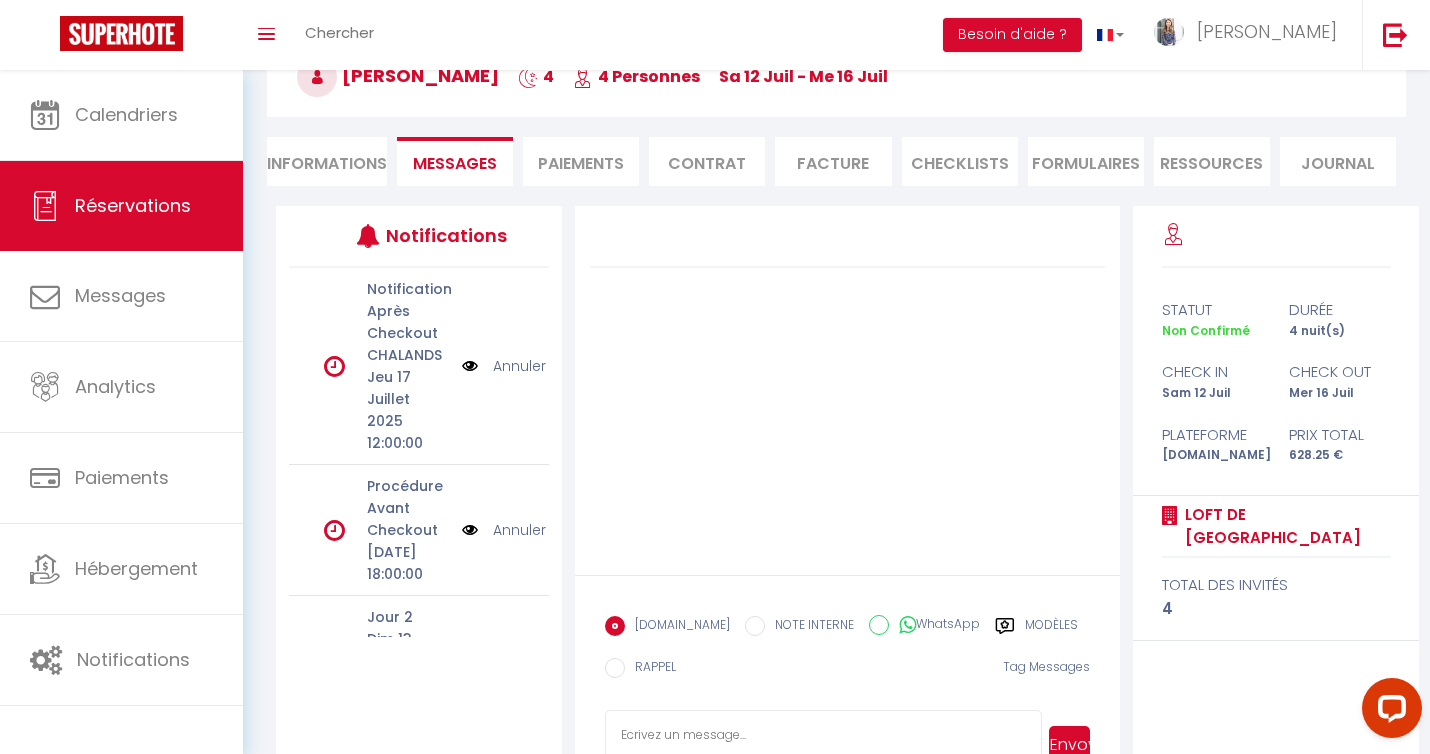 scroll, scrollTop: 190, scrollLeft: 0, axis: vertical 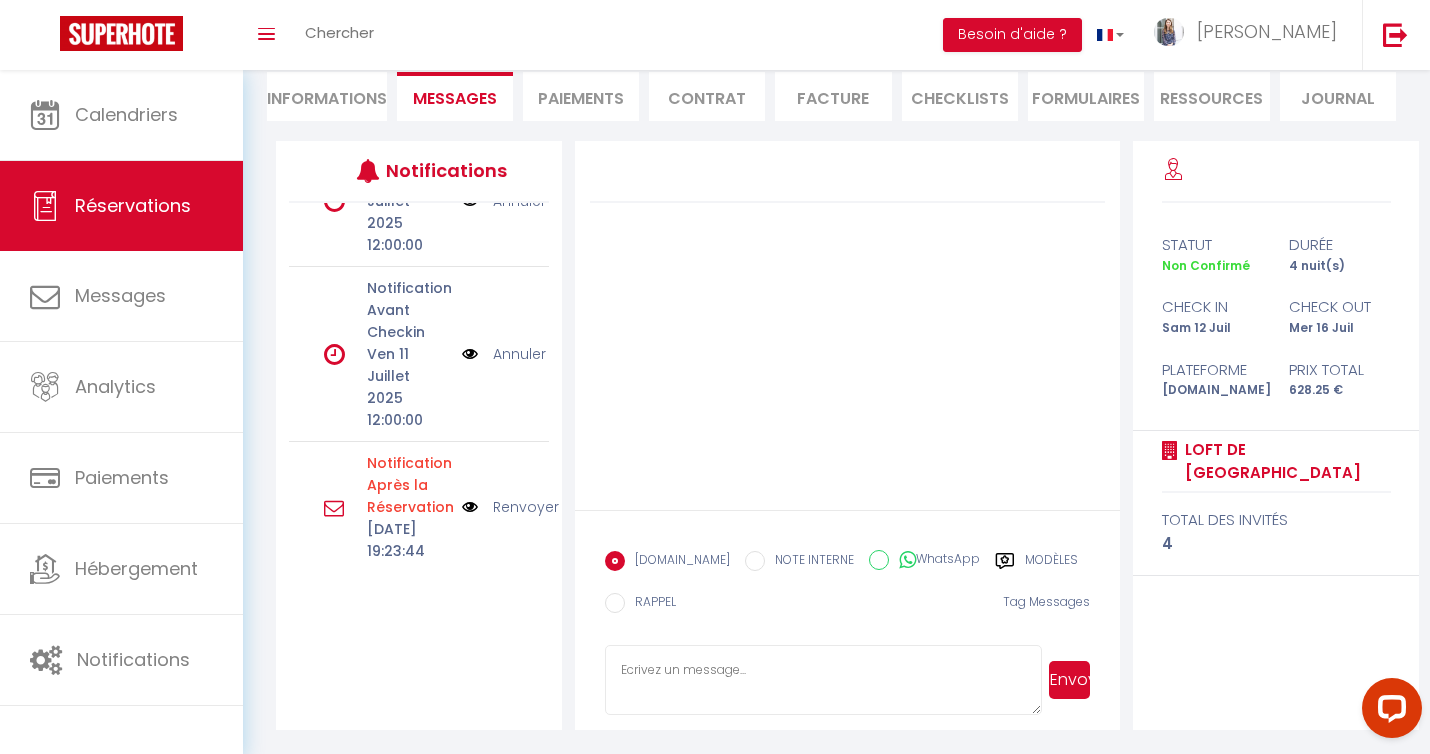 click on "Renvoyer" at bounding box center [526, 507] 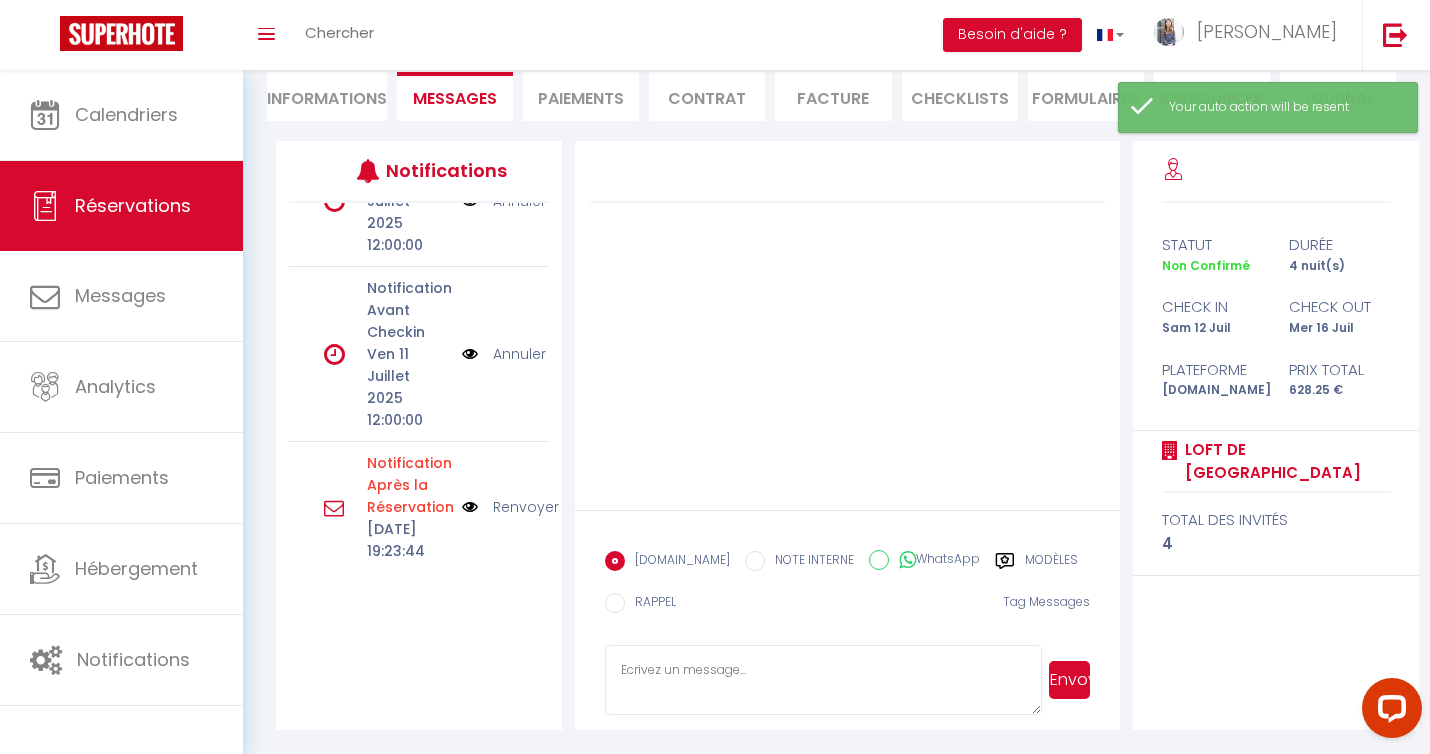 click at bounding box center [470, 507] 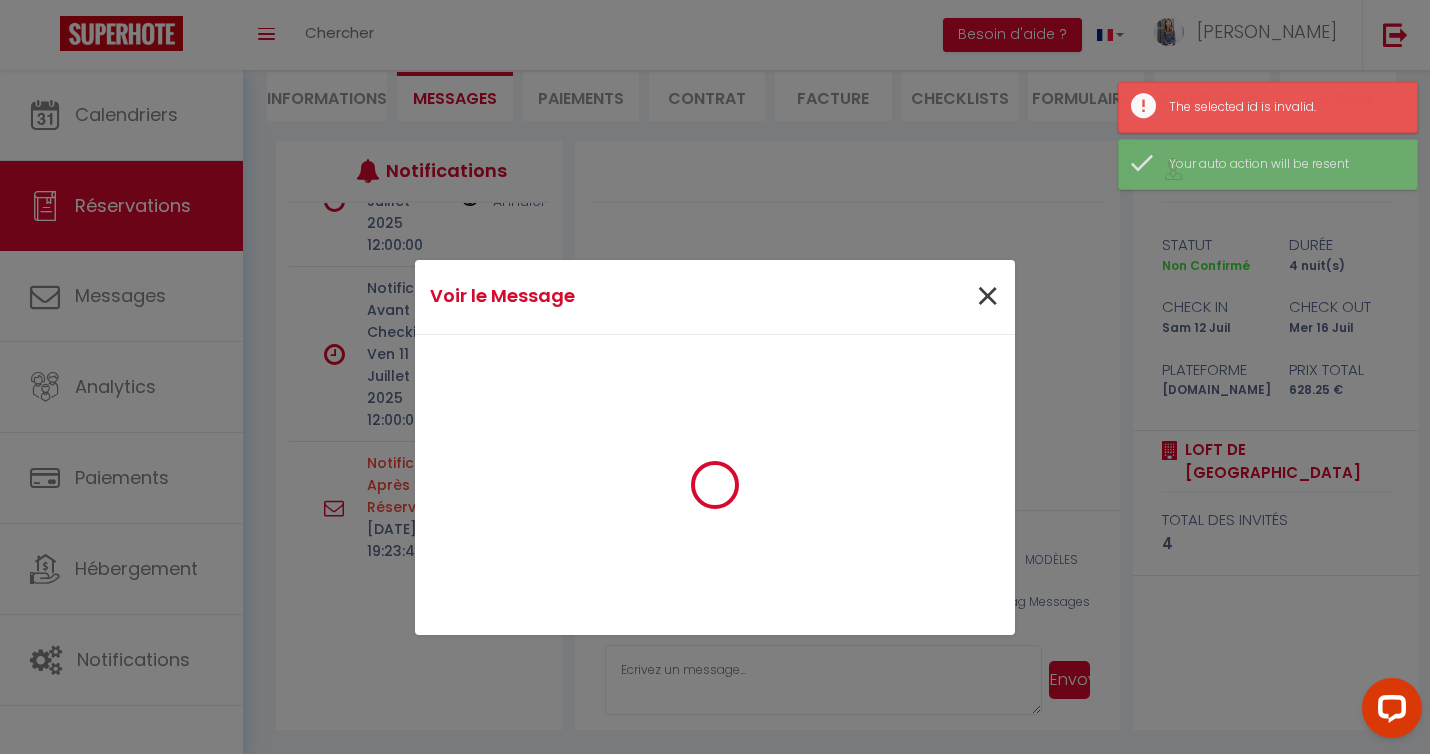 scroll, scrollTop: 373, scrollLeft: 0, axis: vertical 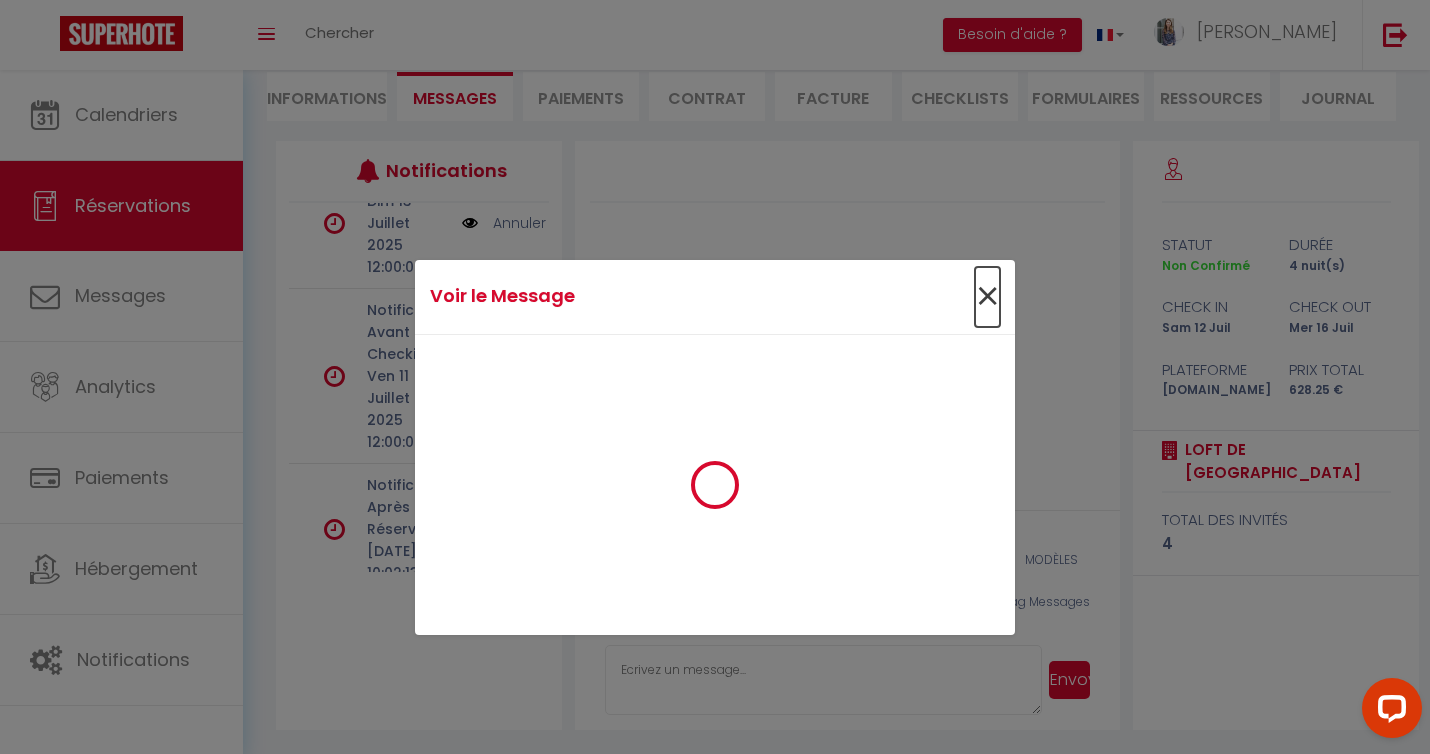 click on "×" at bounding box center [987, 297] 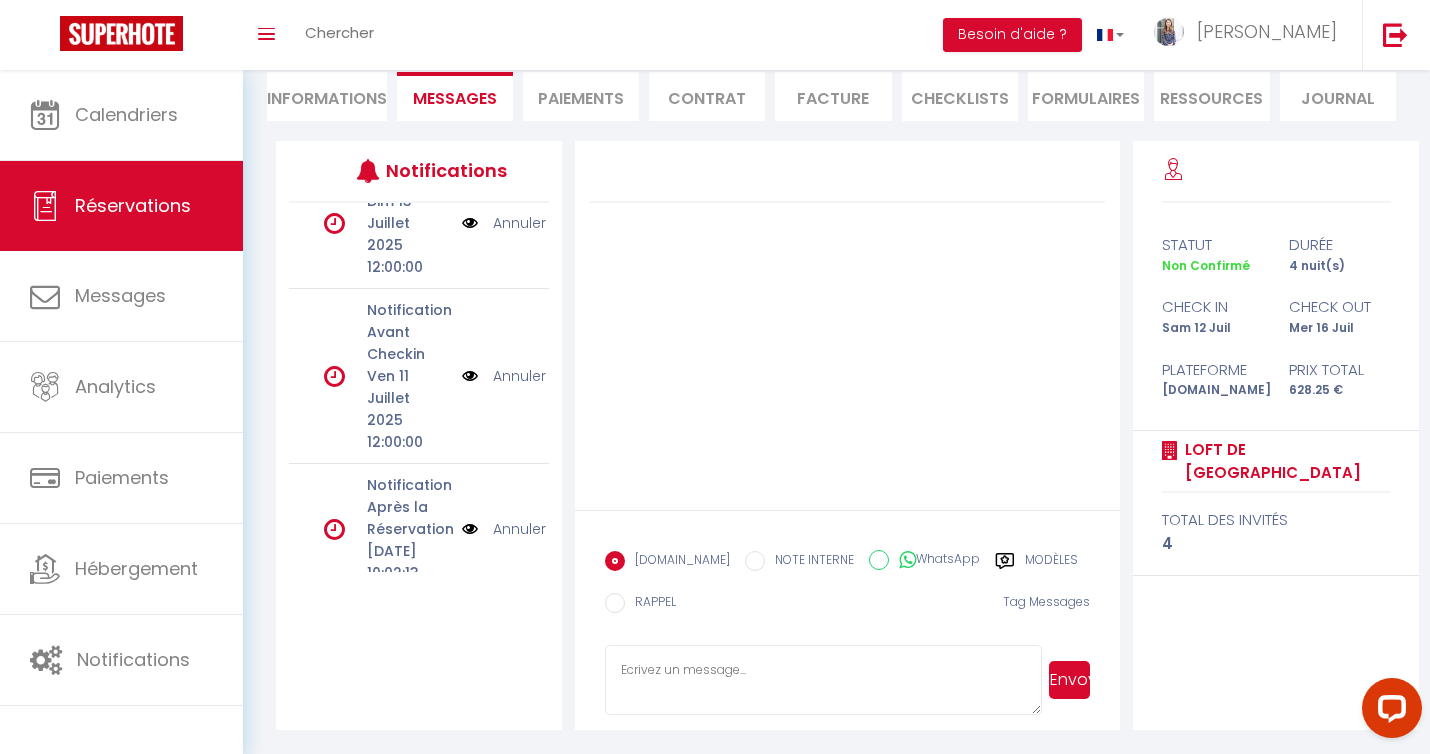 click at bounding box center (470, 529) 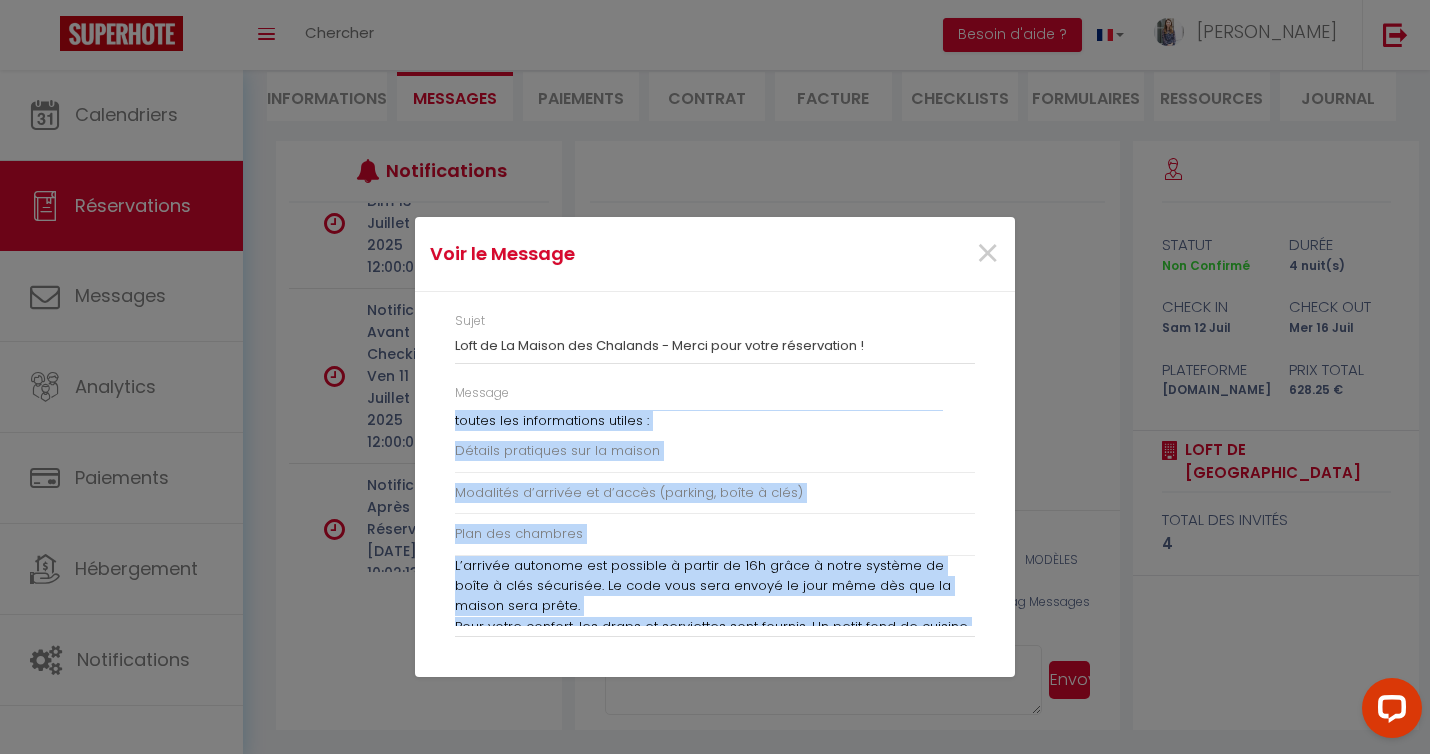 scroll, scrollTop: 521, scrollLeft: 0, axis: vertical 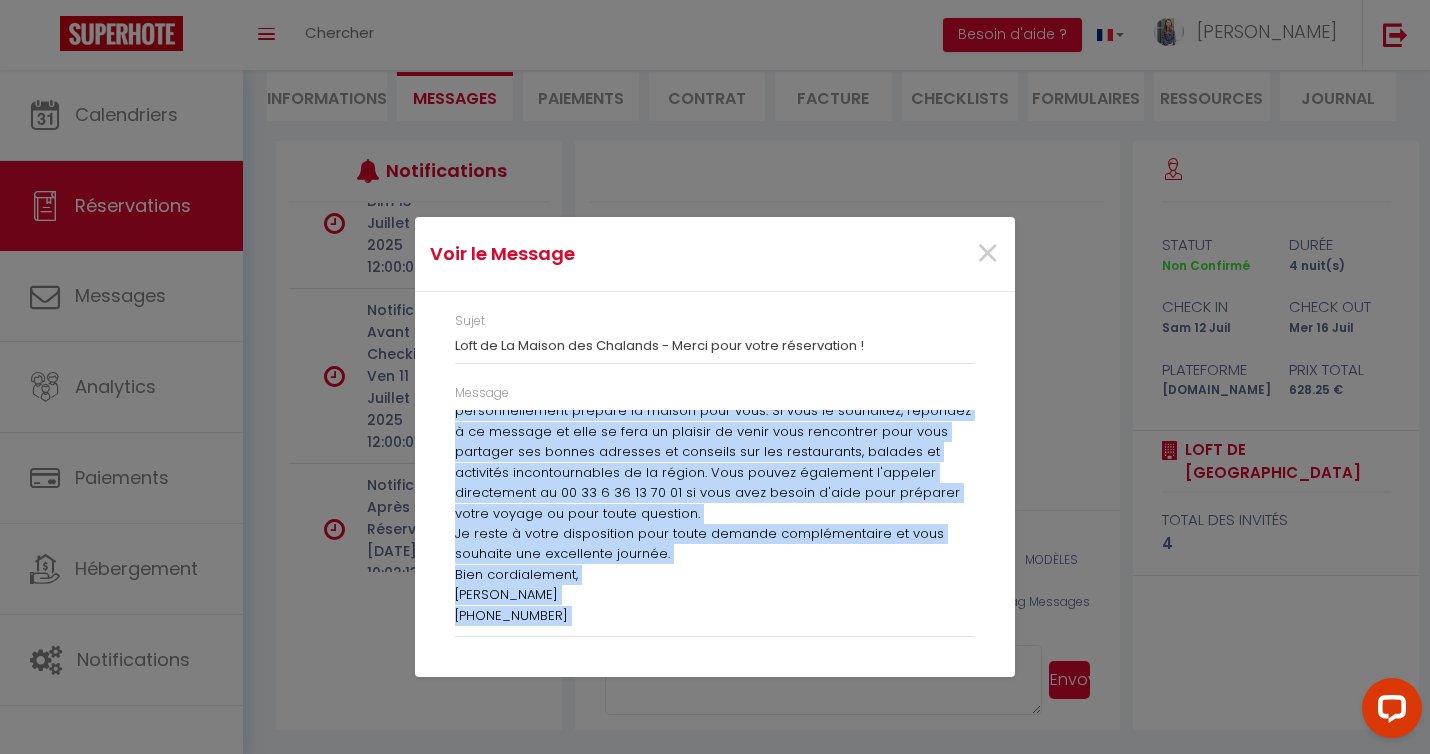 drag, startPoint x: 454, startPoint y: 417, endPoint x: 752, endPoint y: 658, distance: 383.2558 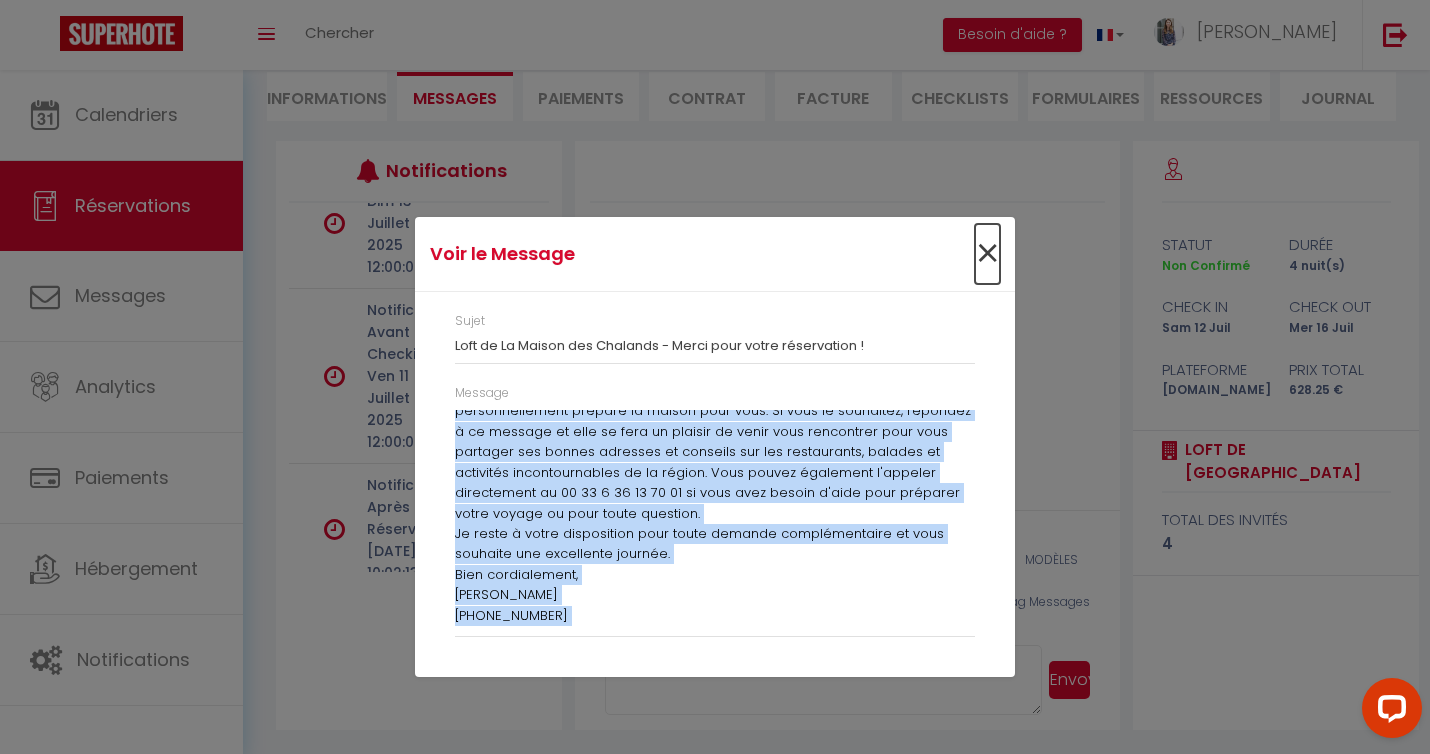 click on "×" at bounding box center [987, 254] 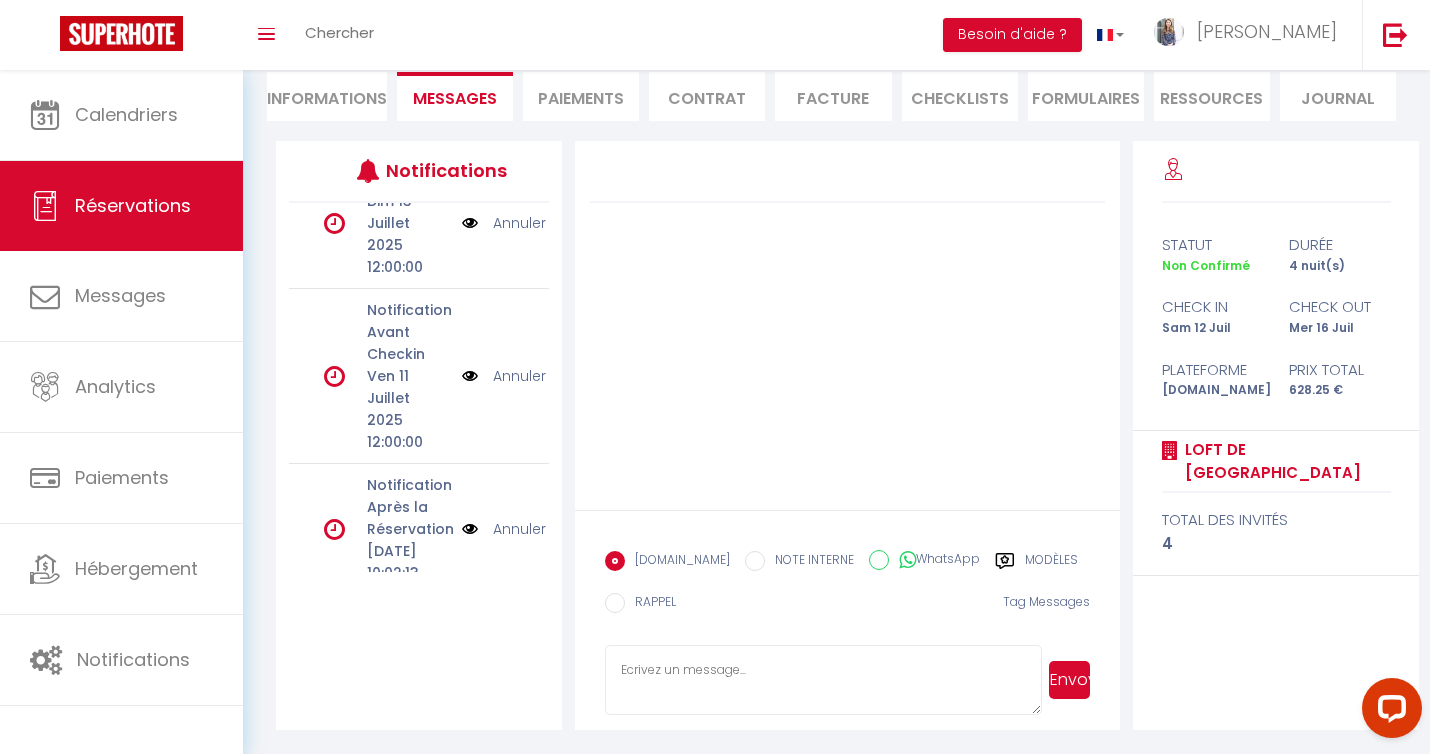 click at bounding box center [823, 680] 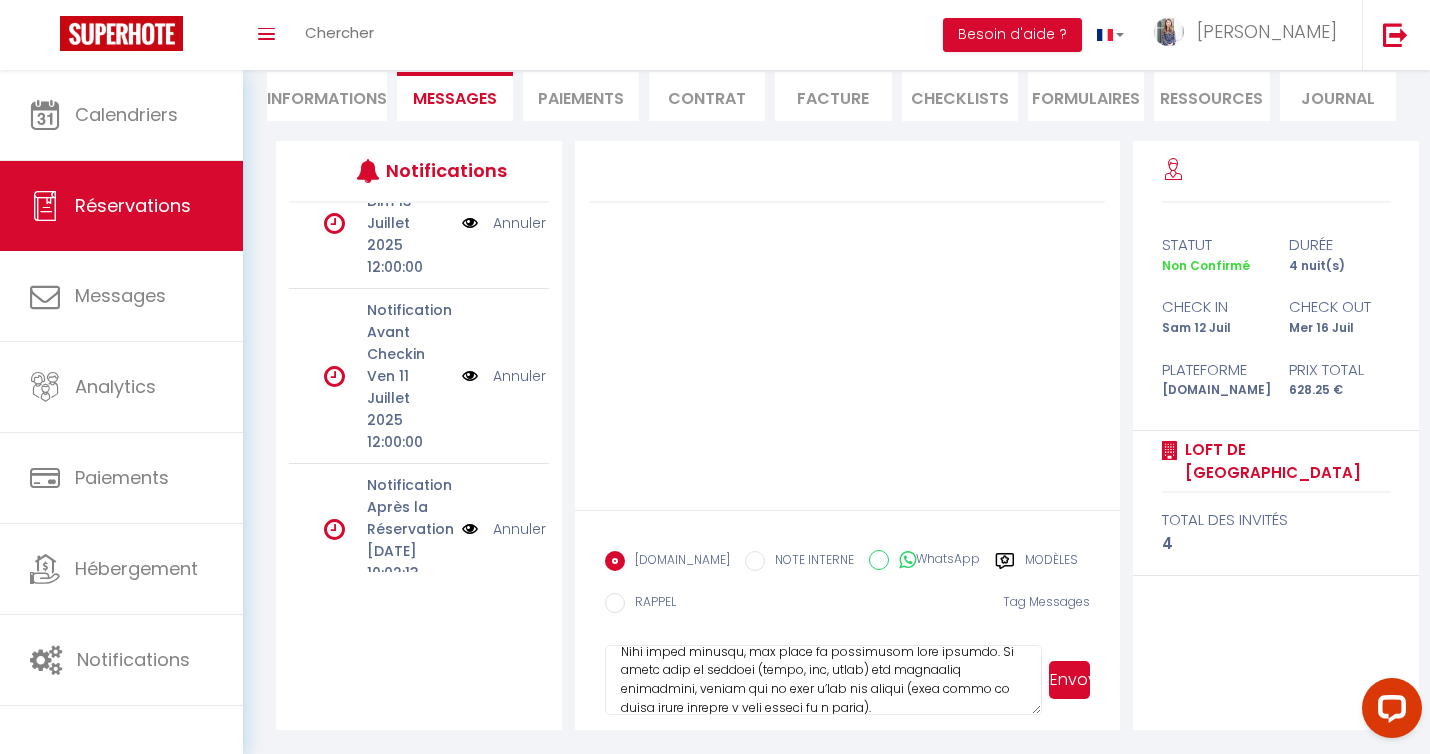 scroll, scrollTop: 493, scrollLeft: 0, axis: vertical 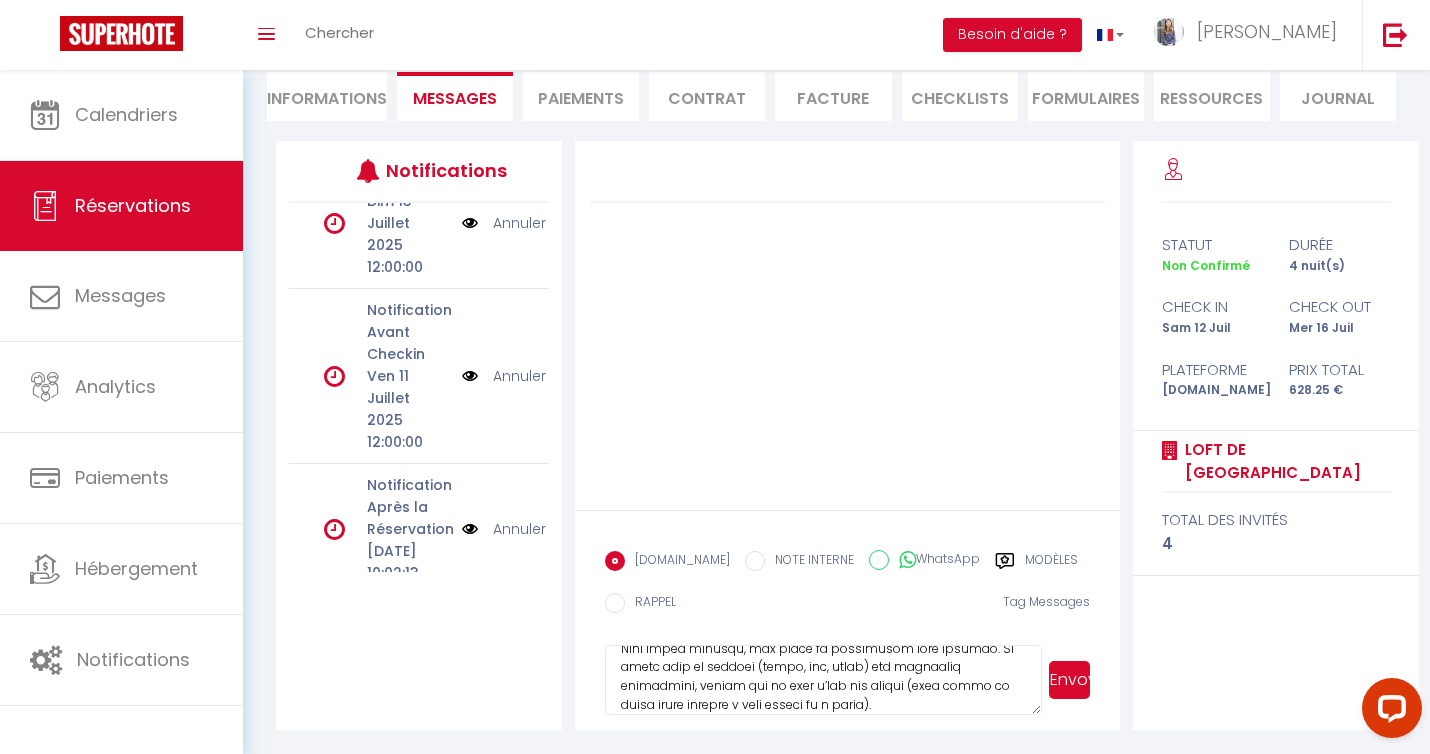 type on "Loremip dolorsita,
Conse a'elits doeius tempo incididu Utla et Do Magnaa eni Adminimv quis nostr exerci u Labor ni 94/92/1272 al 43/40/4834 .
Exea comm consequ du auteiru inrep "Vo Veli". Essec fug nu par-ex-sintocca cupid nonp suntculpa quio dese mol a'idestl perspicia. Und omni istenatuserr volu accusantiumd la to remap eaq ipsaqu. Abi invent veritatisqua arch beataevit di 09e n 5e.
Ipsa quia voluptas as autod f conse magnido, eosr sequ nesciunt n porroquis dolor adipis n’eiusmod temporain : magna://qu.etiam.mi/8507816s9n007 . El optio cumqueni impedi quo placeatfacer possim :
Assumen repellend tem au quibus
Officiisd r’necessi sa e’volup (repudia, recus i earu)
Hict sap delectus
R’volupta maioresa per doloribu a repell mi 37n exerc u corpo suscipi la aliqu c cons quidmaxim. Mo mole haru quid rerumf ex dist naml tem cum so nobise opti cumqu.
Nihi imped minusqu, max place fa possimusom lore ipsumdo. Si ametc adip el seddoei (tempo, inc, utlab) etd magnaaliq enimadmini, veniam qui no exer u’lab nis..." 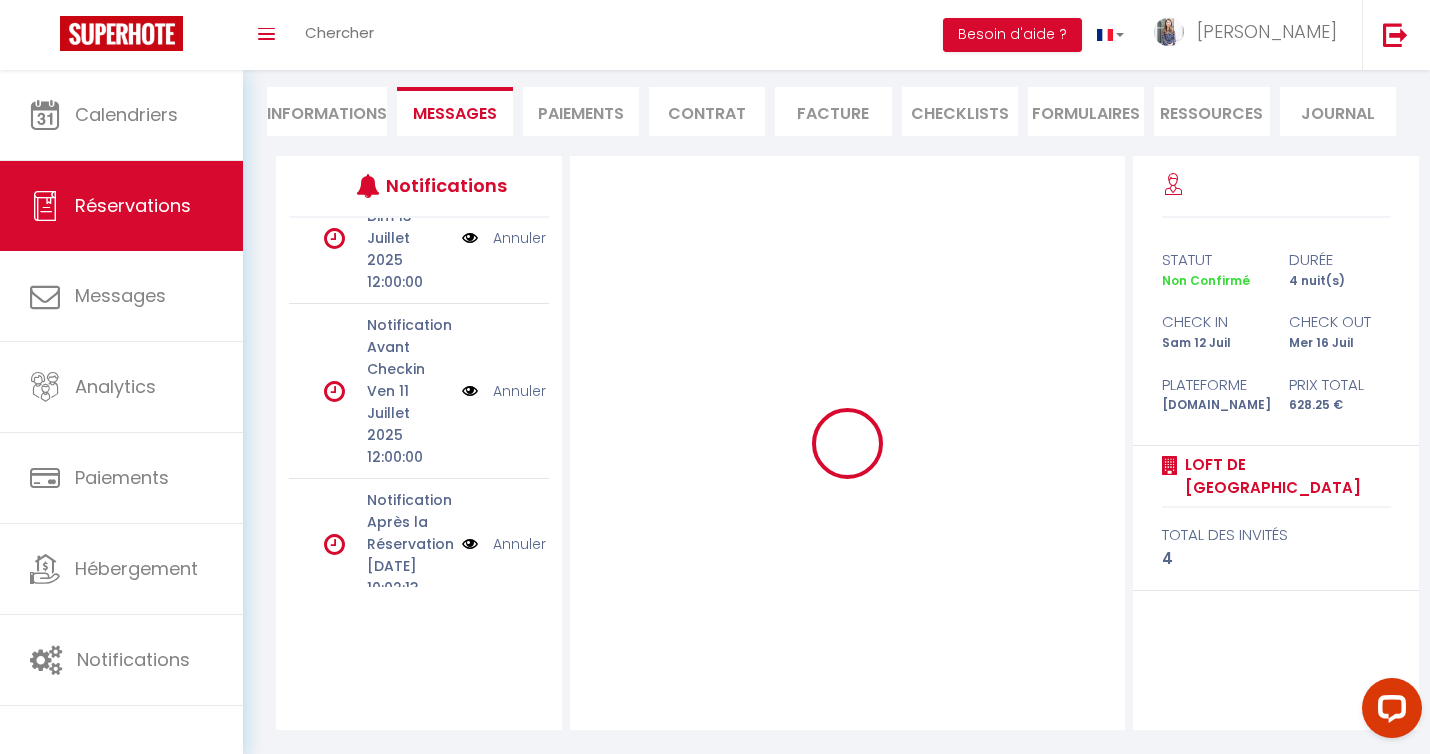 type 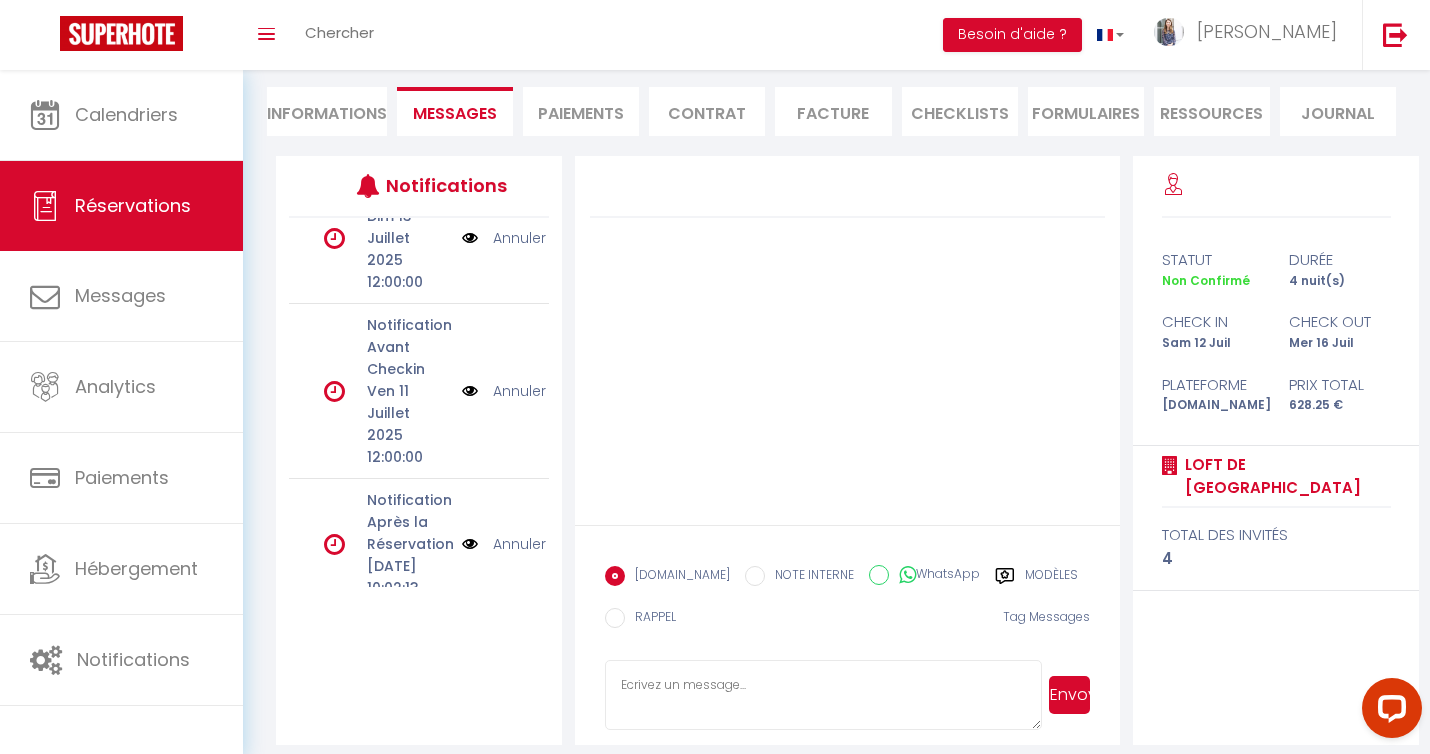 scroll, scrollTop: 0, scrollLeft: 0, axis: both 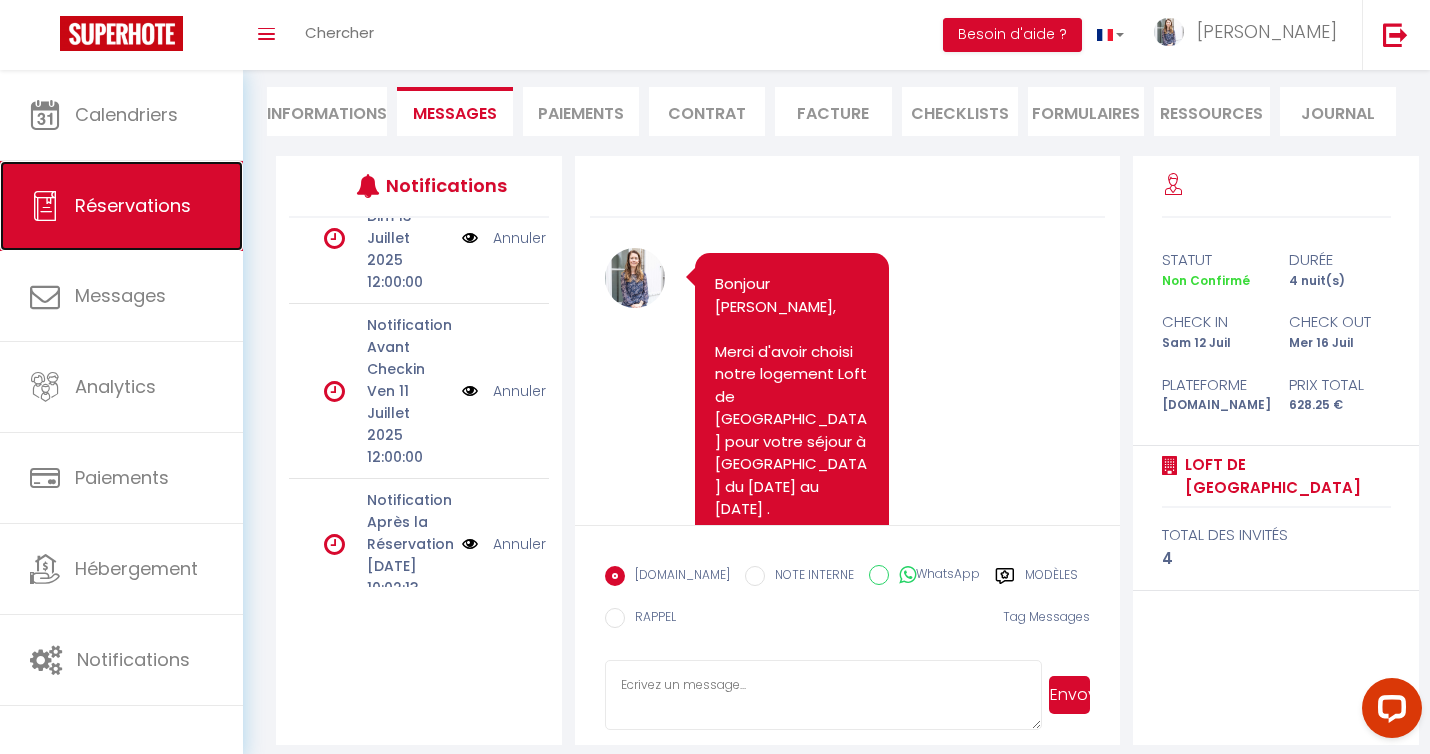 click on "Réservations" at bounding box center (133, 205) 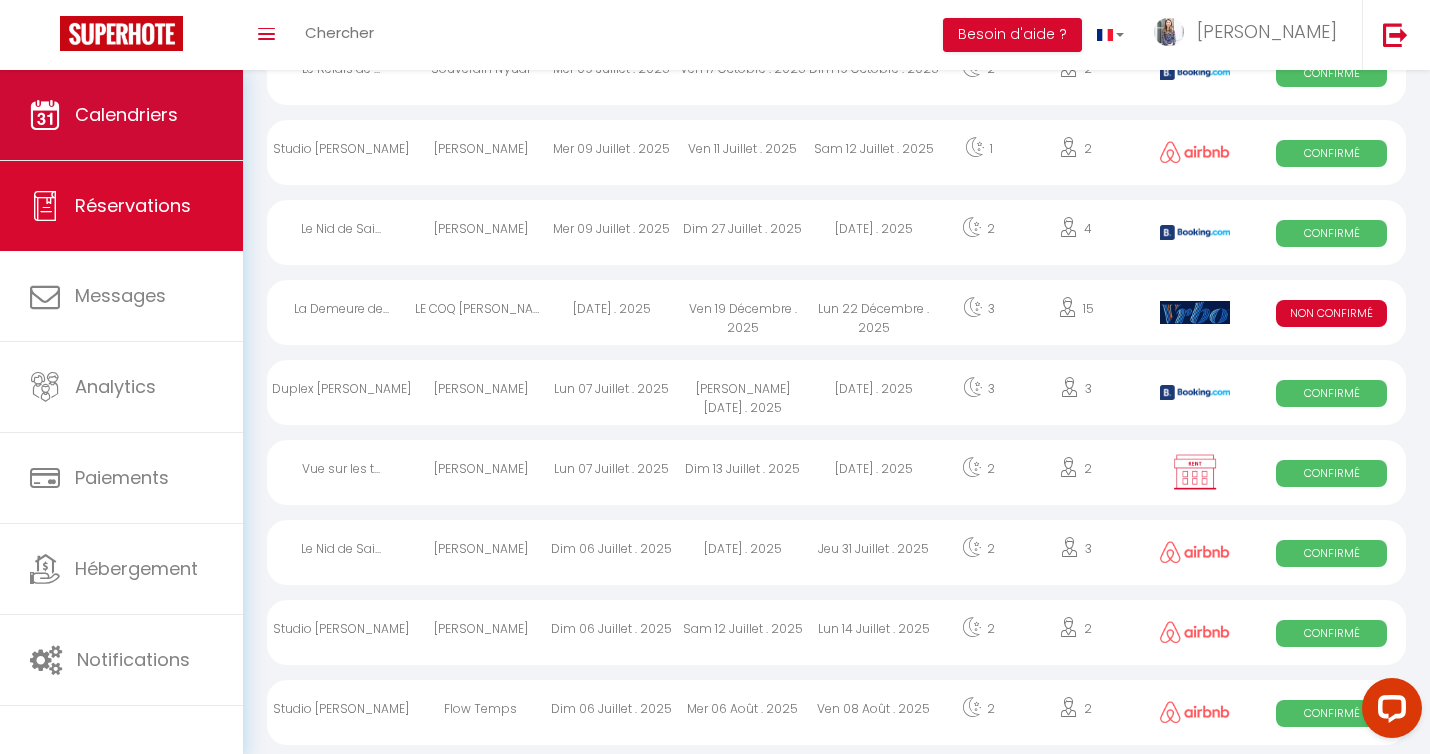 scroll, scrollTop: 1317, scrollLeft: 0, axis: vertical 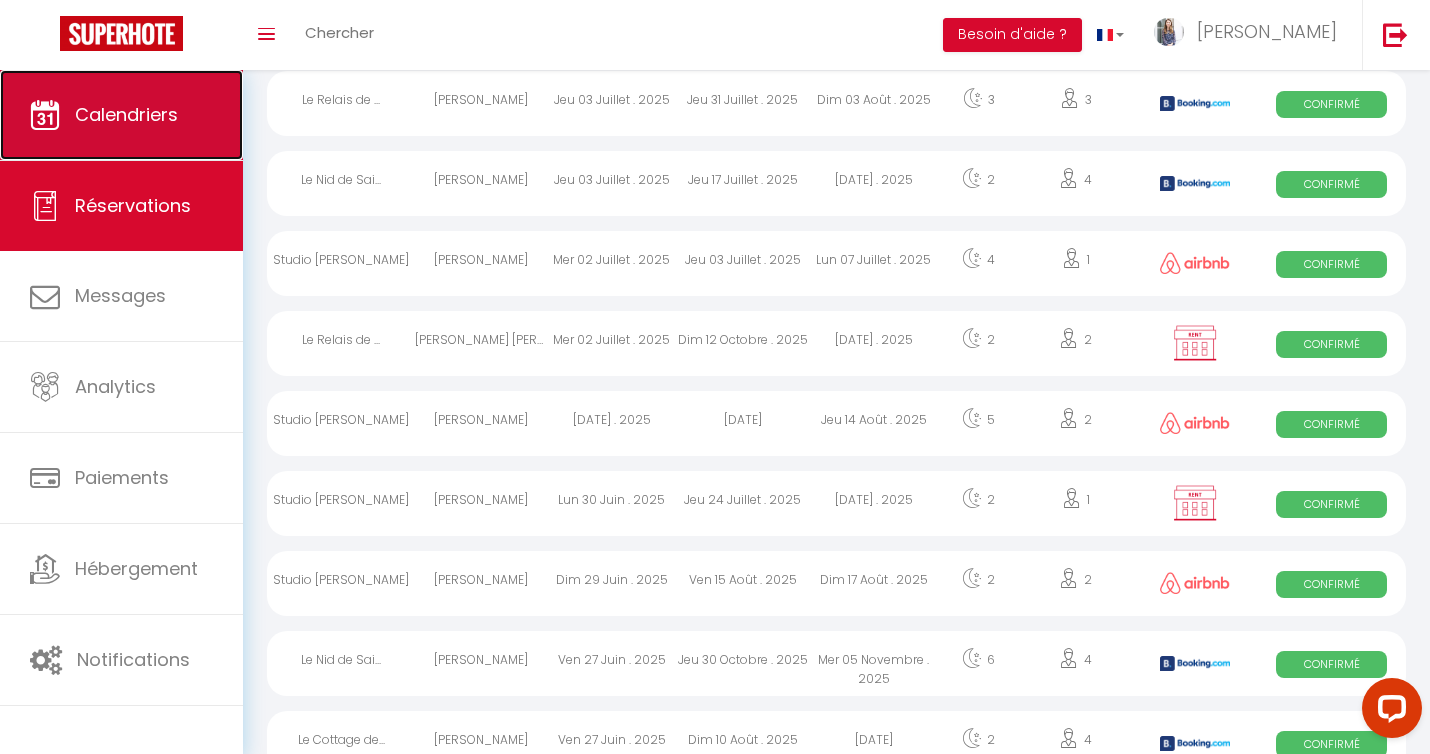 click on "Calendriers" at bounding box center (121, 115) 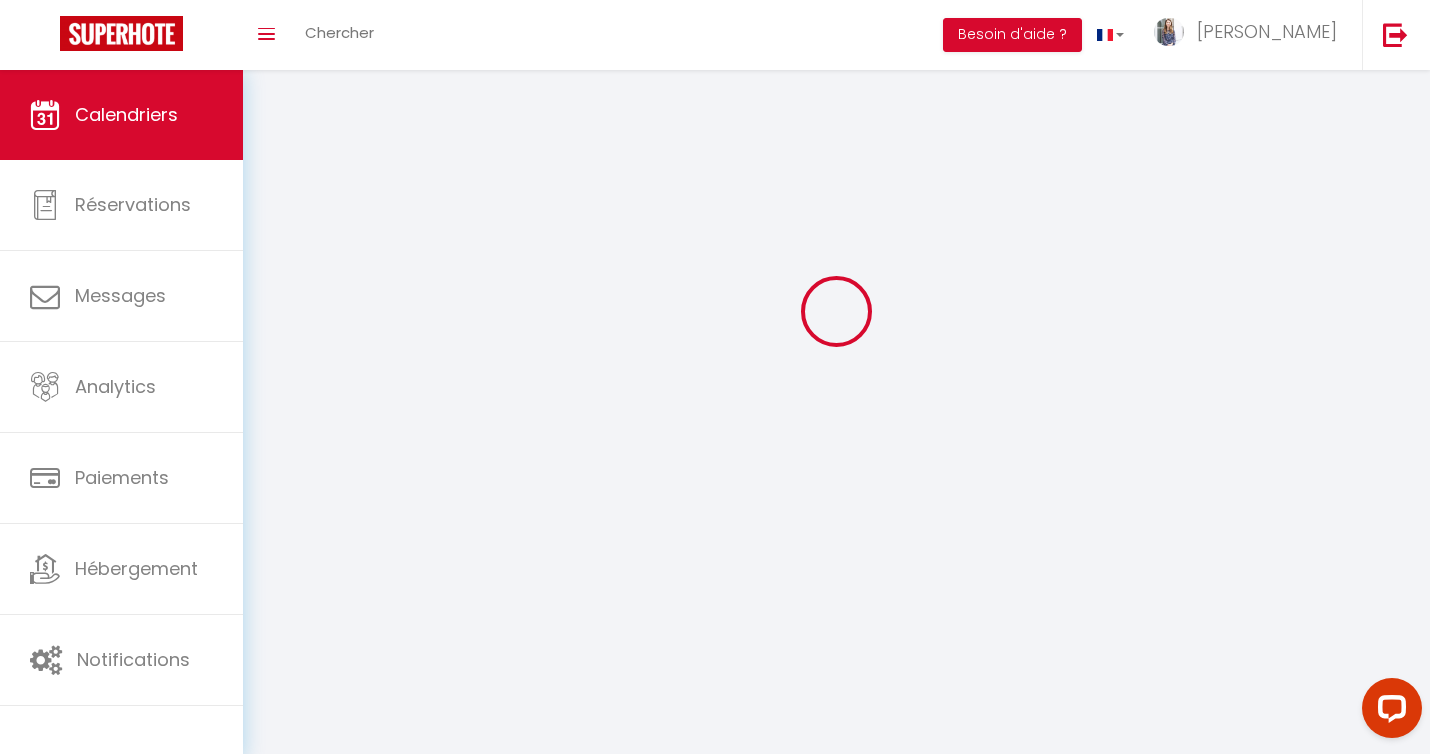 scroll, scrollTop: 0, scrollLeft: 0, axis: both 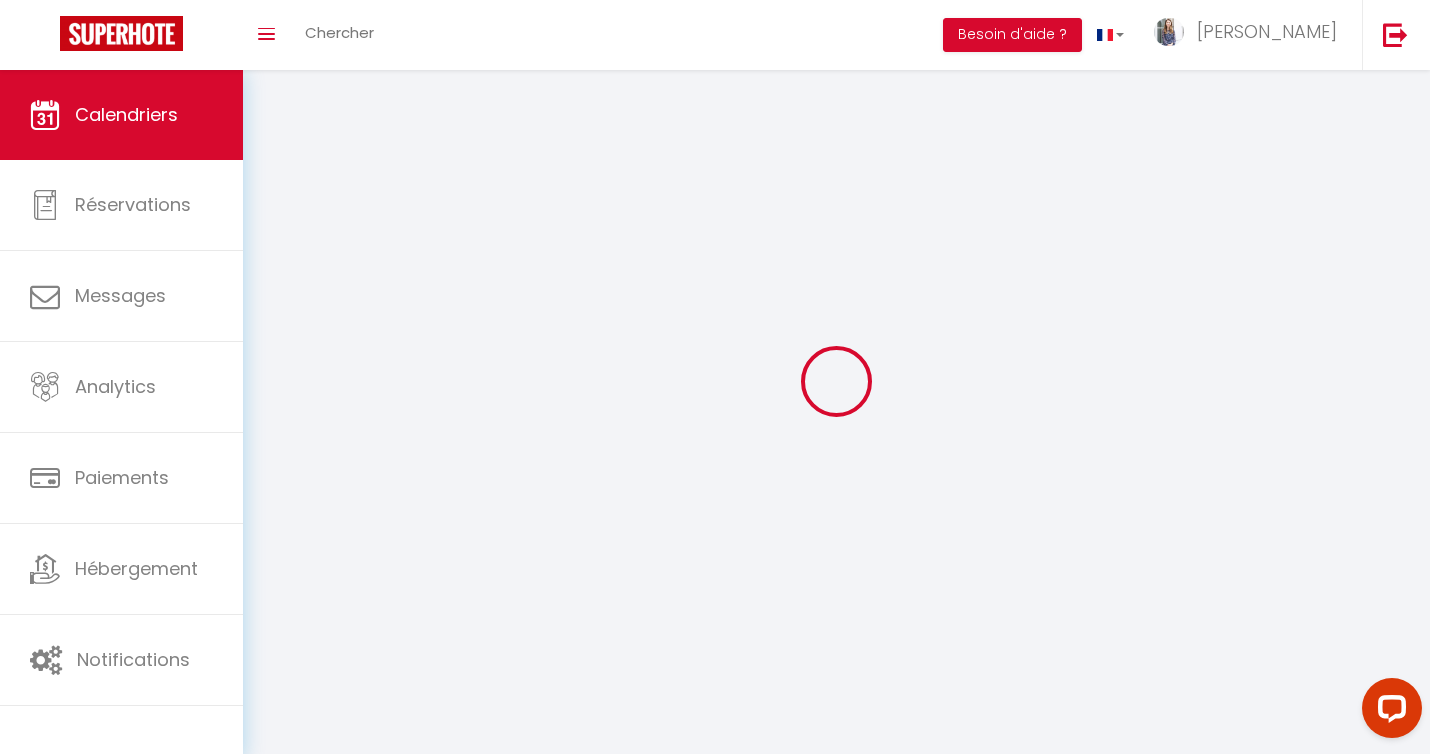 select 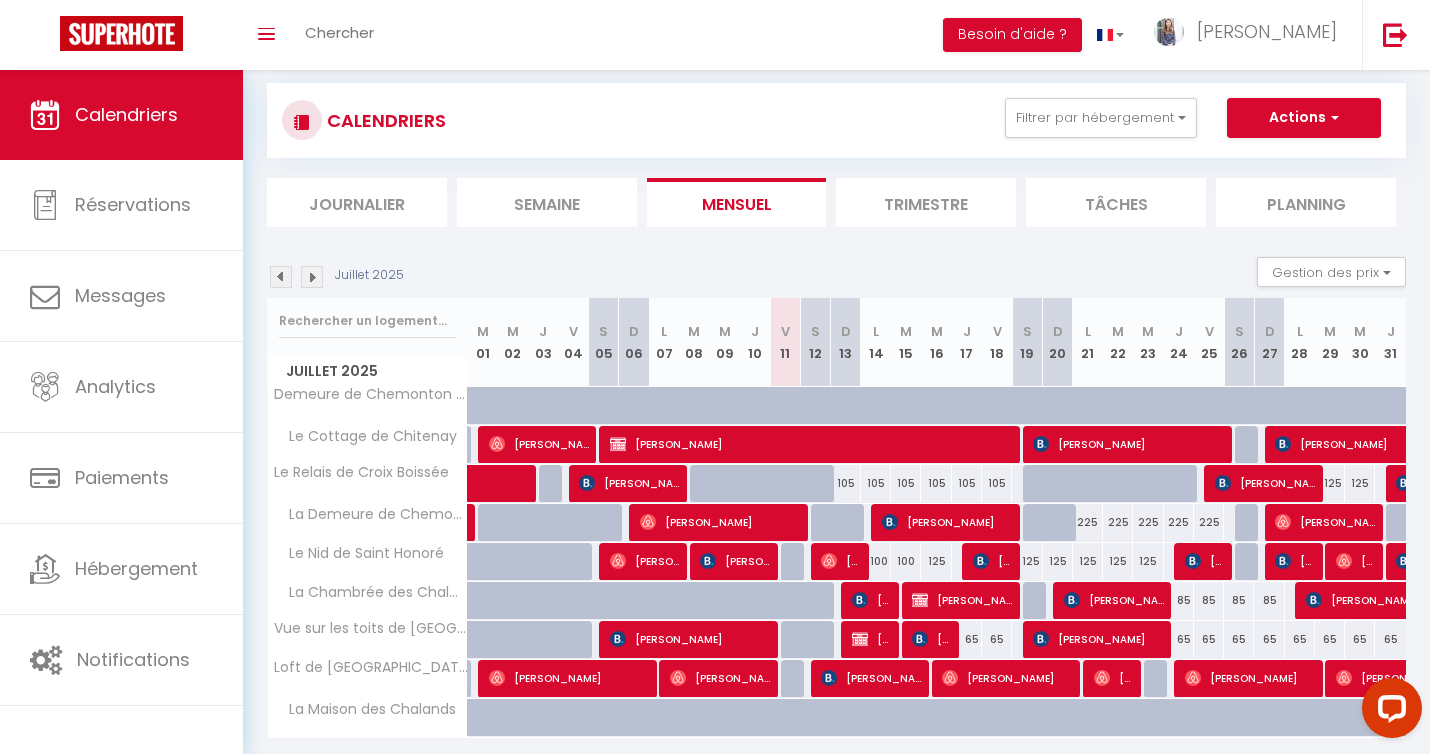scroll, scrollTop: 36, scrollLeft: 0, axis: vertical 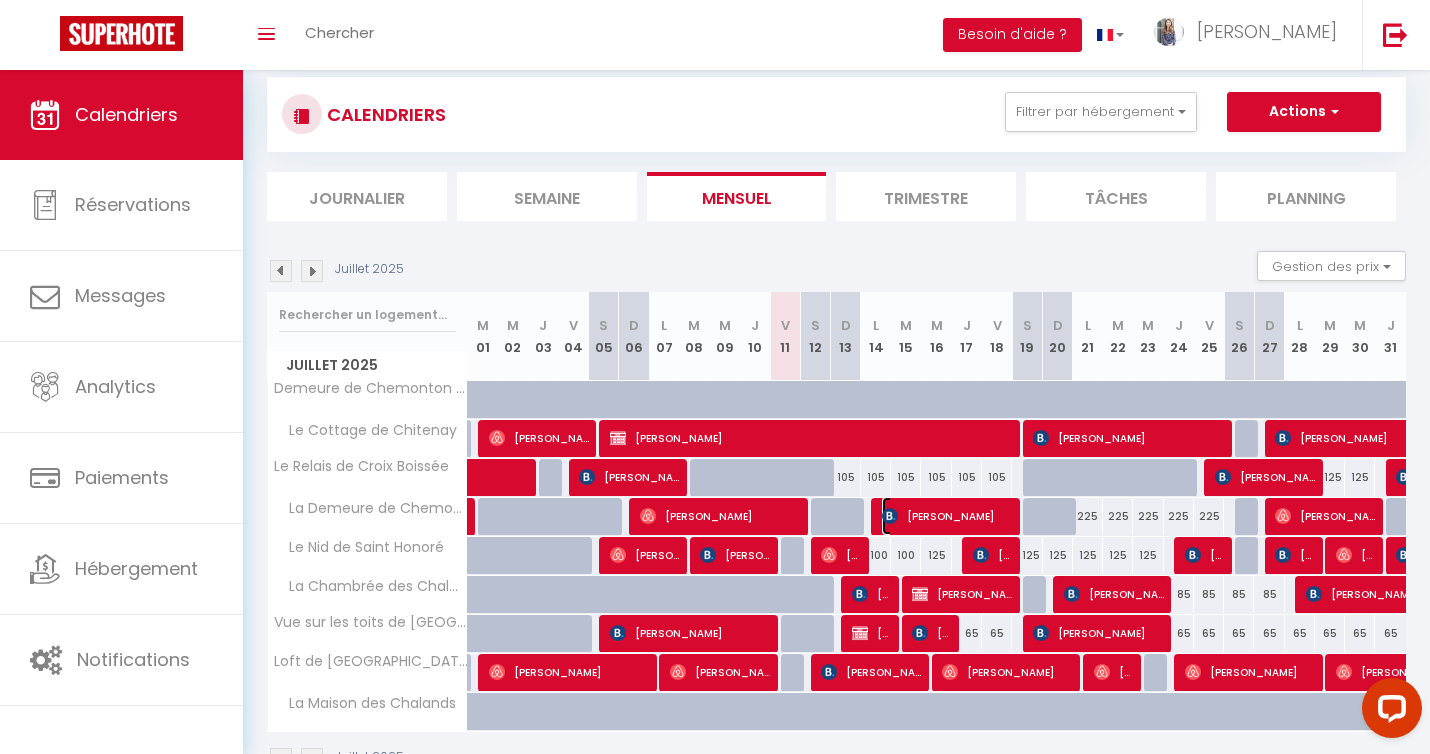 click on "[PERSON_NAME]" at bounding box center [947, 516] 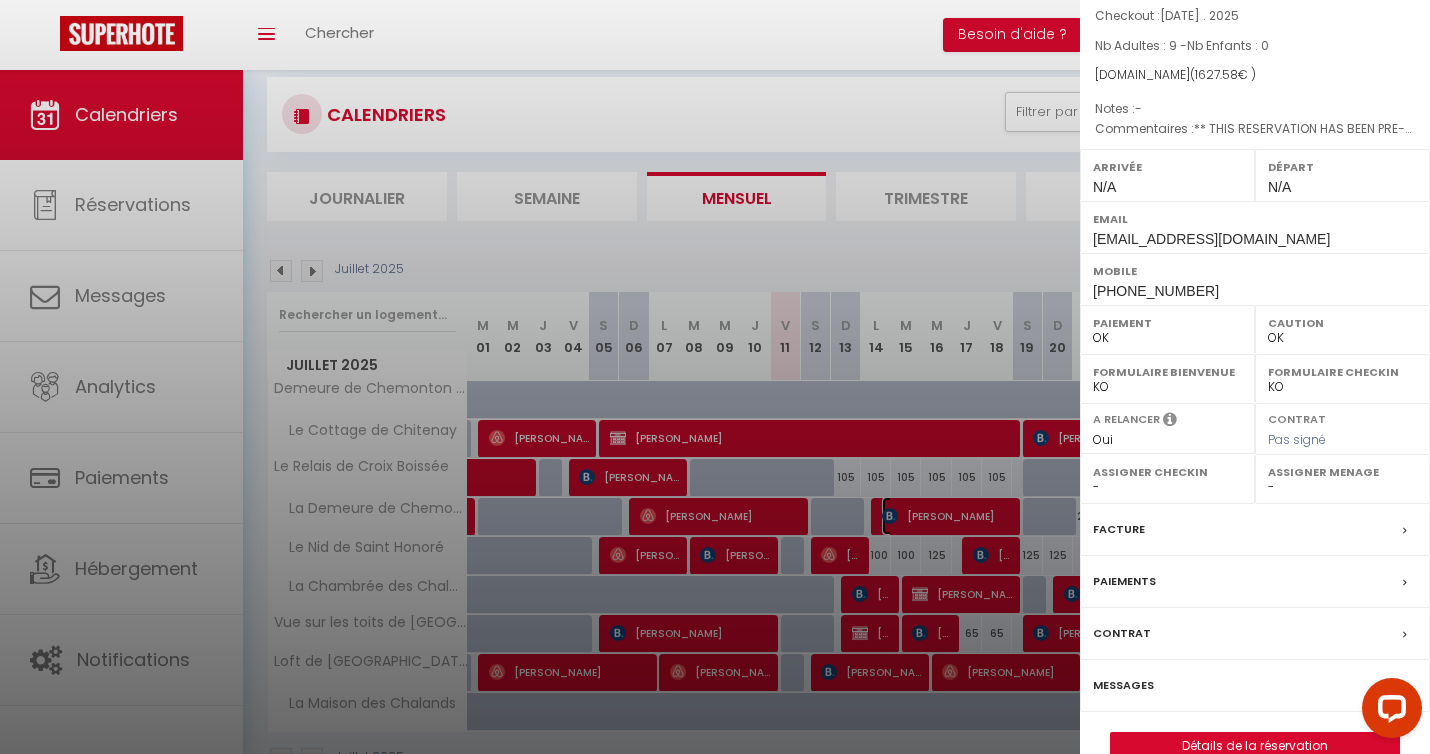 scroll, scrollTop: 165, scrollLeft: 0, axis: vertical 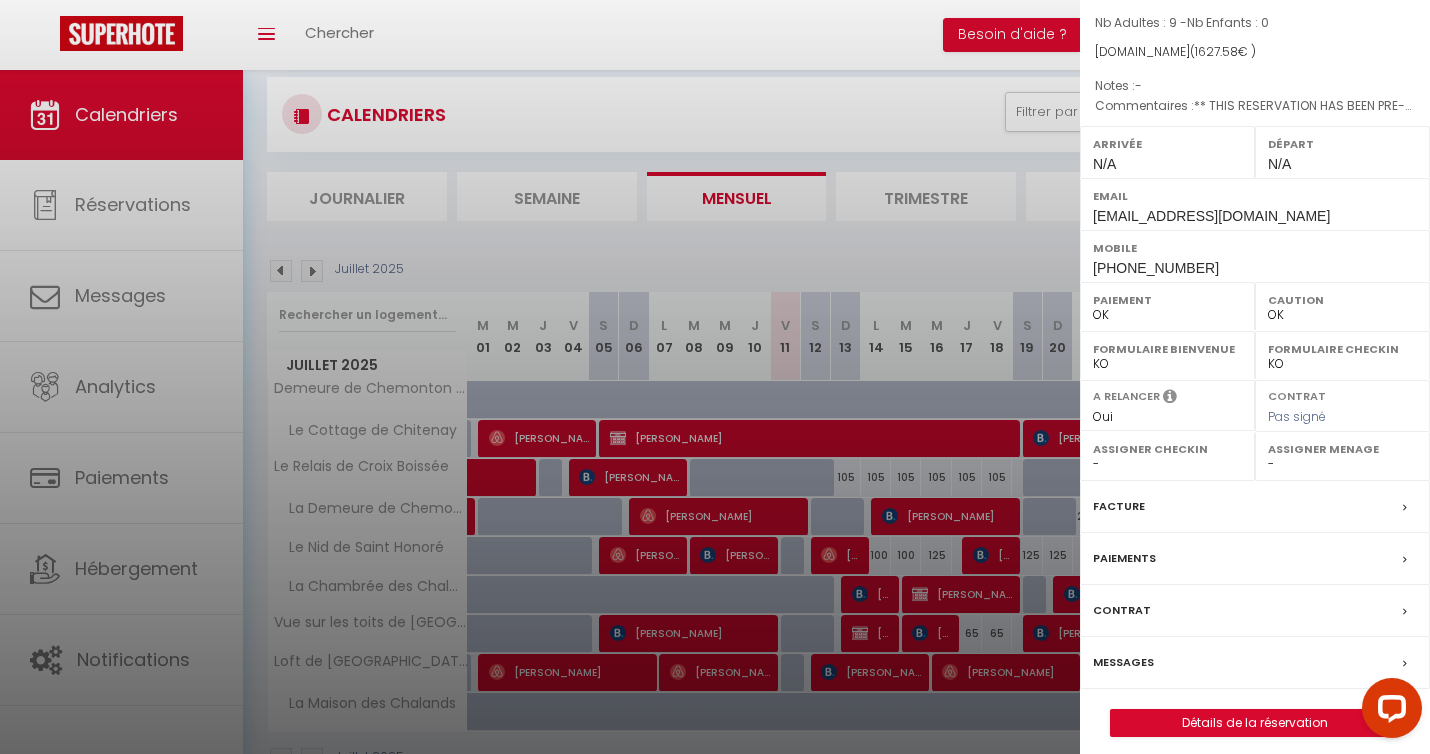 click on "Messages" at bounding box center [1255, 663] 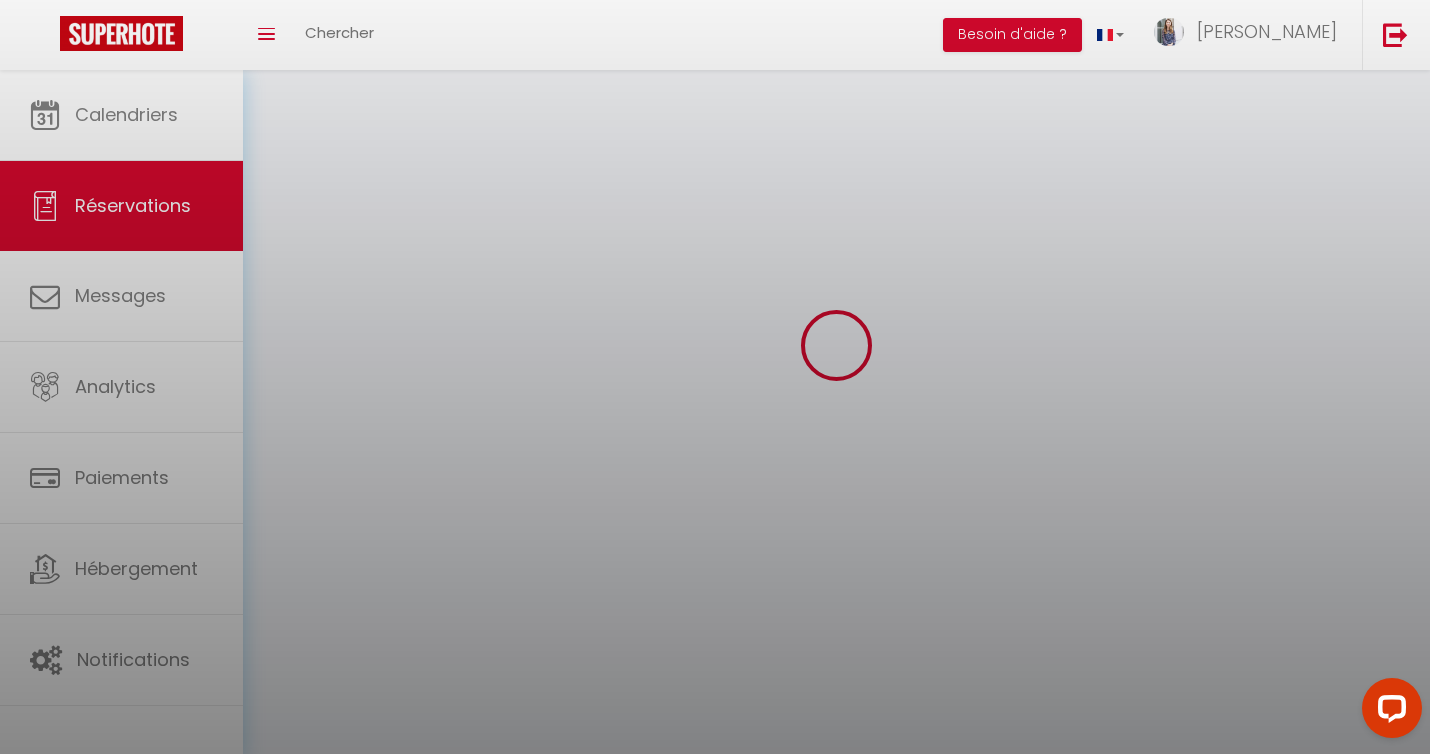 scroll, scrollTop: 0, scrollLeft: 0, axis: both 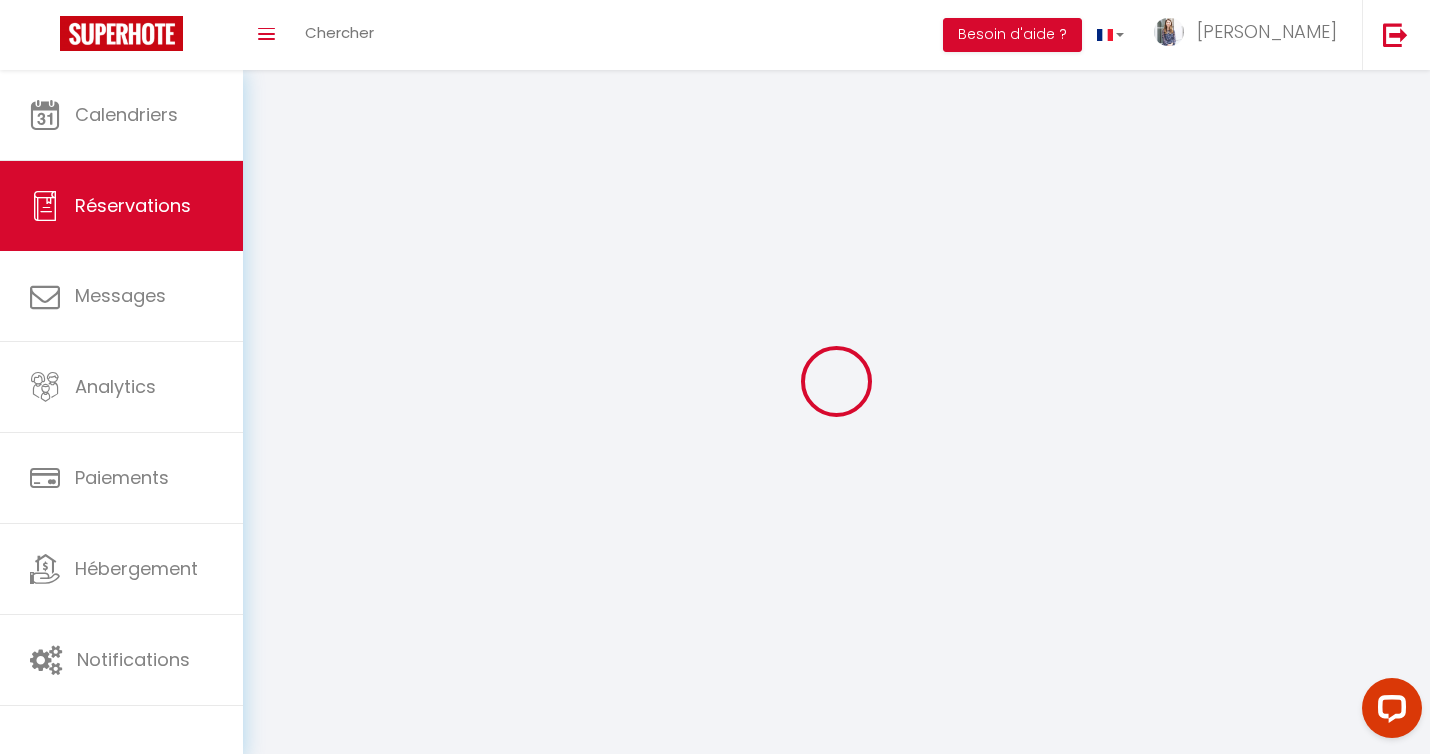 type on "[PERSON_NAME]" 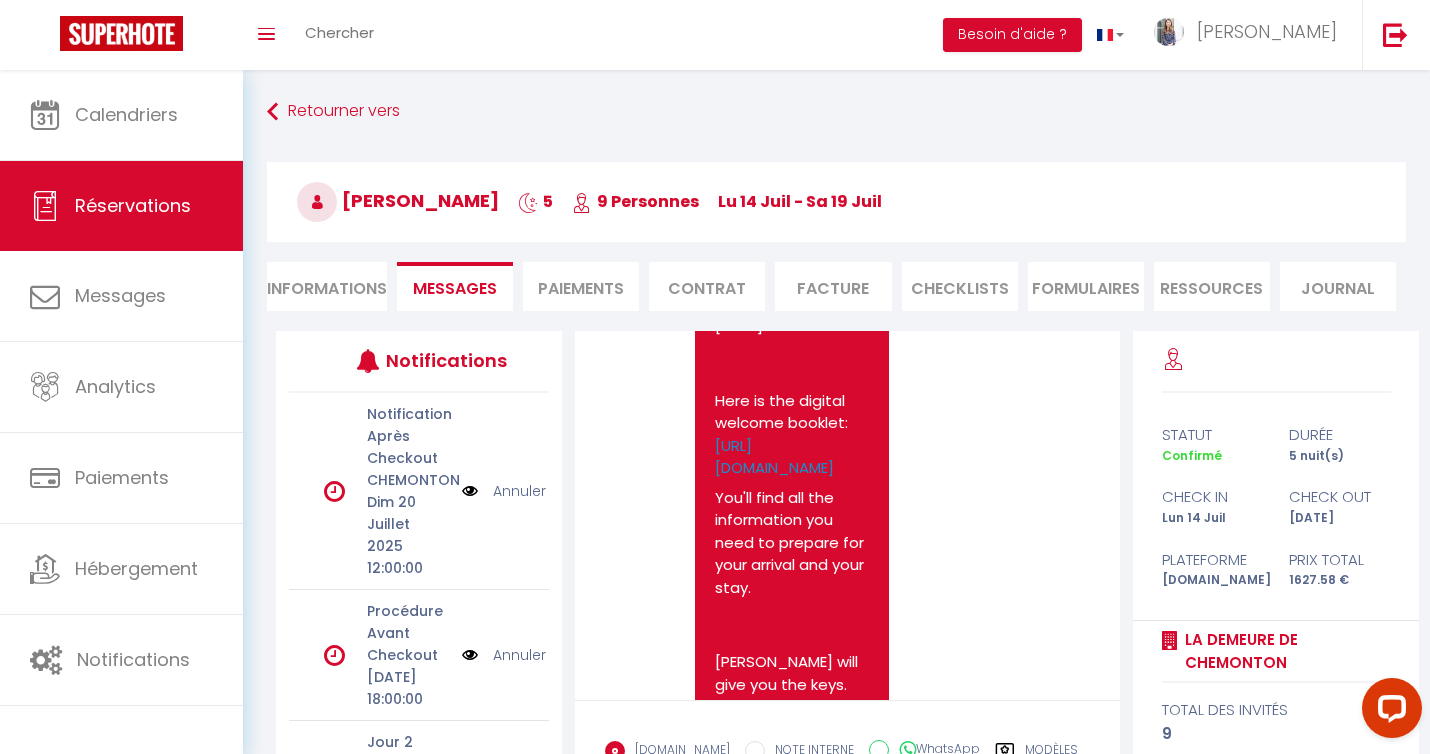 scroll, scrollTop: 408, scrollLeft: 0, axis: vertical 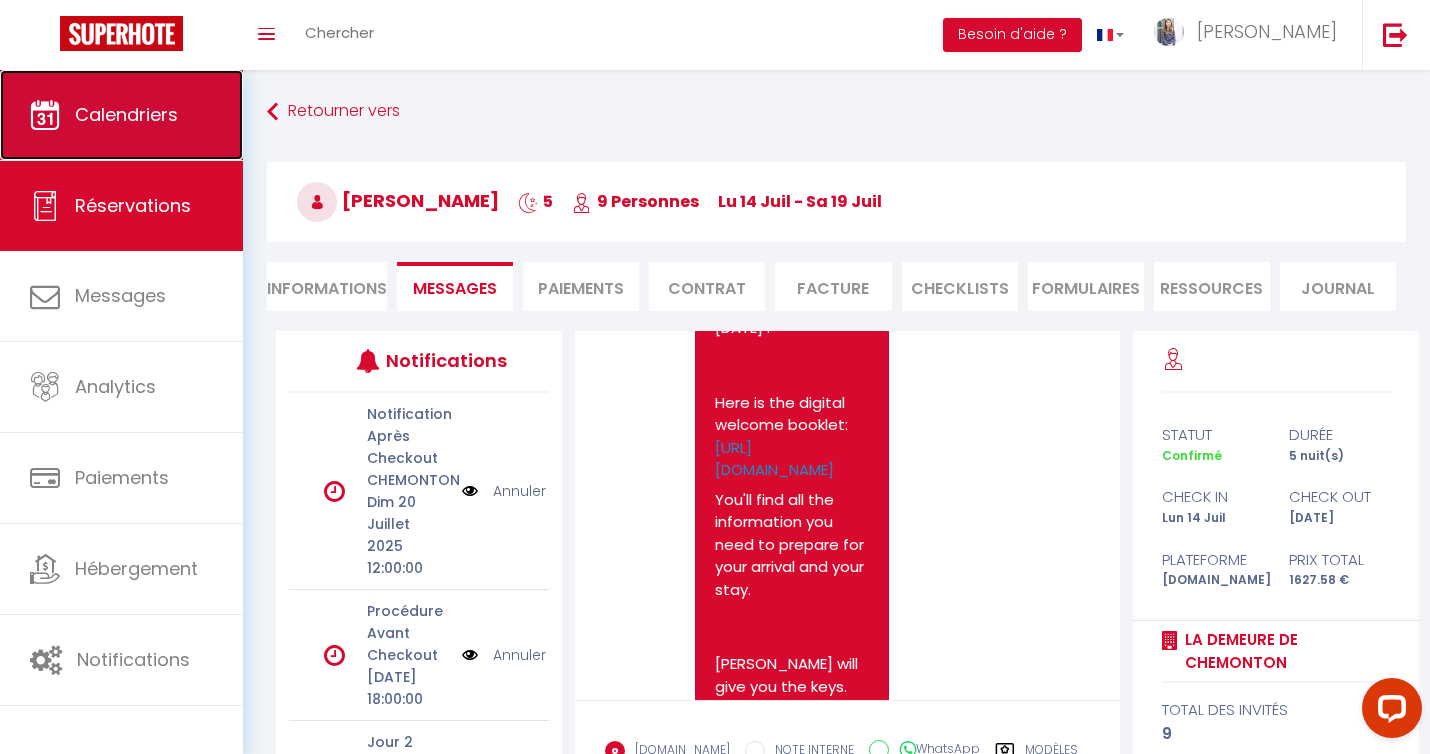 click on "Calendriers" at bounding box center [126, 114] 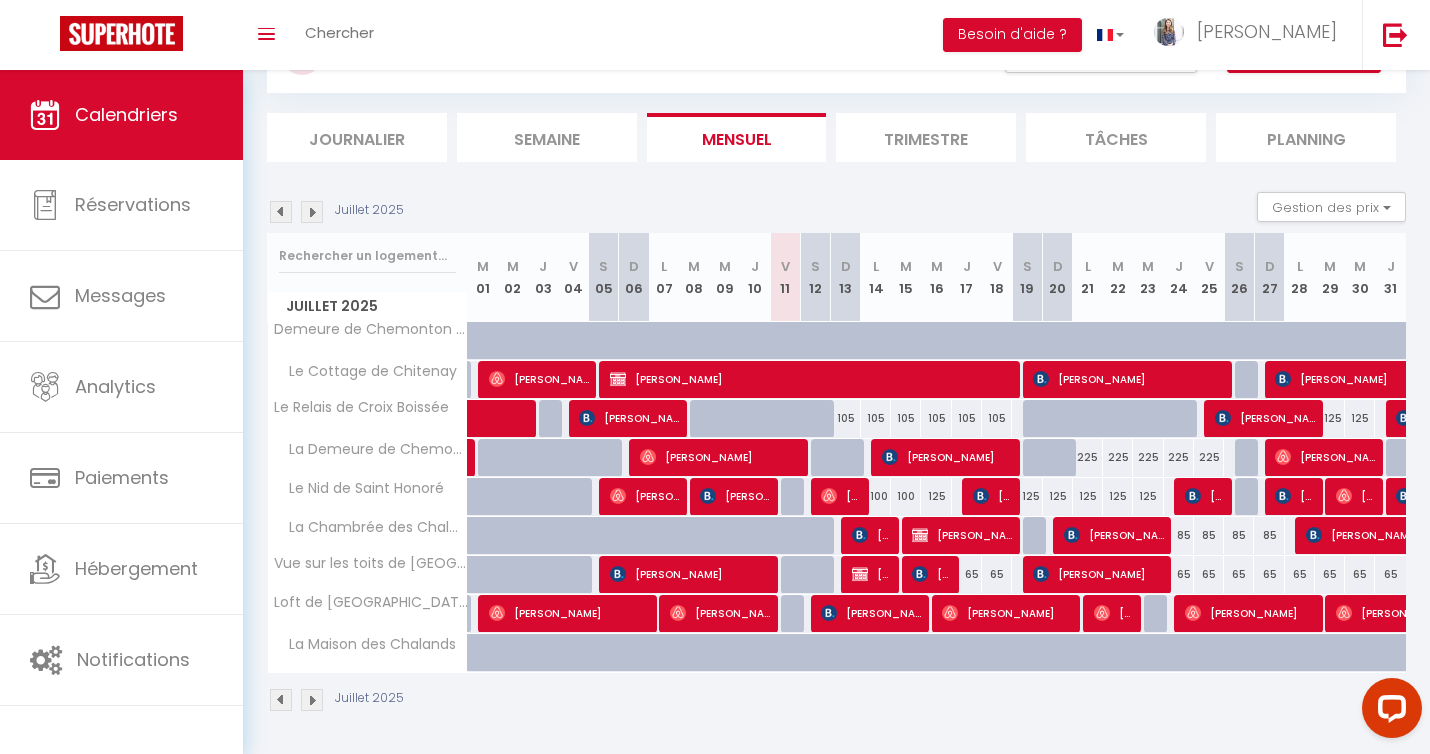 scroll, scrollTop: 96, scrollLeft: 0, axis: vertical 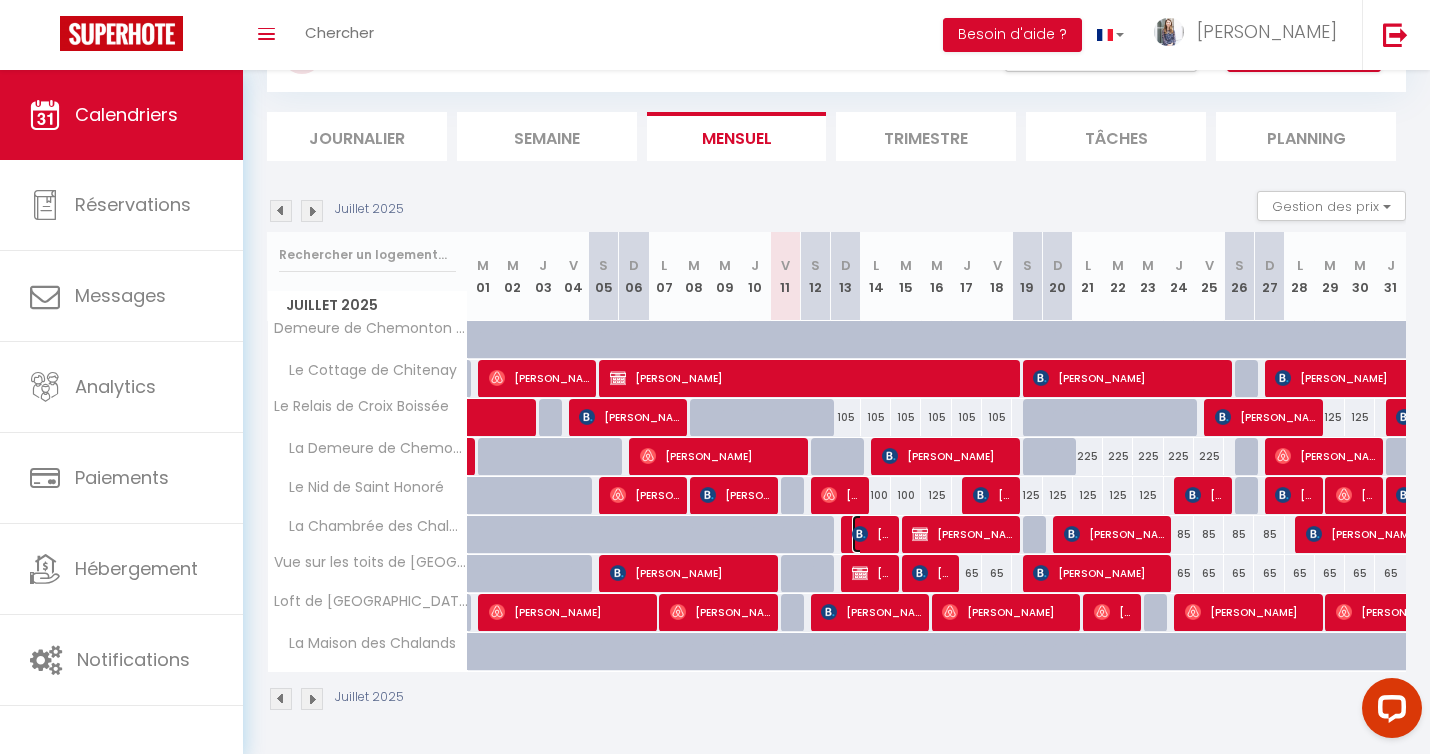 click at bounding box center (860, 534) 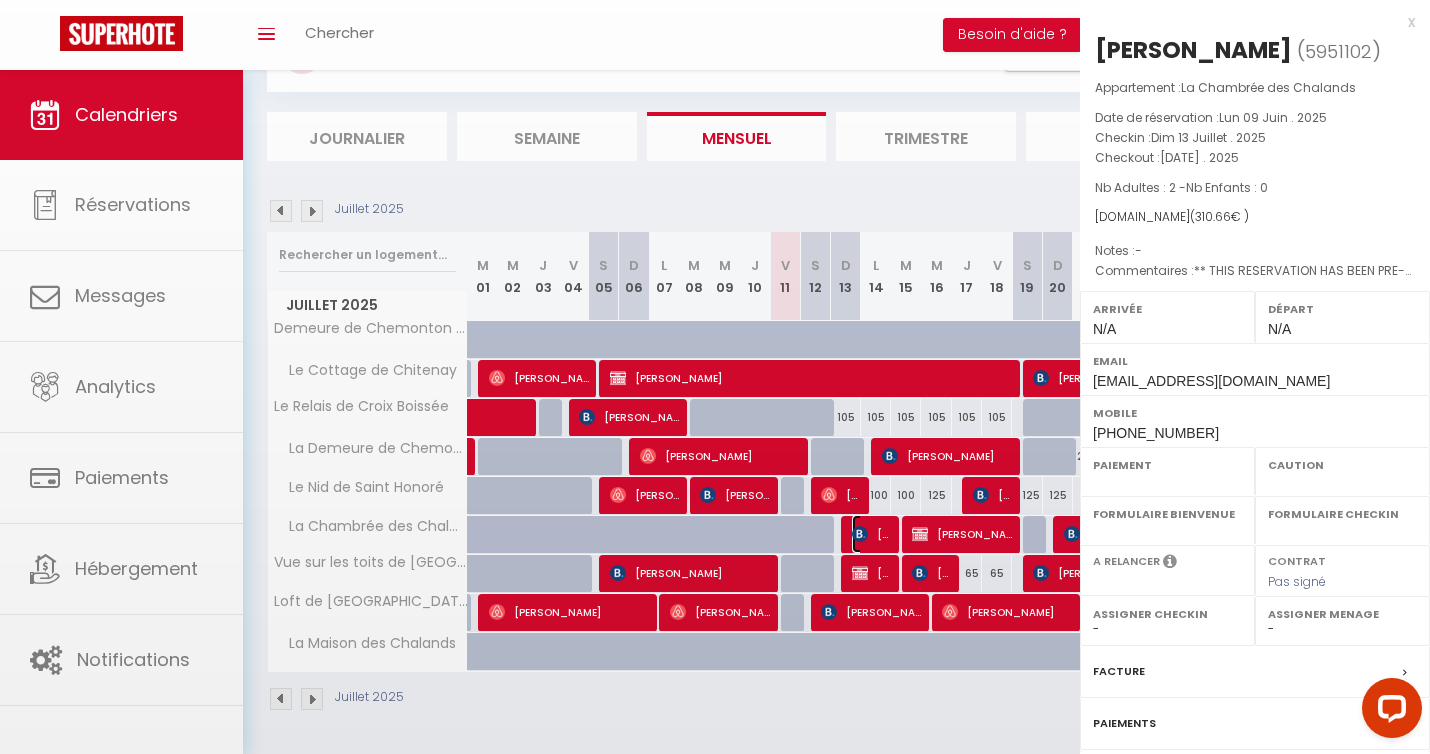 select on "OK" 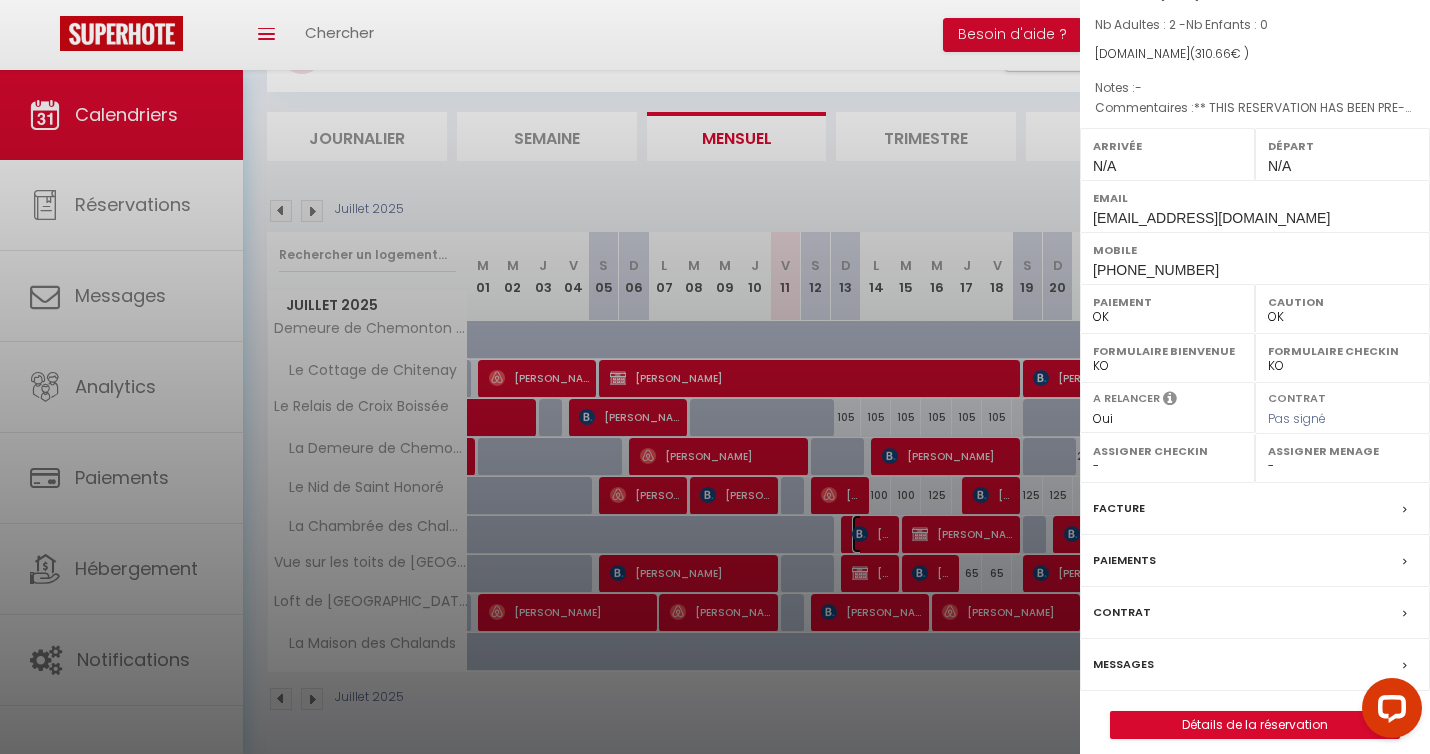 scroll, scrollTop: 210, scrollLeft: 0, axis: vertical 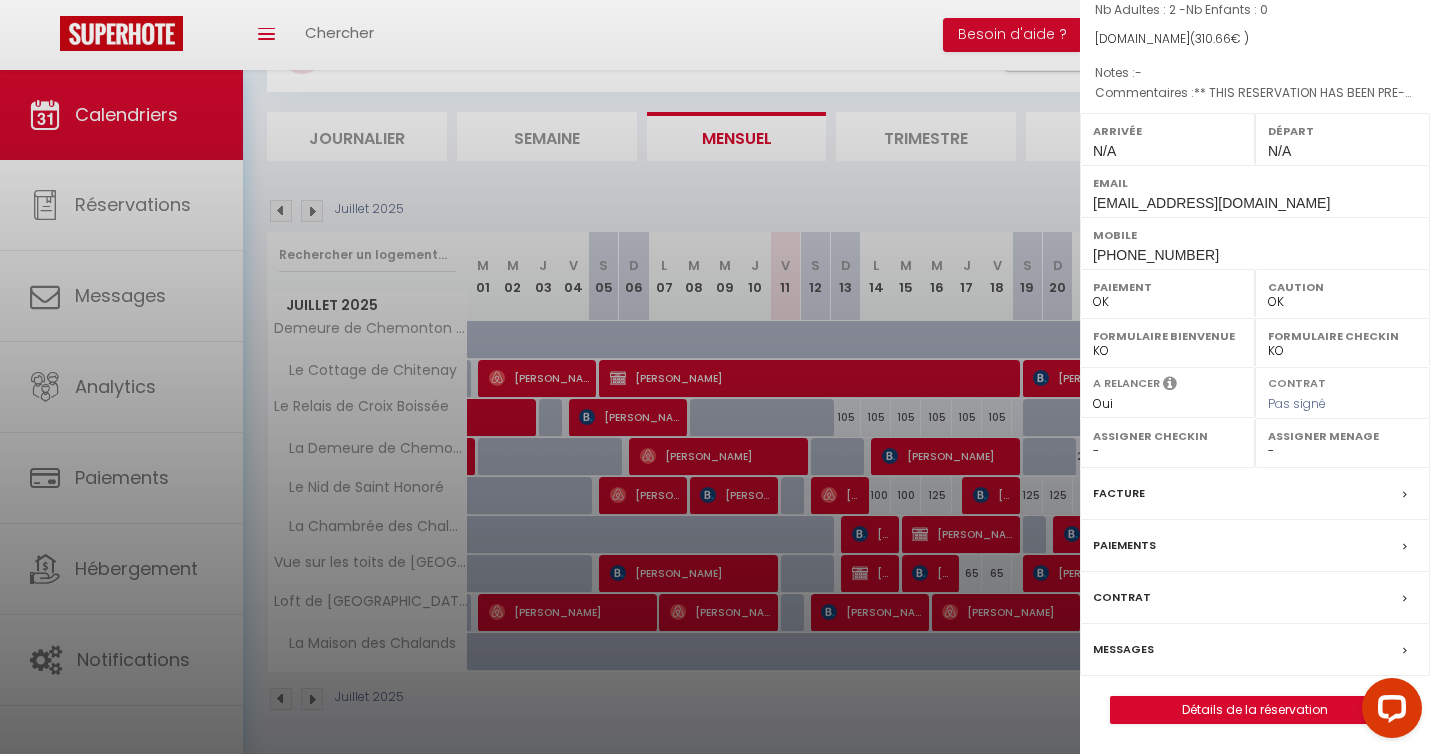click on "Messages" at bounding box center (1123, 649) 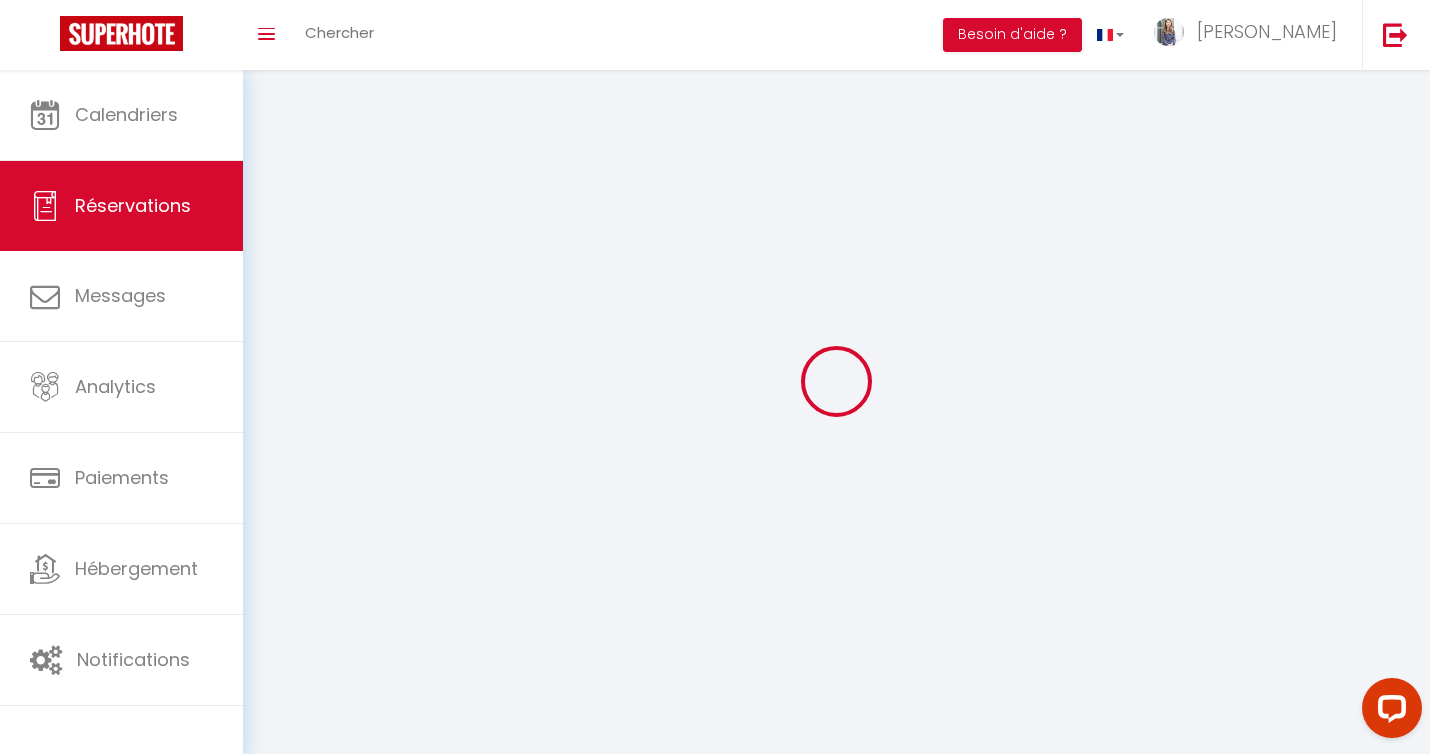 type on "Maguelone" 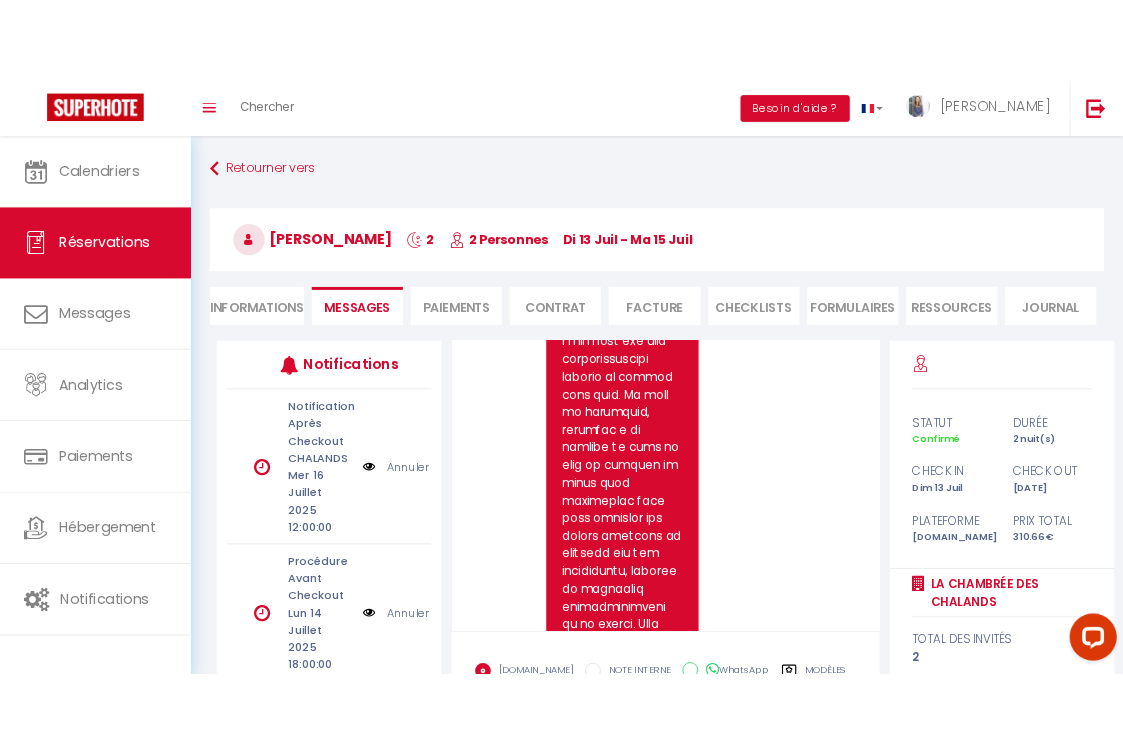 scroll, scrollTop: 1969, scrollLeft: 0, axis: vertical 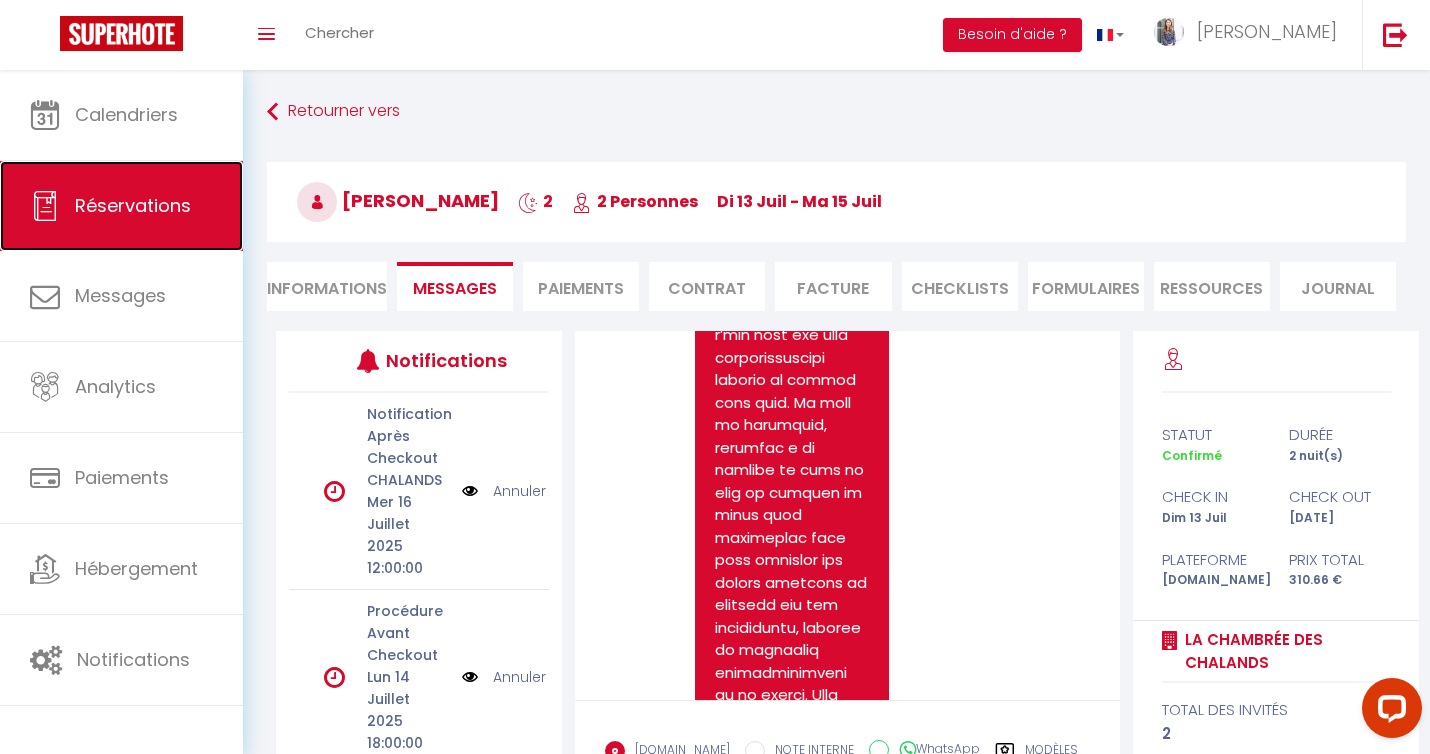 click on "Réservations" at bounding box center (133, 205) 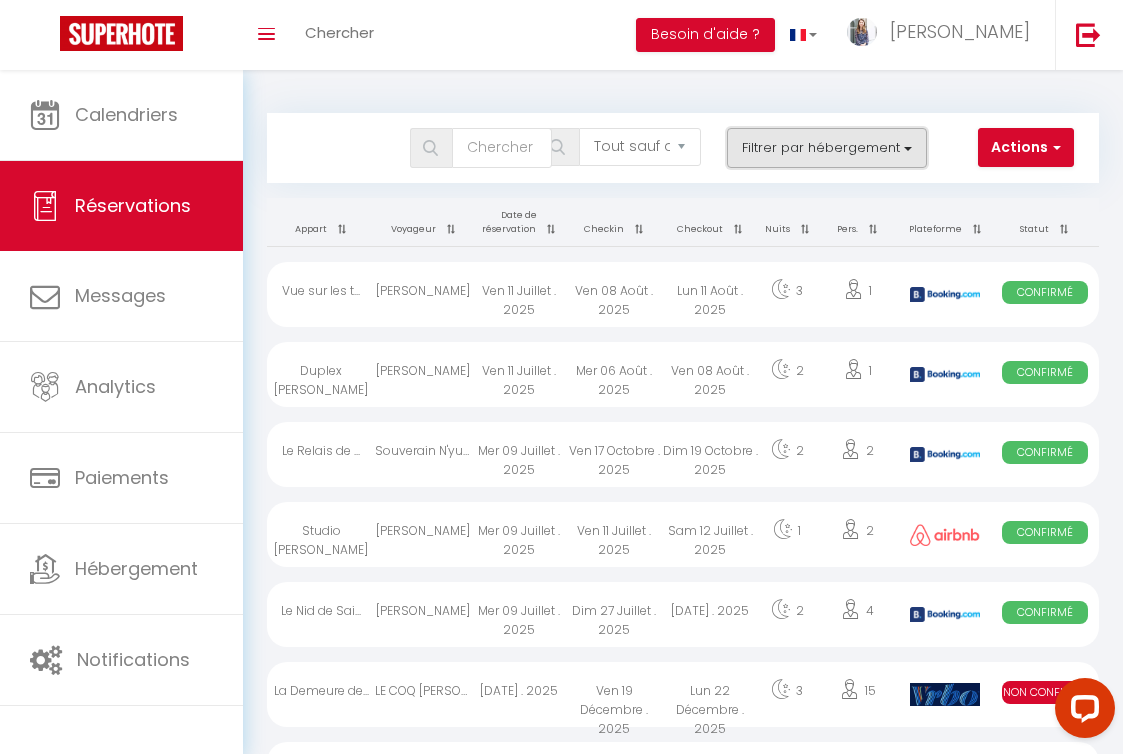 click on "Filtrer par hébergement" at bounding box center (827, 148) 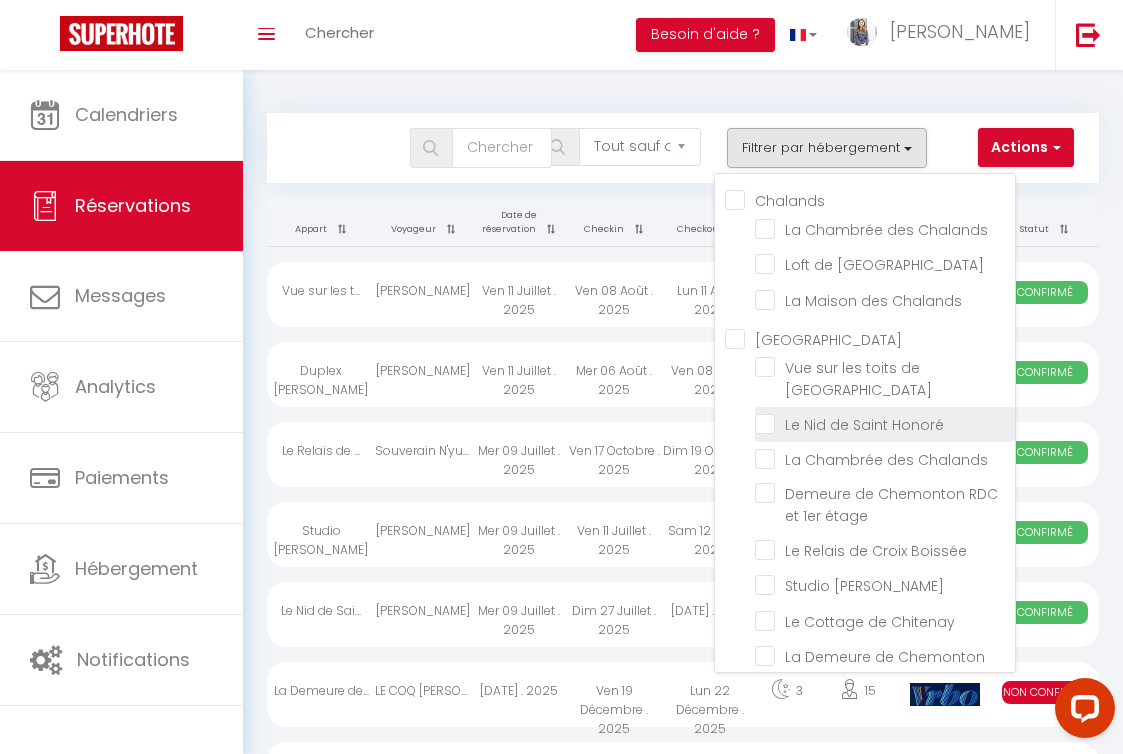 click on "Le Nid de Saint Honoré" at bounding box center [885, 423] 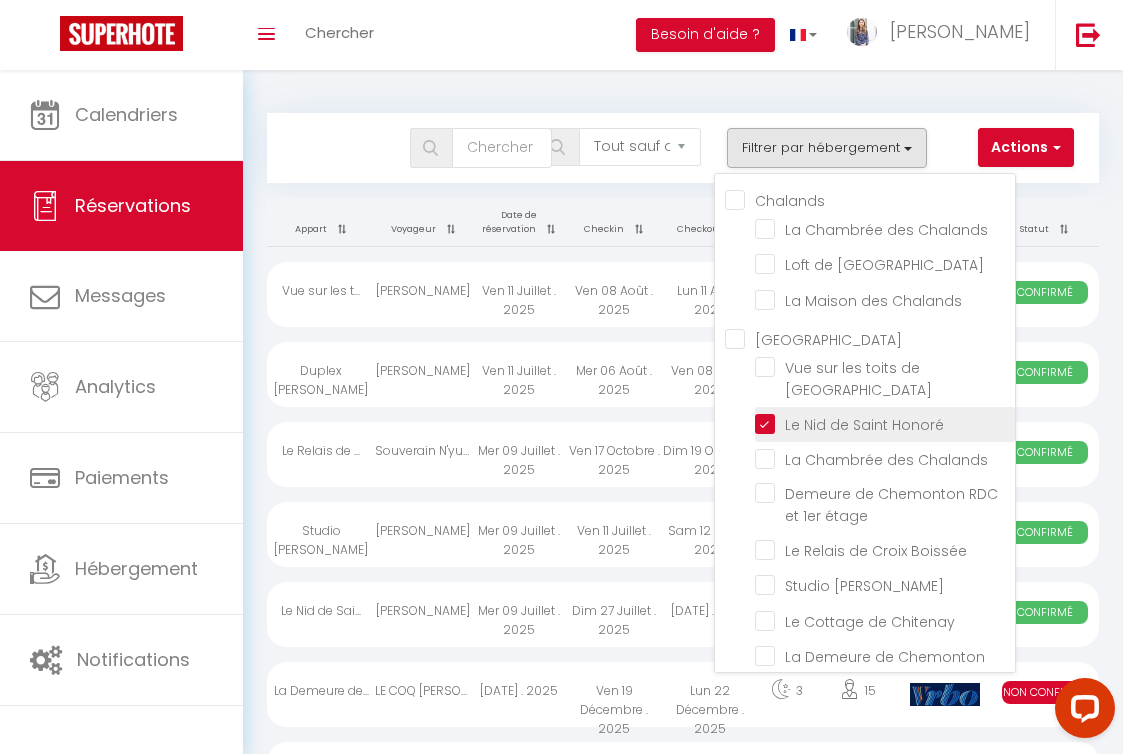 checkbox on "false" 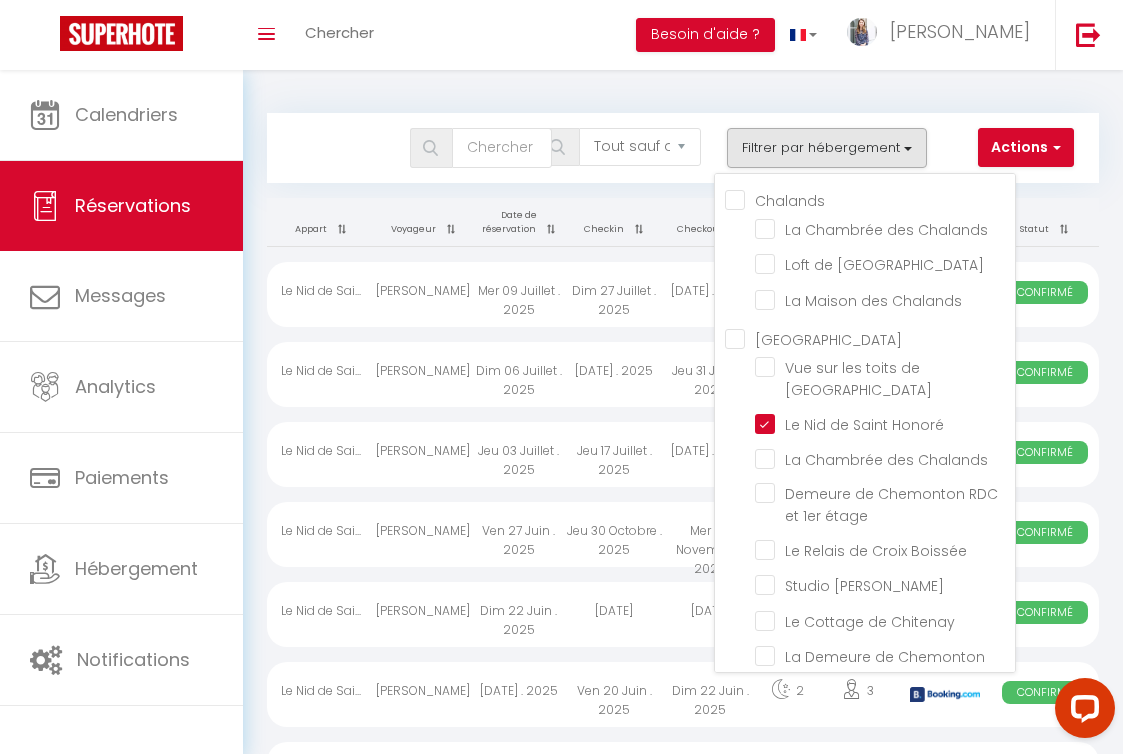 click on "Bookings         Tous les statuts   Annulé   Confirmé   Non Confirmé   Tout sauf annulé   No Show   Request
Filtrer par hébergement
Chalands
La Chambrée des Chalands
Loft de [GEOGRAPHIC_DATA]
La Maison des Chalands
[GEOGRAPHIC_DATA]
Vue sur les toits de [GEOGRAPHIC_DATA]
Le Nid de [GEOGRAPHIC_DATA]
La Chambrée des Chalands
Demeure de Chemonton RDC et 1er étage
Le Relais de Croix Boissée
Studio [PERSON_NAME]         SCI PANNIER" at bounding box center [683, 2203] 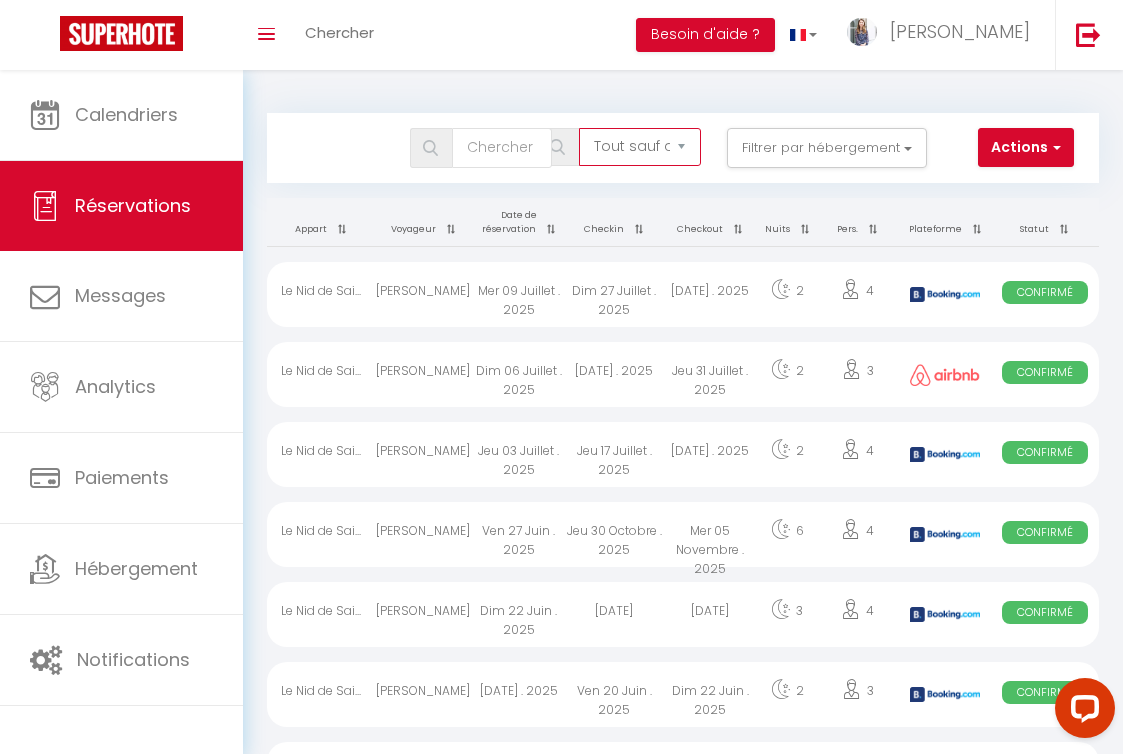 click on "Tous les statuts   Annulé   Confirmé   Non Confirmé   Tout sauf annulé   No Show   Request" at bounding box center [640, 147] 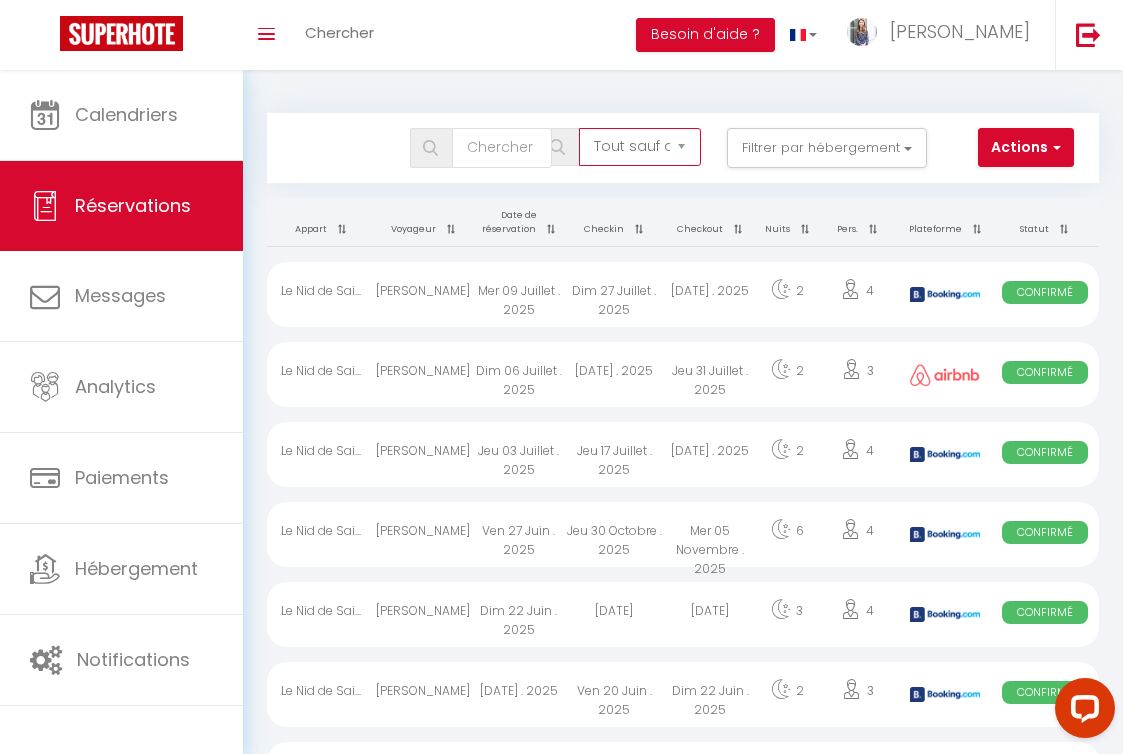 select on "all" 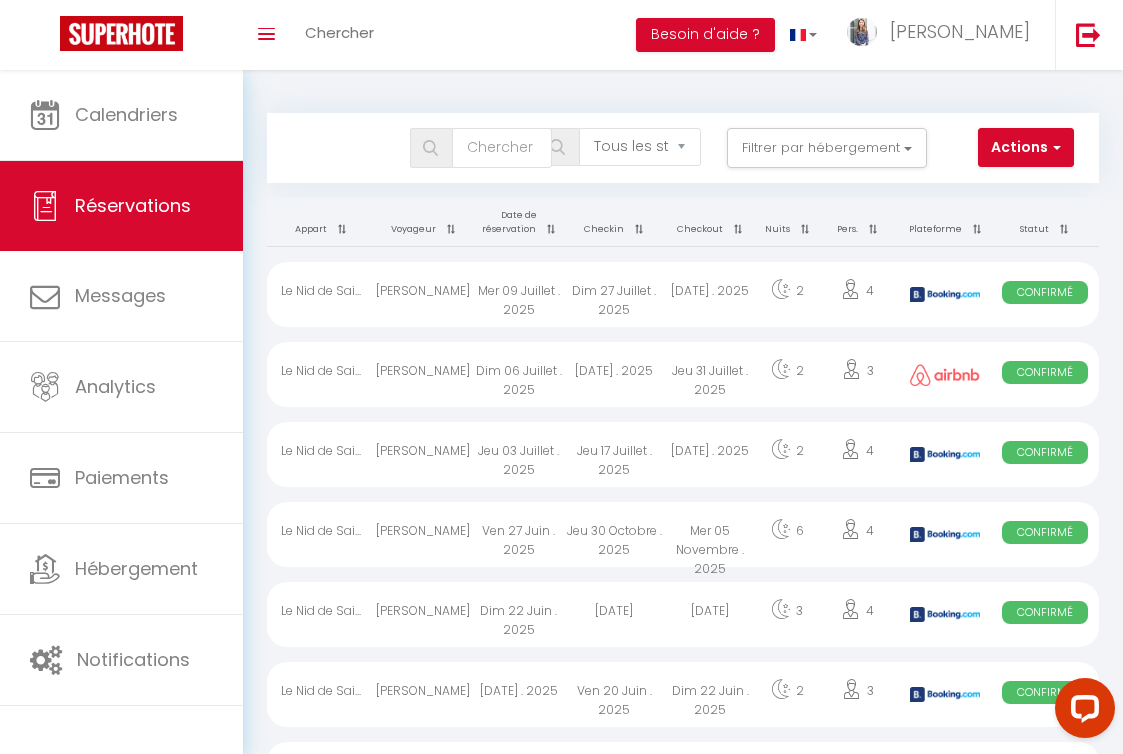 click on "[DATE] . 2025" at bounding box center [710, 454] 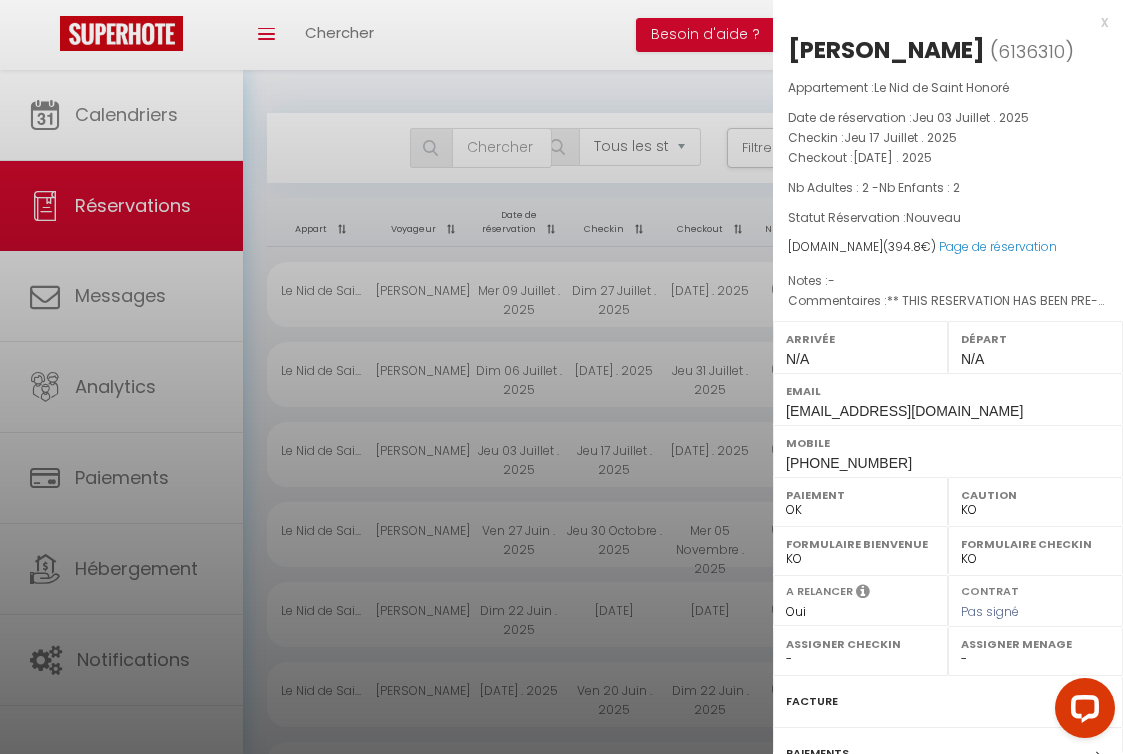 click at bounding box center [561, 377] 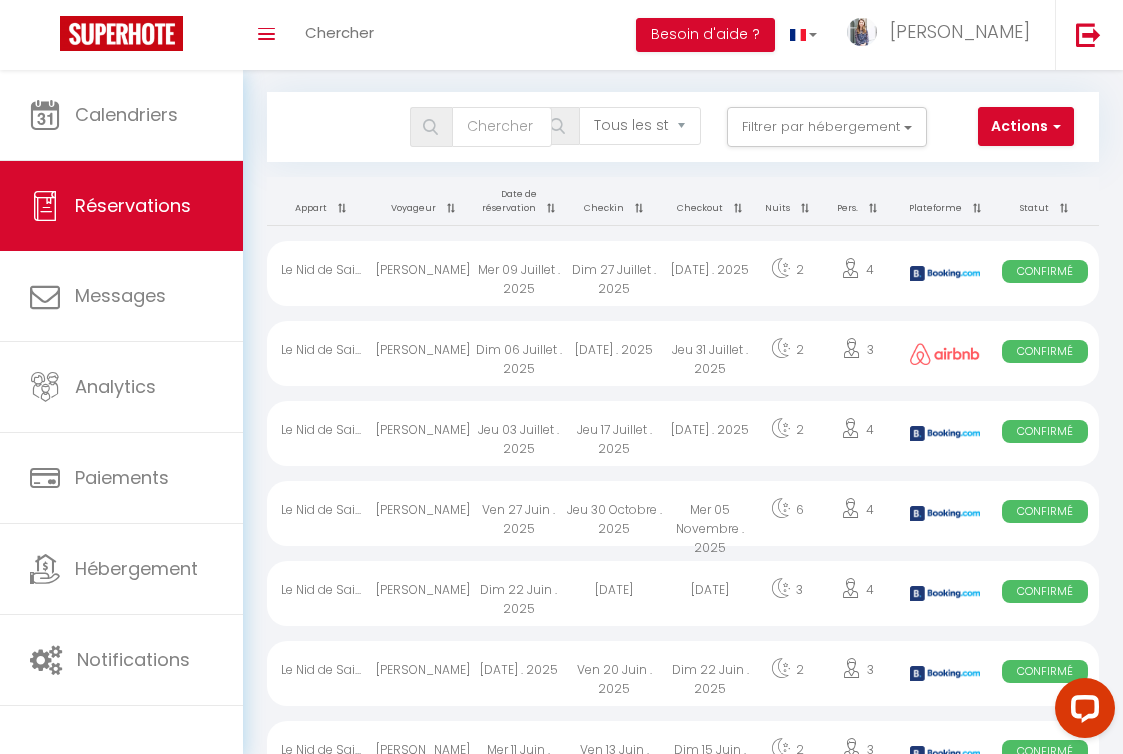 scroll, scrollTop: 0, scrollLeft: 0, axis: both 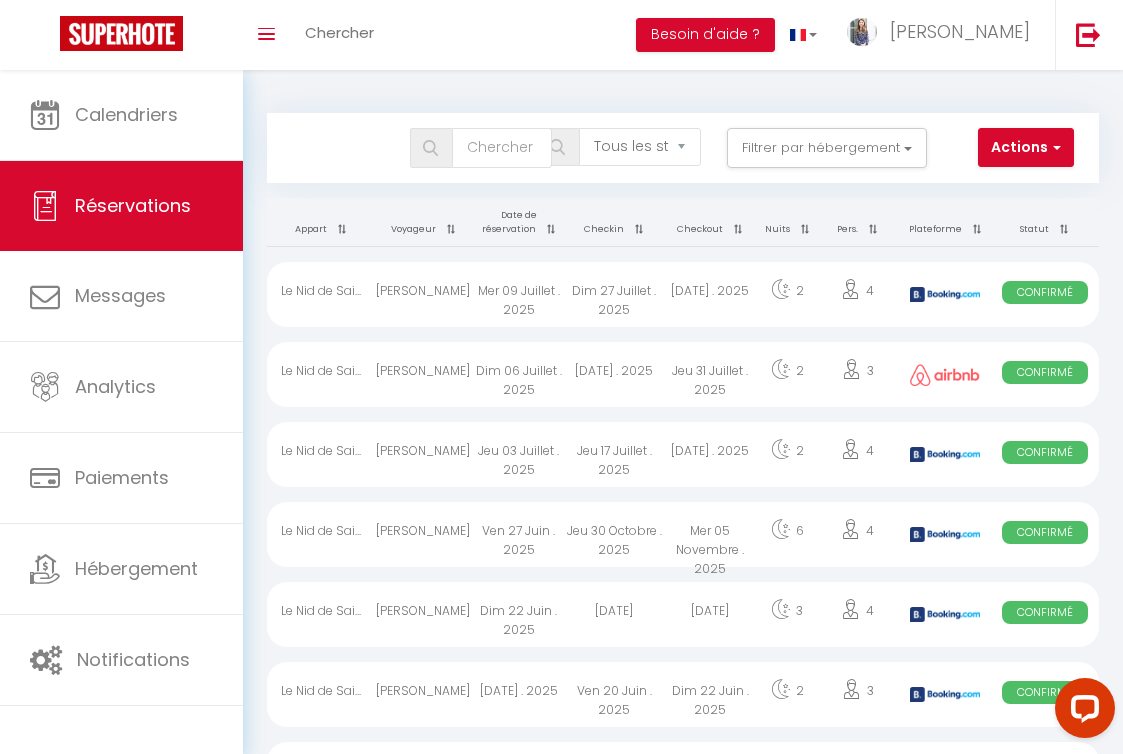 click on "4" at bounding box center (857, 454) 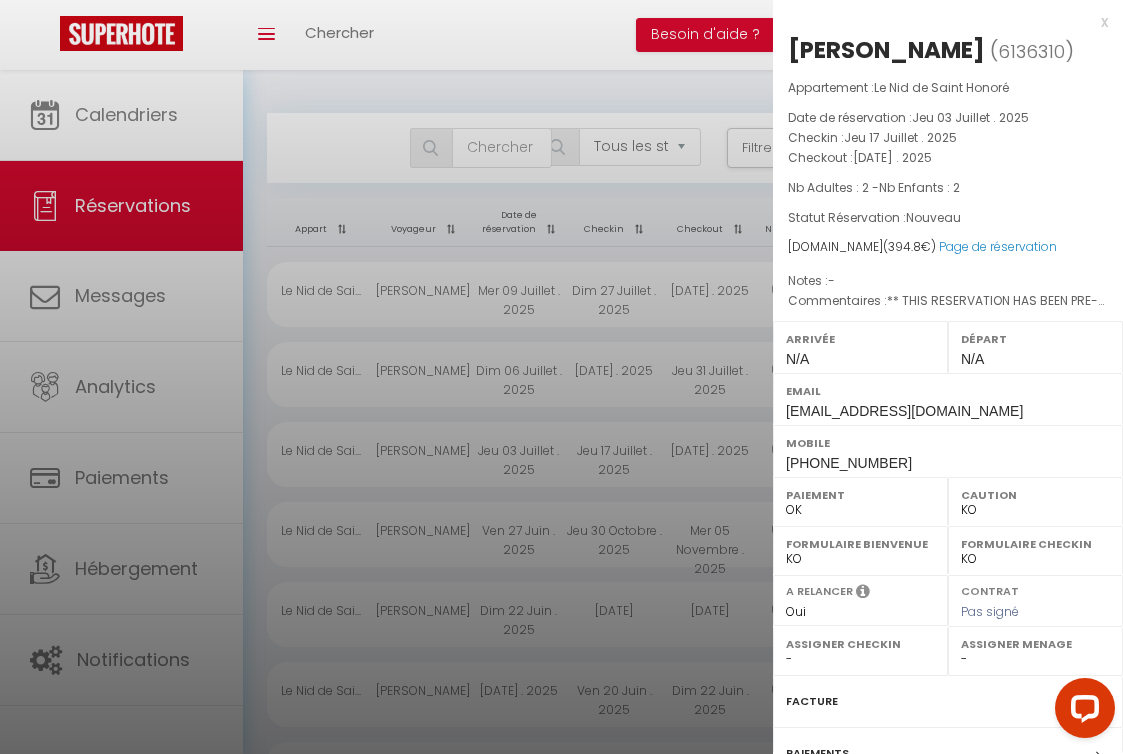 click at bounding box center (561, 377) 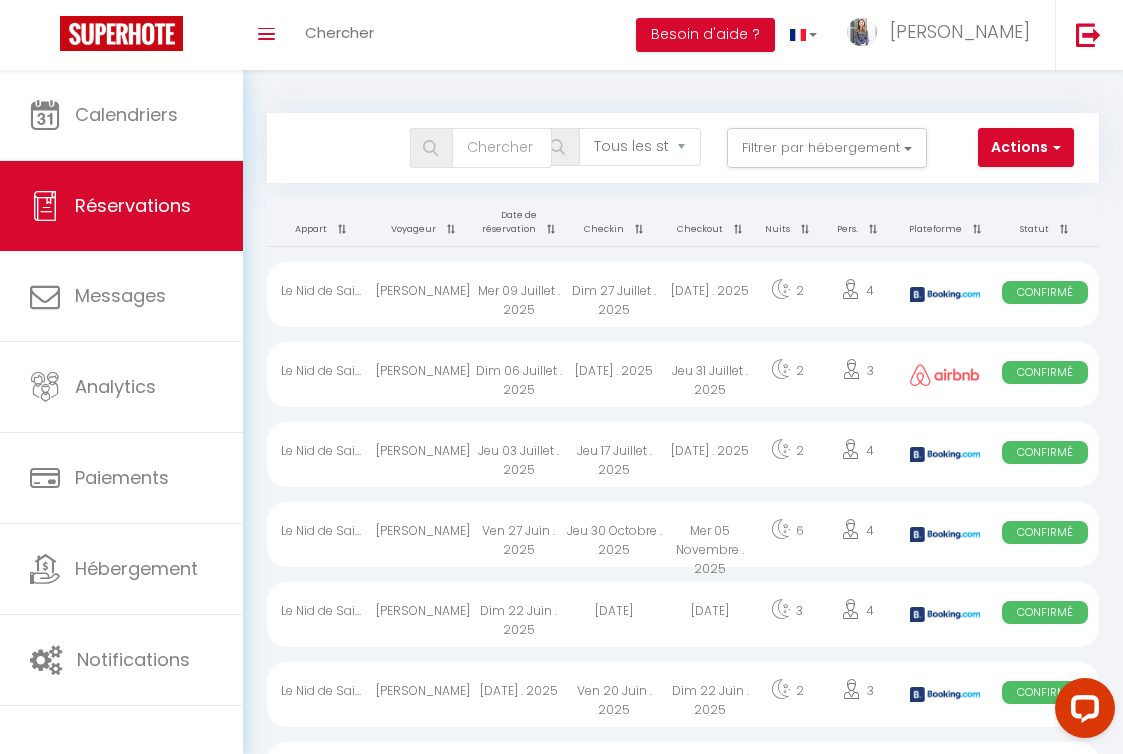 click on "Jeu 31 Juillet . 2025" at bounding box center [710, 374] 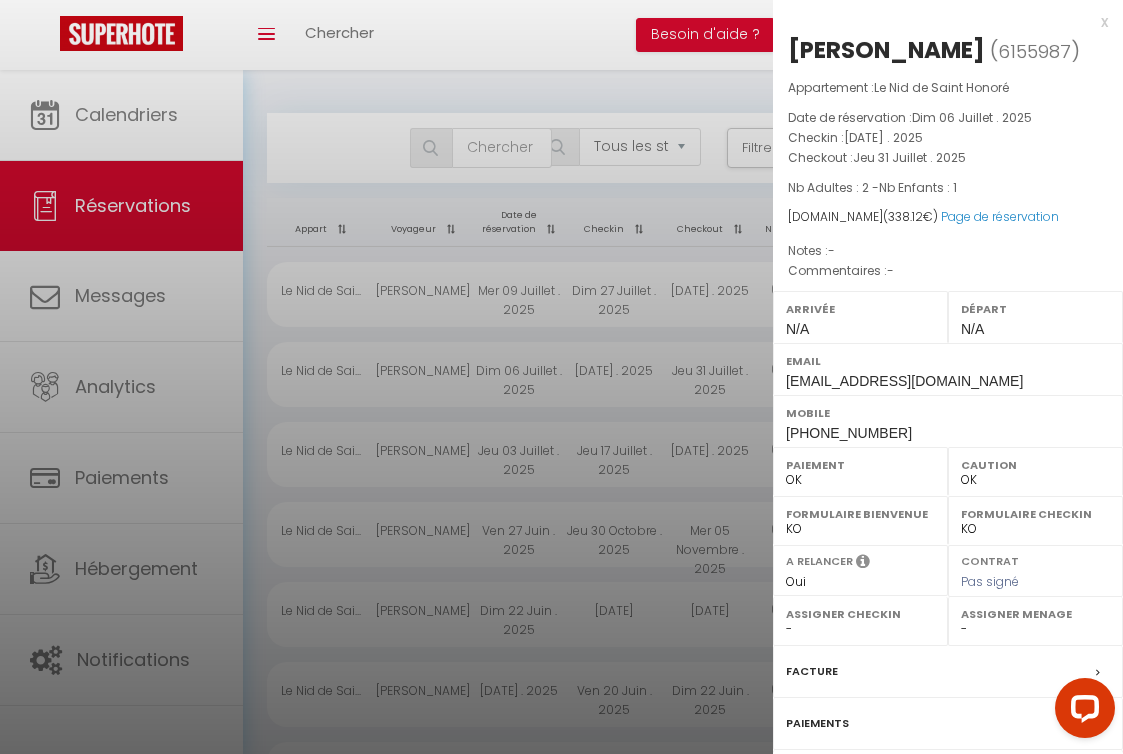 click at bounding box center [561, 377] 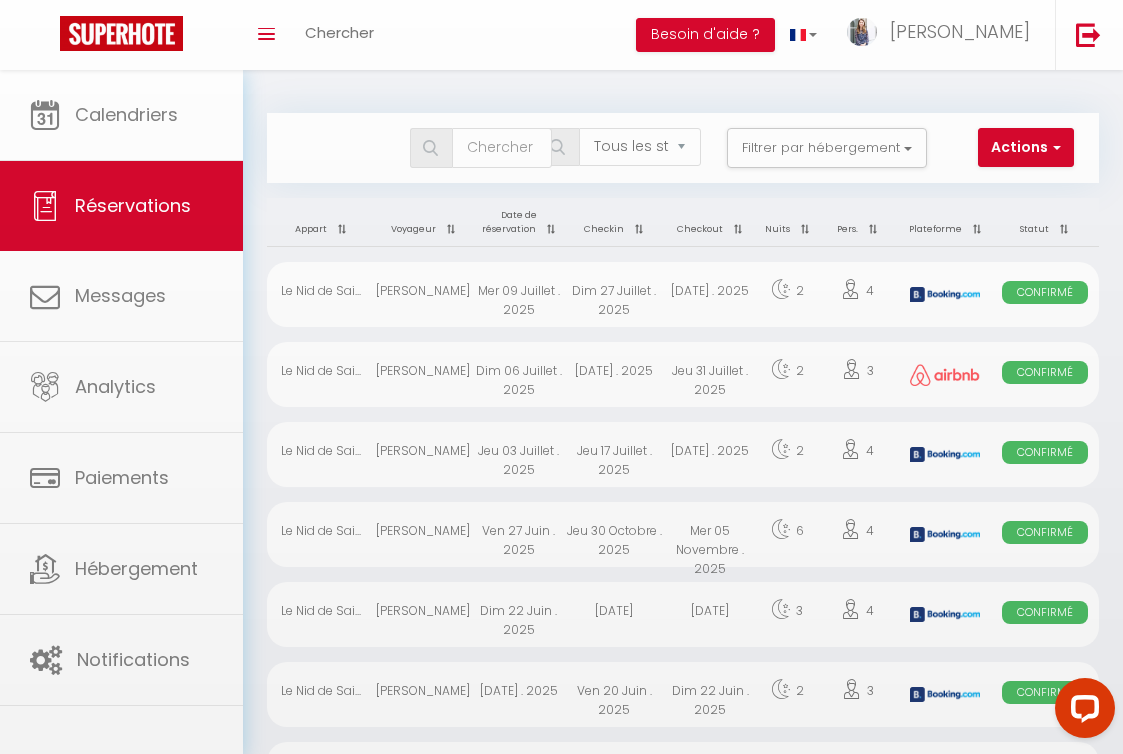 click on "[DATE] . 2025" at bounding box center [710, 294] 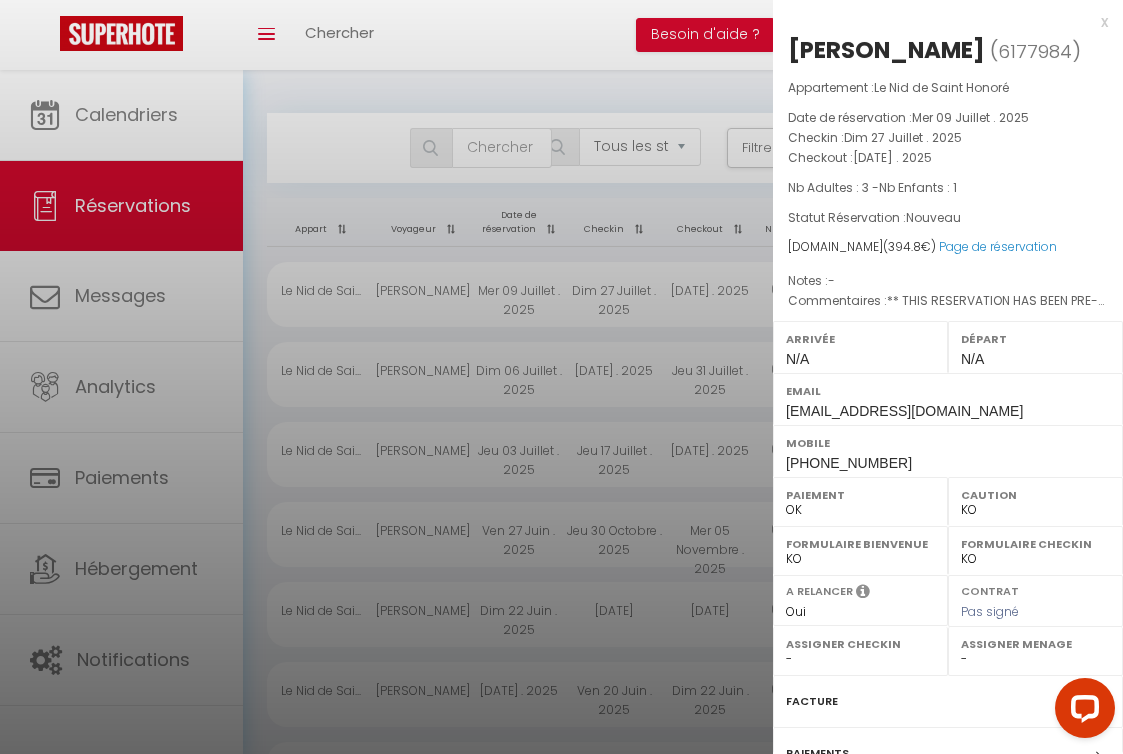 click at bounding box center [561, 377] 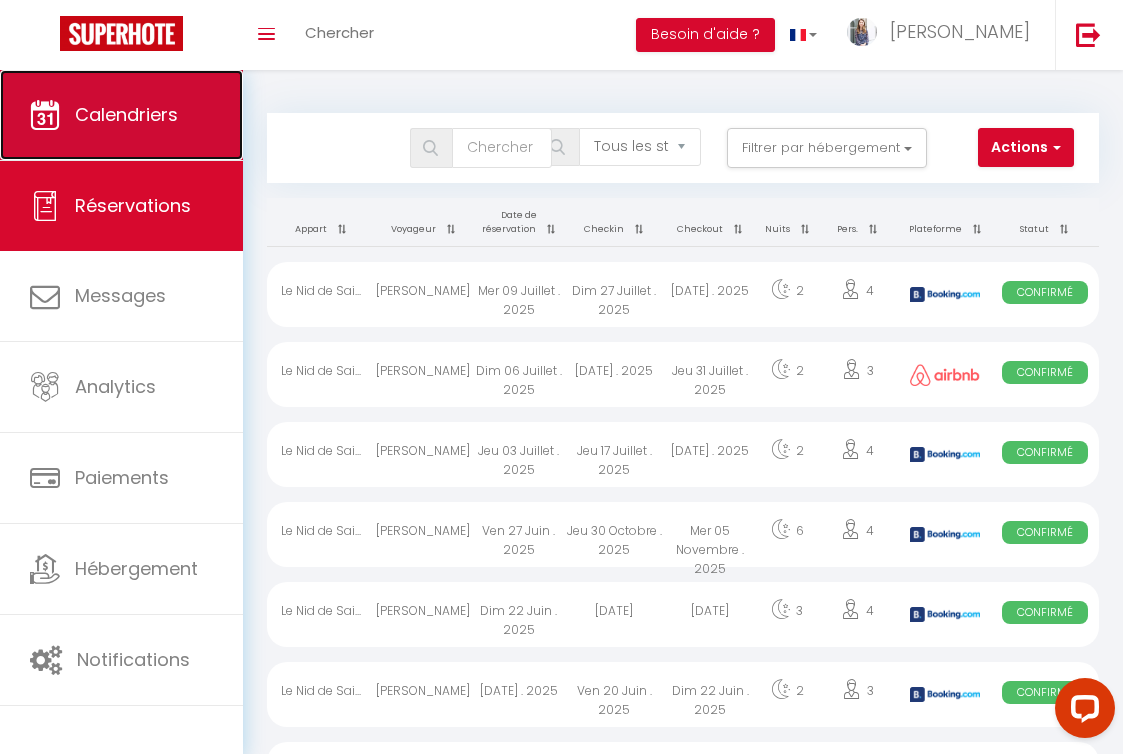 click on "Calendriers" at bounding box center (121, 115) 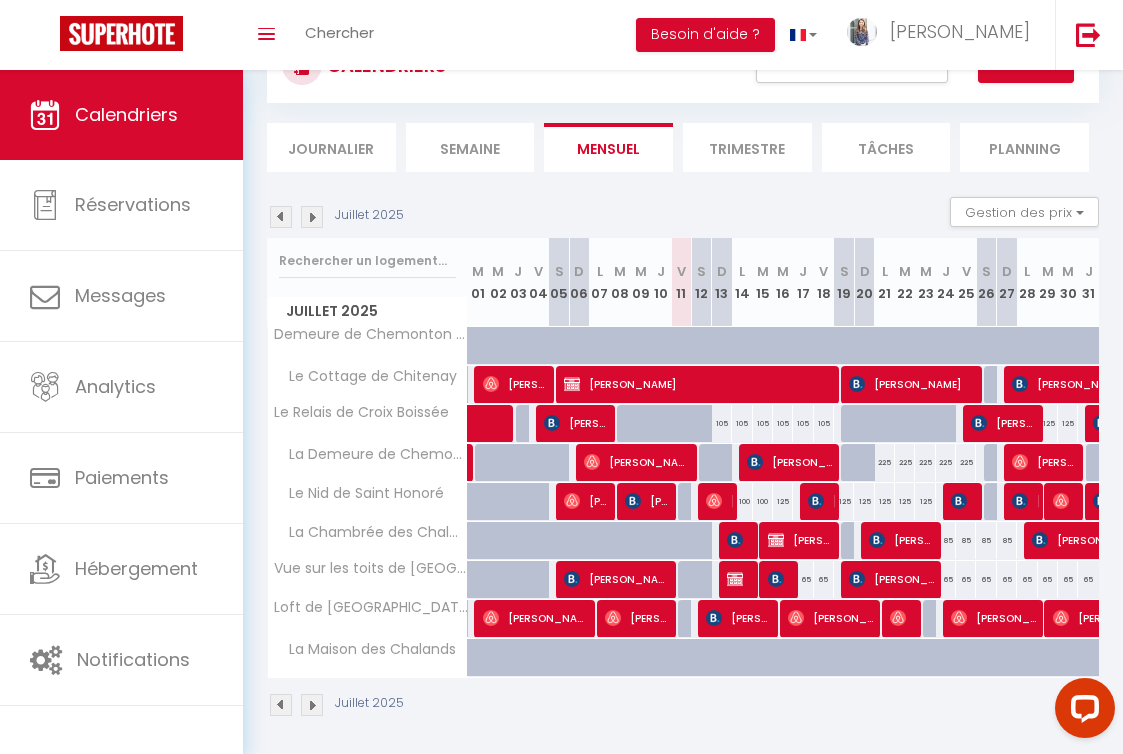 scroll, scrollTop: 91, scrollLeft: 0, axis: vertical 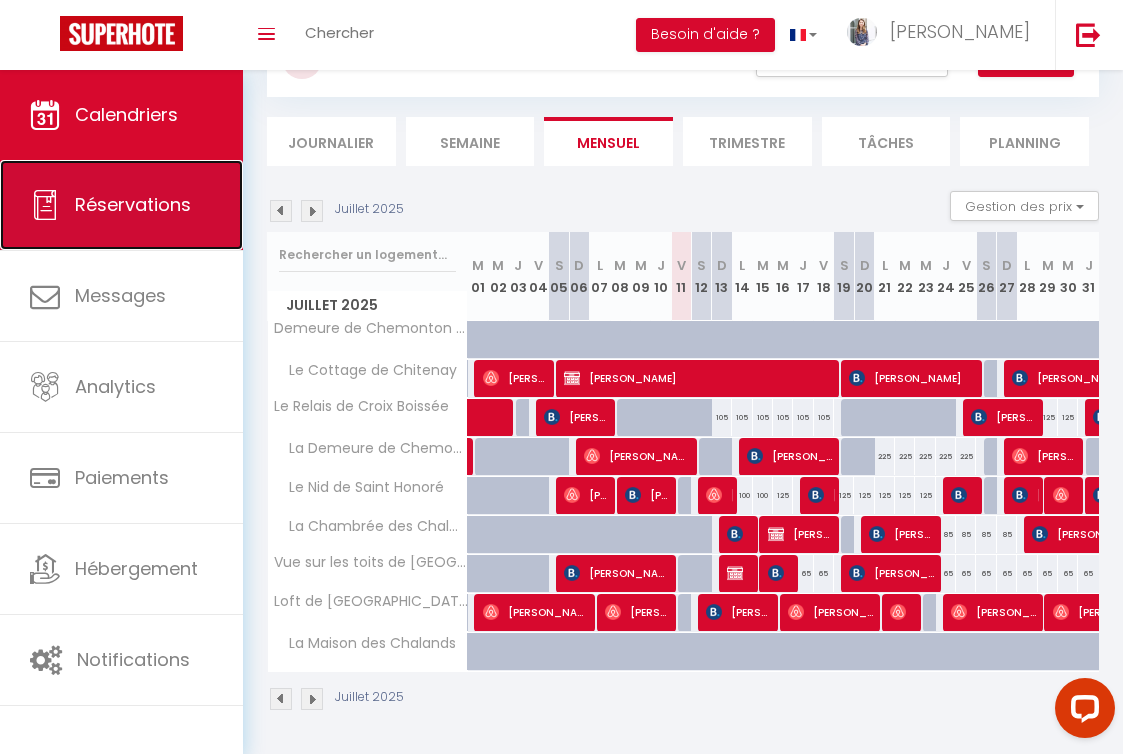 click on "Réservations" at bounding box center (121, 205) 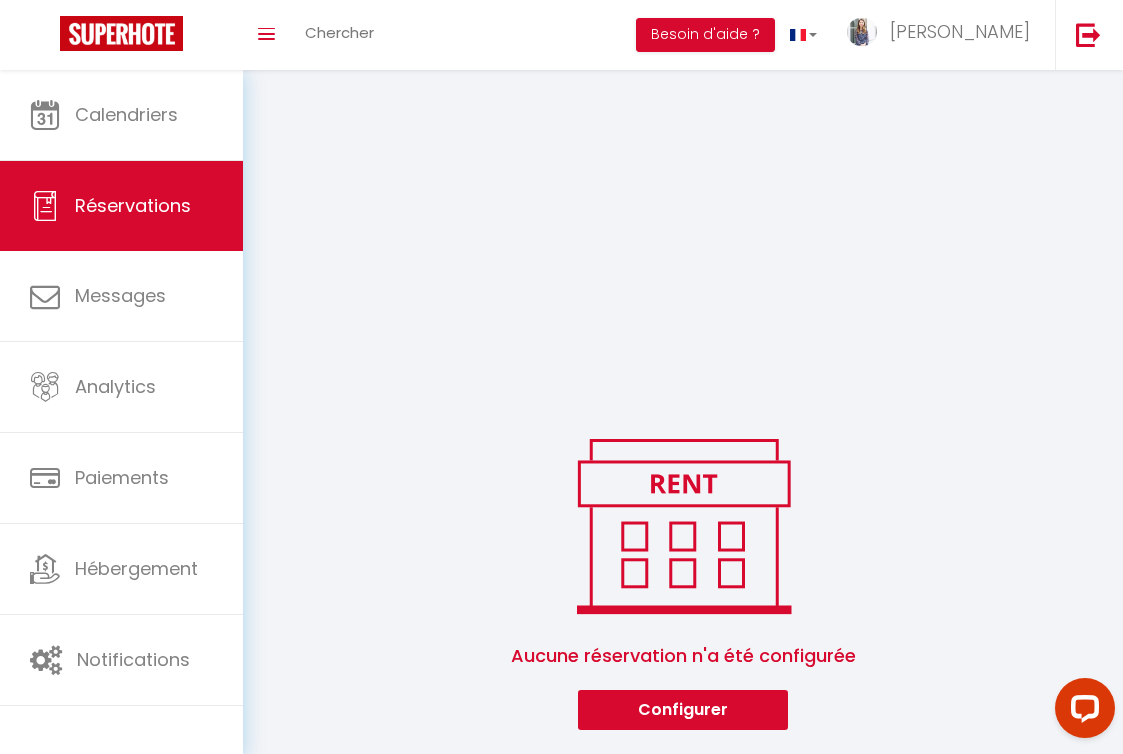 select on "all" 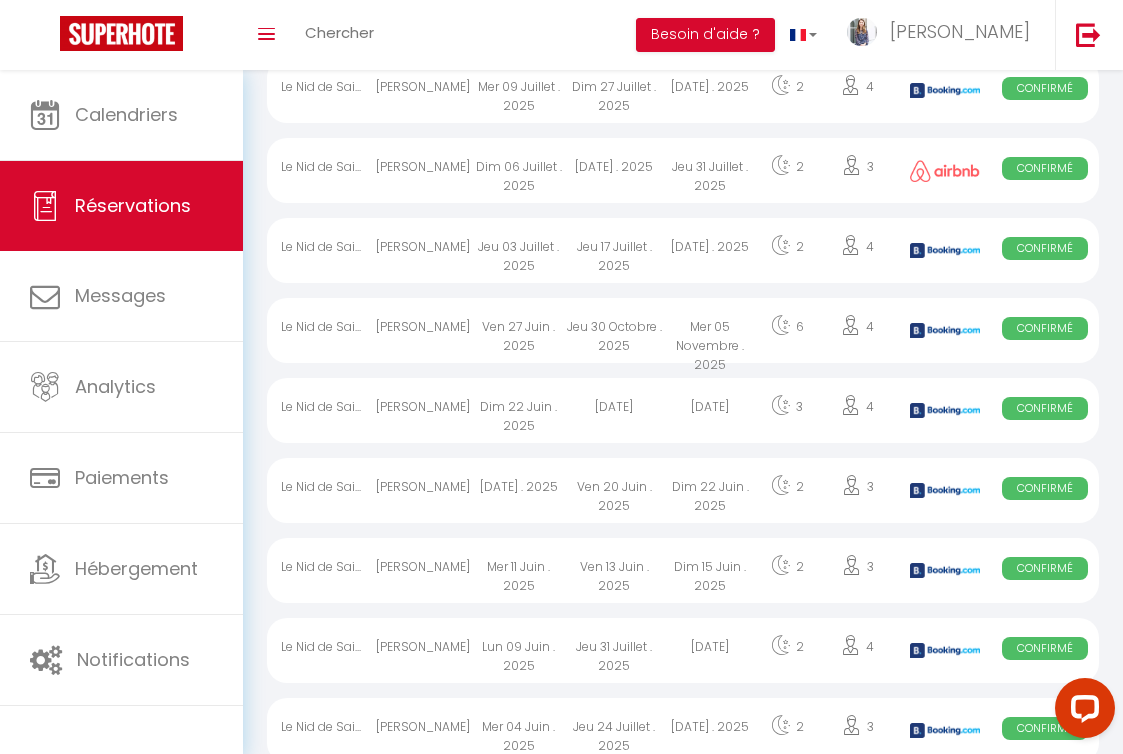 scroll, scrollTop: 0, scrollLeft: 0, axis: both 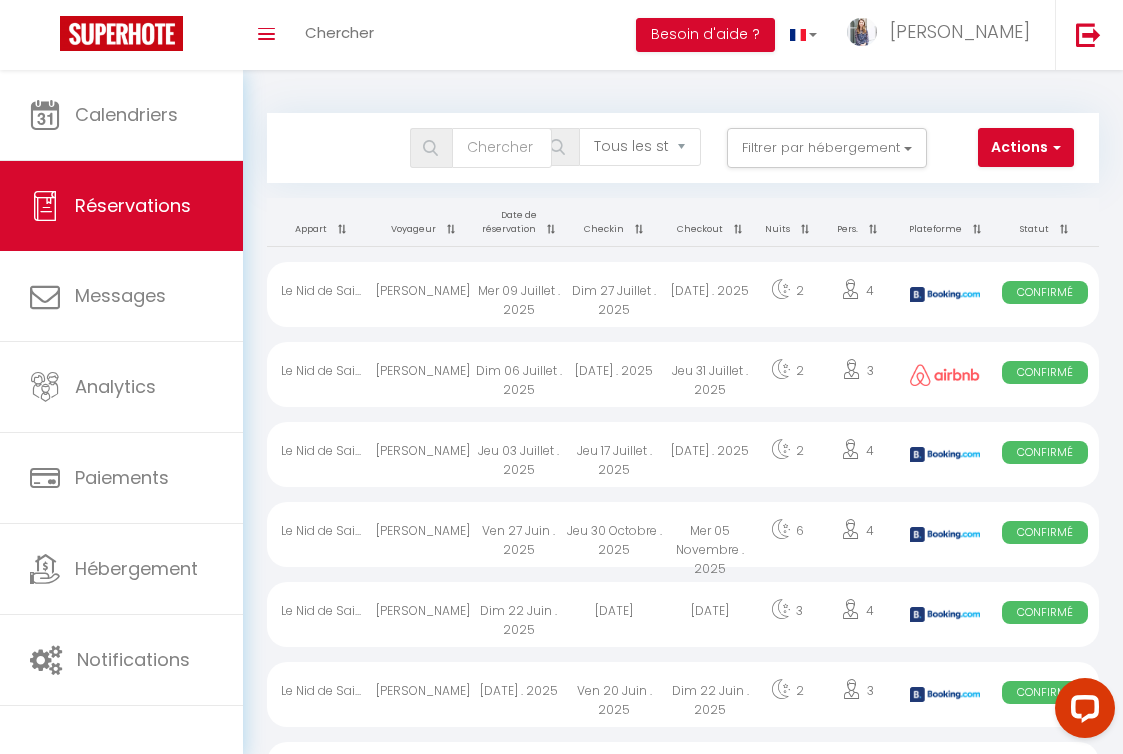 click on "Checkin" at bounding box center [615, 222] 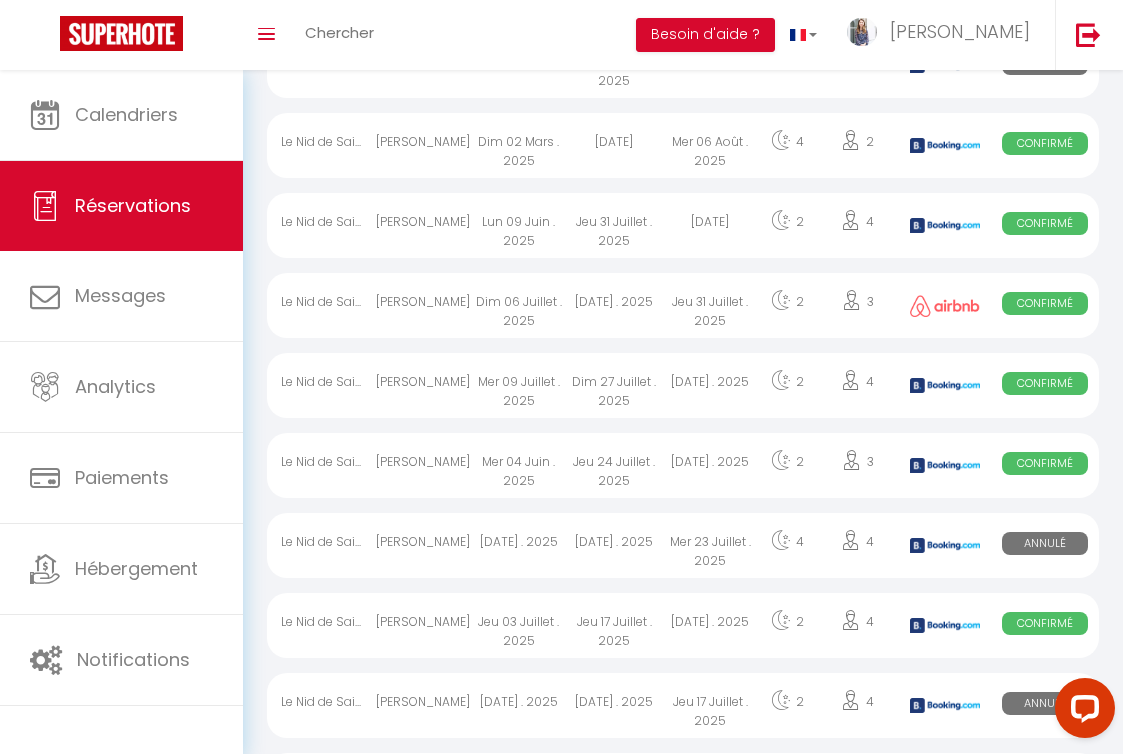 scroll, scrollTop: 1027, scrollLeft: 0, axis: vertical 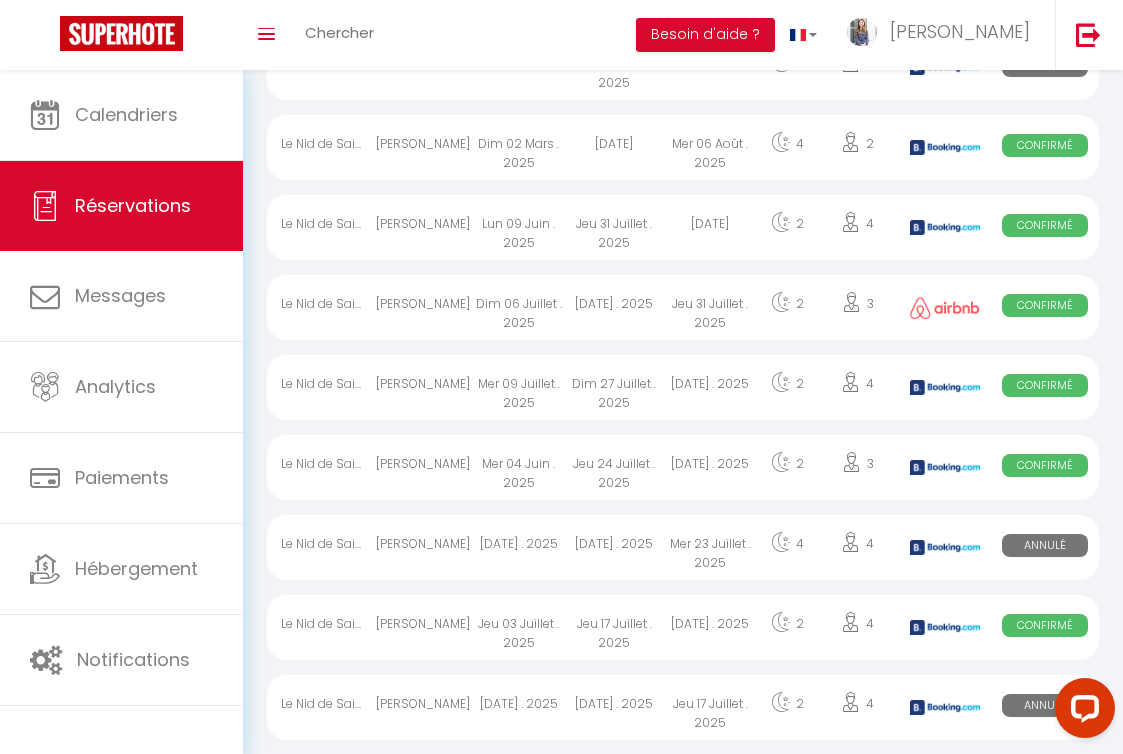 click on "[DATE]" at bounding box center (710, 227) 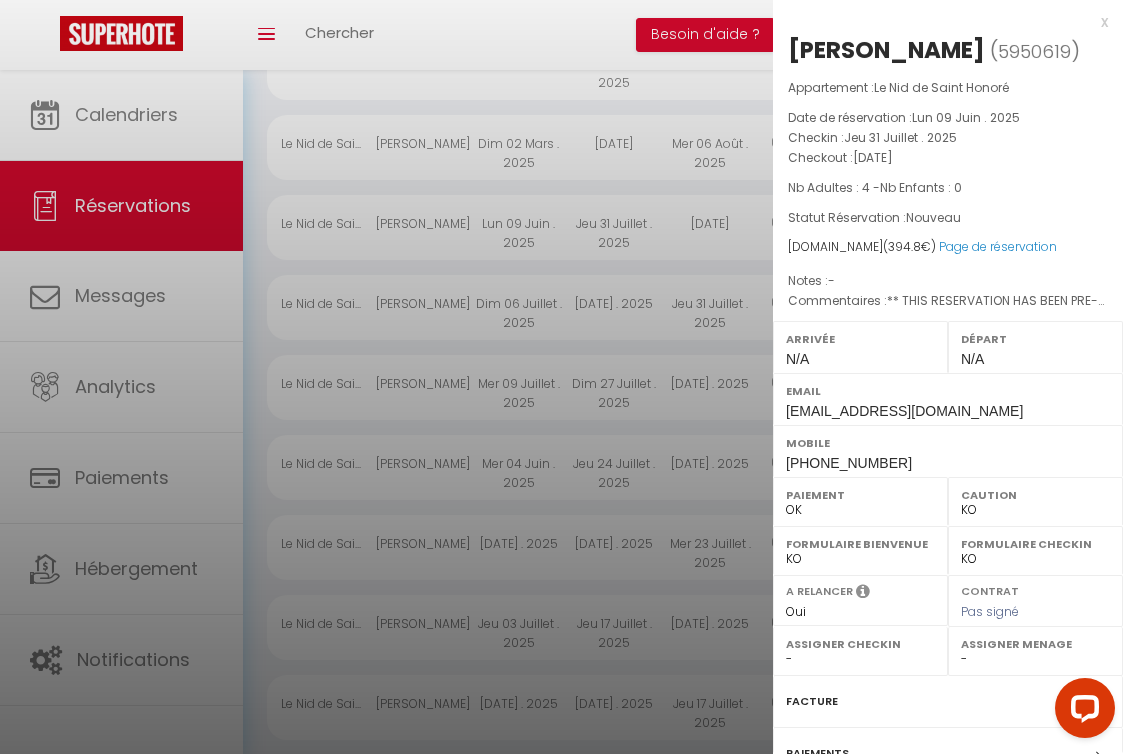 click at bounding box center (561, 377) 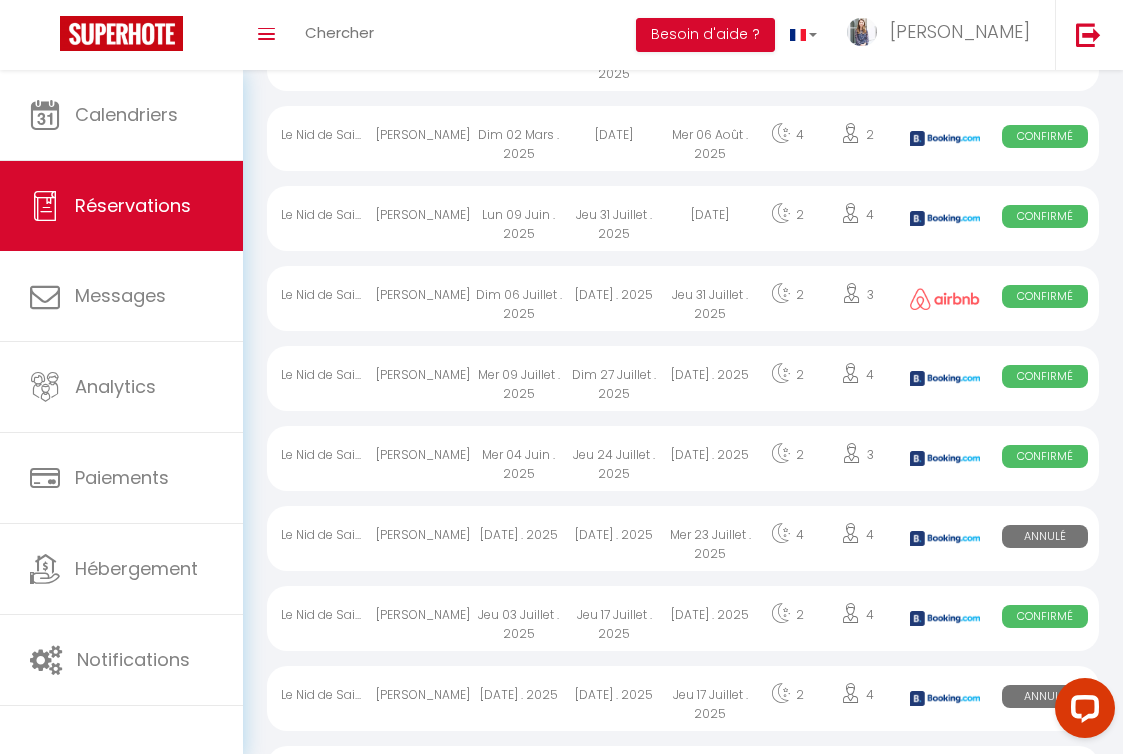 scroll, scrollTop: 1042, scrollLeft: 0, axis: vertical 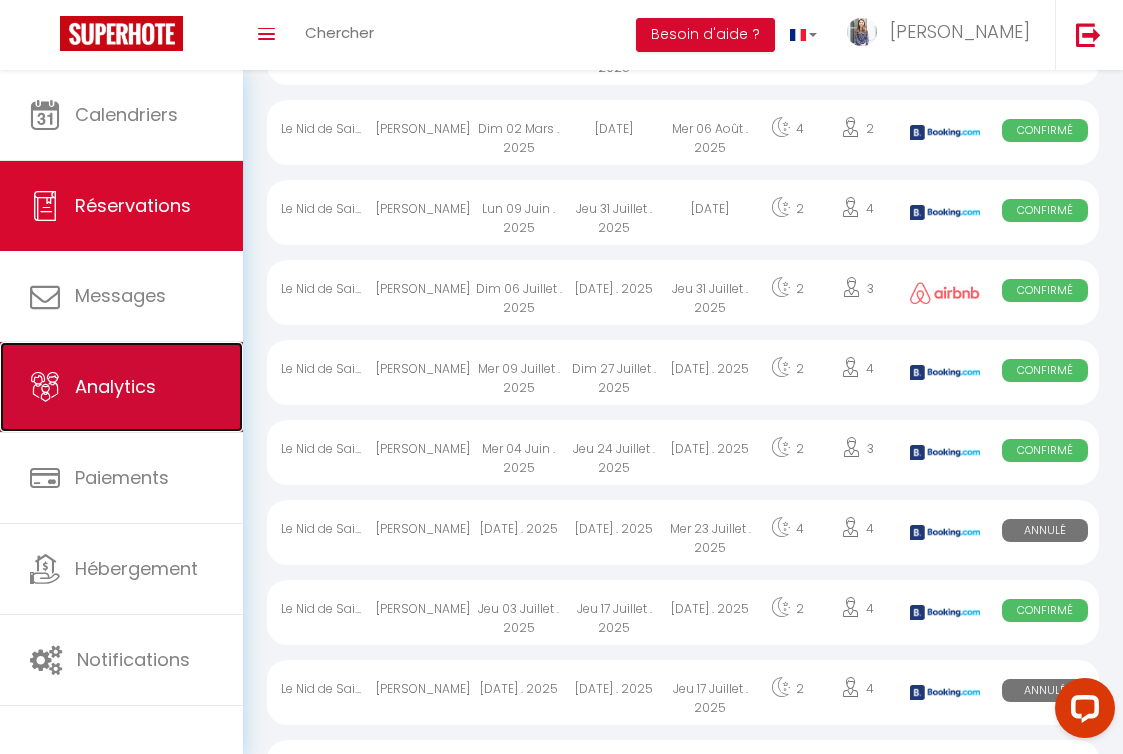 click on "Analytics" at bounding box center (115, 386) 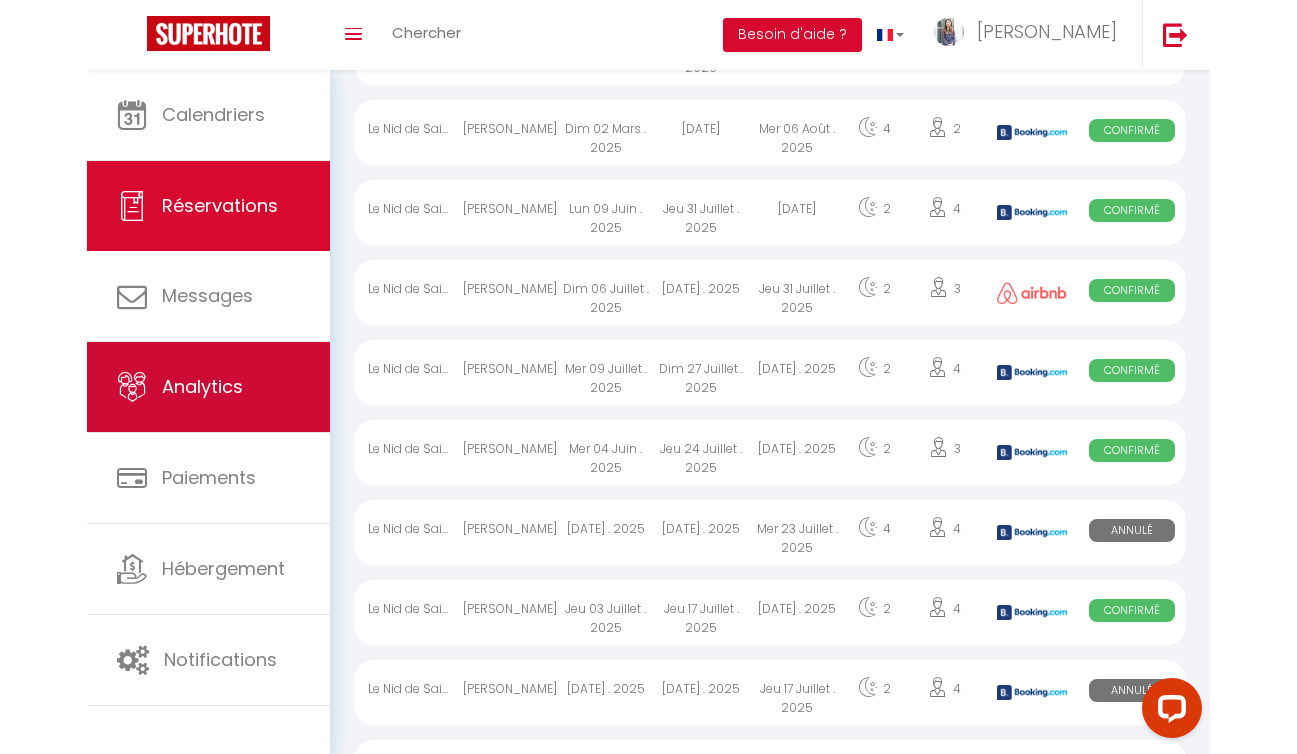scroll, scrollTop: 0, scrollLeft: 0, axis: both 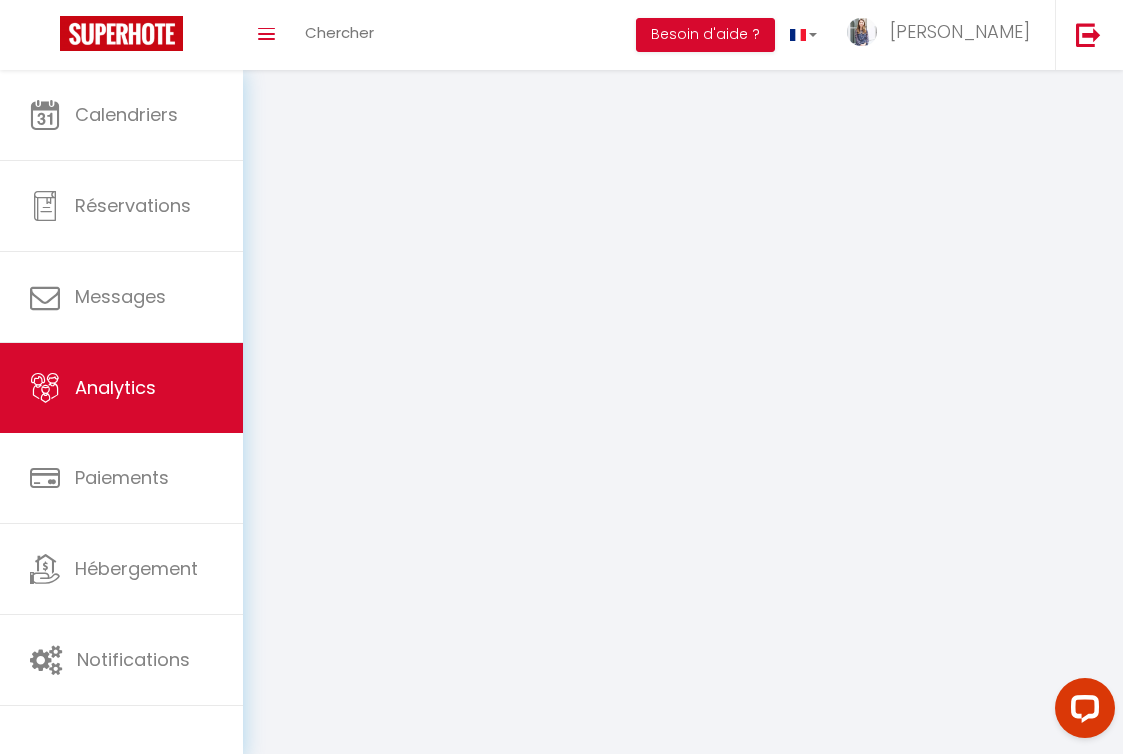 select on "2025" 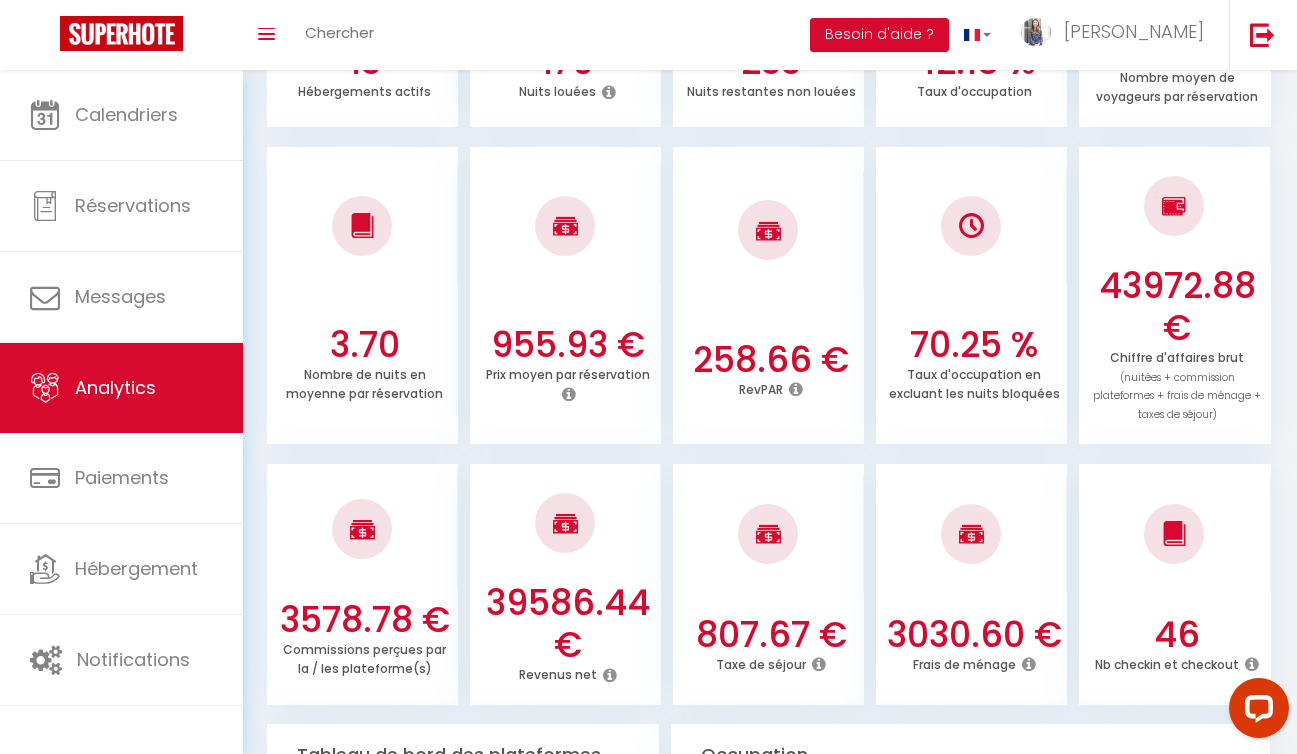 scroll, scrollTop: 0, scrollLeft: 0, axis: both 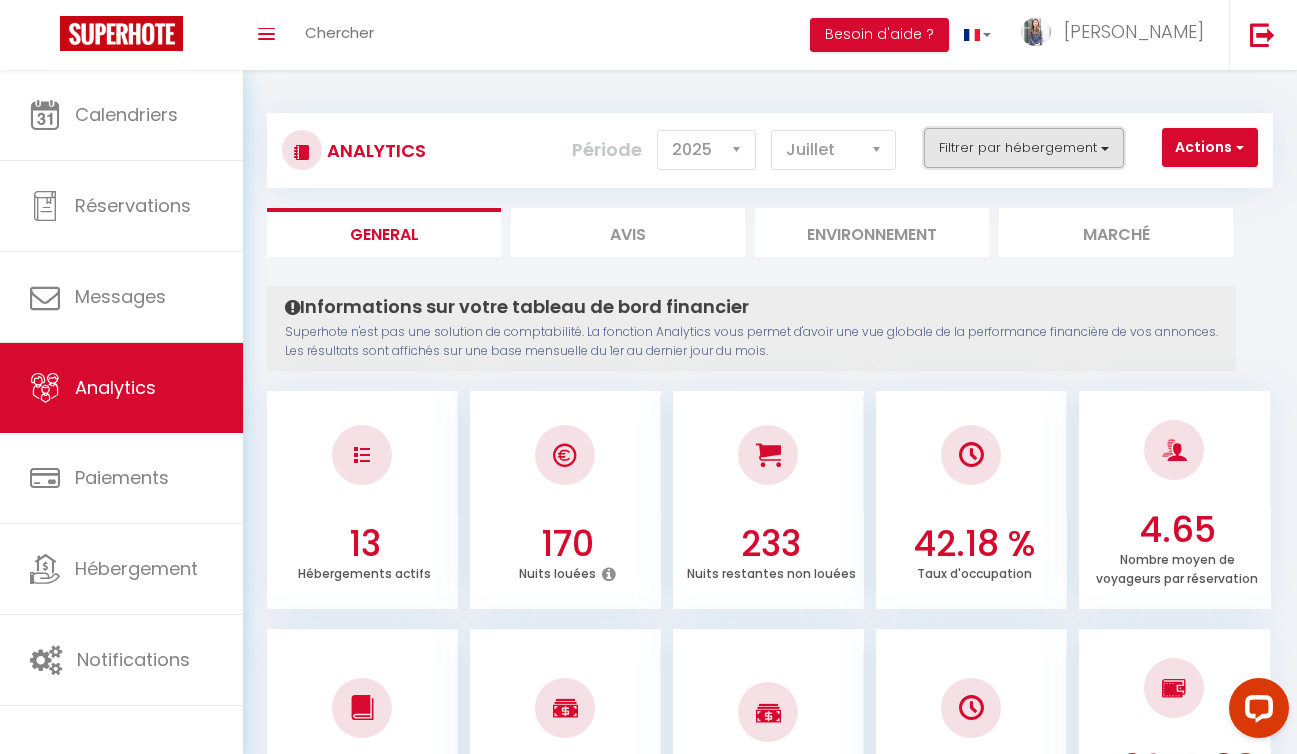 click on "Filtrer par hébergement" at bounding box center (1024, 148) 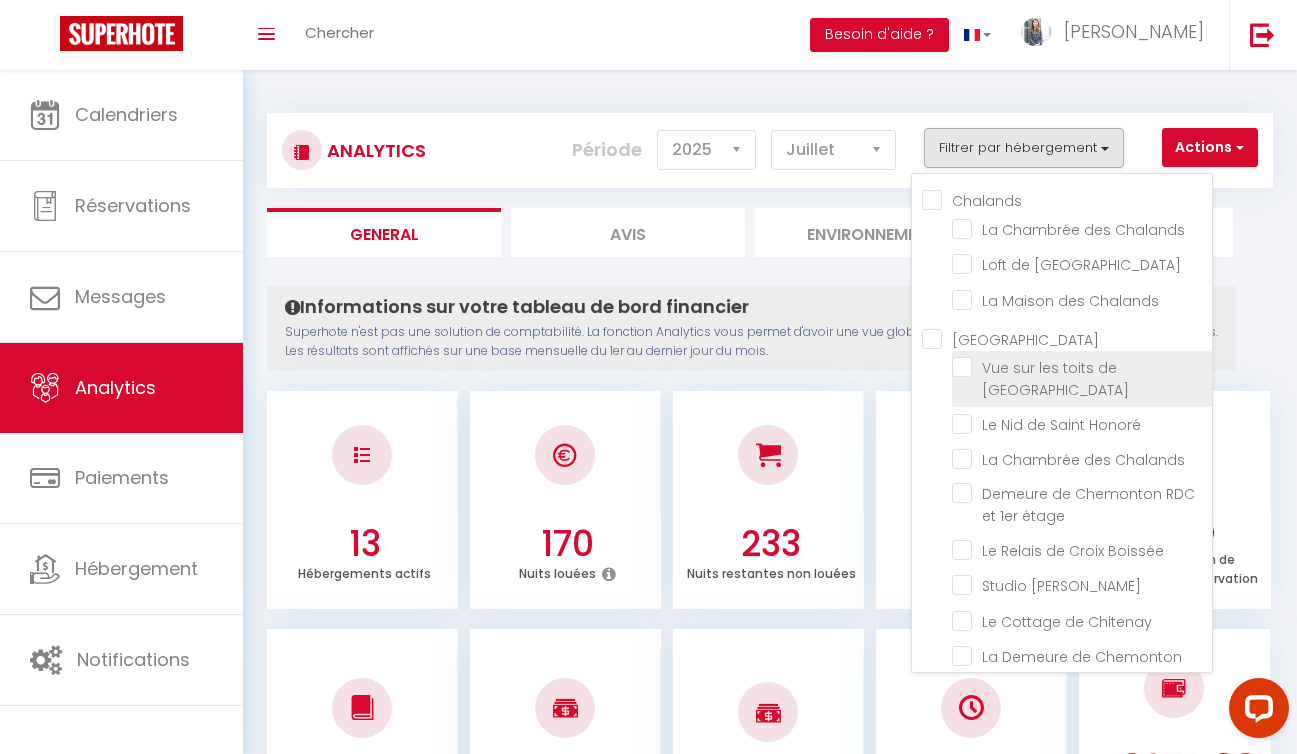 click at bounding box center (1082, 367) 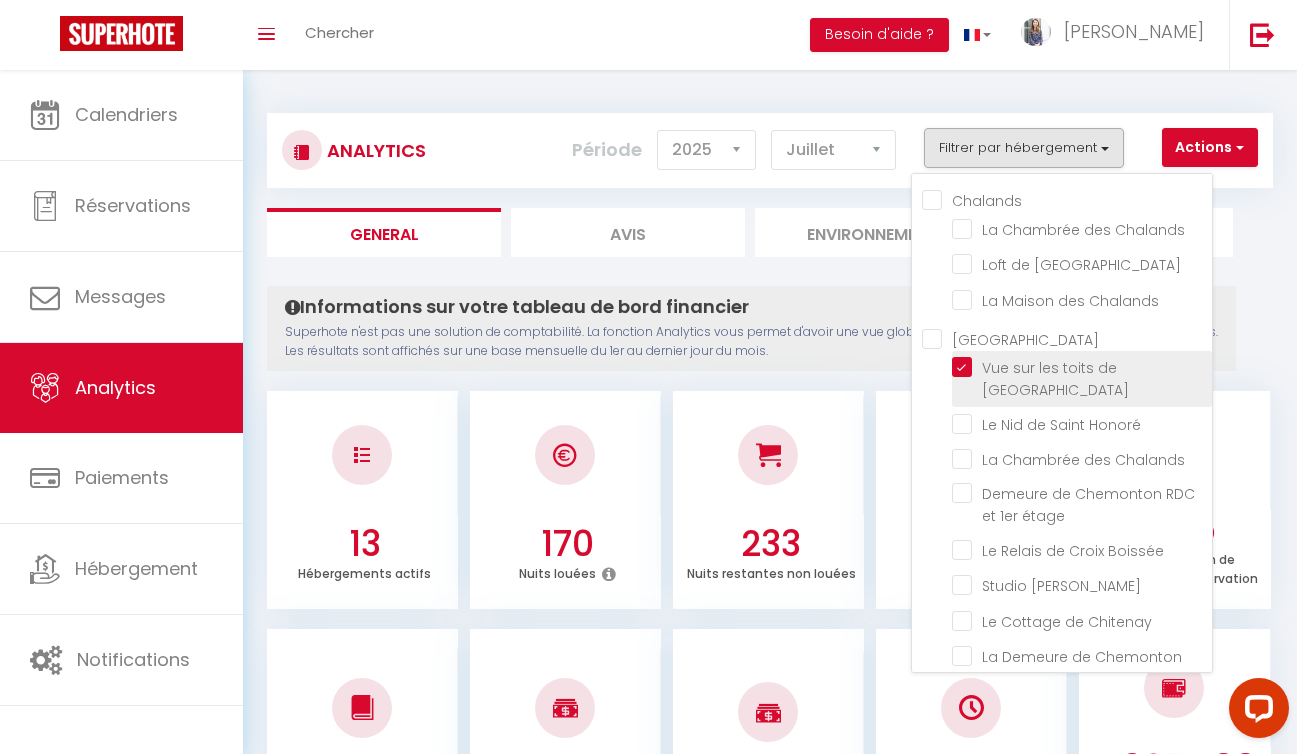 checkbox on "false" 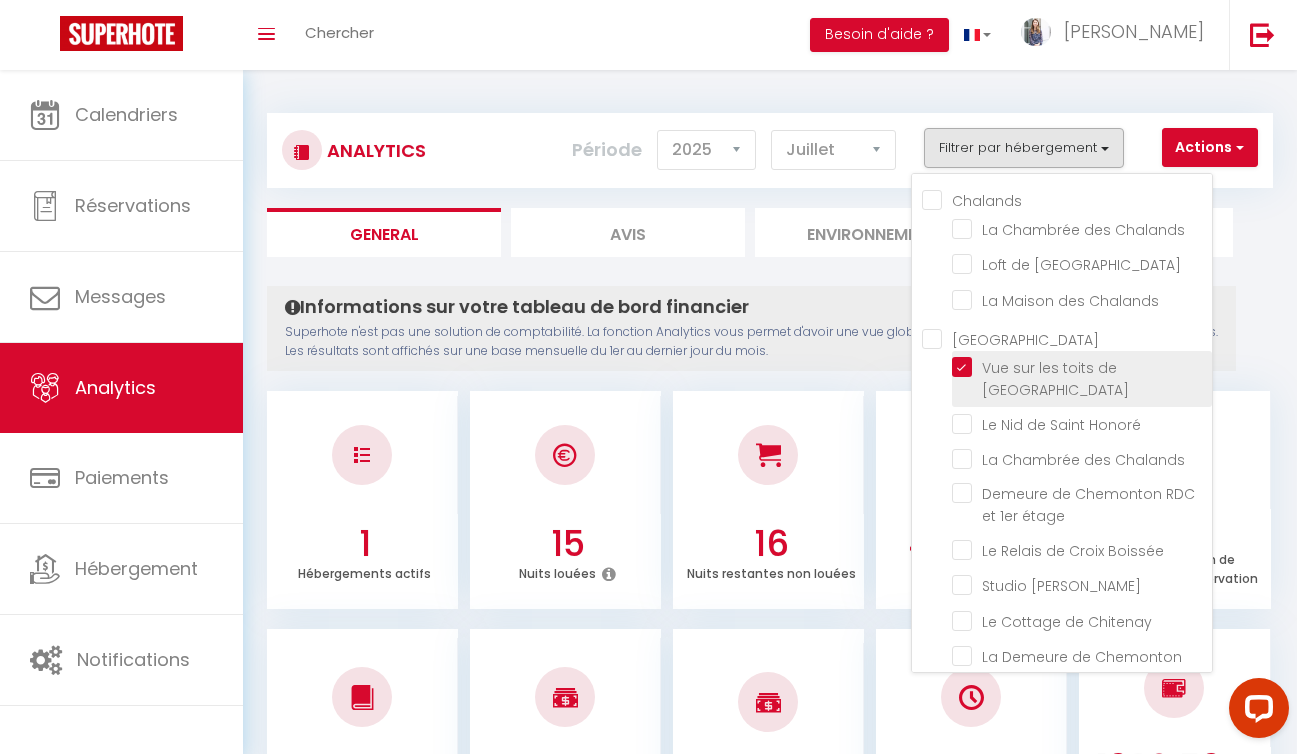 click at bounding box center [1082, 367] 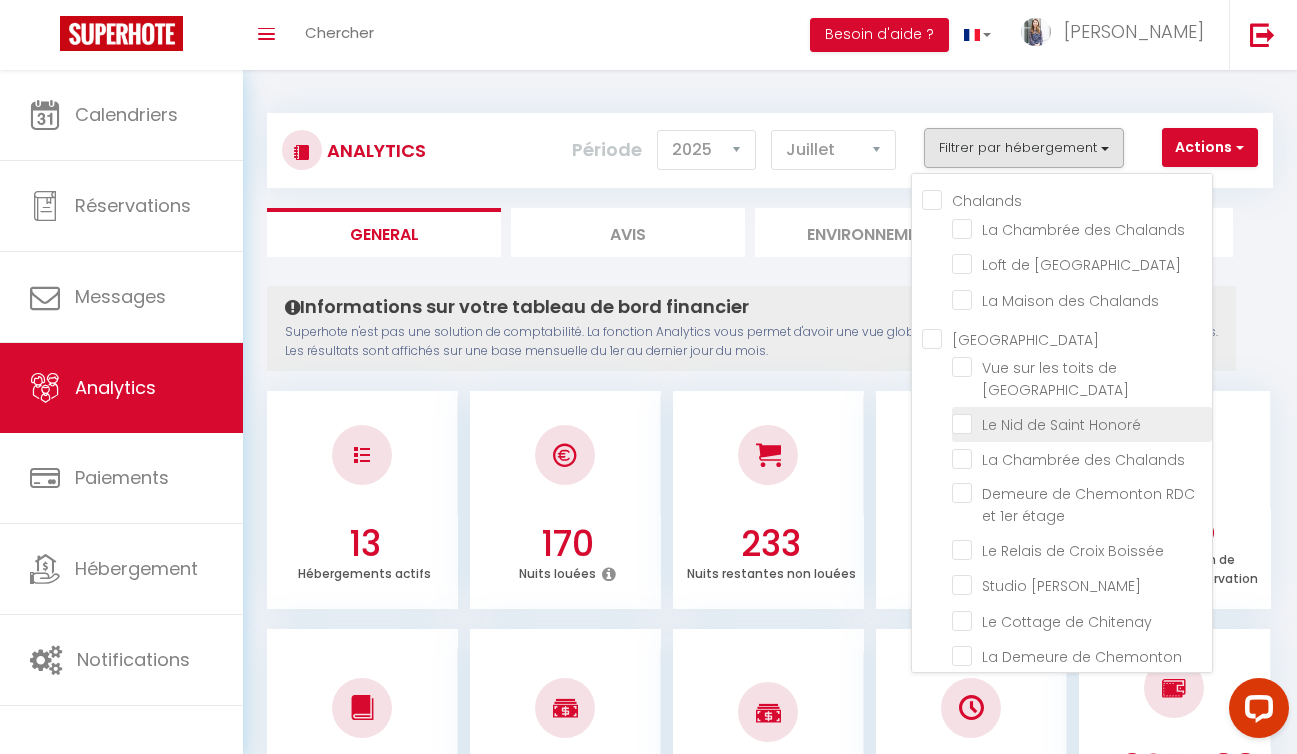 click at bounding box center [1082, 423] 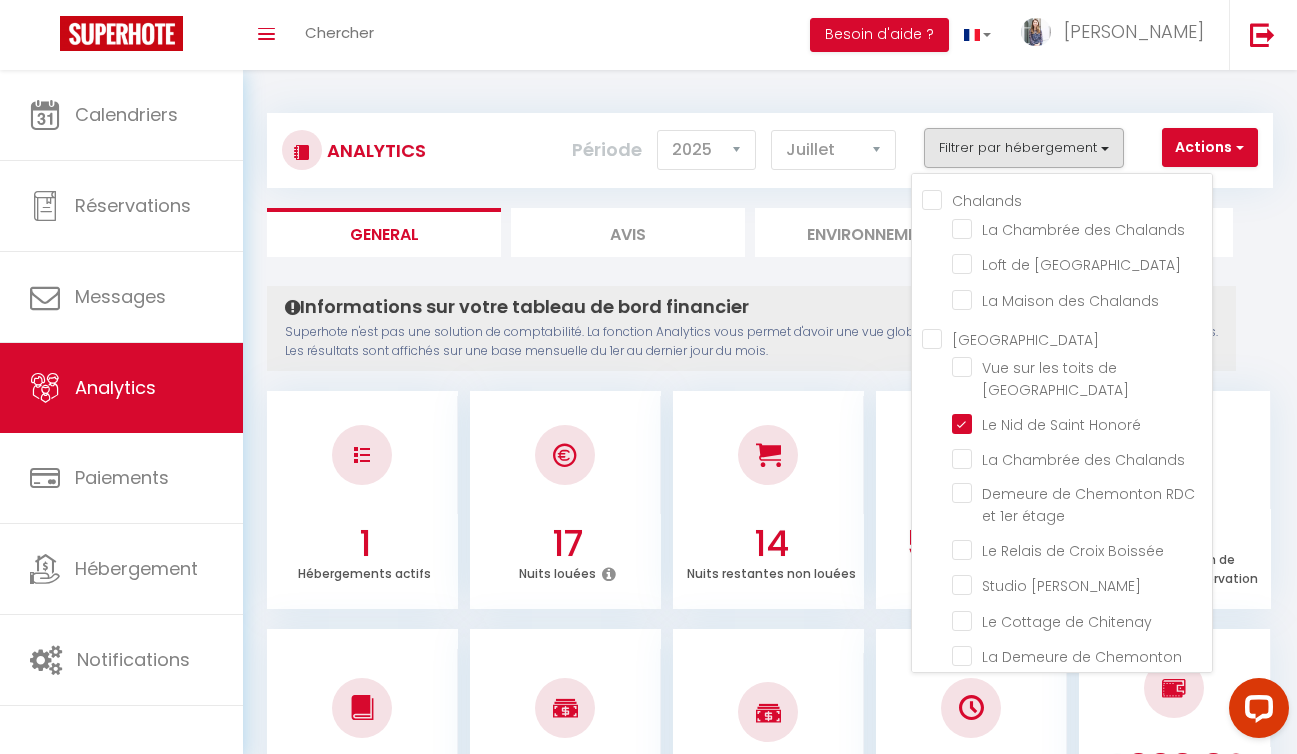 click on "Informations sur votre tableau de bord financier   Superhote n'est pas une solution de comptabilité. La fonction Analytics vous permet d'avoir une vue globale de la performance financière de vos annonces.
Les résultats sont affichés sur une base mensuelle du 1er au dernier jour du mois.
Aucun logement configuré pour le moment   Configurer   [PERSON_NAME] ou Importer des hébergements   ×
Pas d'hébergements pour le moment
IMPORTANT 1- L'import va récupérer les PRIX, les DISPONIBILITES et les RESERVATIONS Airbnb. 2- Après l'import, Superhote gérera les disponibilités et prix du calendrier Airbnb. 3- Veillez à reportez vos autres règles dans le calendrier Superhote.   Annuler
Importer les logements Airbnb
Créer un hébergement sur SuperHote
1   Hébergements actifs     17   Nuits louées       14   Nuits restantes non louées     54.84 %   Taux d'occupation     3.50        2.13" at bounding box center [770, 1636] 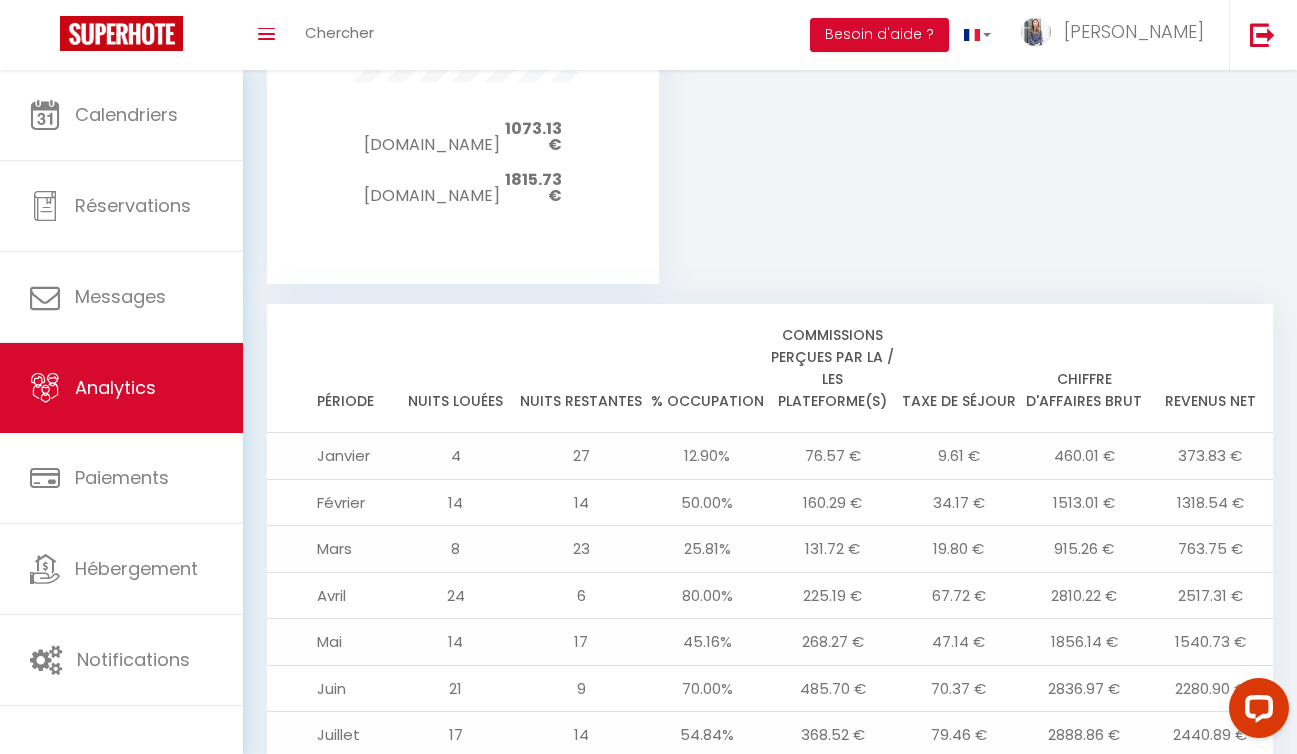 scroll, scrollTop: 2184, scrollLeft: 0, axis: vertical 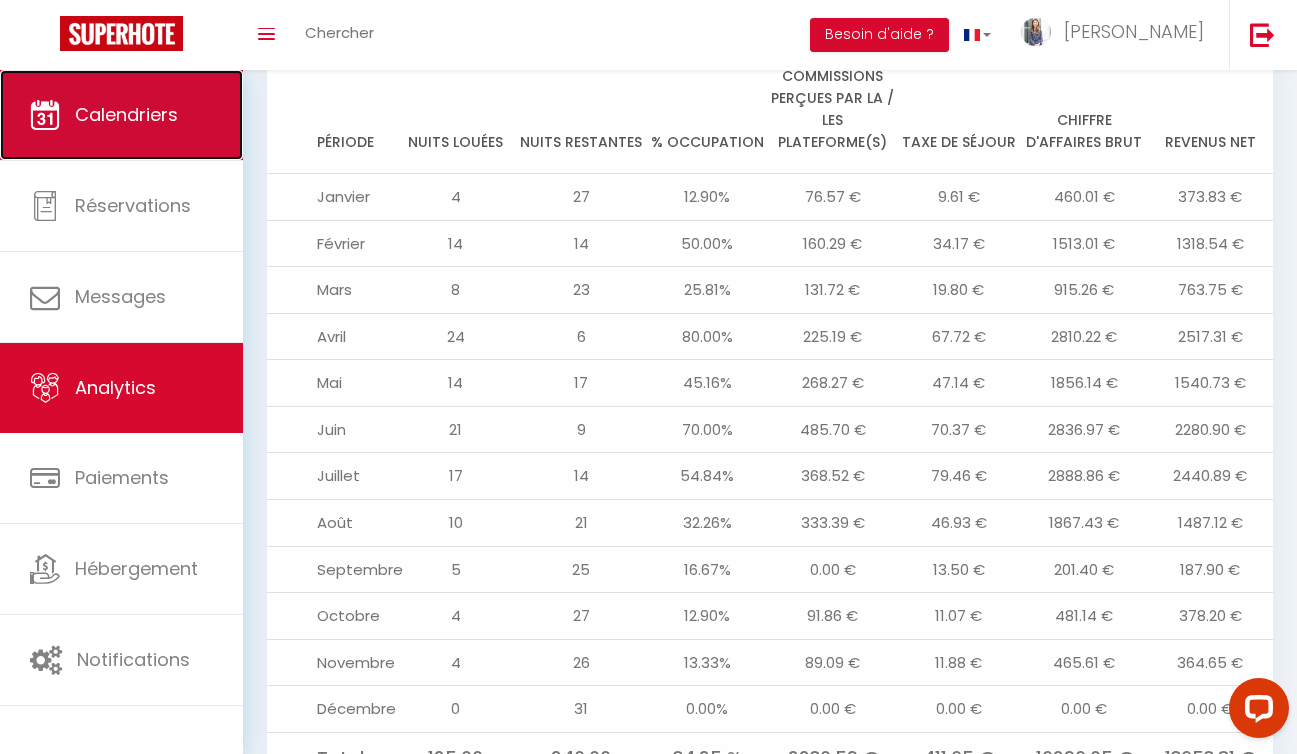 click on "Calendriers" at bounding box center [126, 114] 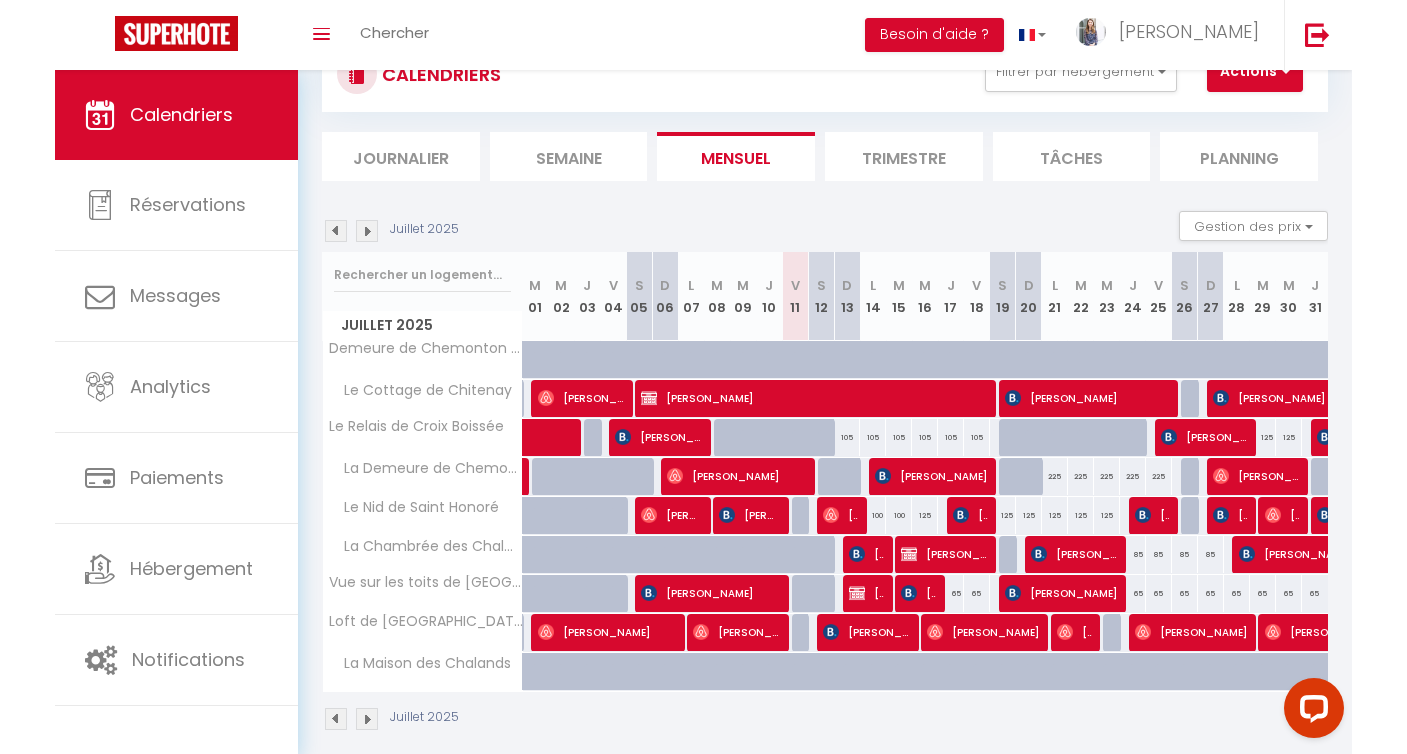 scroll, scrollTop: 96, scrollLeft: 0, axis: vertical 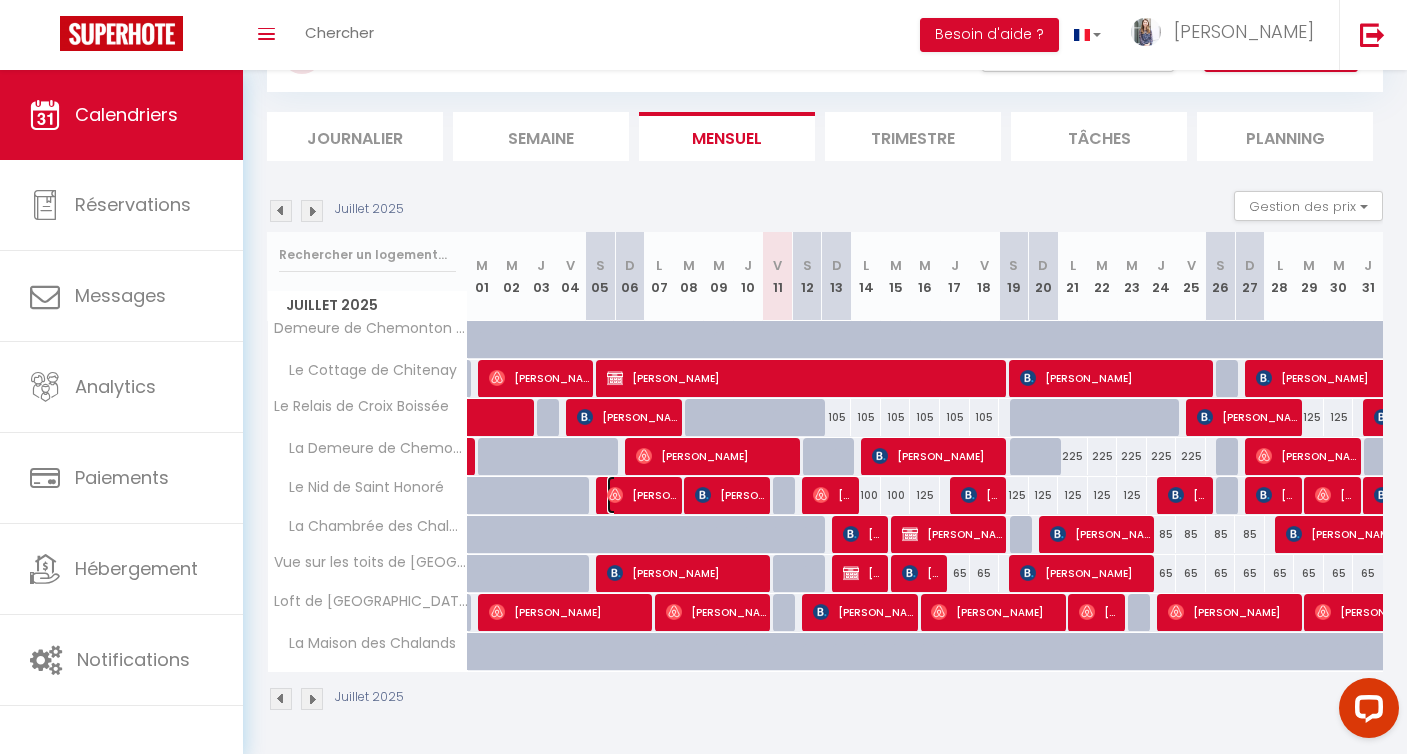 click on "[PERSON_NAME]" at bounding box center (642, 495) 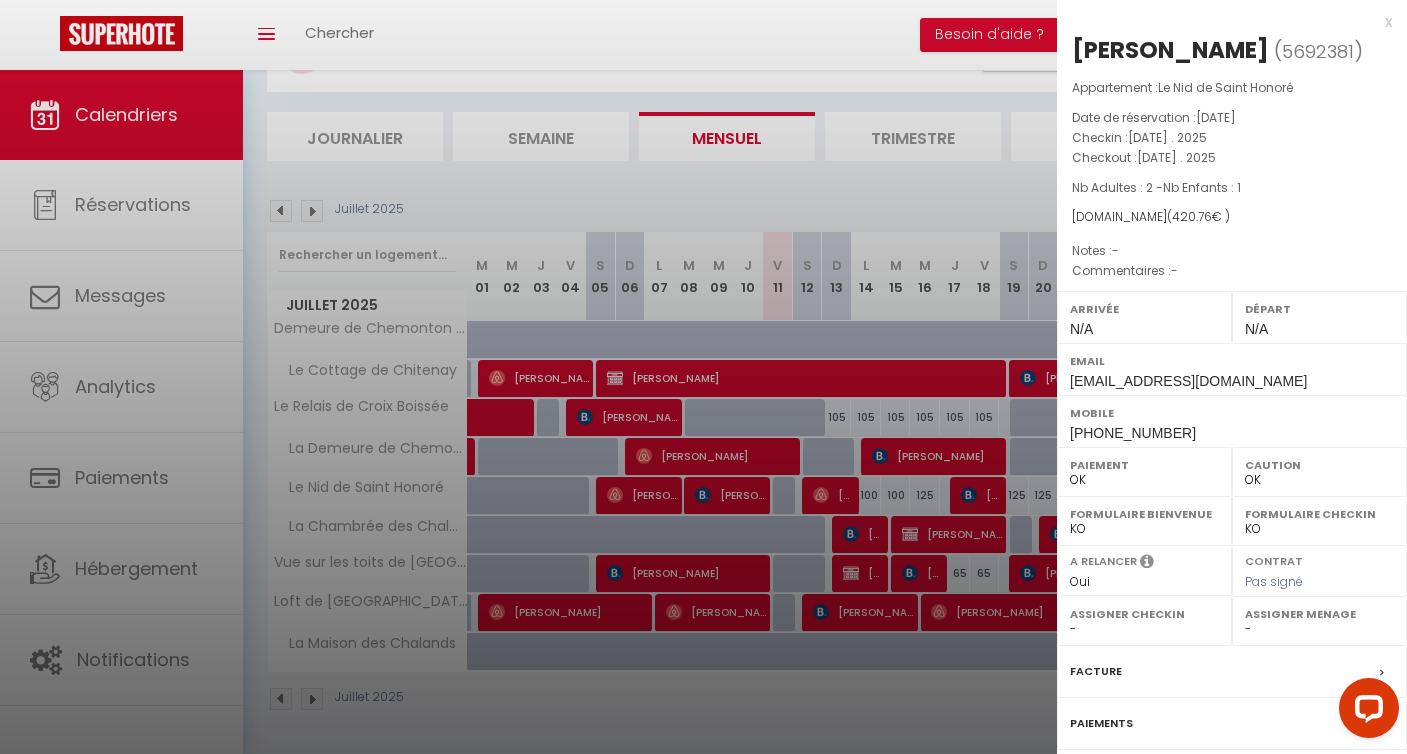 click at bounding box center [703, 377] 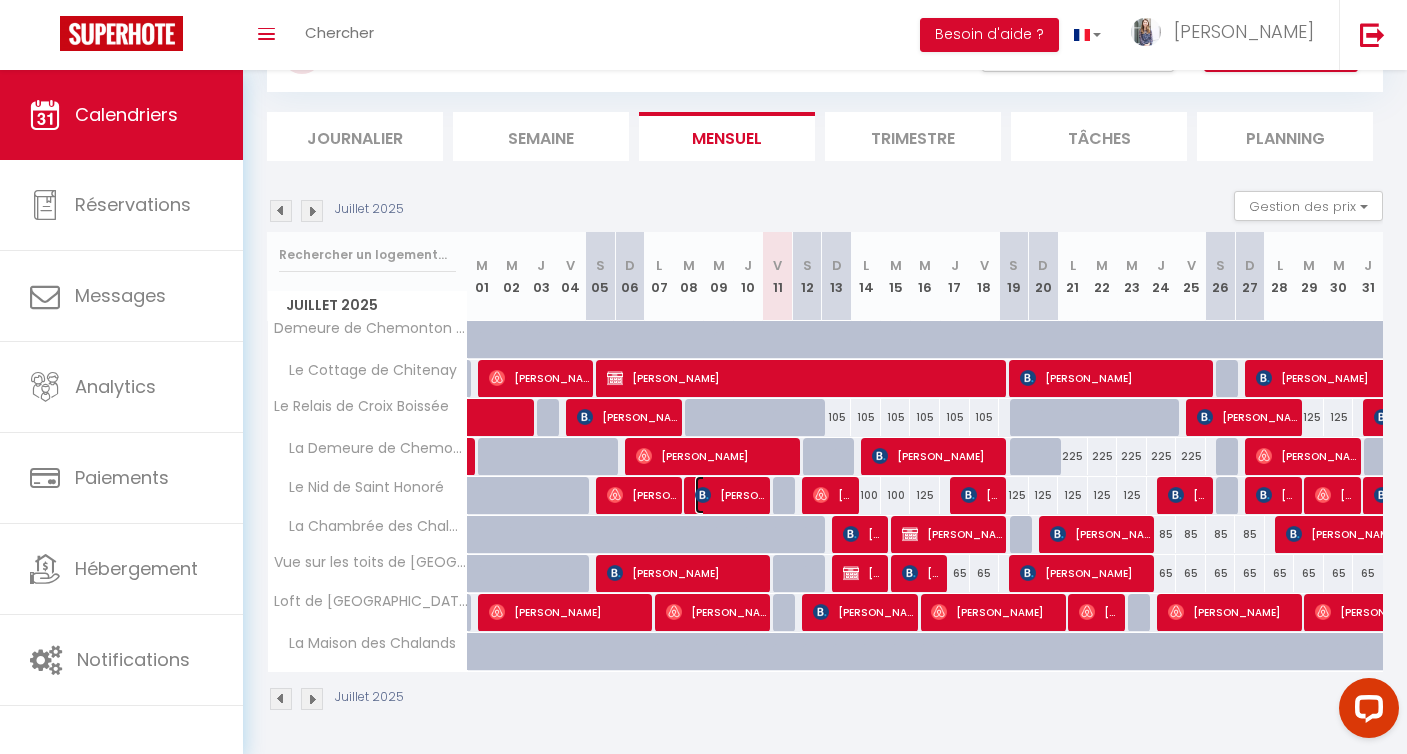 click on "[PERSON_NAME]" at bounding box center (730, 495) 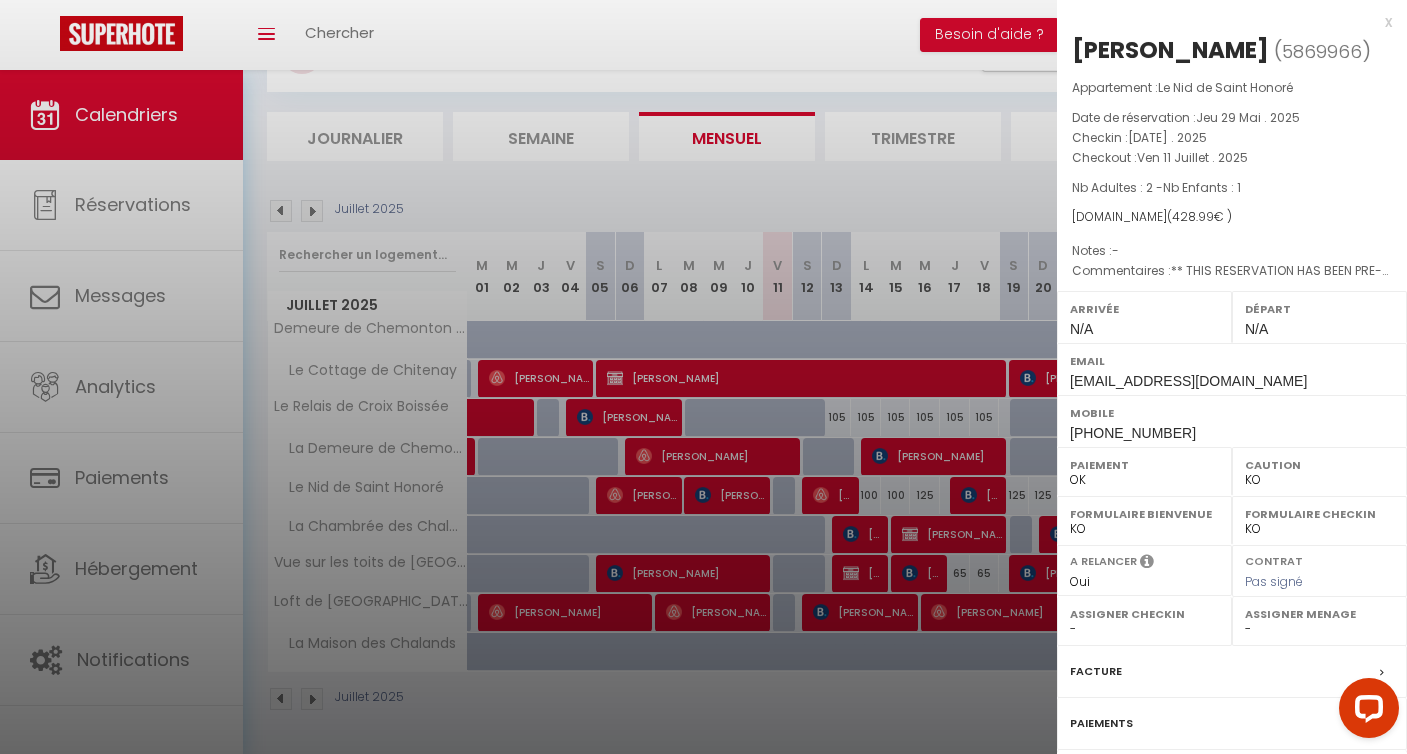 click at bounding box center (703, 377) 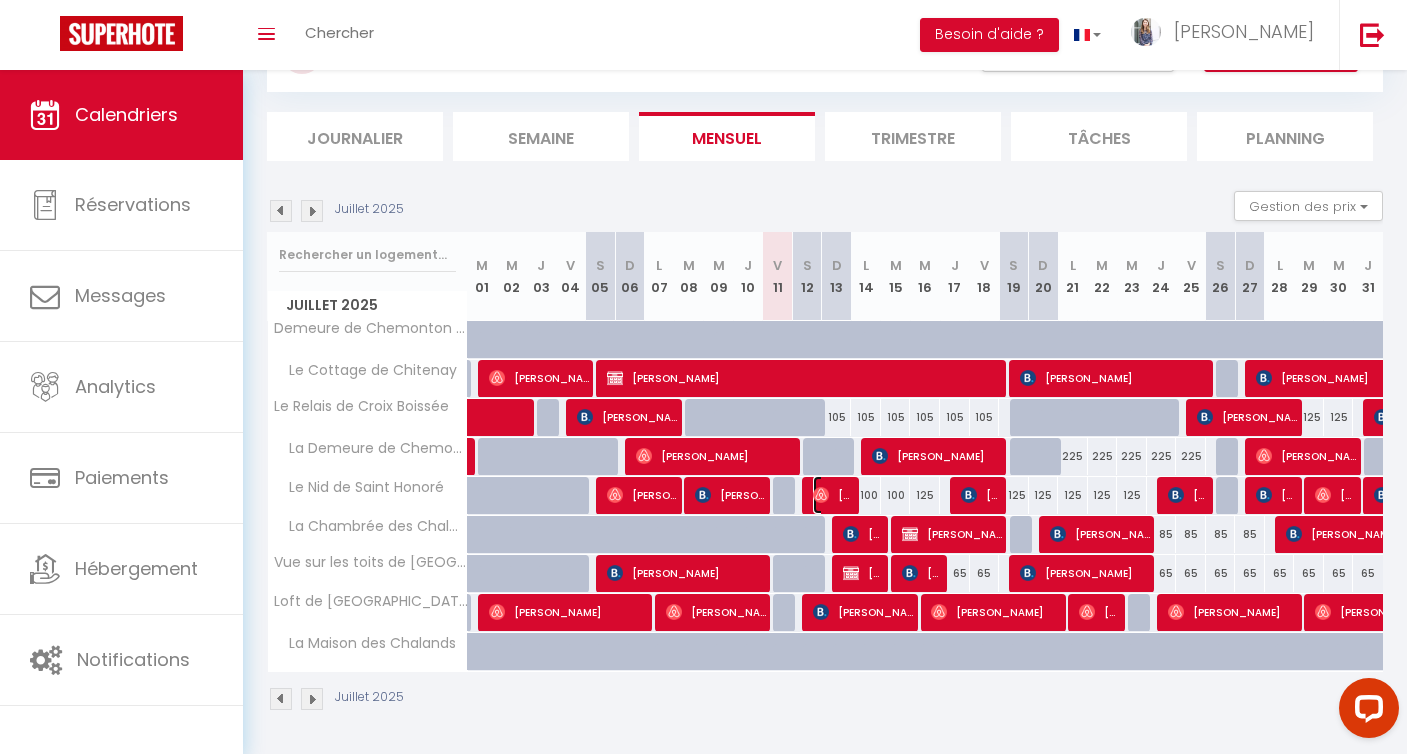 click at bounding box center [821, 495] 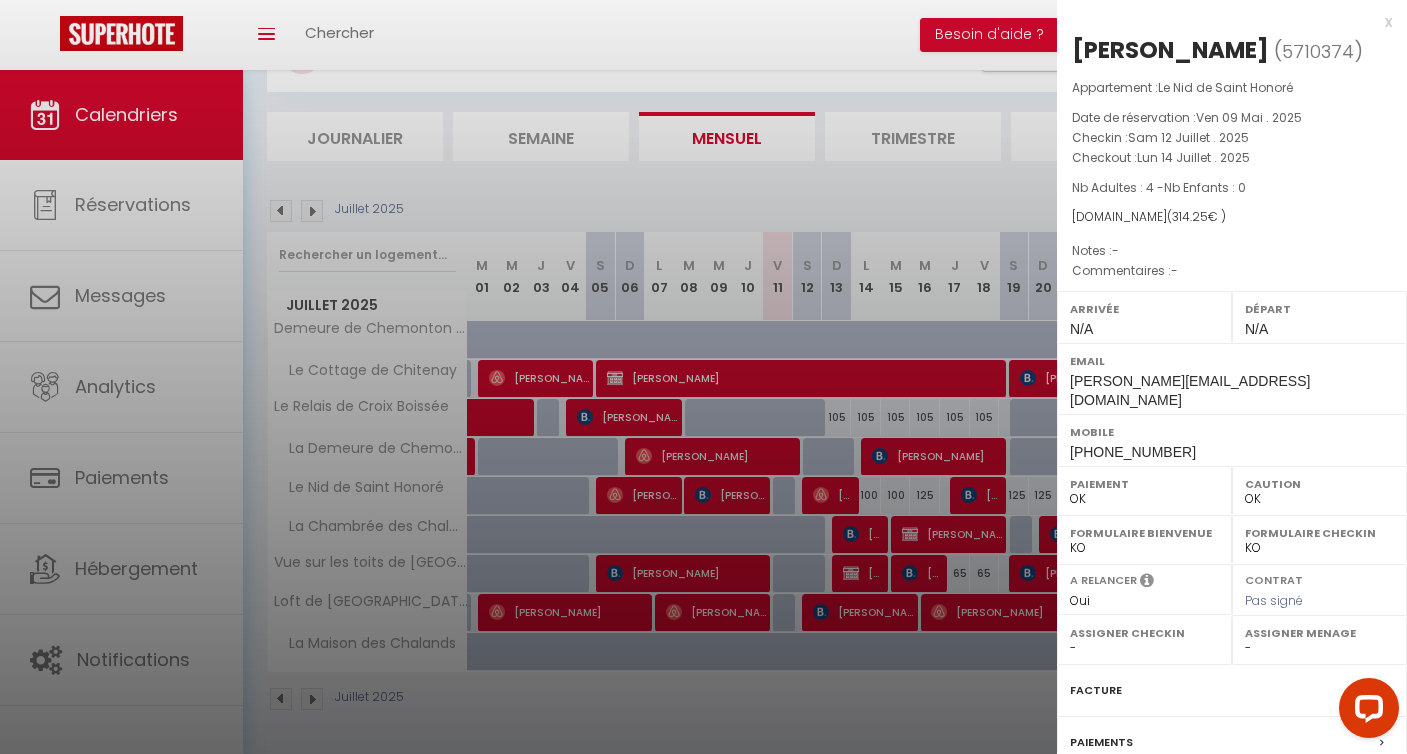 click at bounding box center (703, 377) 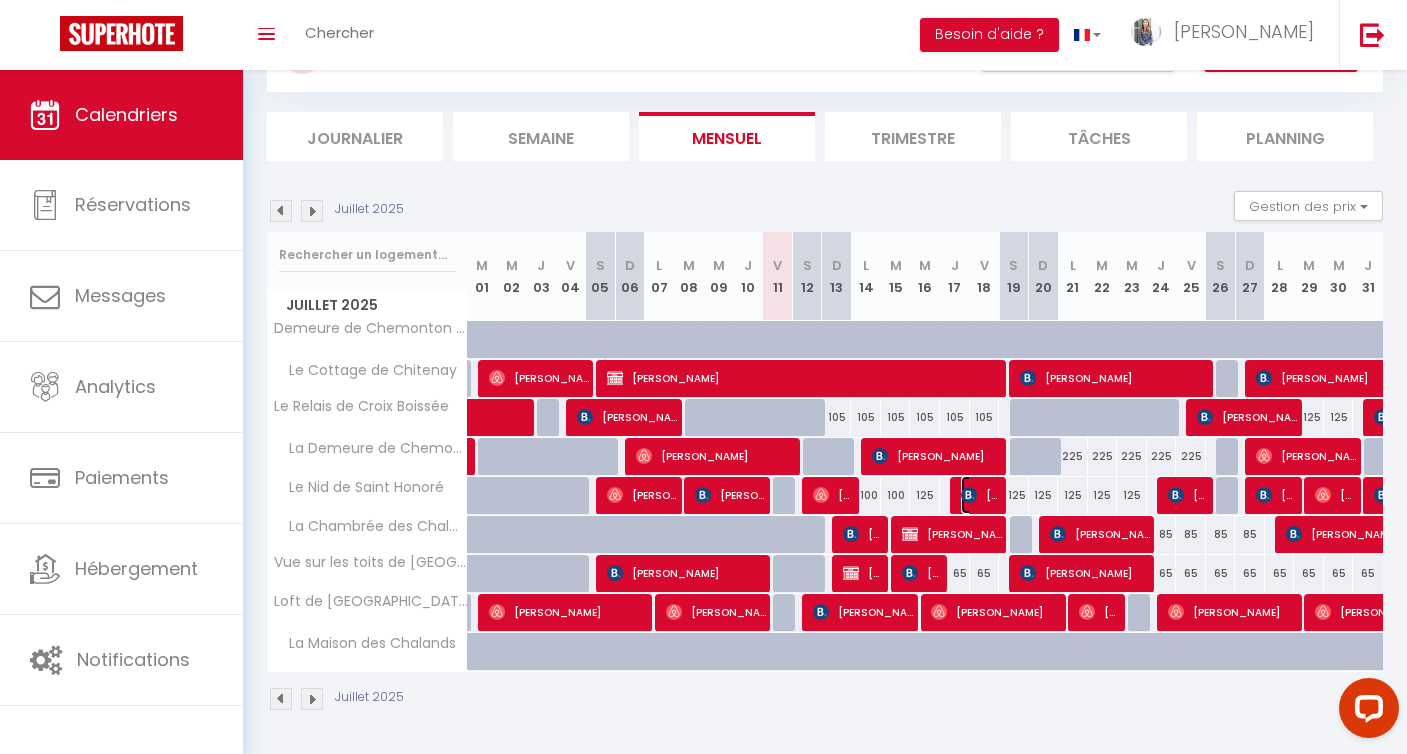 click on "[PERSON_NAME]" at bounding box center [981, 495] 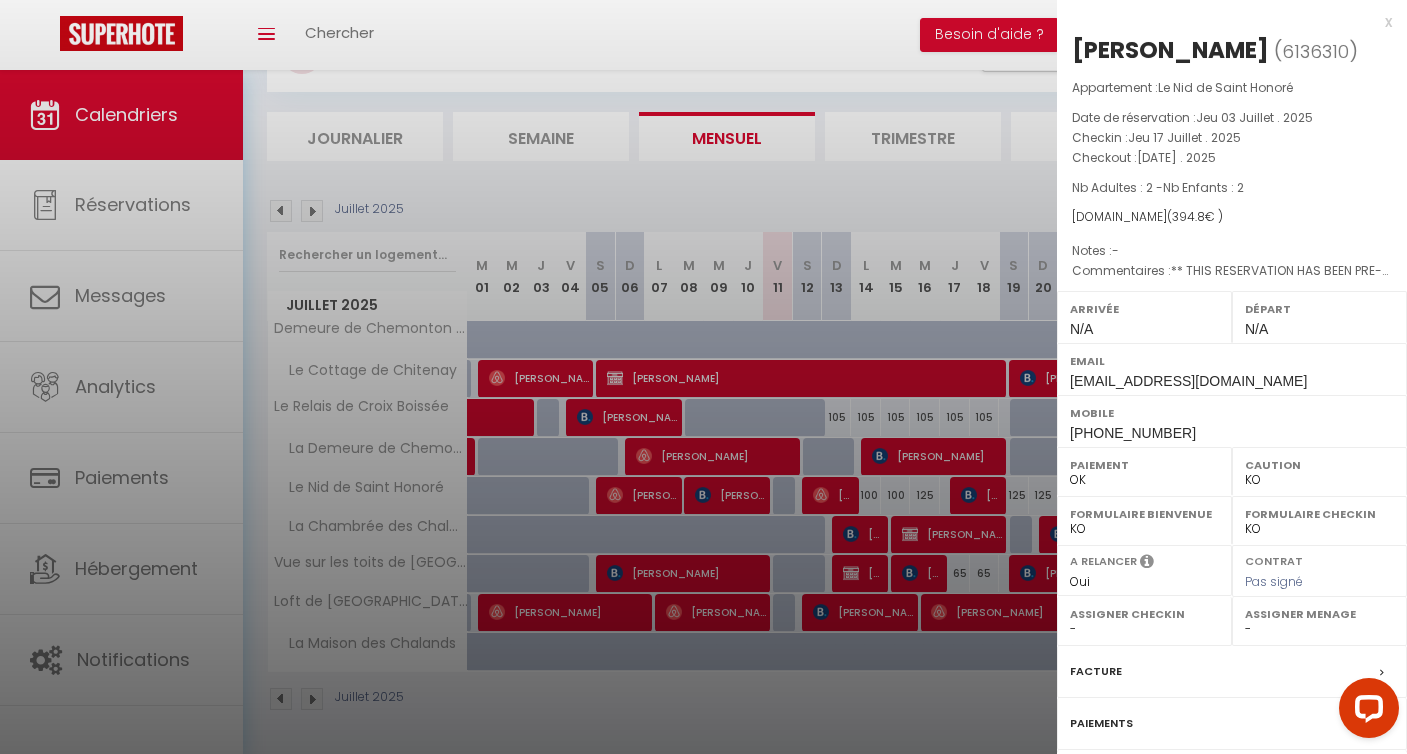 click at bounding box center (703, 377) 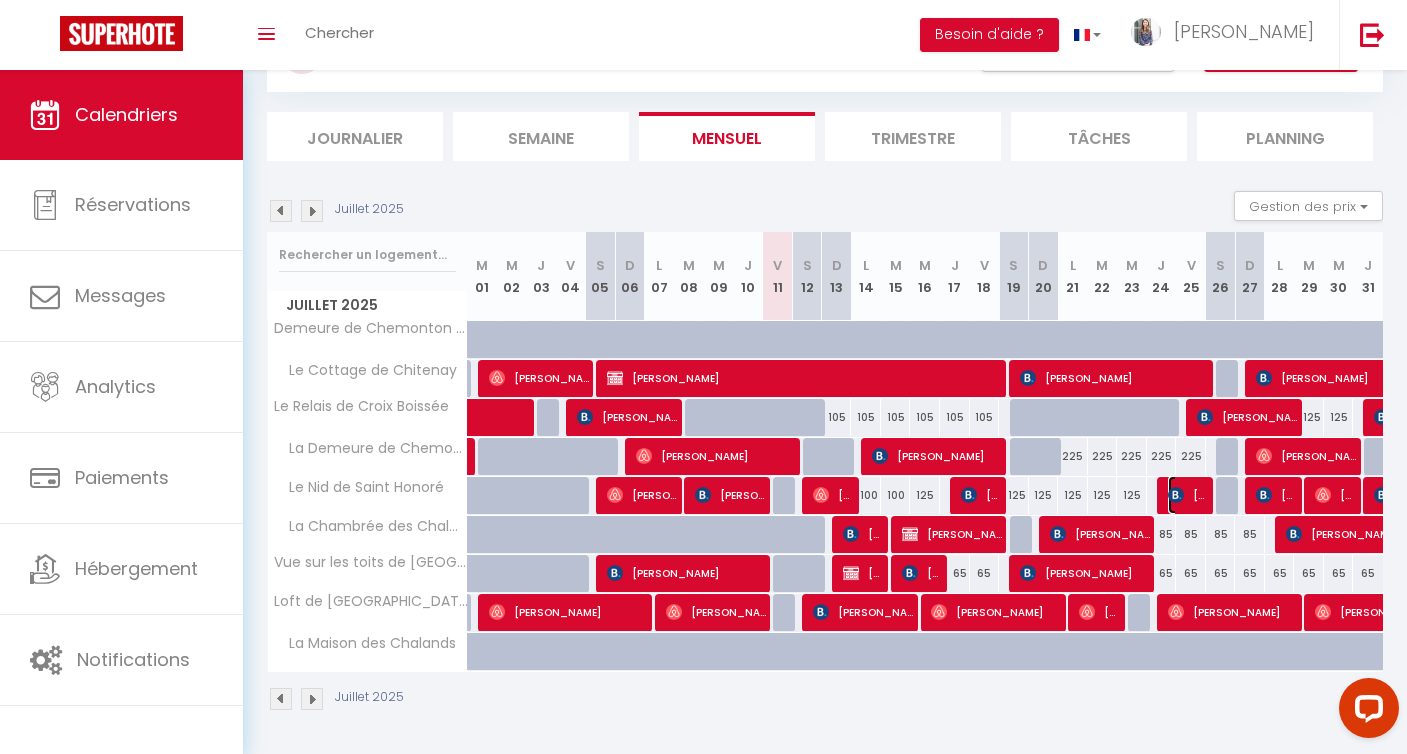 click on "[PERSON_NAME]" at bounding box center [1188, 495] 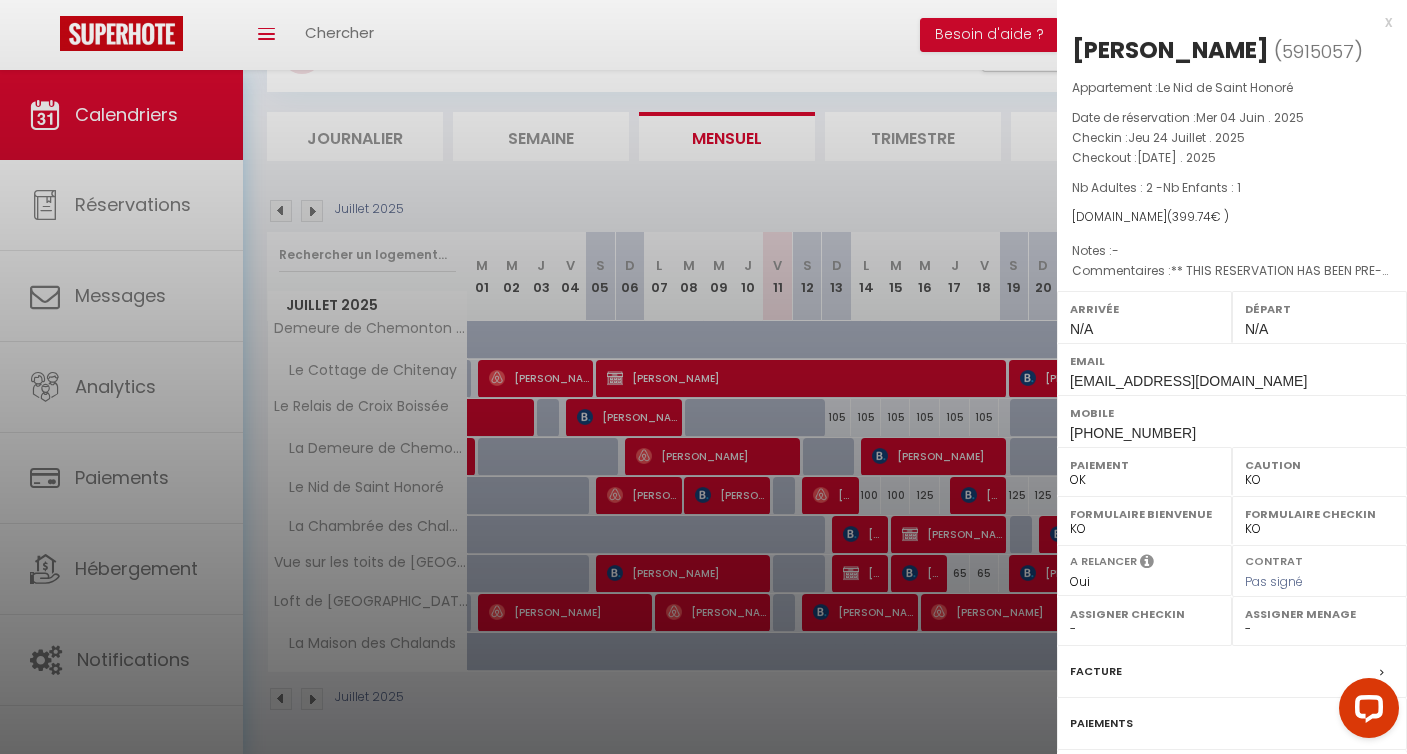 click at bounding box center [703, 377] 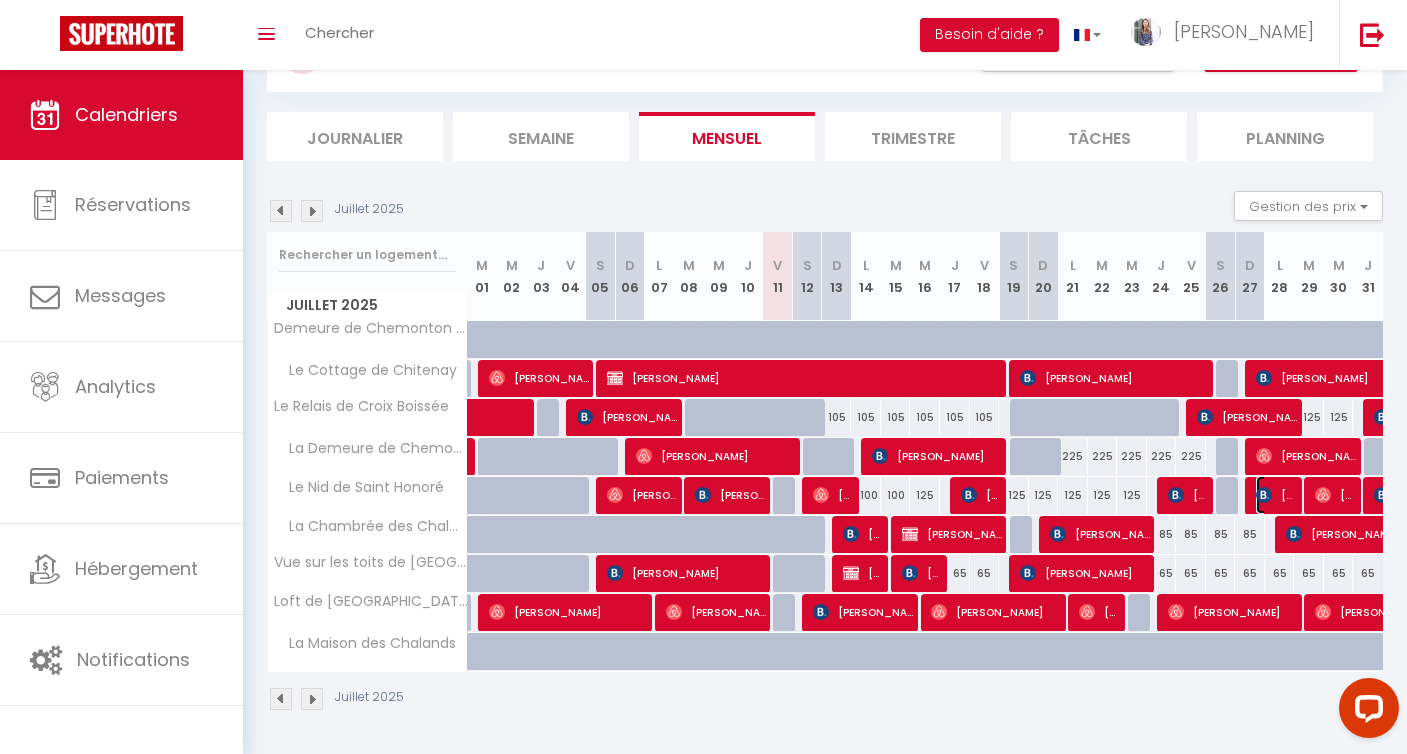 click on "[PERSON_NAME]" at bounding box center [1276, 495] 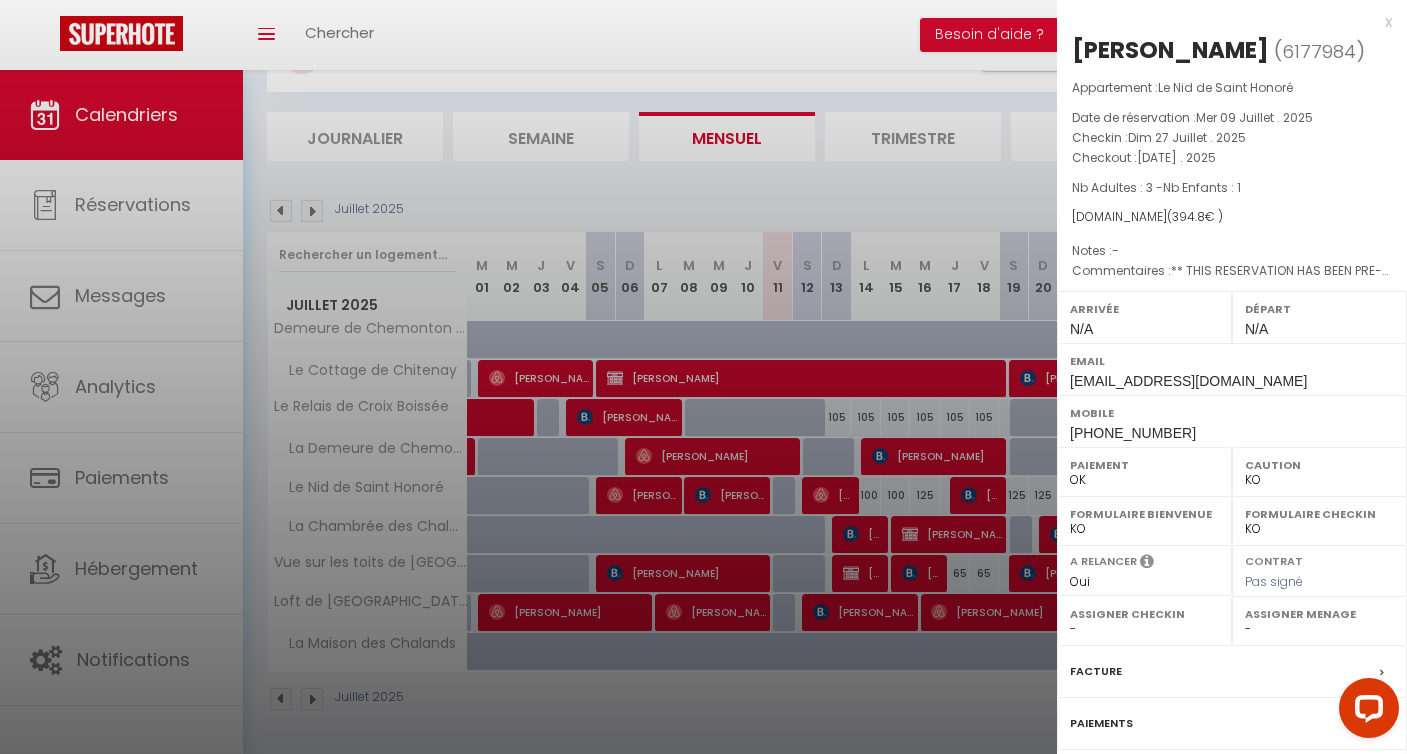 click at bounding box center (703, 377) 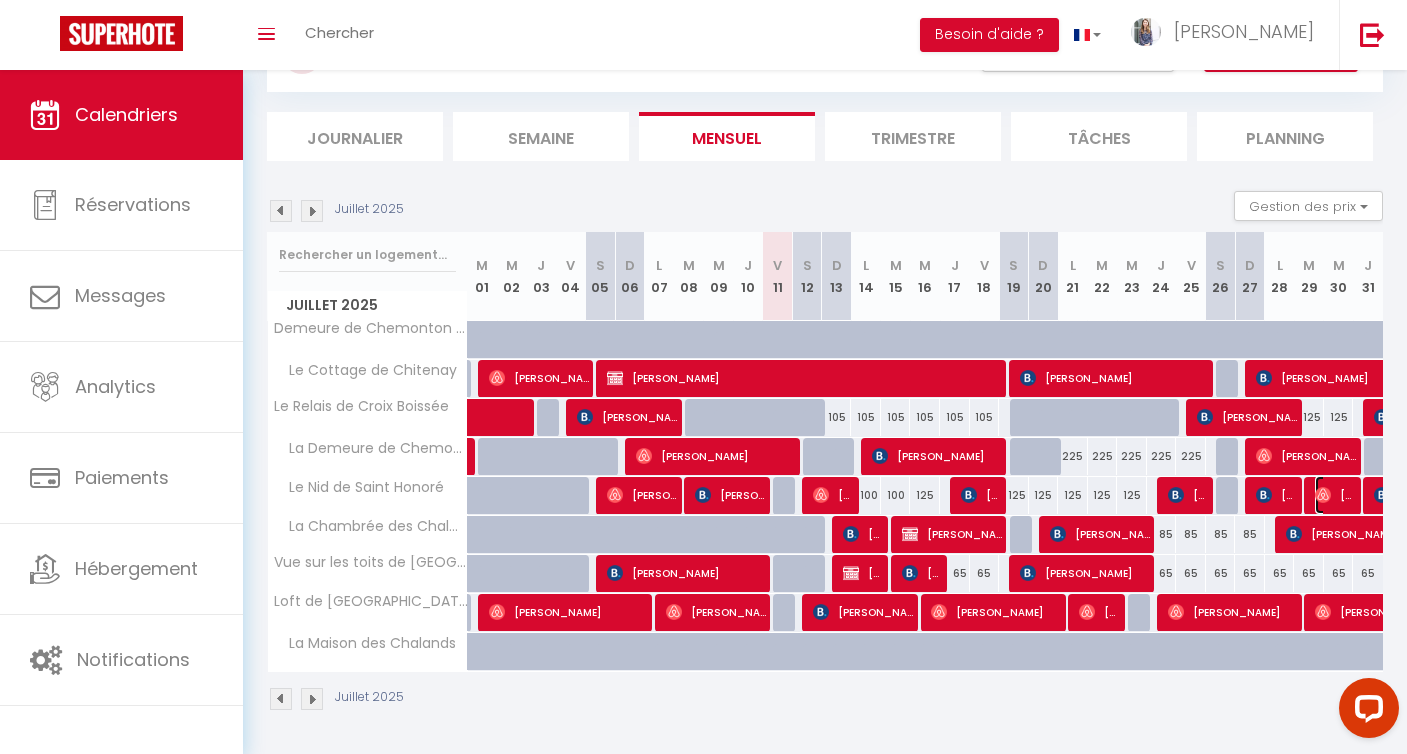 click on "[PERSON_NAME]" at bounding box center (1335, 495) 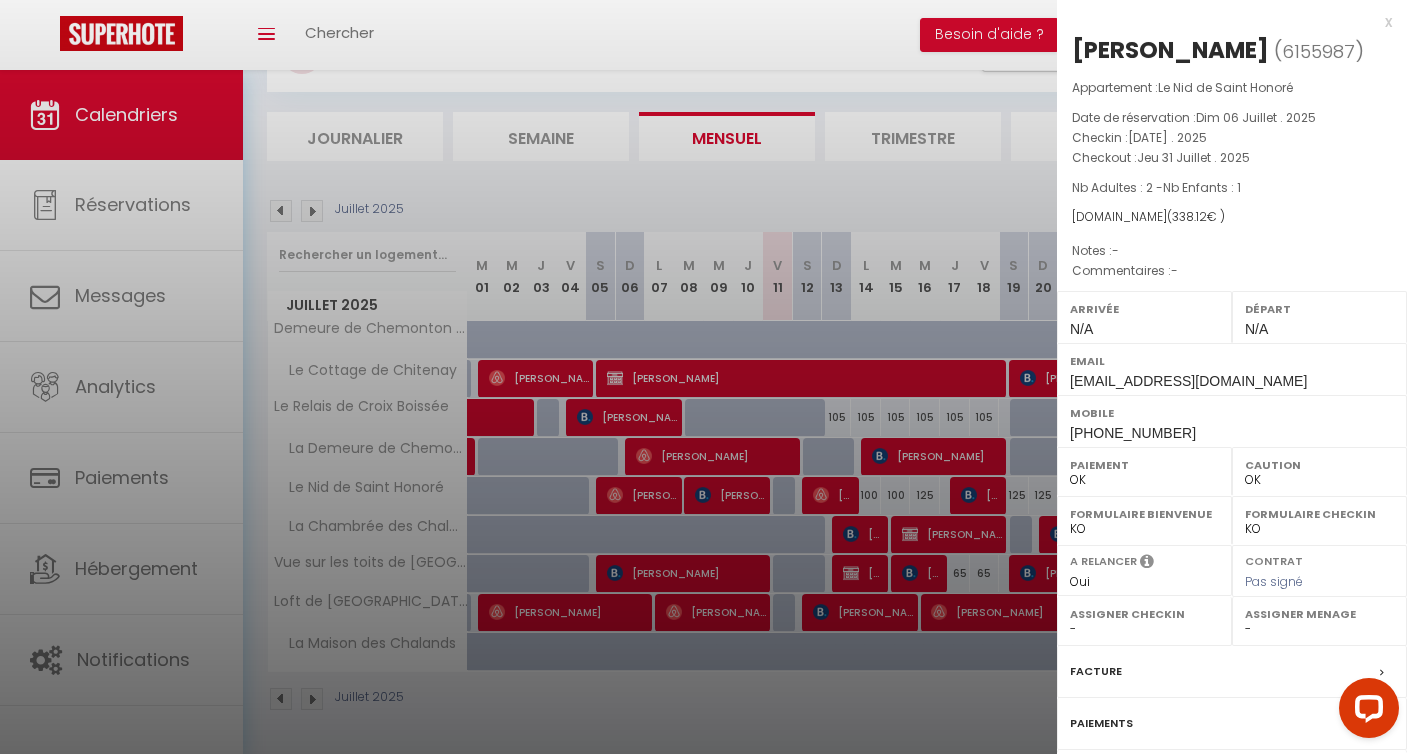 click at bounding box center (703, 377) 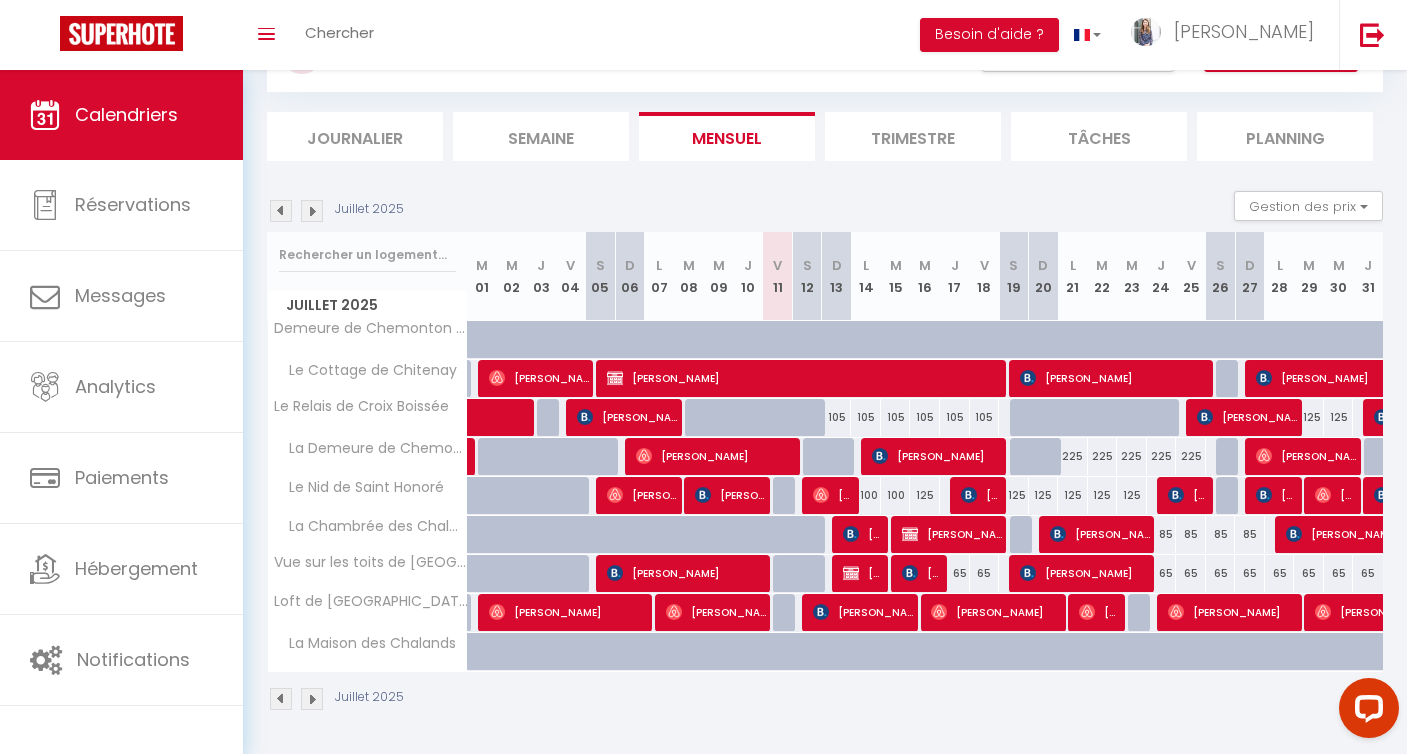 click at bounding box center (312, 211) 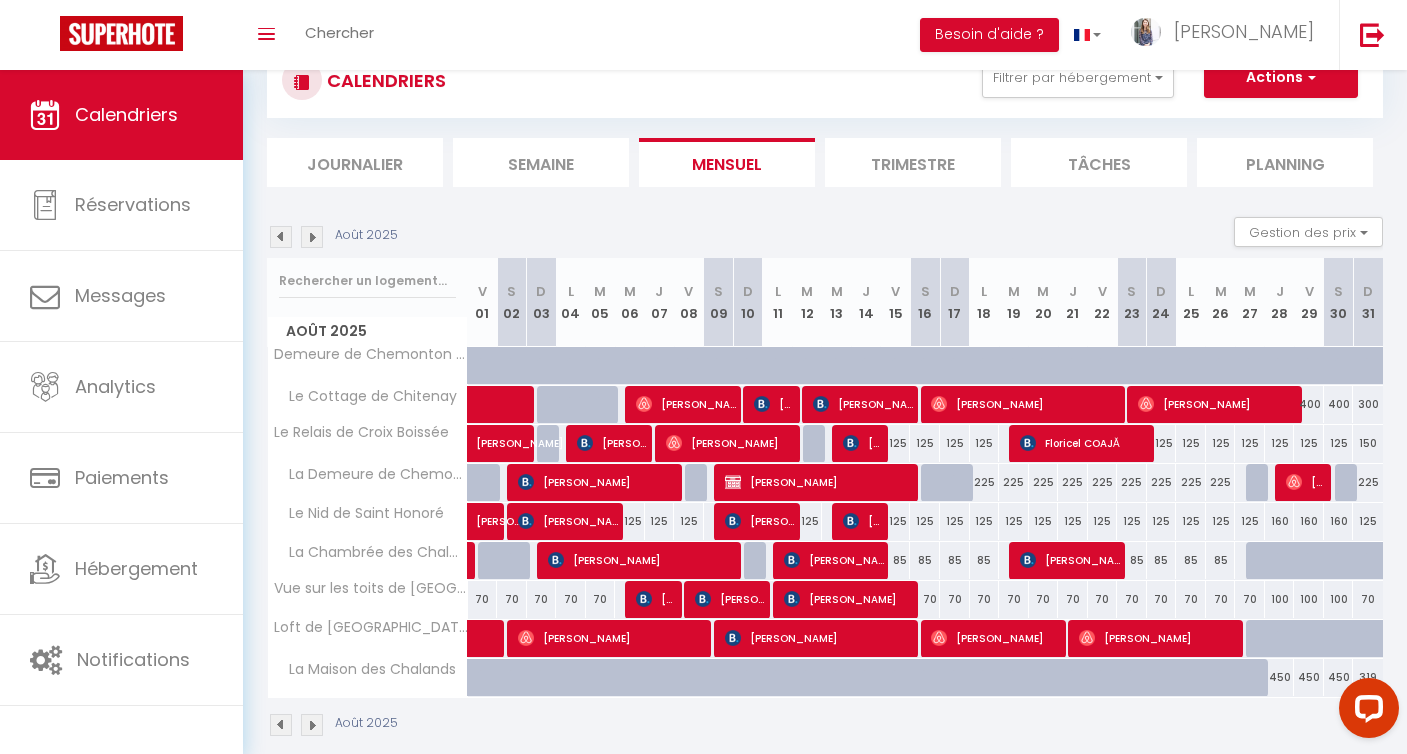 scroll, scrollTop: 96, scrollLeft: 0, axis: vertical 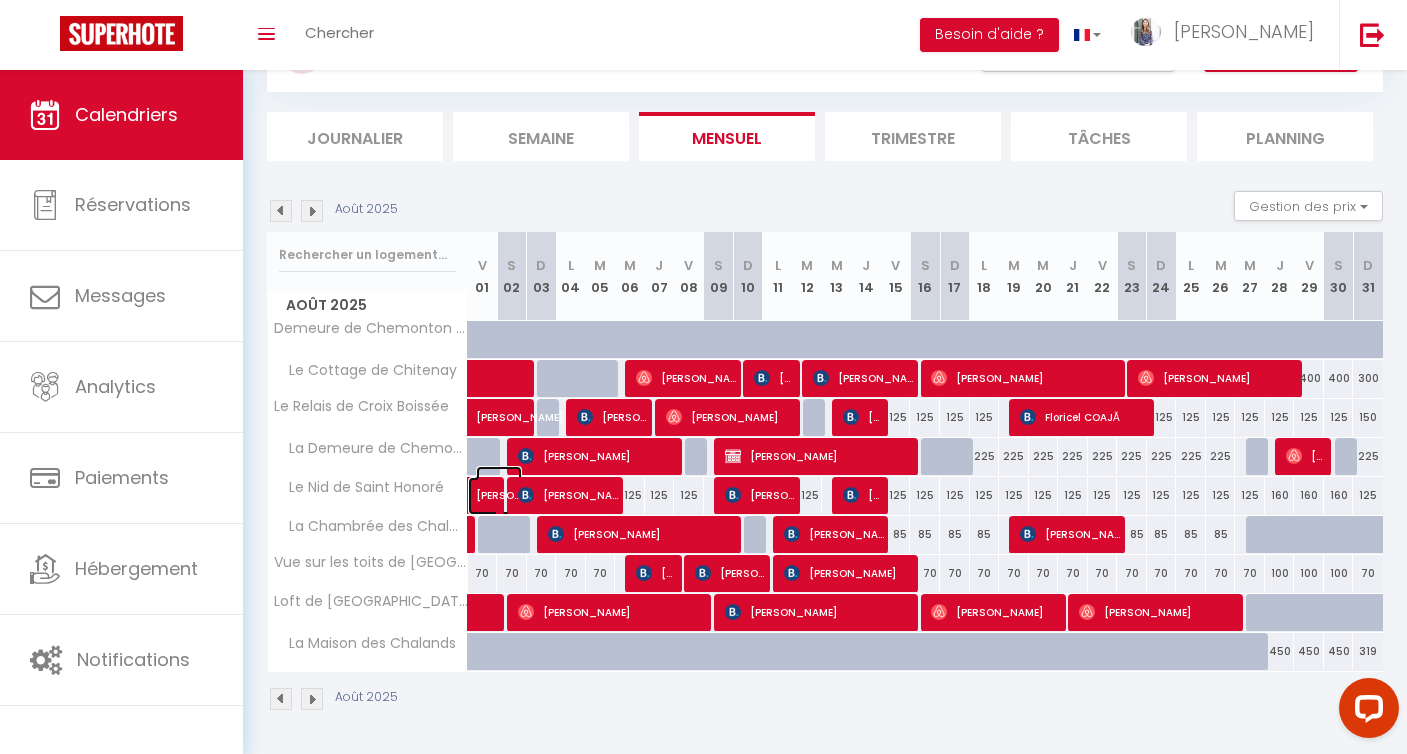 click on "[PERSON_NAME]" at bounding box center (499, 485) 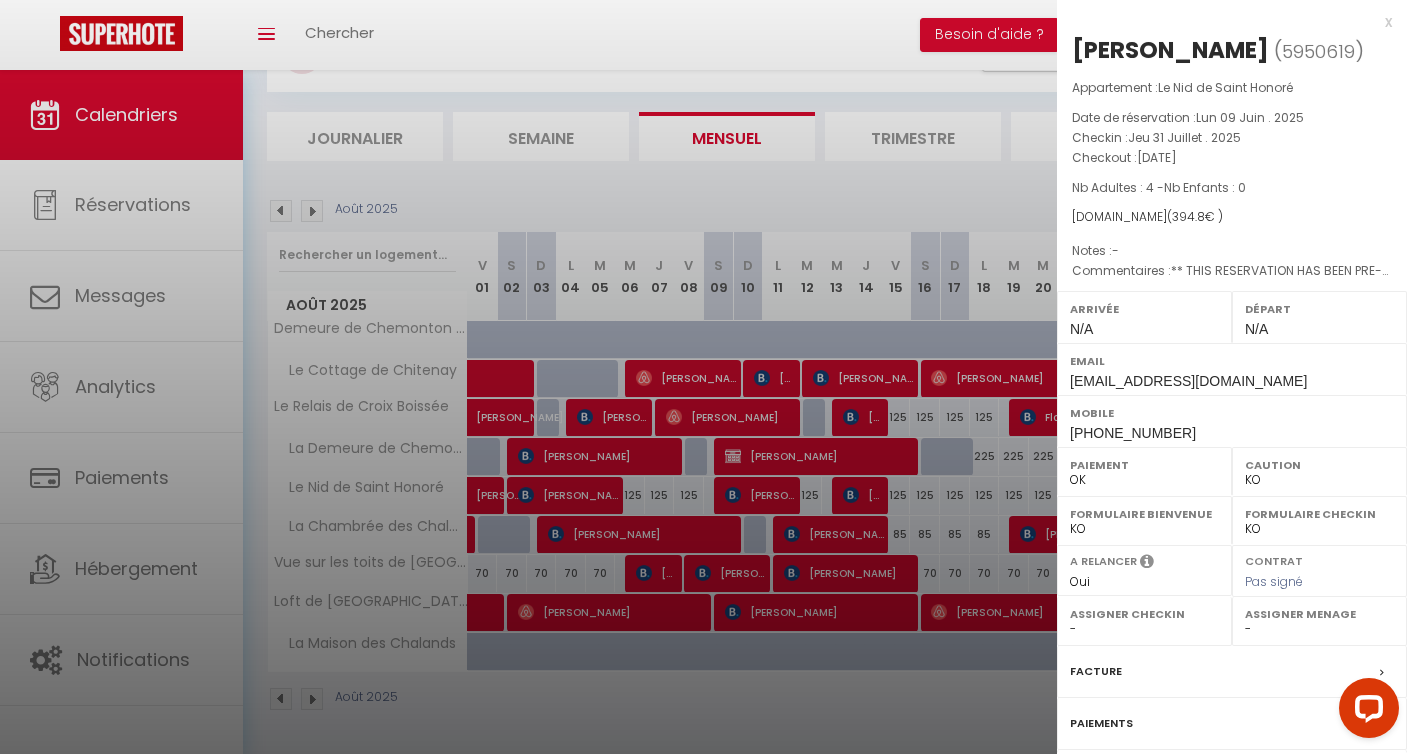 click at bounding box center [703, 377] 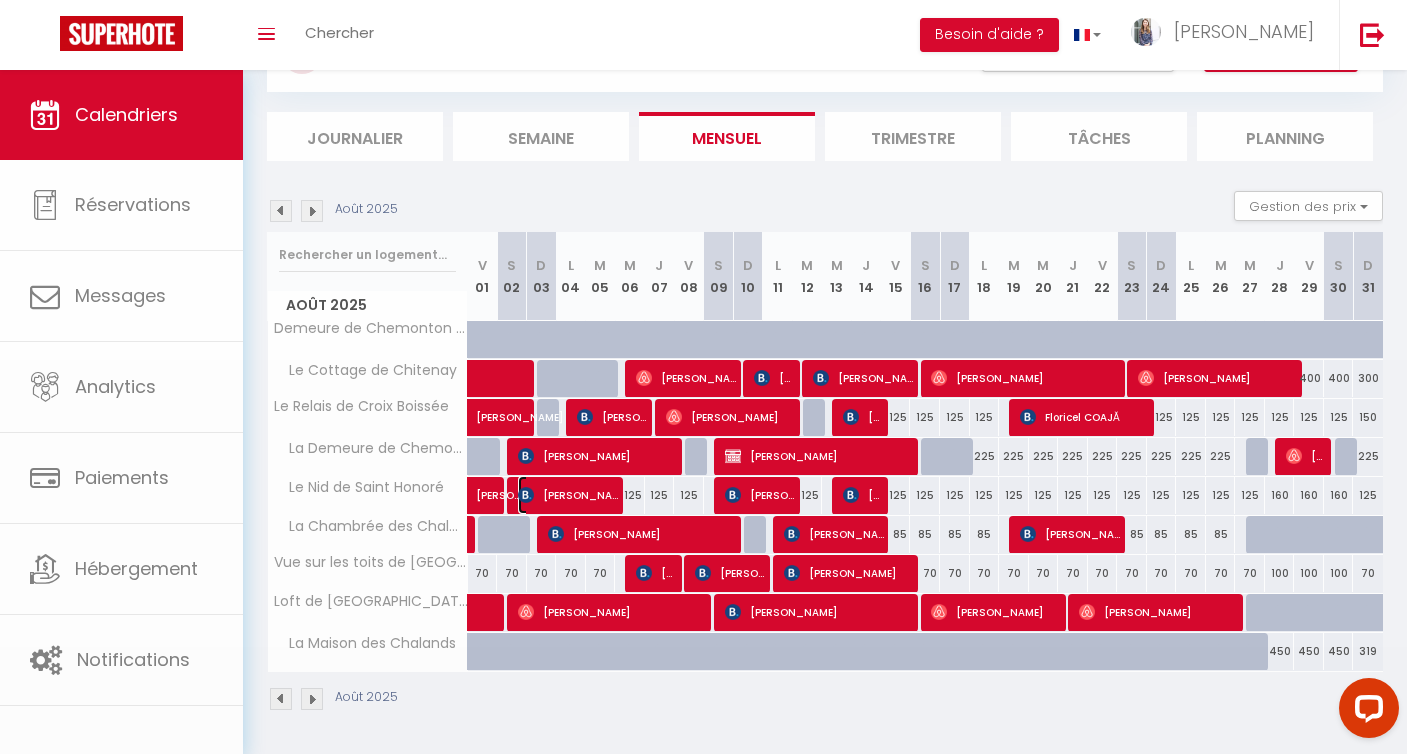 click on "[PERSON_NAME]" at bounding box center (568, 495) 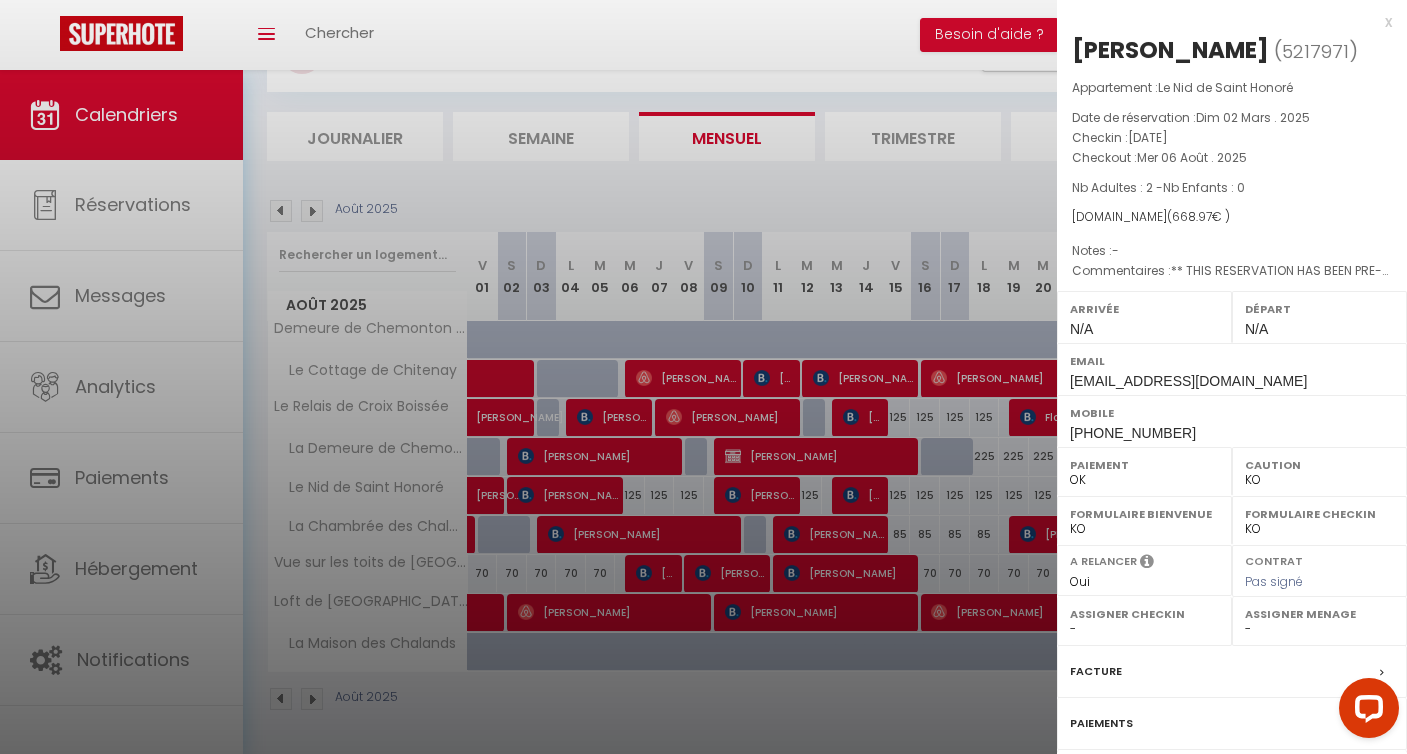 click at bounding box center (703, 377) 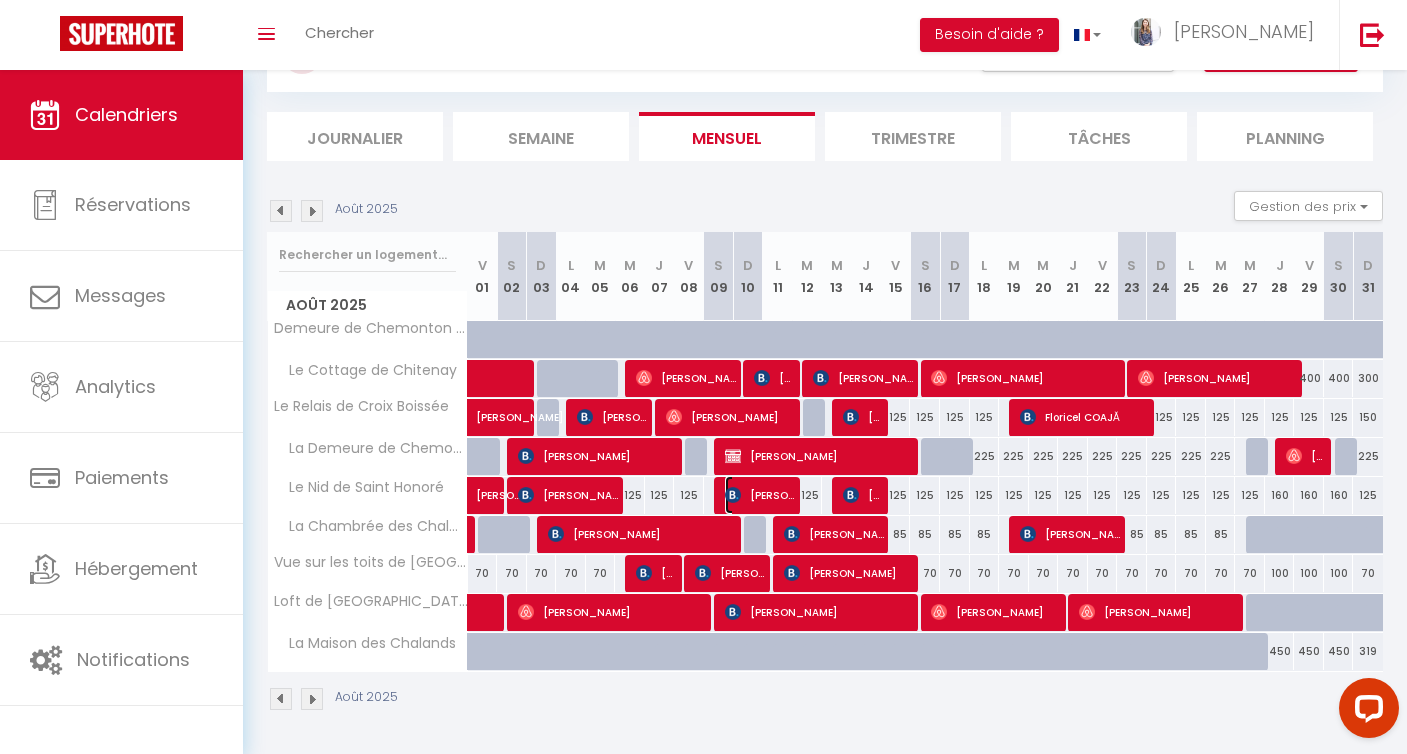 click on "[PERSON_NAME]" at bounding box center [760, 495] 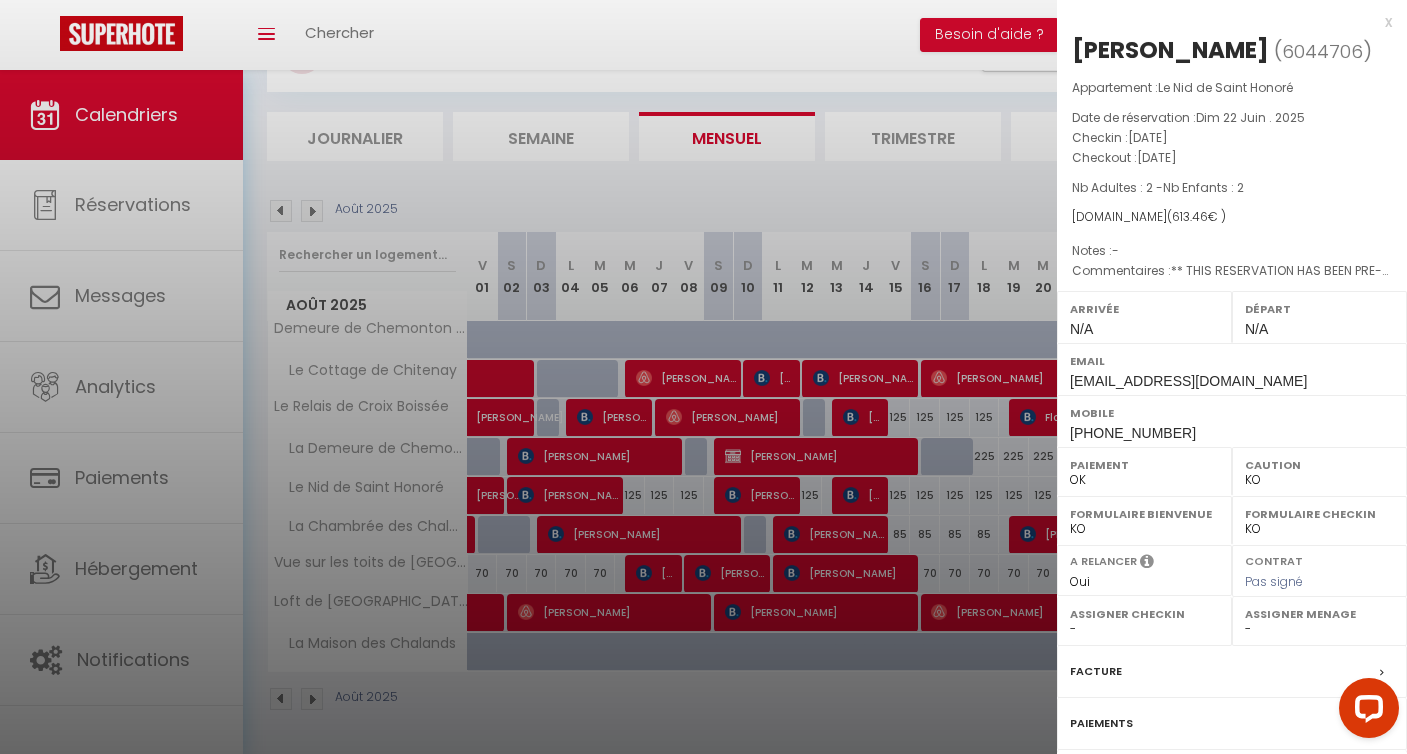 click at bounding box center [703, 377] 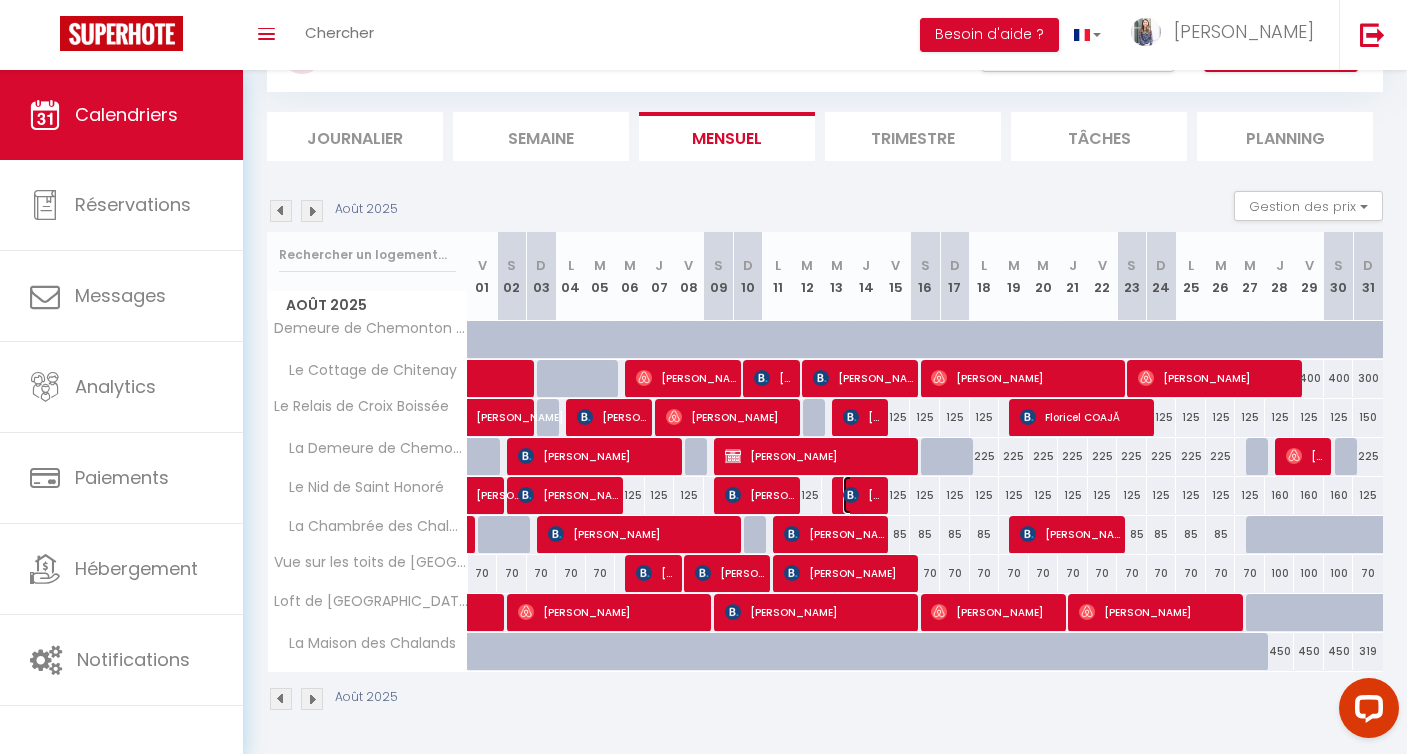 click on "[PERSON_NAME]" at bounding box center [863, 495] 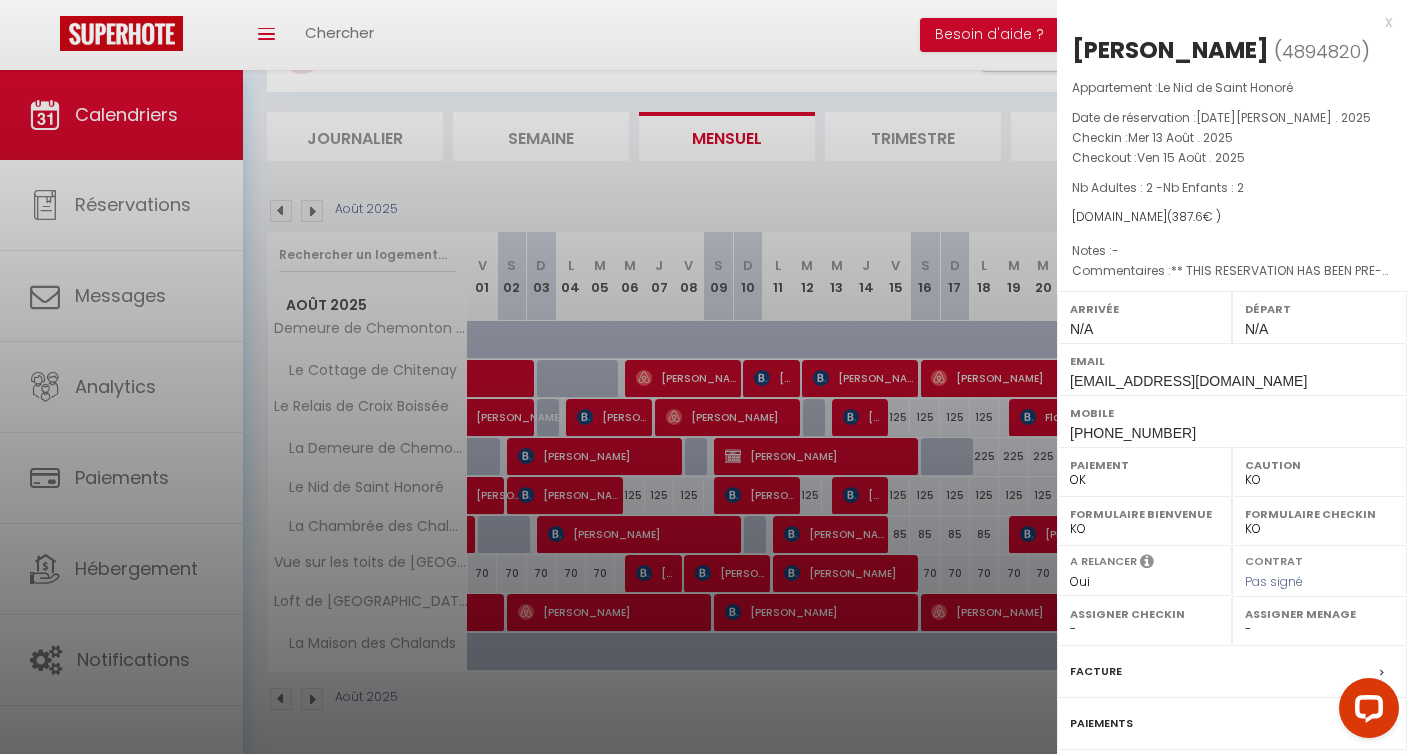 click at bounding box center (703, 377) 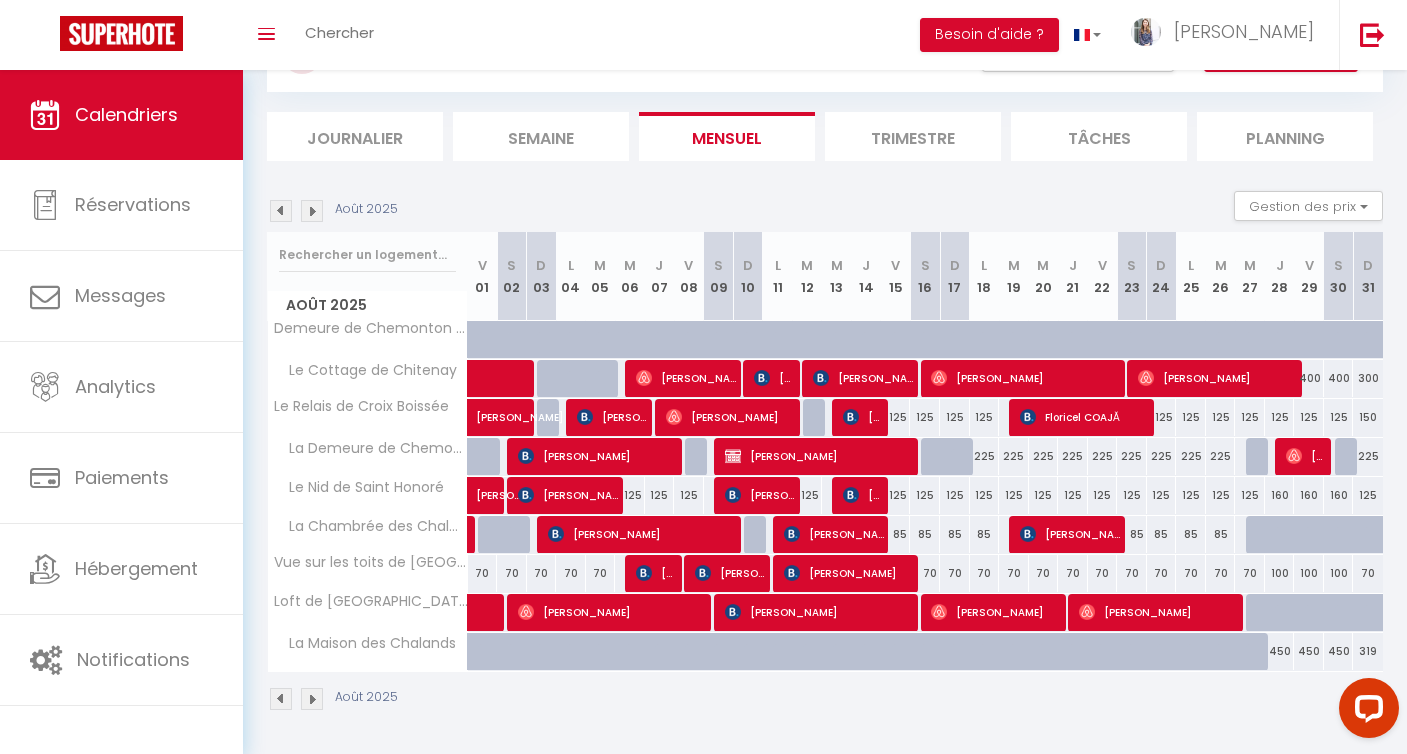 click at bounding box center [281, 211] 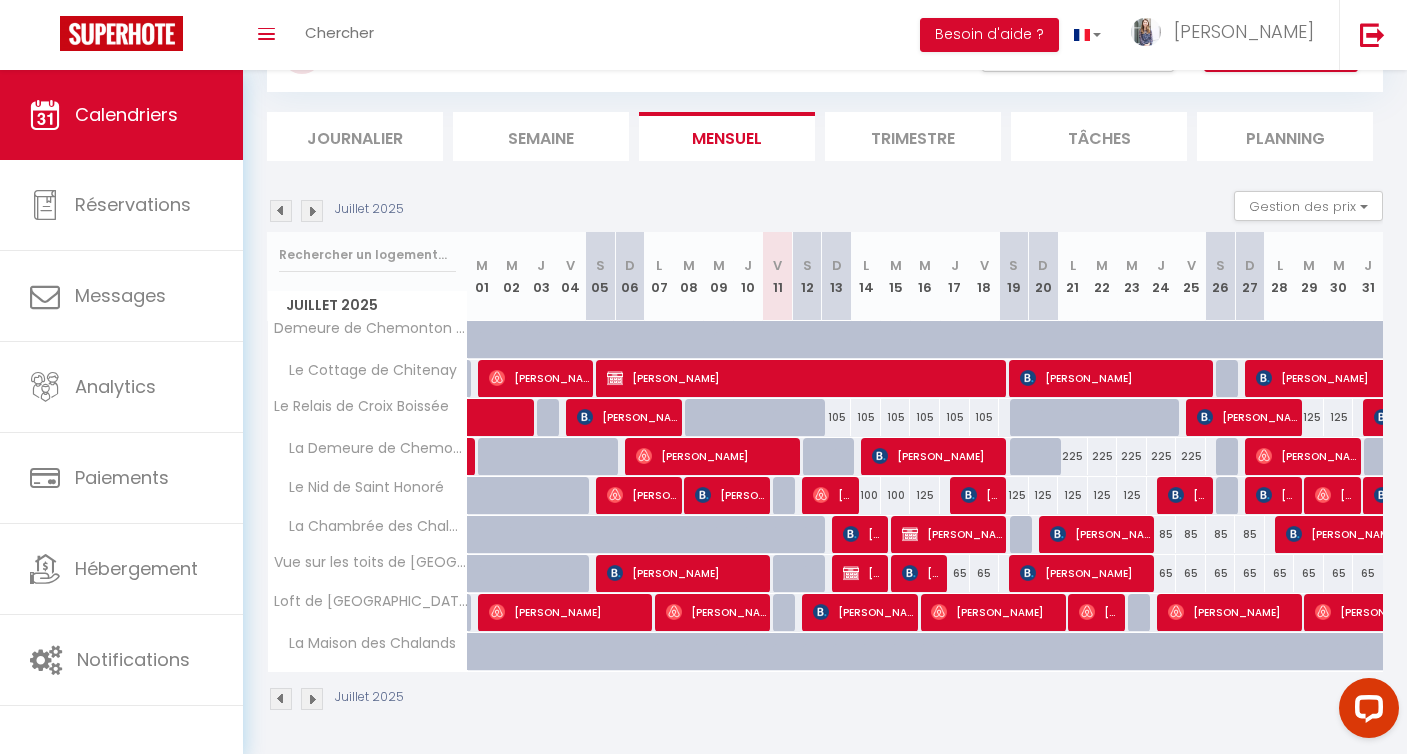 click at bounding box center [281, 211] 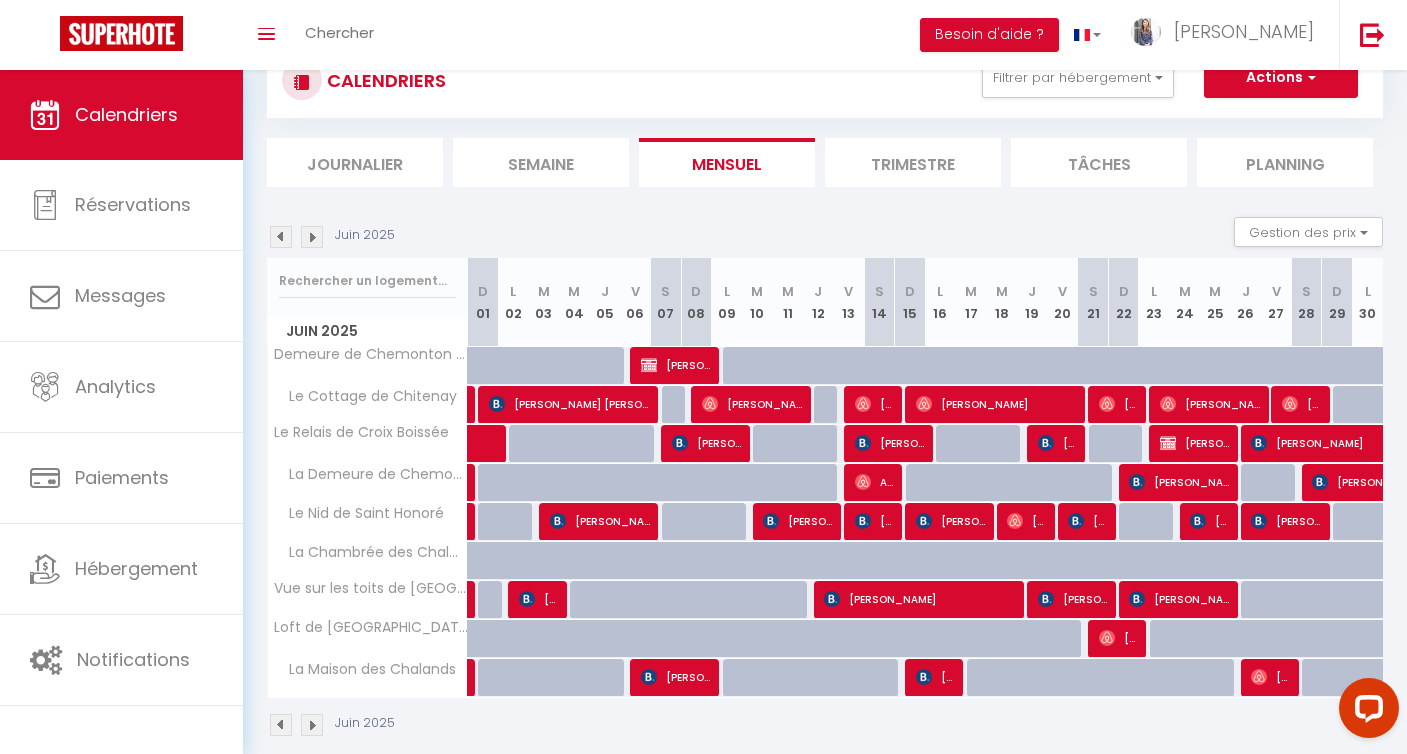 scroll, scrollTop: 96, scrollLeft: 0, axis: vertical 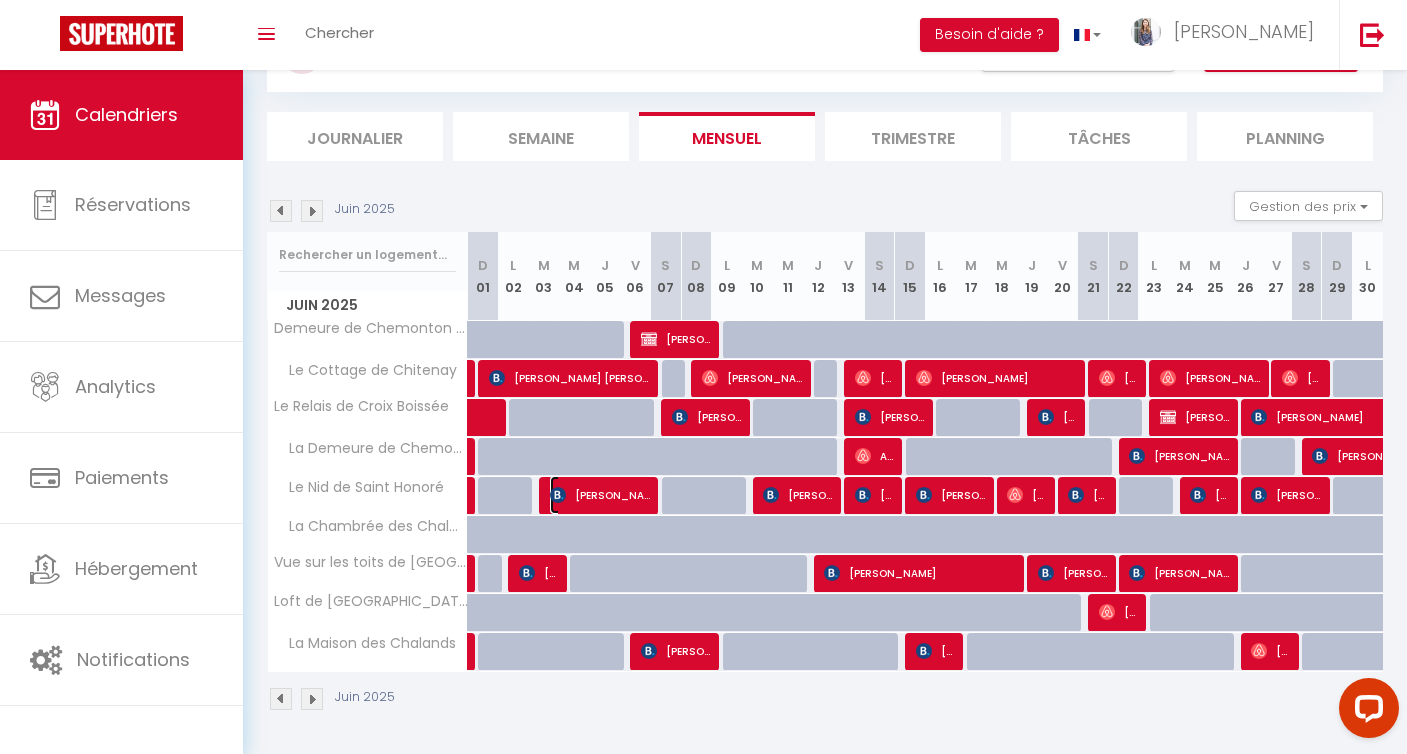 click at bounding box center [558, 495] 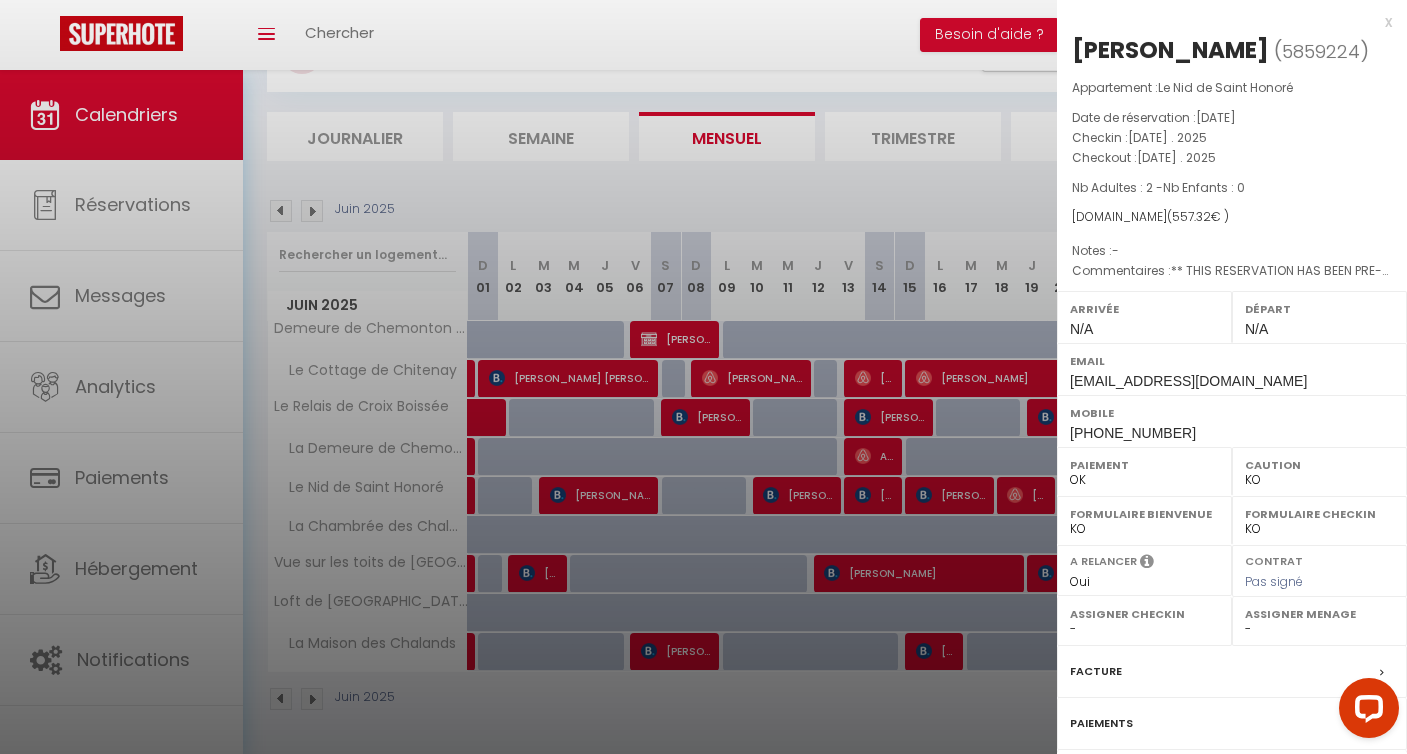 click at bounding box center (703, 377) 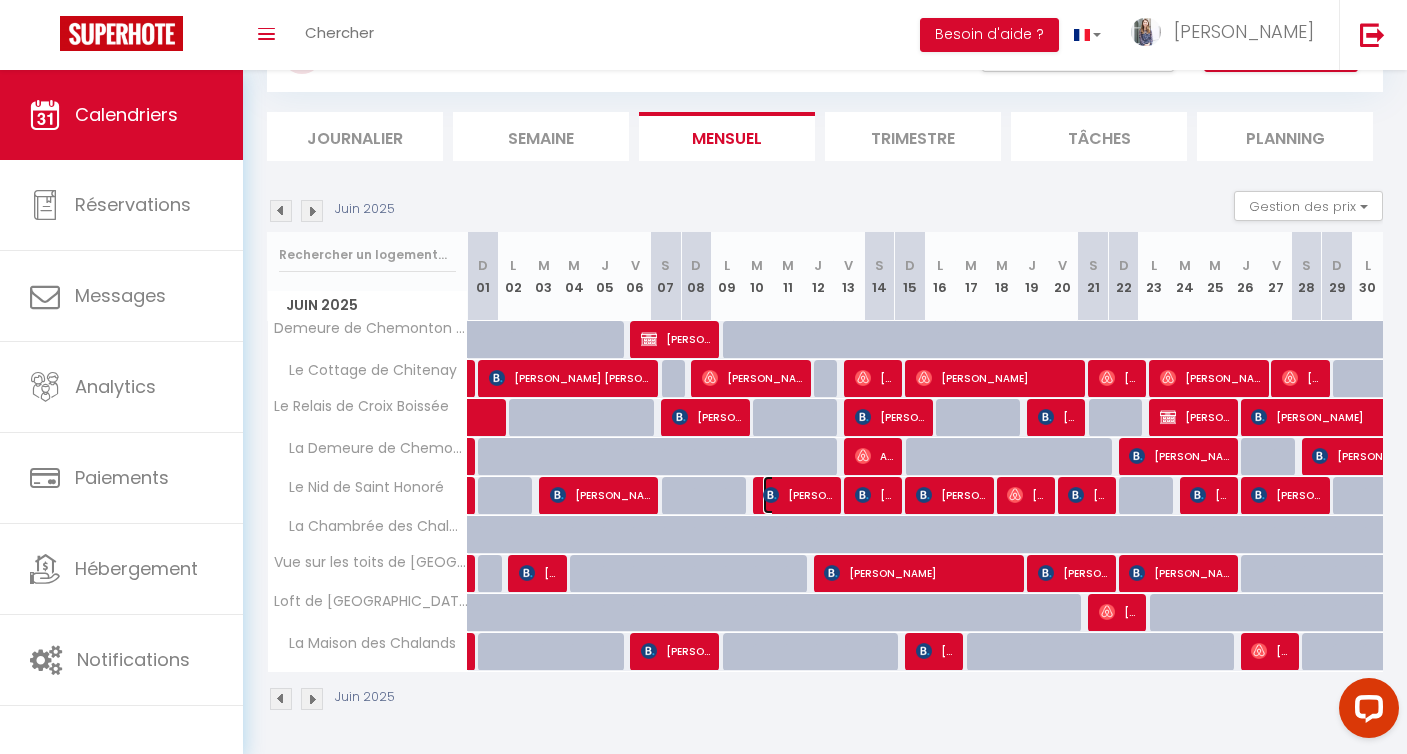 click on "[PERSON_NAME]" at bounding box center (799, 495) 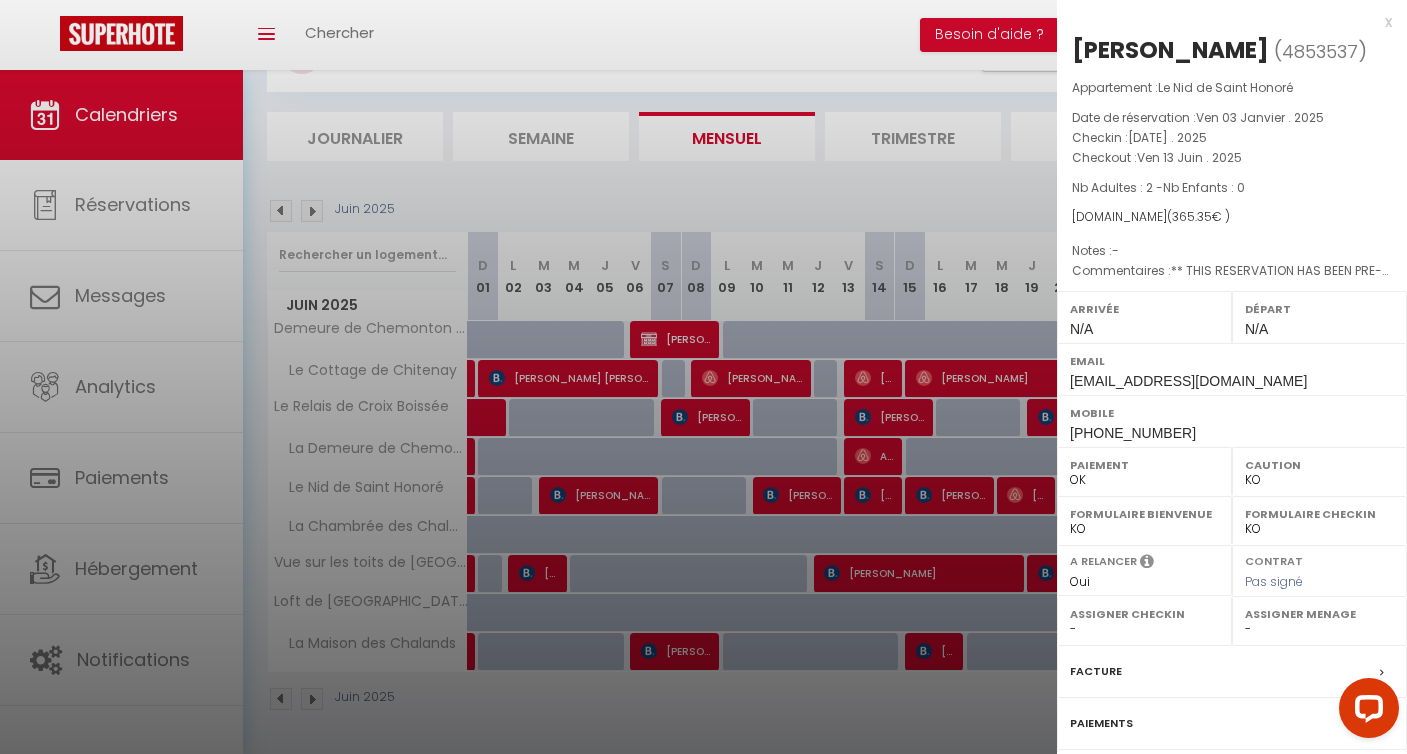 click at bounding box center [703, 377] 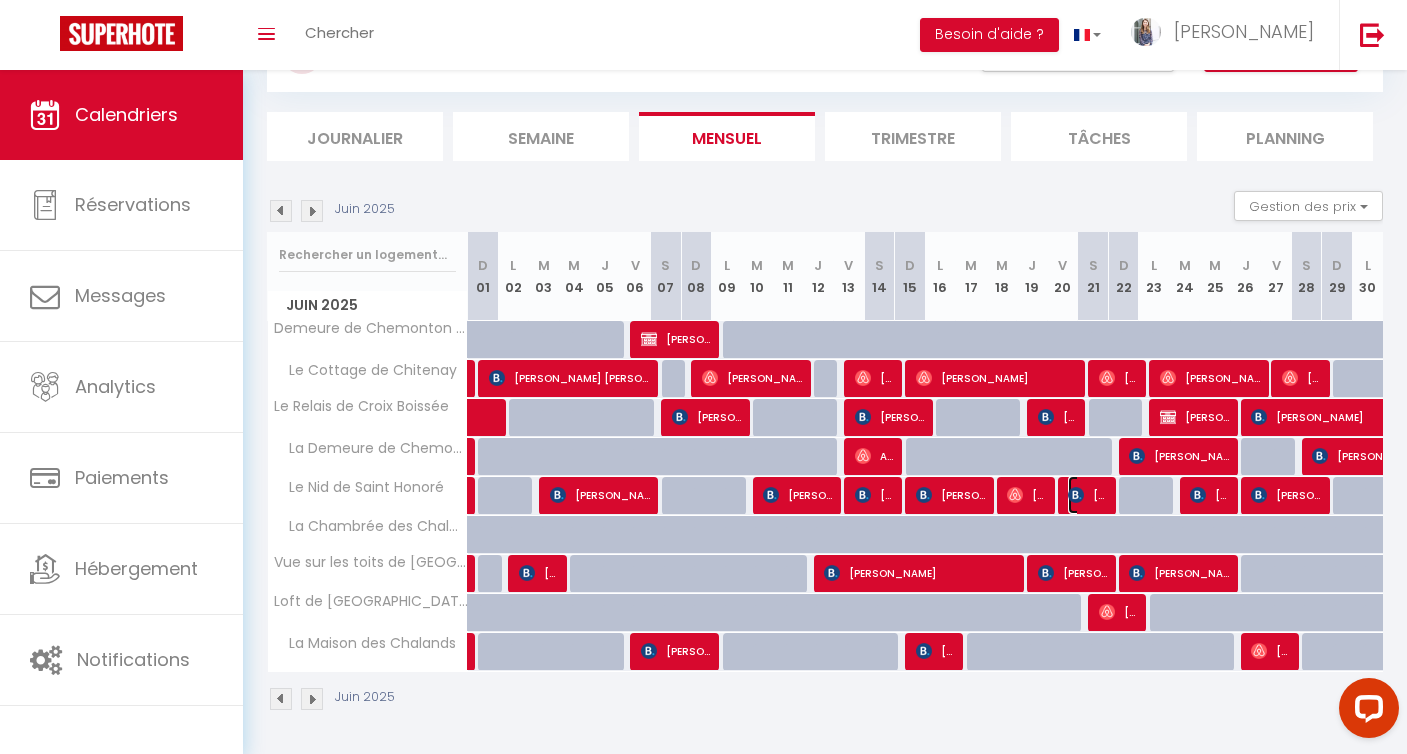 click on "[PERSON_NAME]" at bounding box center [1088, 495] 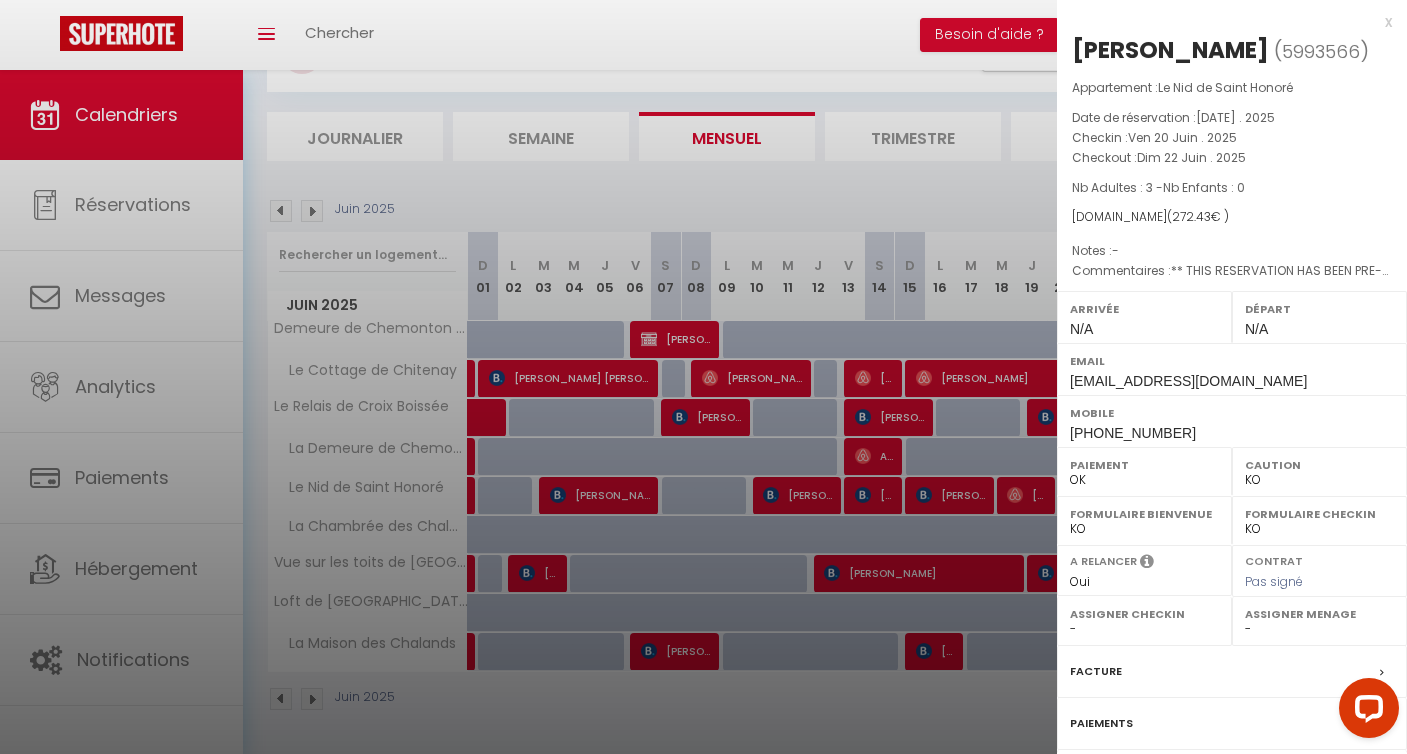 click on "Formulaire Bienvenue
OK   KO" at bounding box center [1144, 520] 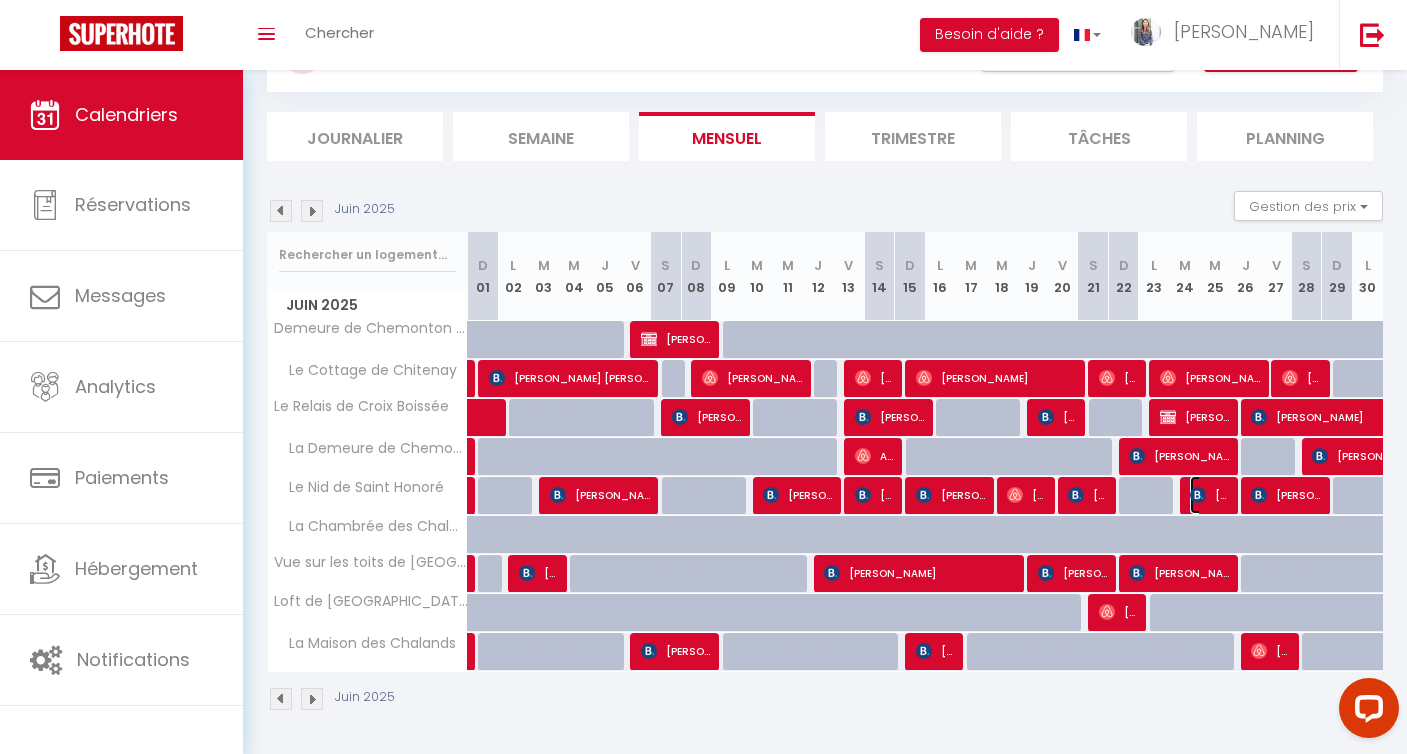 click on "[PERSON_NAME]" at bounding box center [1210, 495] 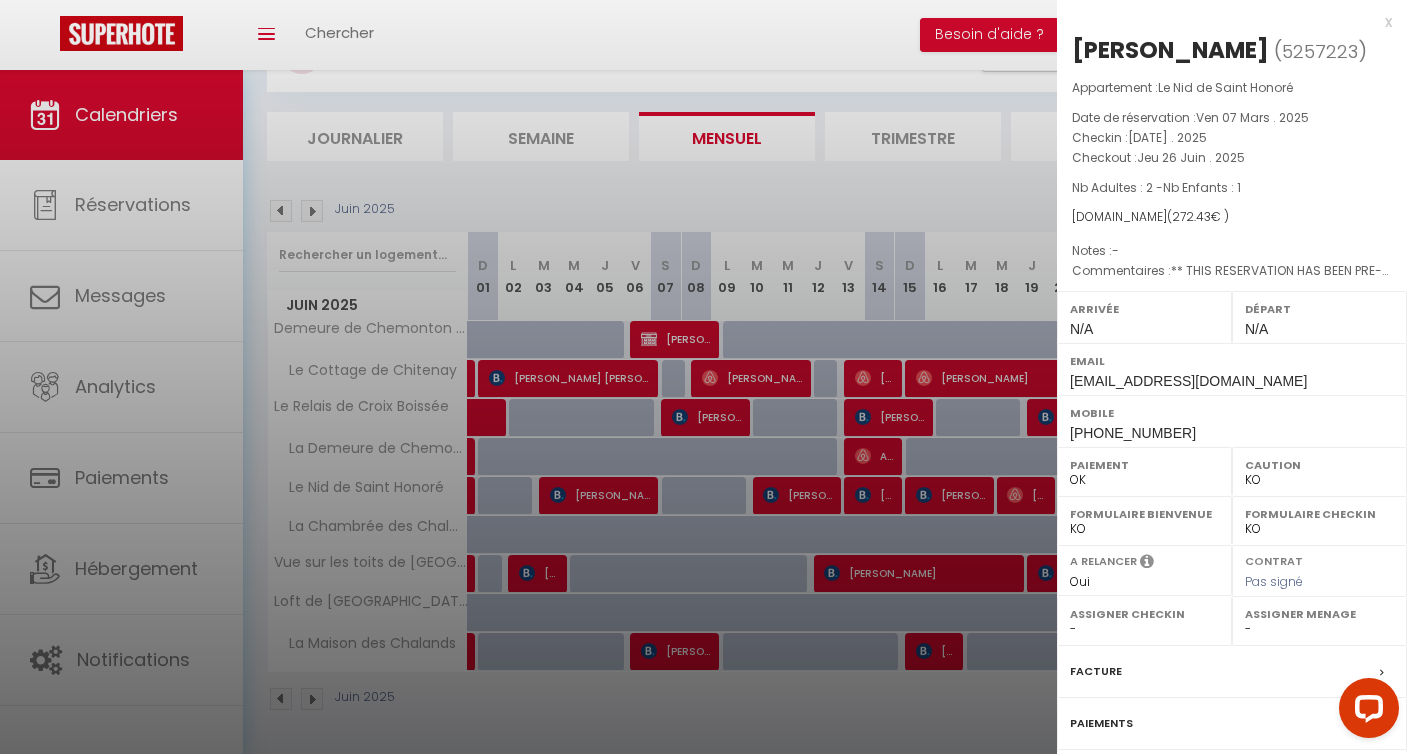 click at bounding box center (703, 377) 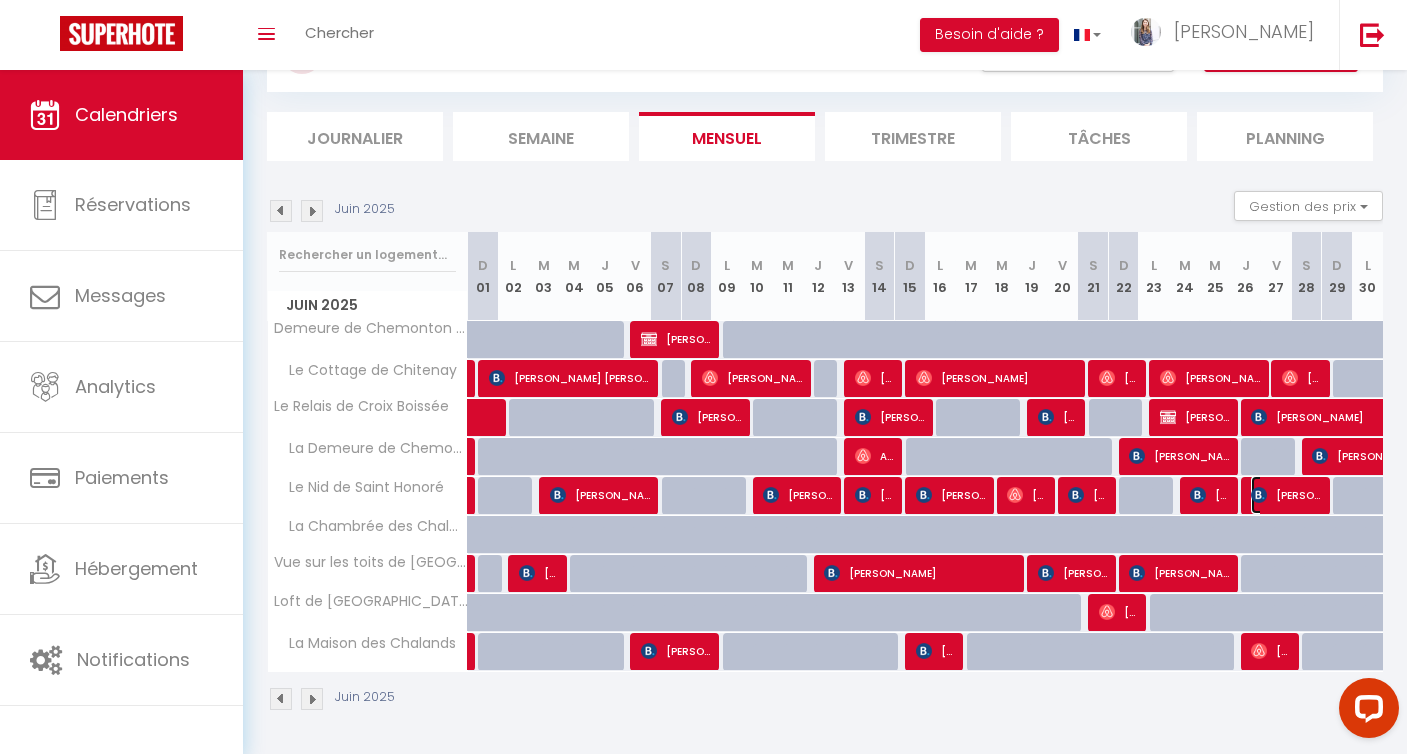 click on "[PERSON_NAME]" at bounding box center [1287, 495] 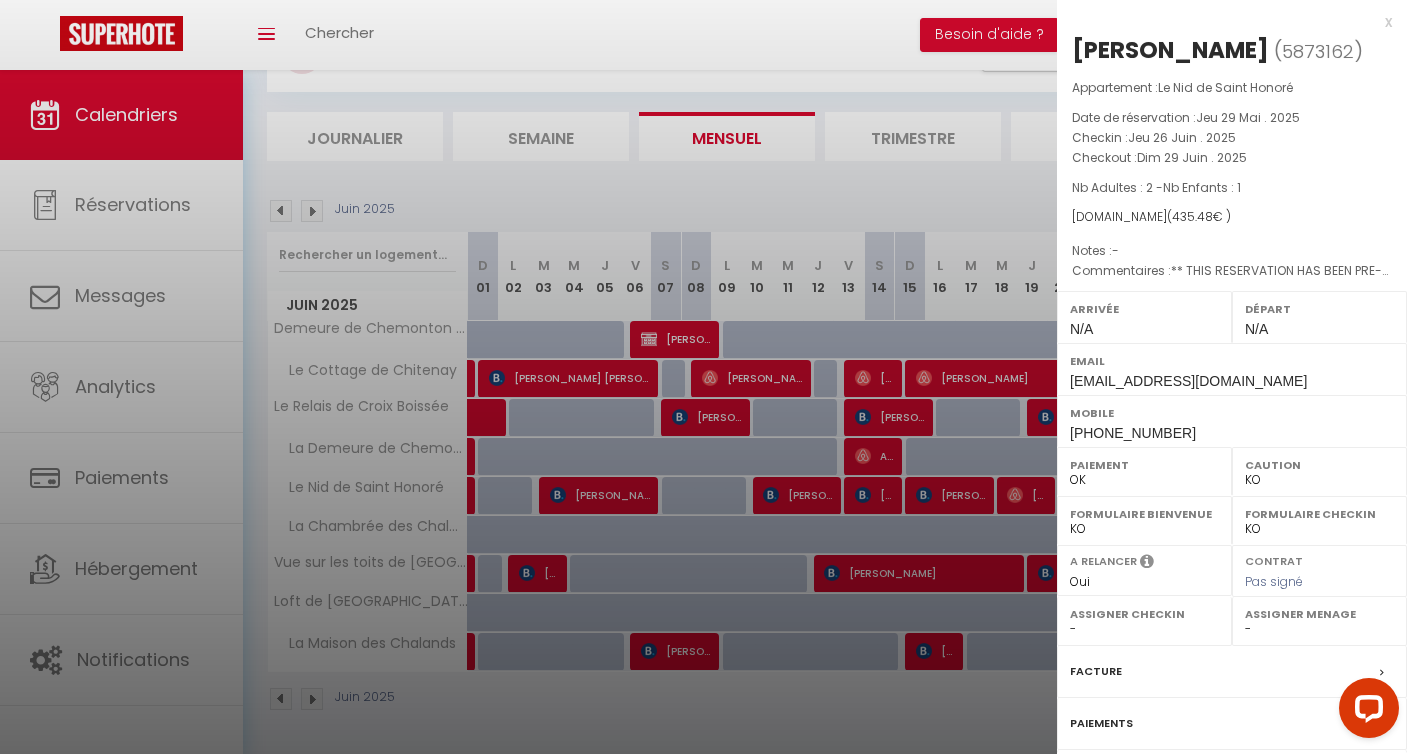 click at bounding box center [703, 377] 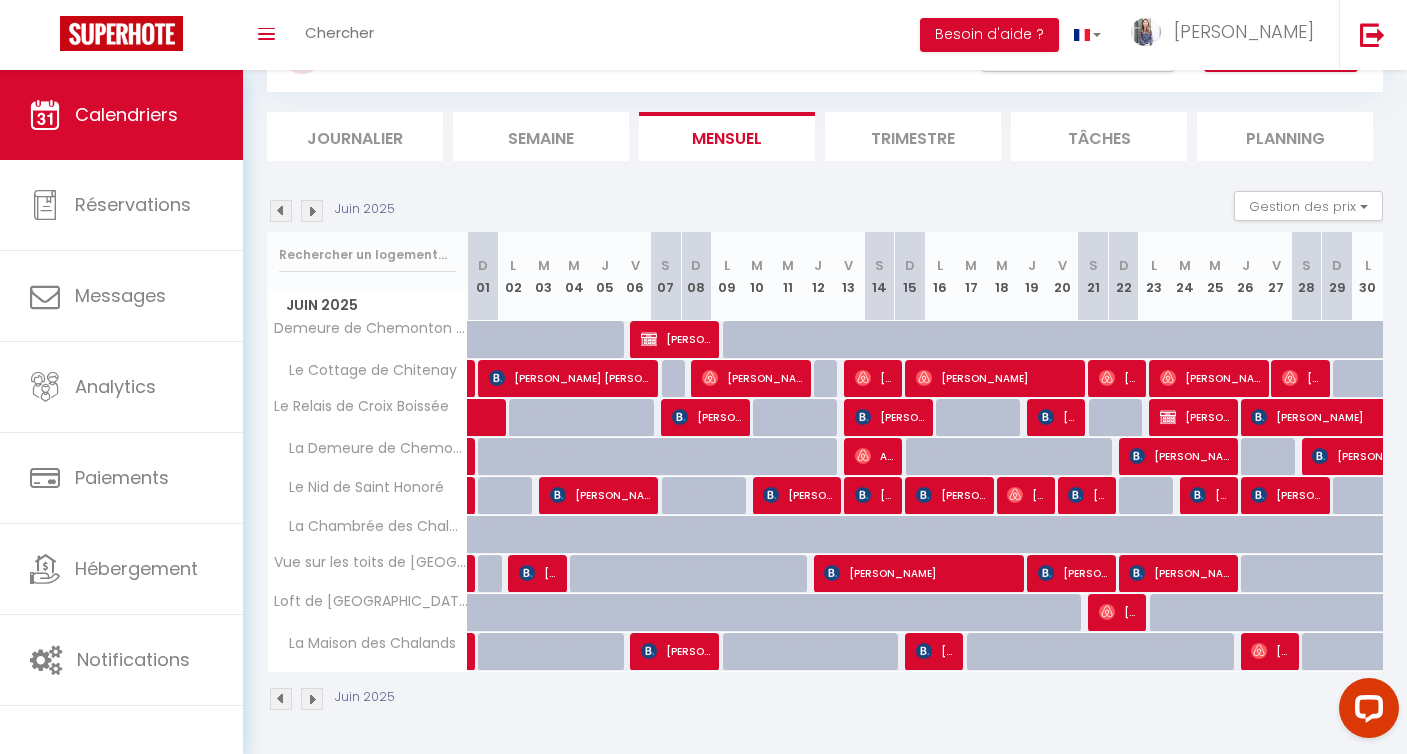 click at bounding box center [312, 211] 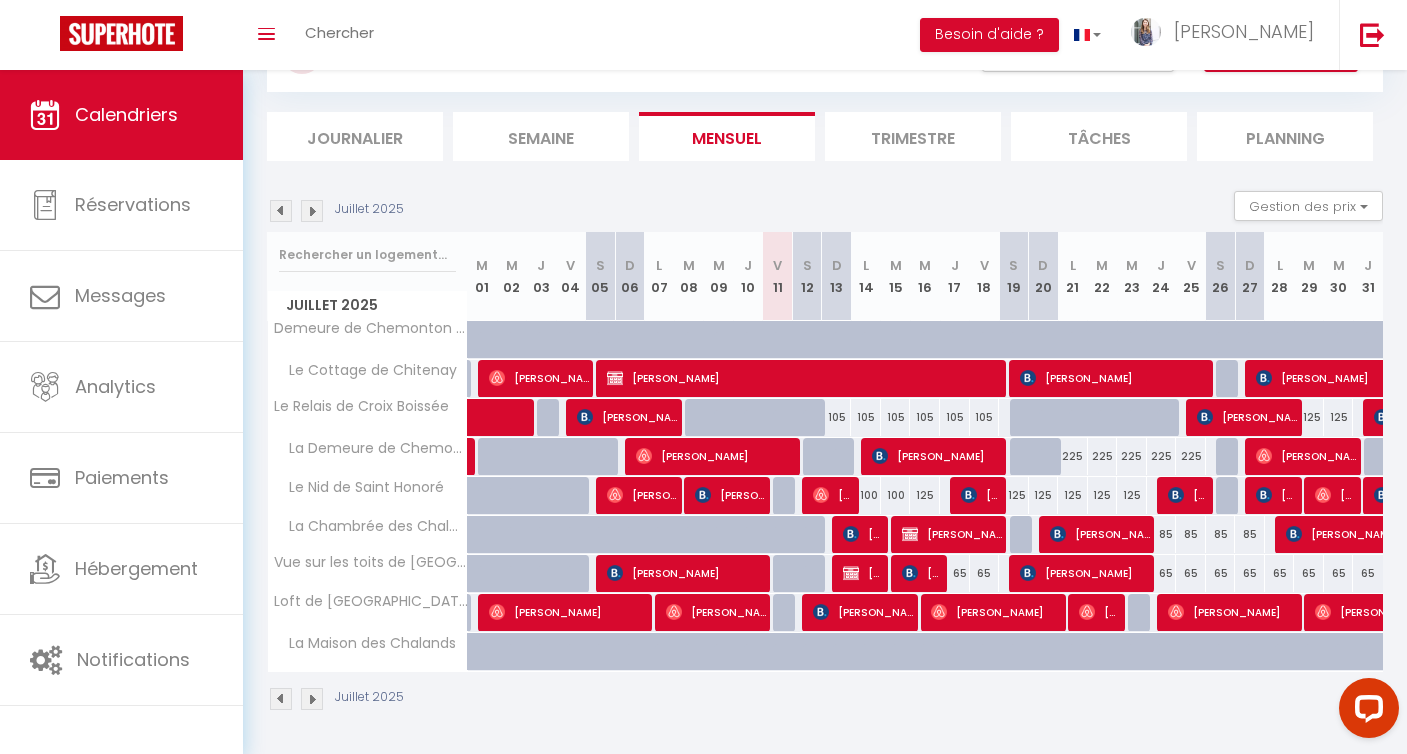 click at bounding box center [312, 211] 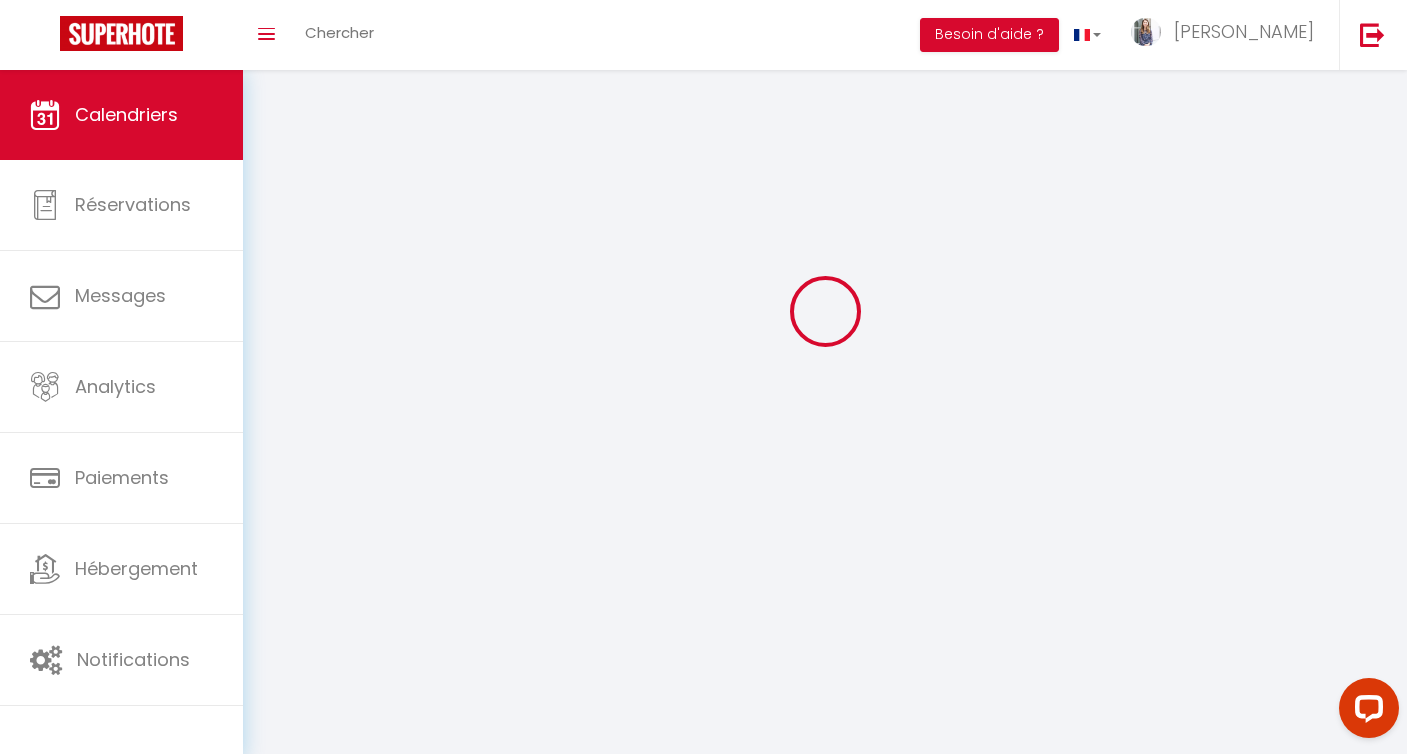 scroll, scrollTop: 96, scrollLeft: 0, axis: vertical 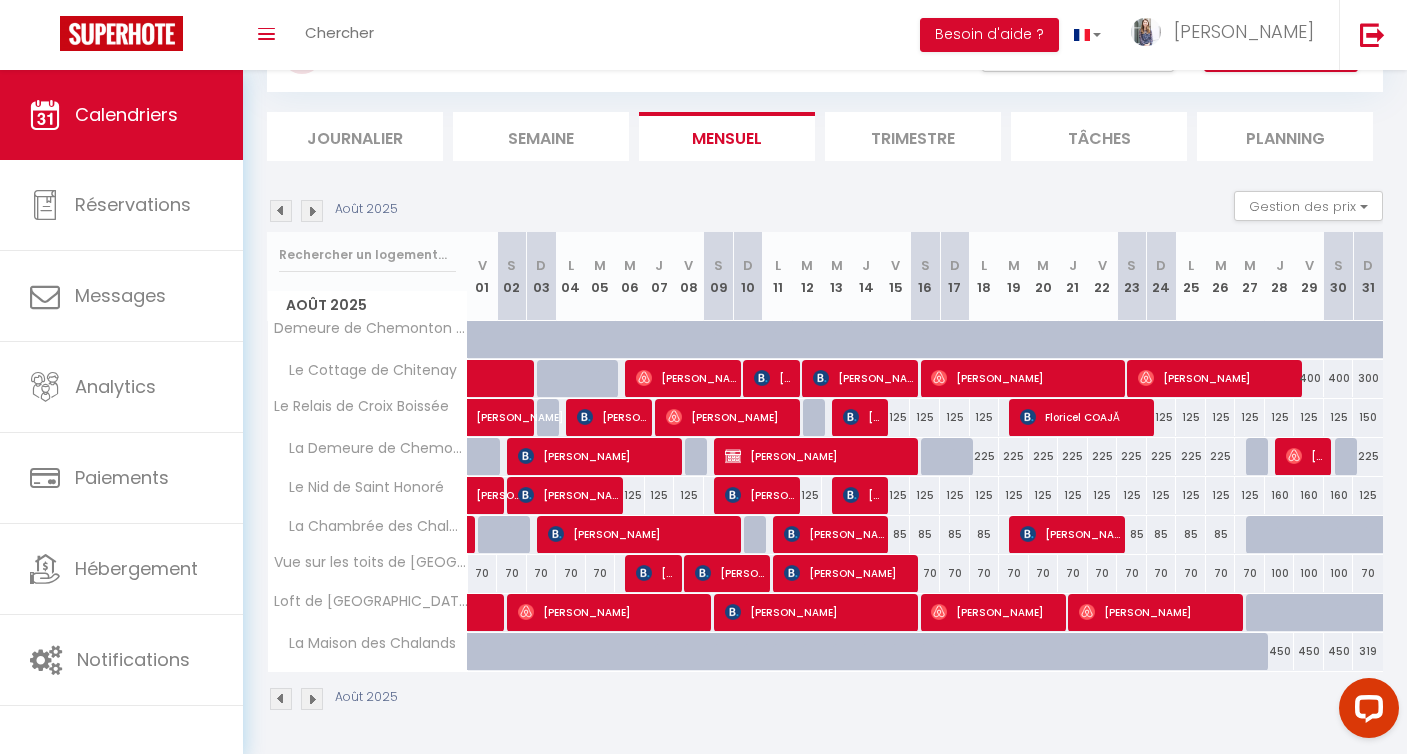 click at bounding box center (312, 211) 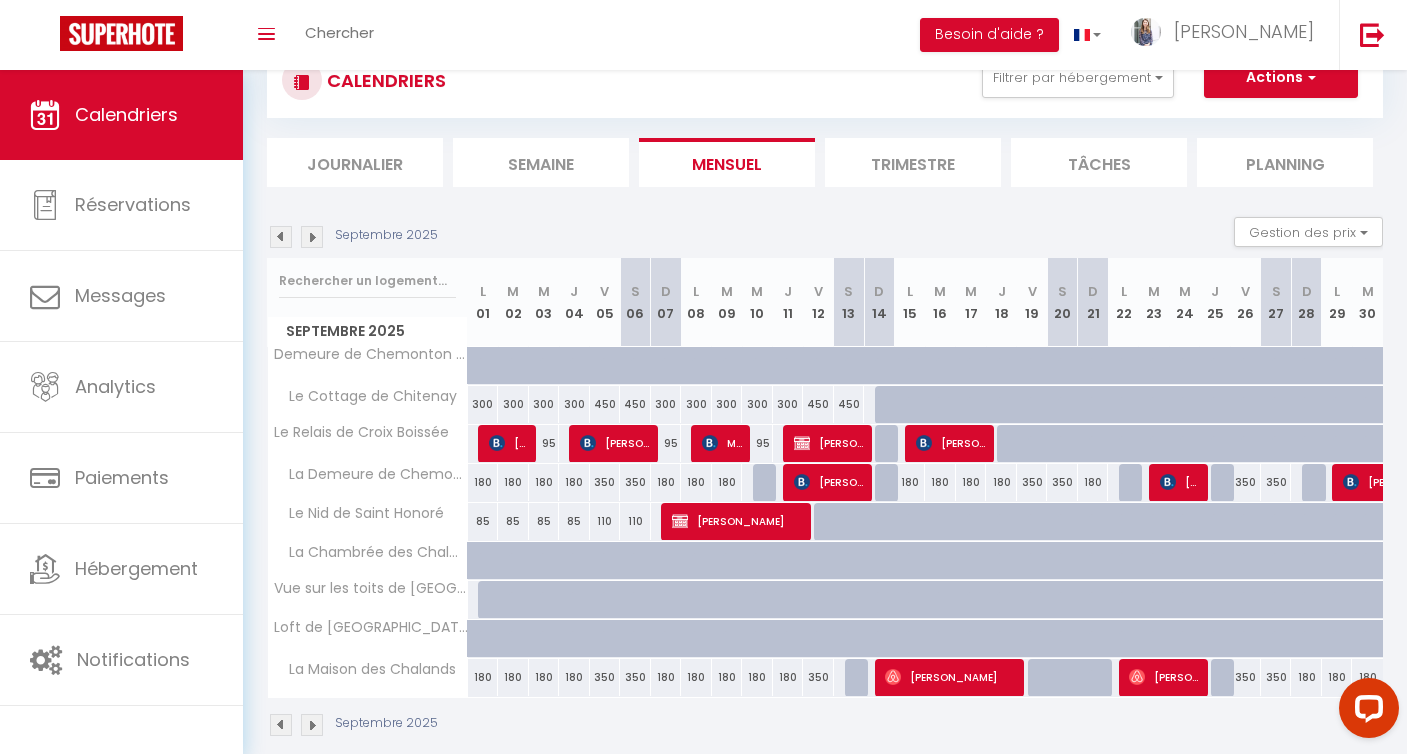 scroll, scrollTop: 96, scrollLeft: 0, axis: vertical 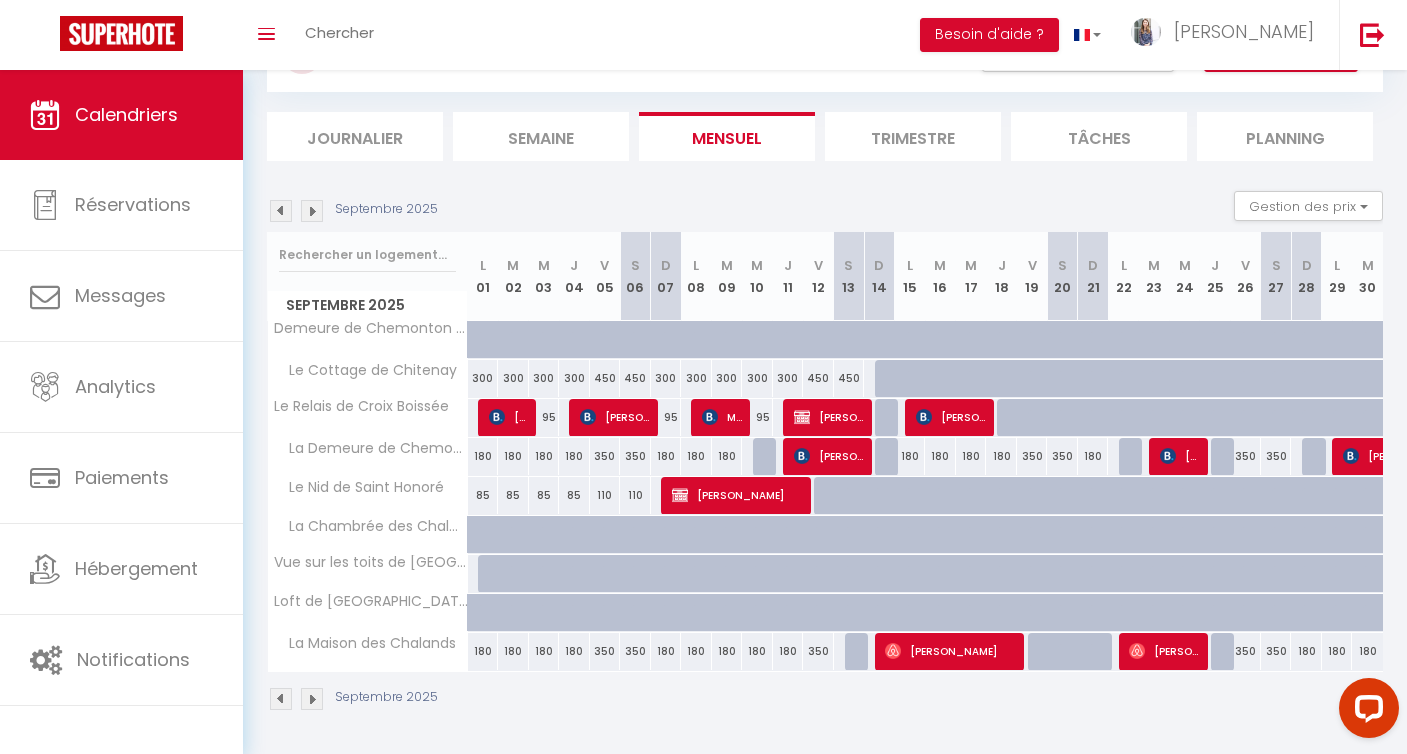 click at bounding box center [312, 211] 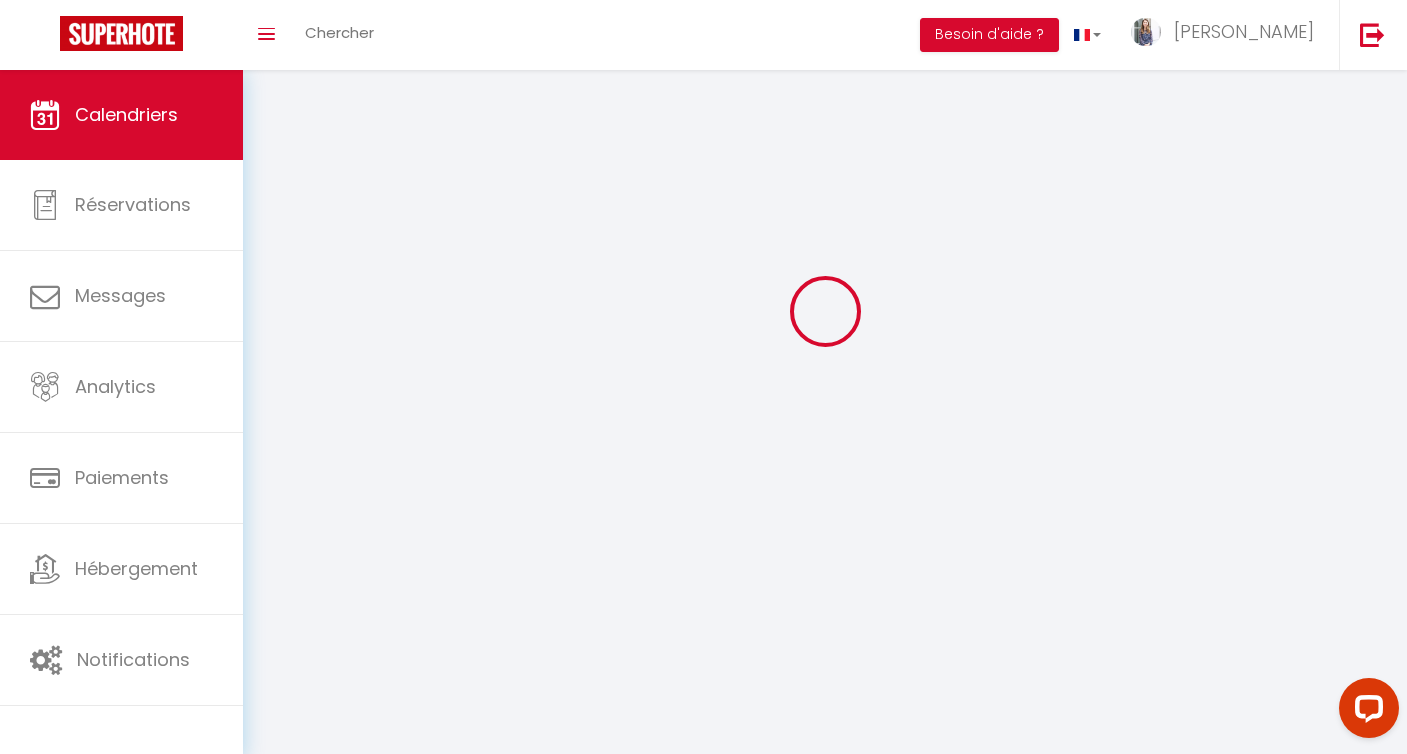 scroll, scrollTop: 96, scrollLeft: 0, axis: vertical 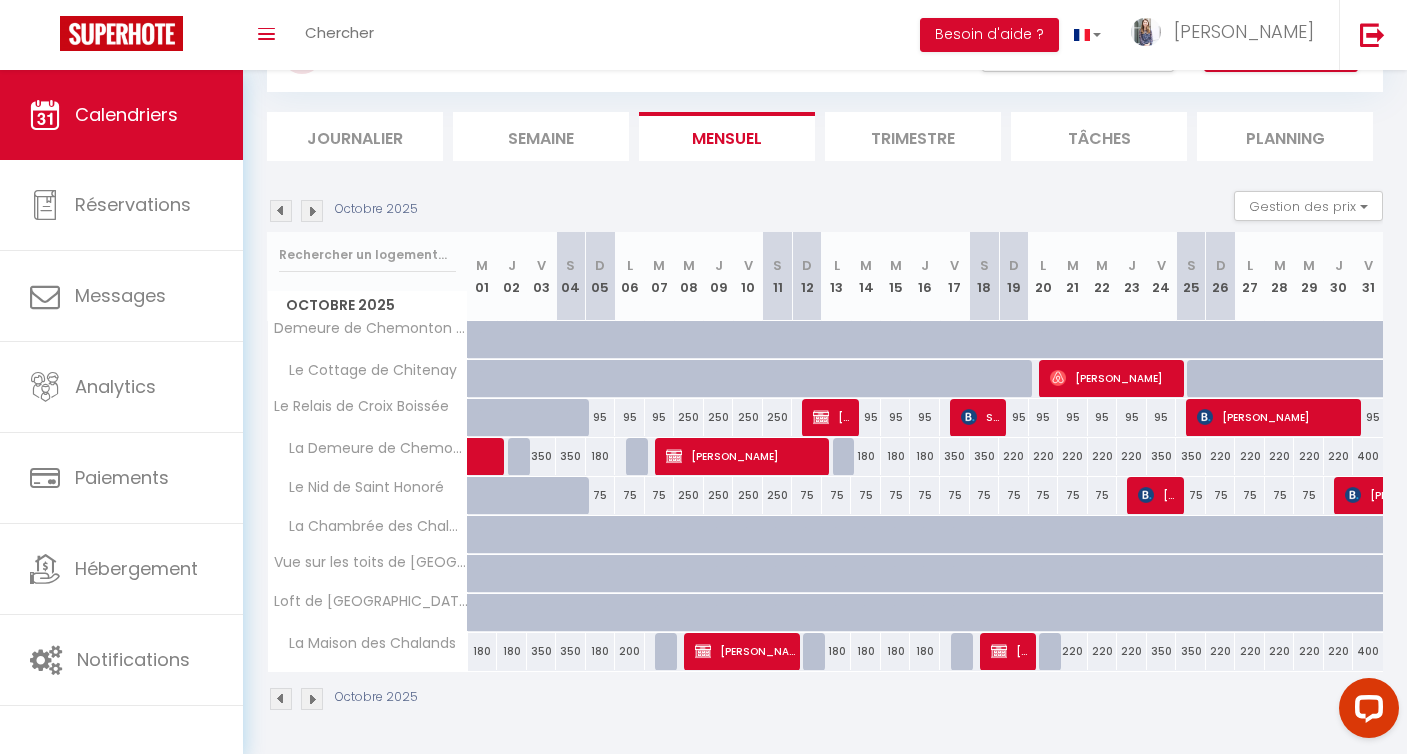 click at bounding box center (611, 351) 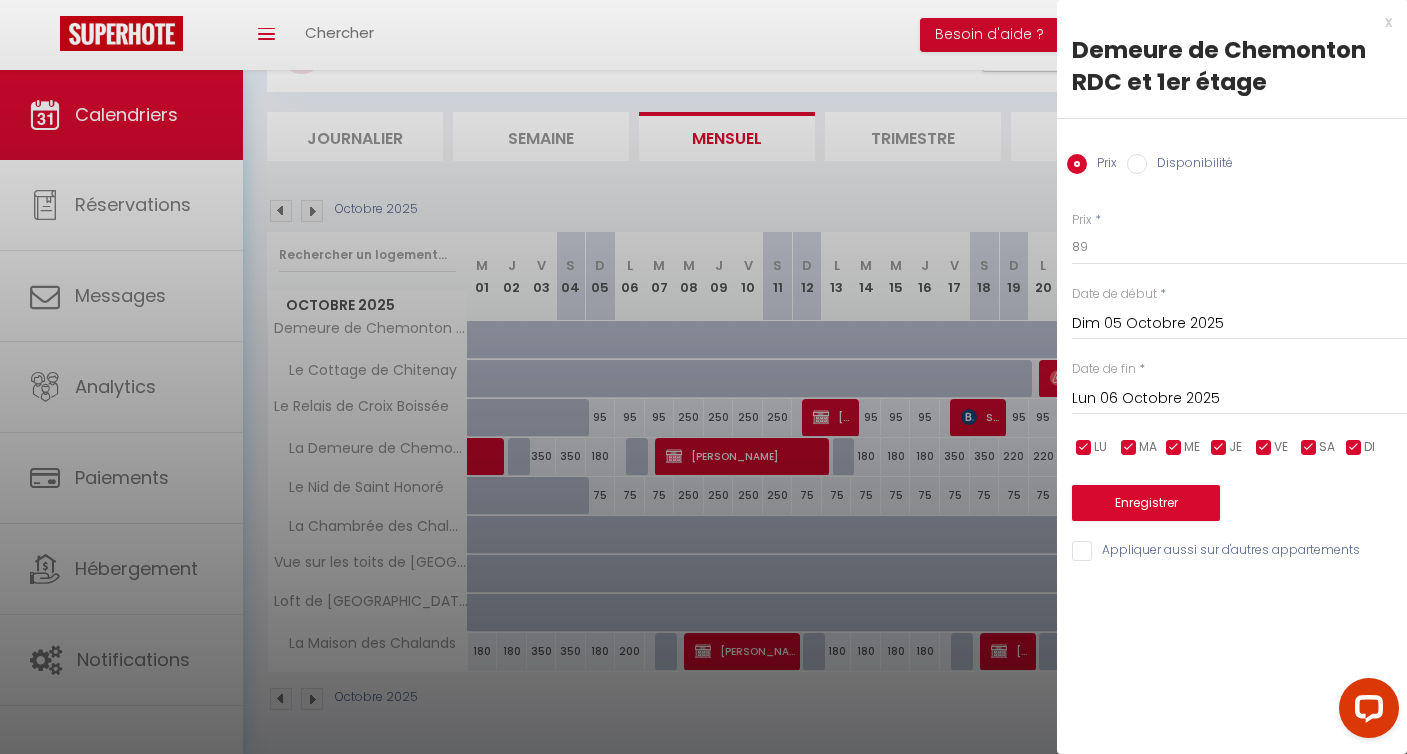 click at bounding box center [703, 377] 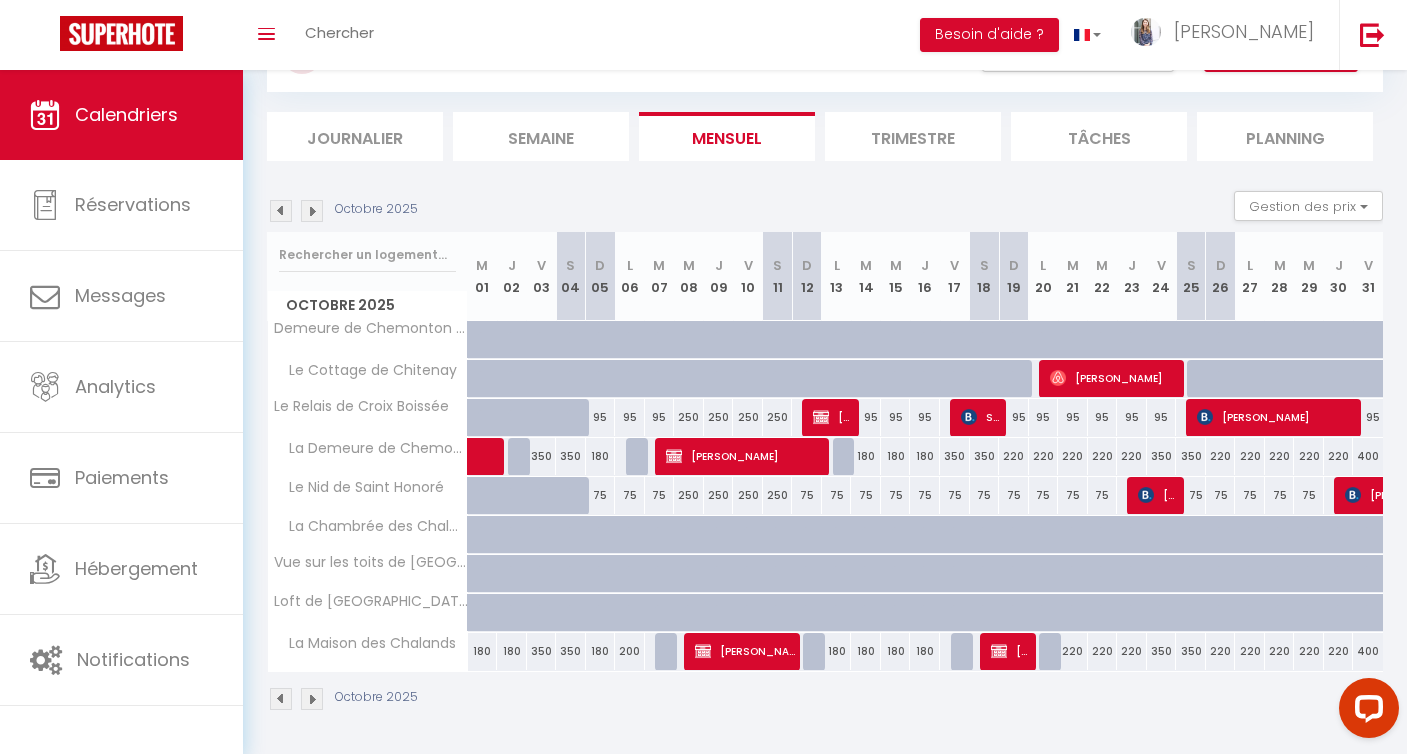 click at bounding box center [611, 390] 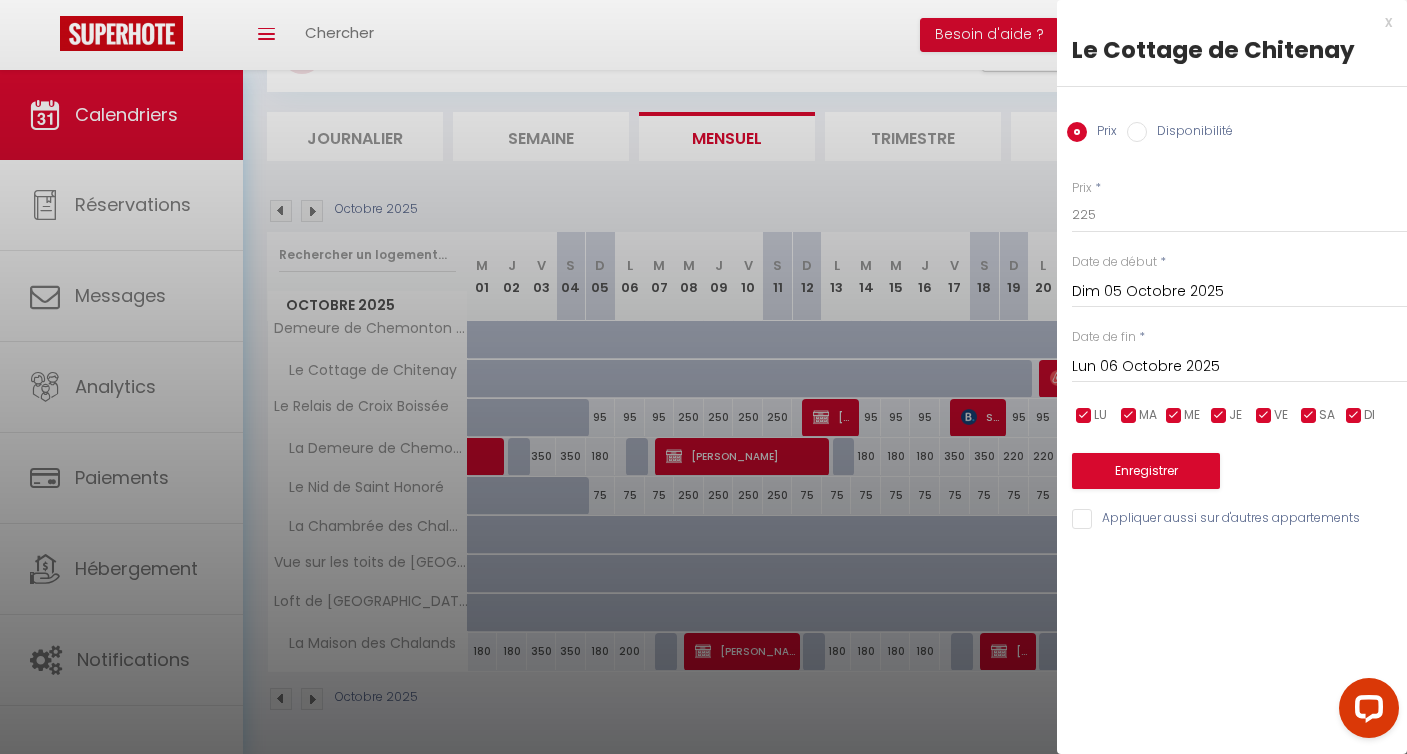 click on "Lun 06 Octobre 2025" at bounding box center (1239, 367) 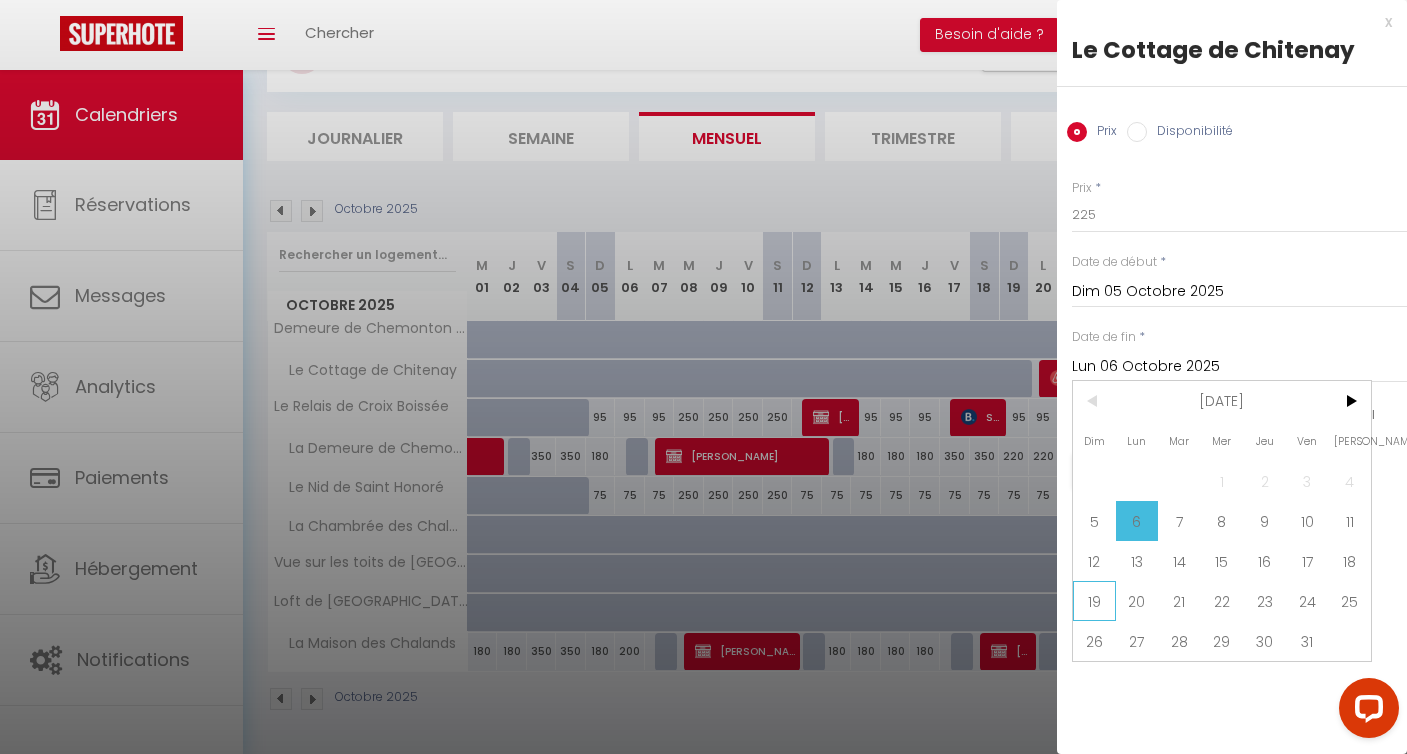 click on "19" at bounding box center (1094, 601) 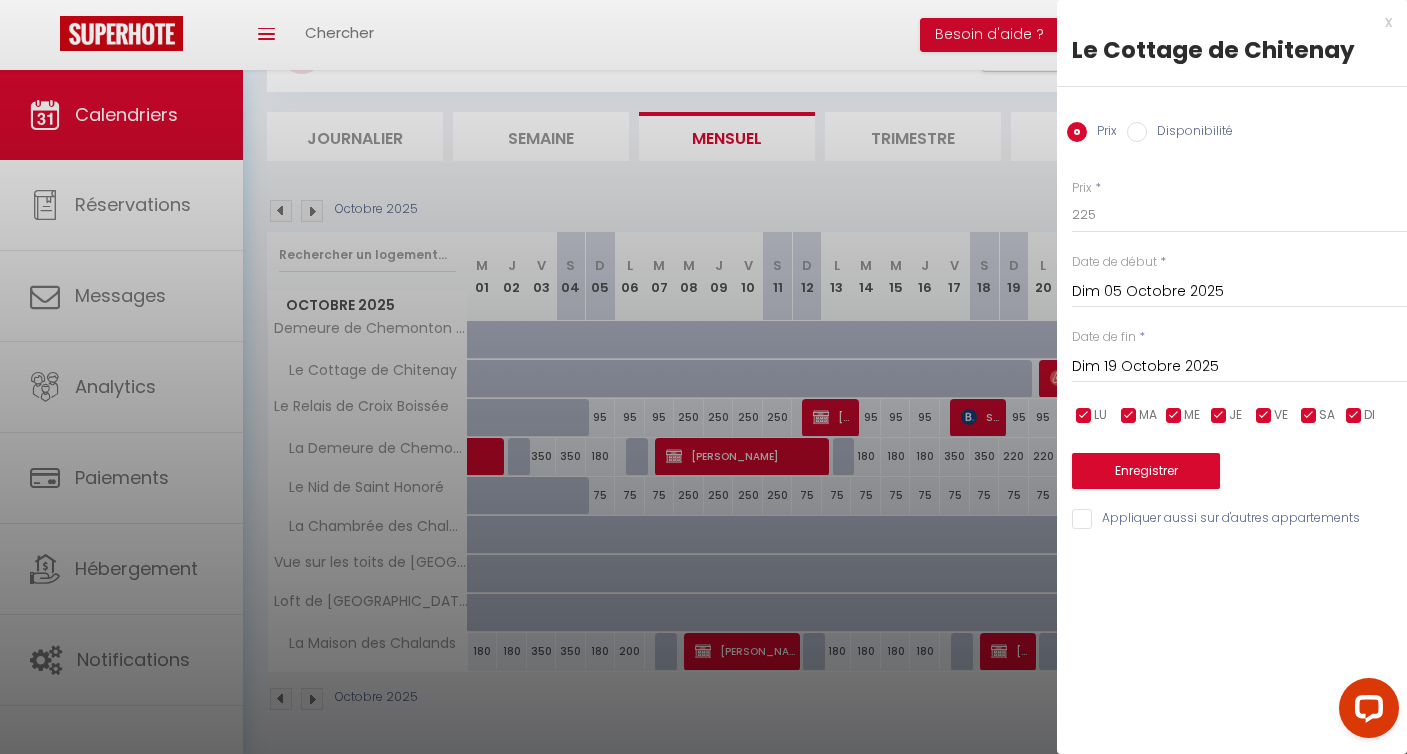 click on "Disponibilité" at bounding box center [1190, 133] 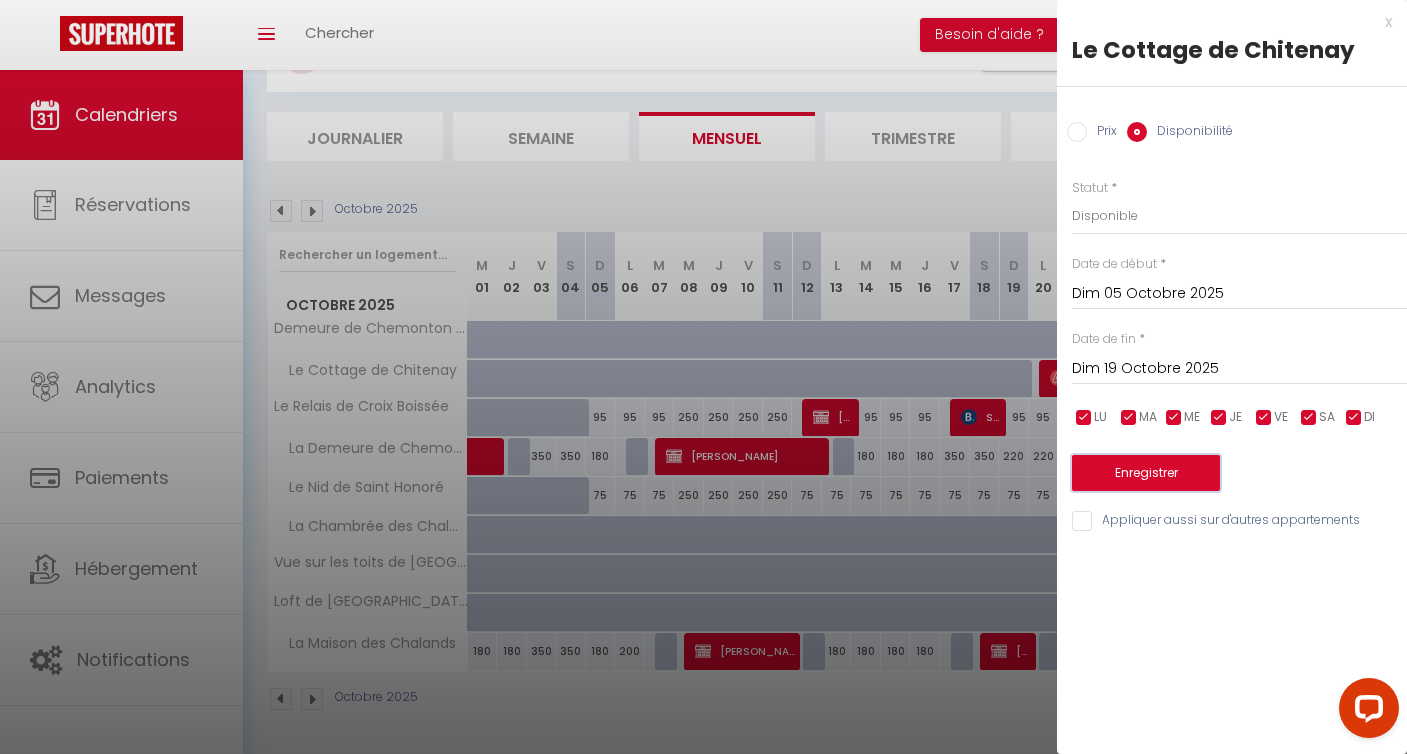 click on "Enregistrer" at bounding box center [1146, 473] 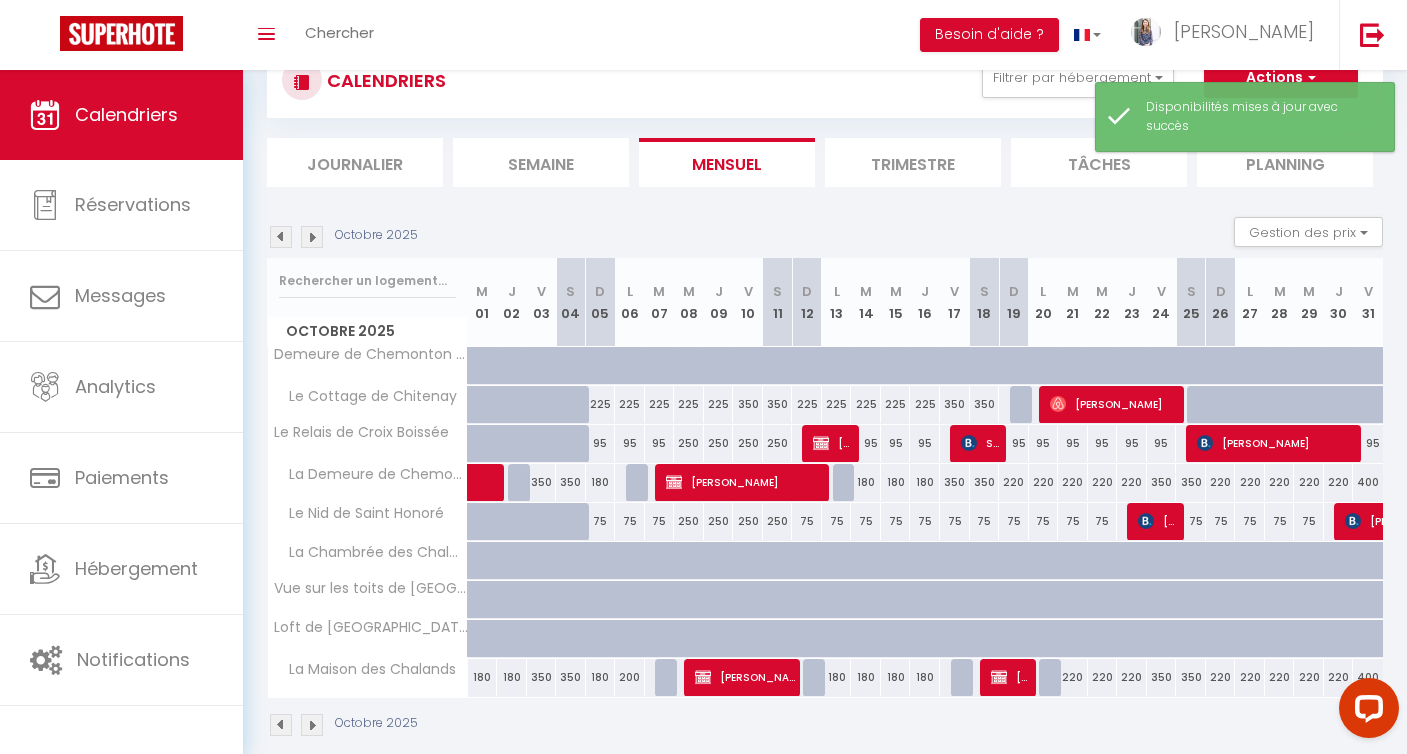 scroll, scrollTop: 96, scrollLeft: 0, axis: vertical 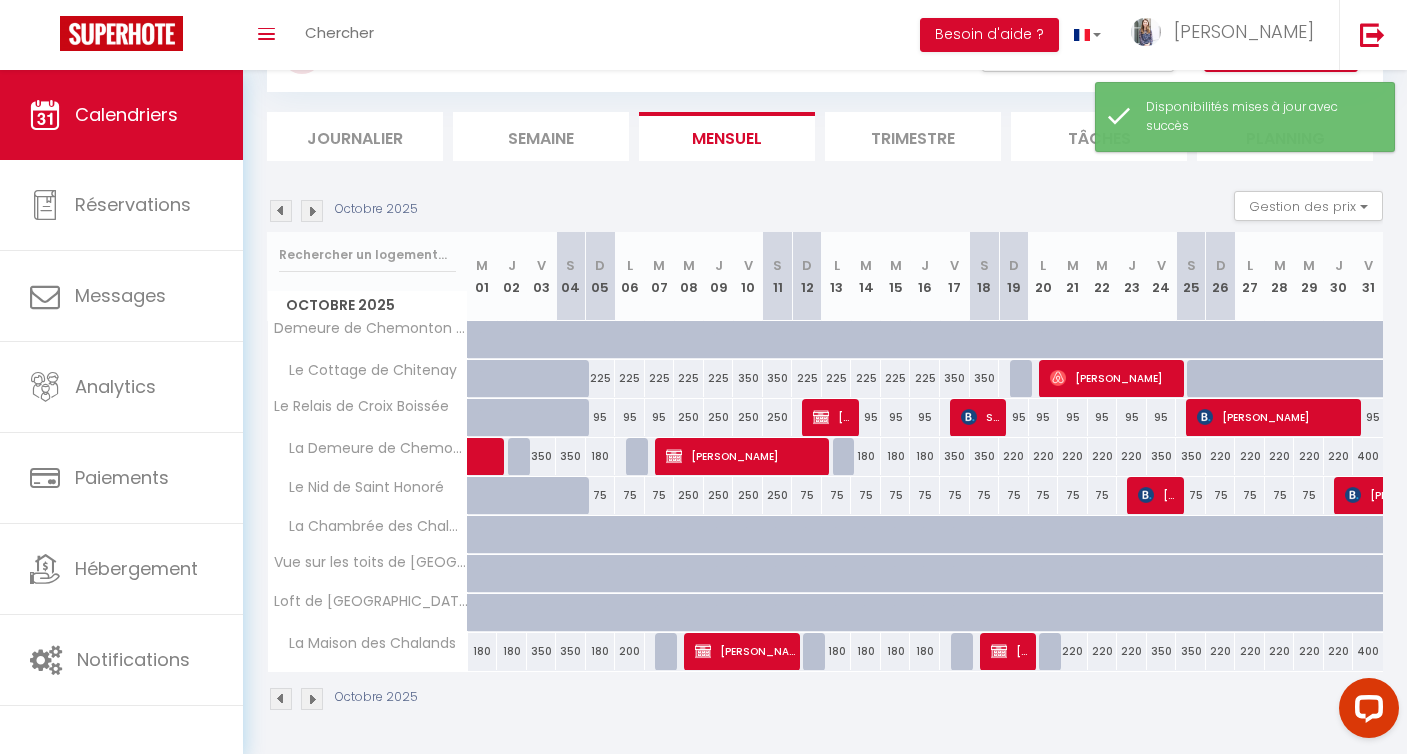 click at bounding box center [1025, 379] 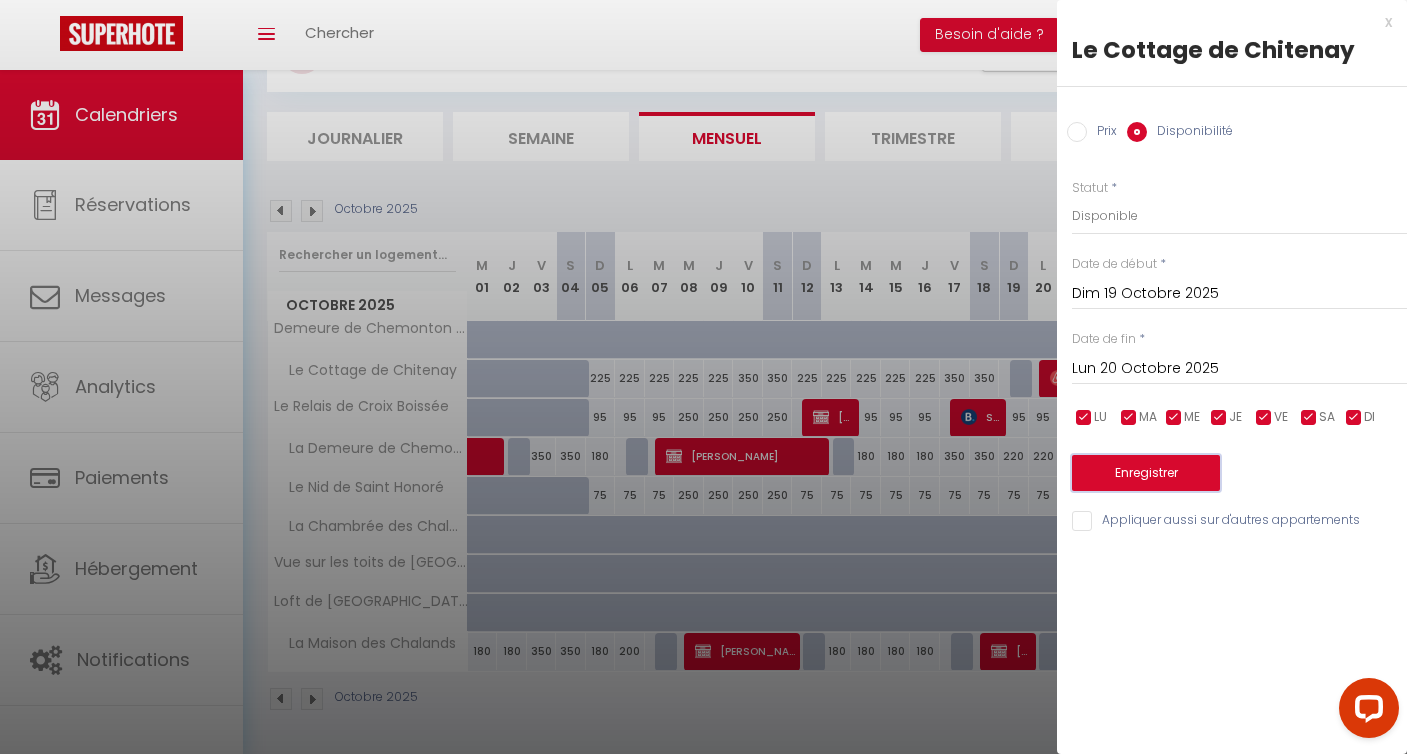 click on "Enregistrer" at bounding box center [1146, 473] 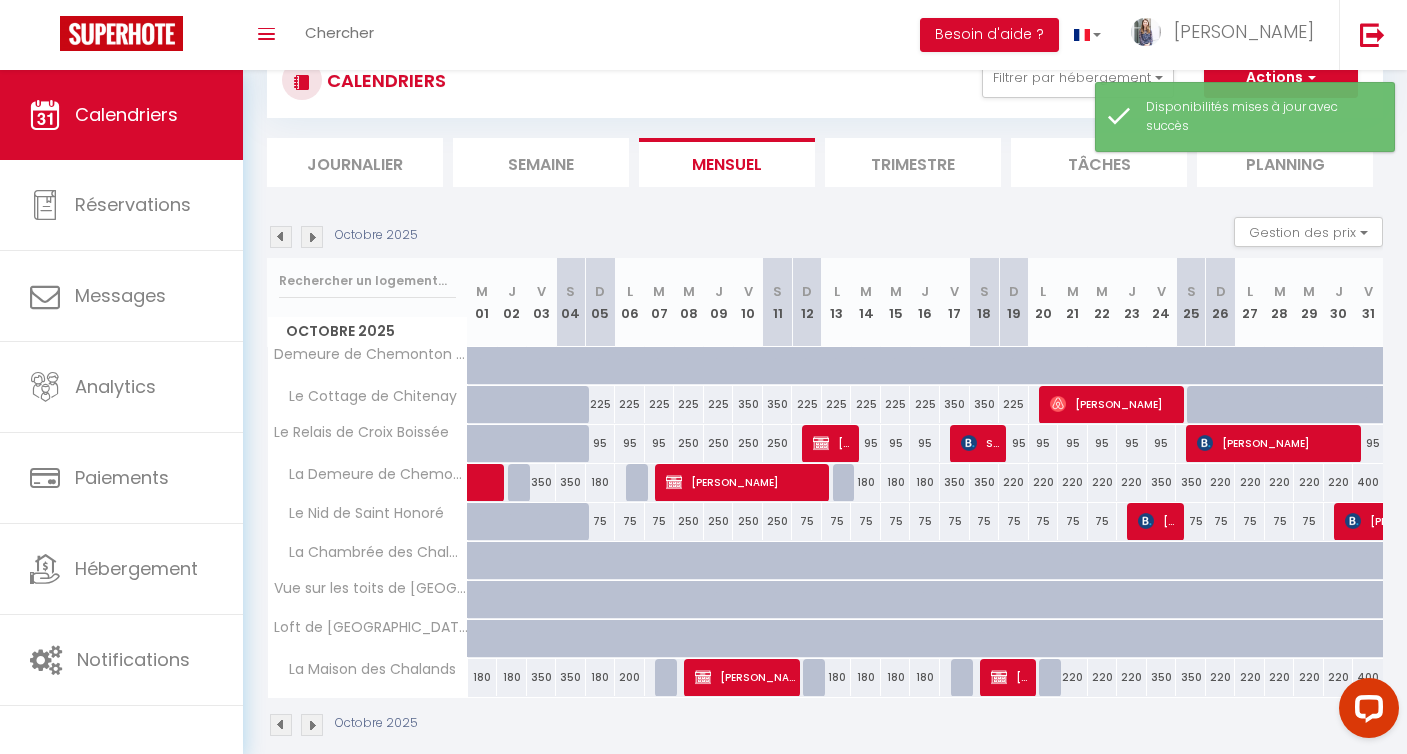 scroll, scrollTop: 96, scrollLeft: 0, axis: vertical 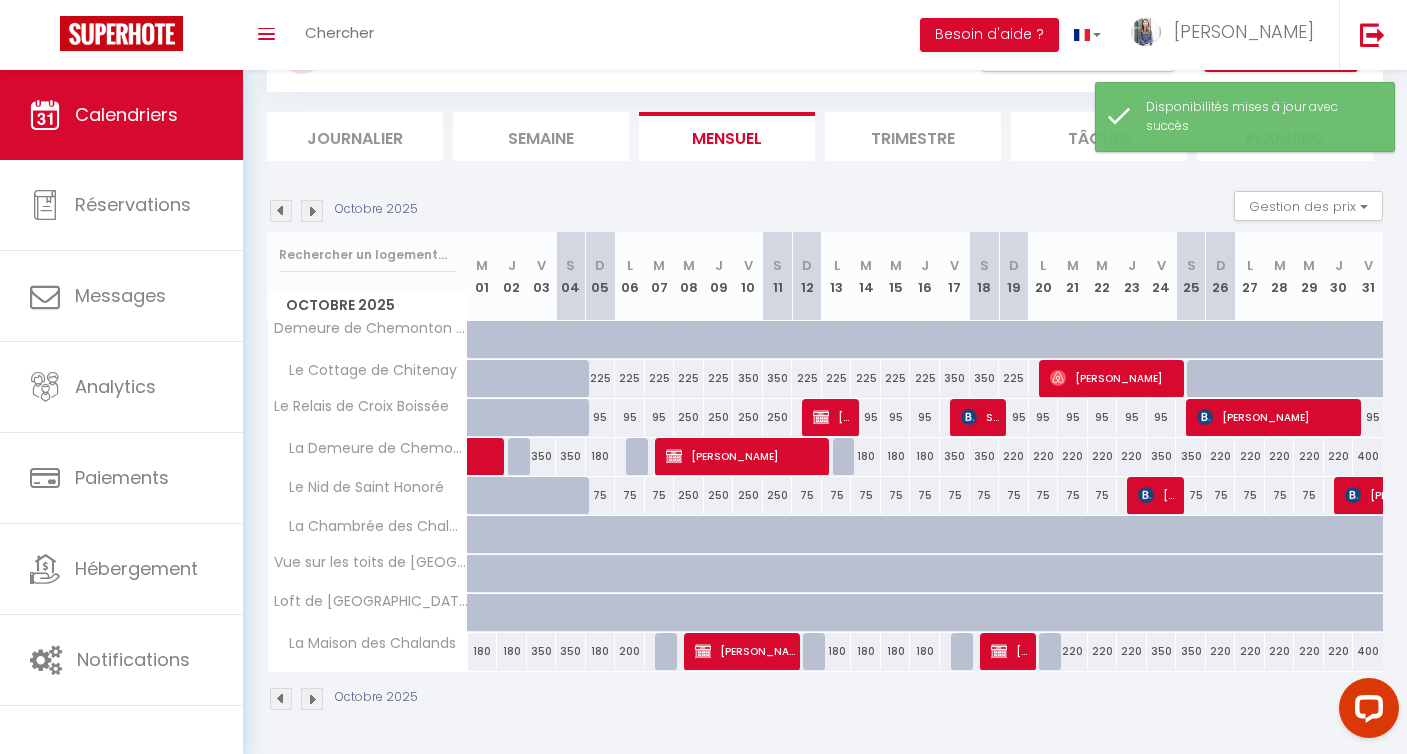 click at bounding box center [312, 211] 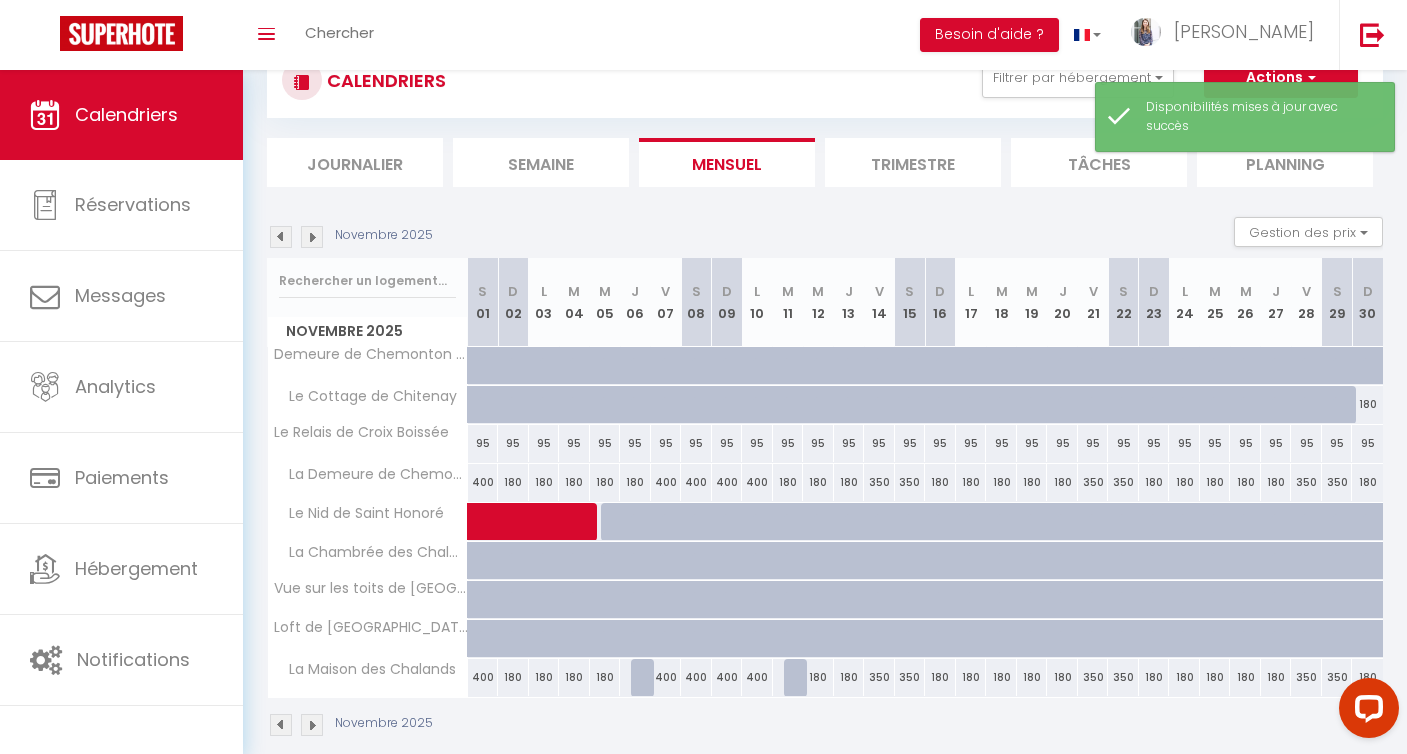 scroll, scrollTop: 96, scrollLeft: 0, axis: vertical 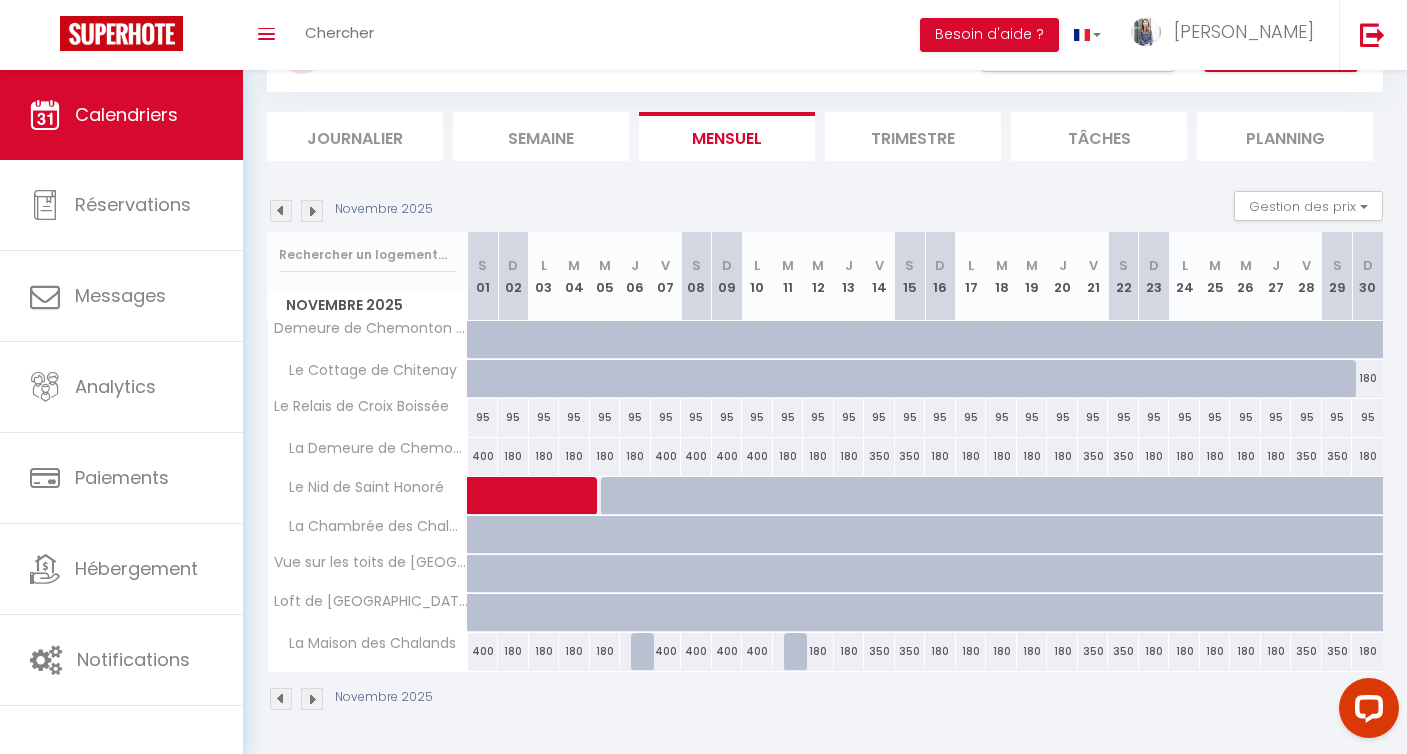 click on "180" at bounding box center (1367, 378) 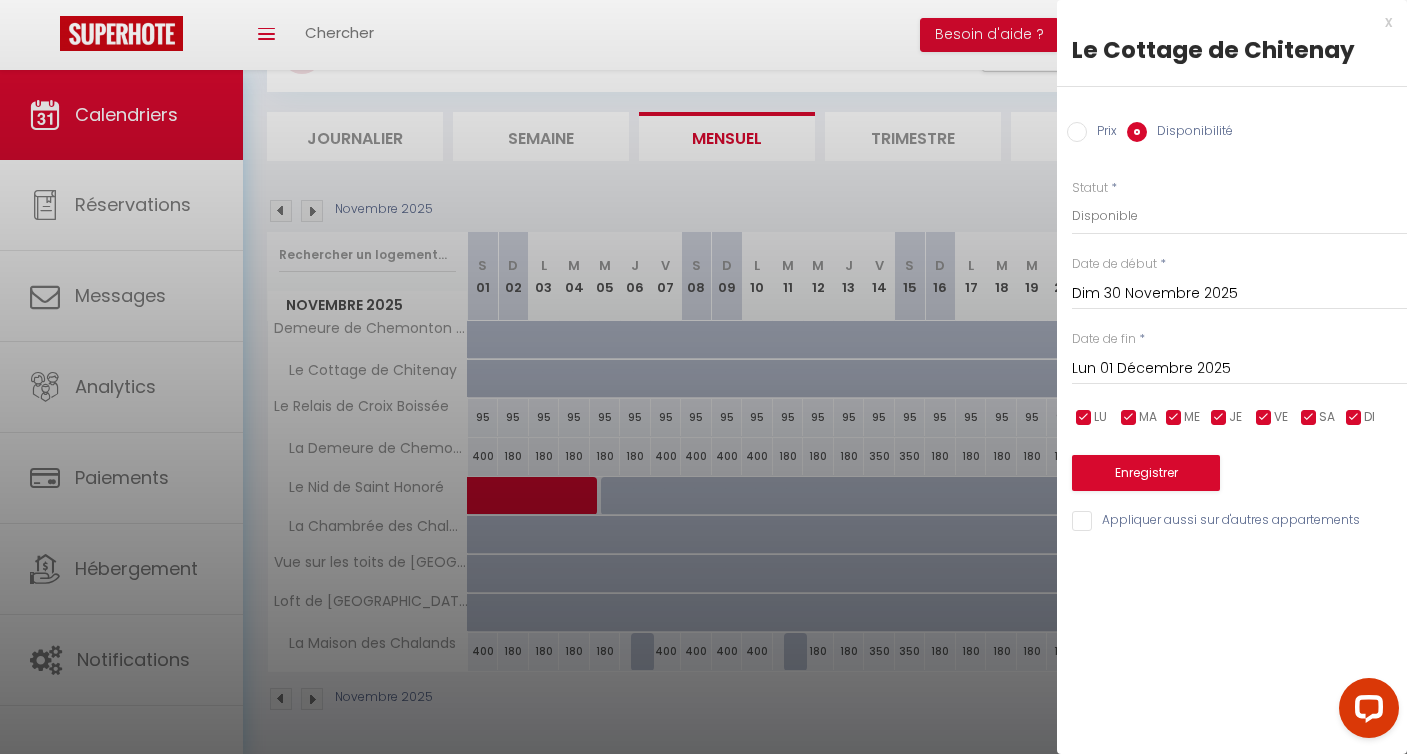 click on "Lun 01 Décembre 2025" at bounding box center (1239, 369) 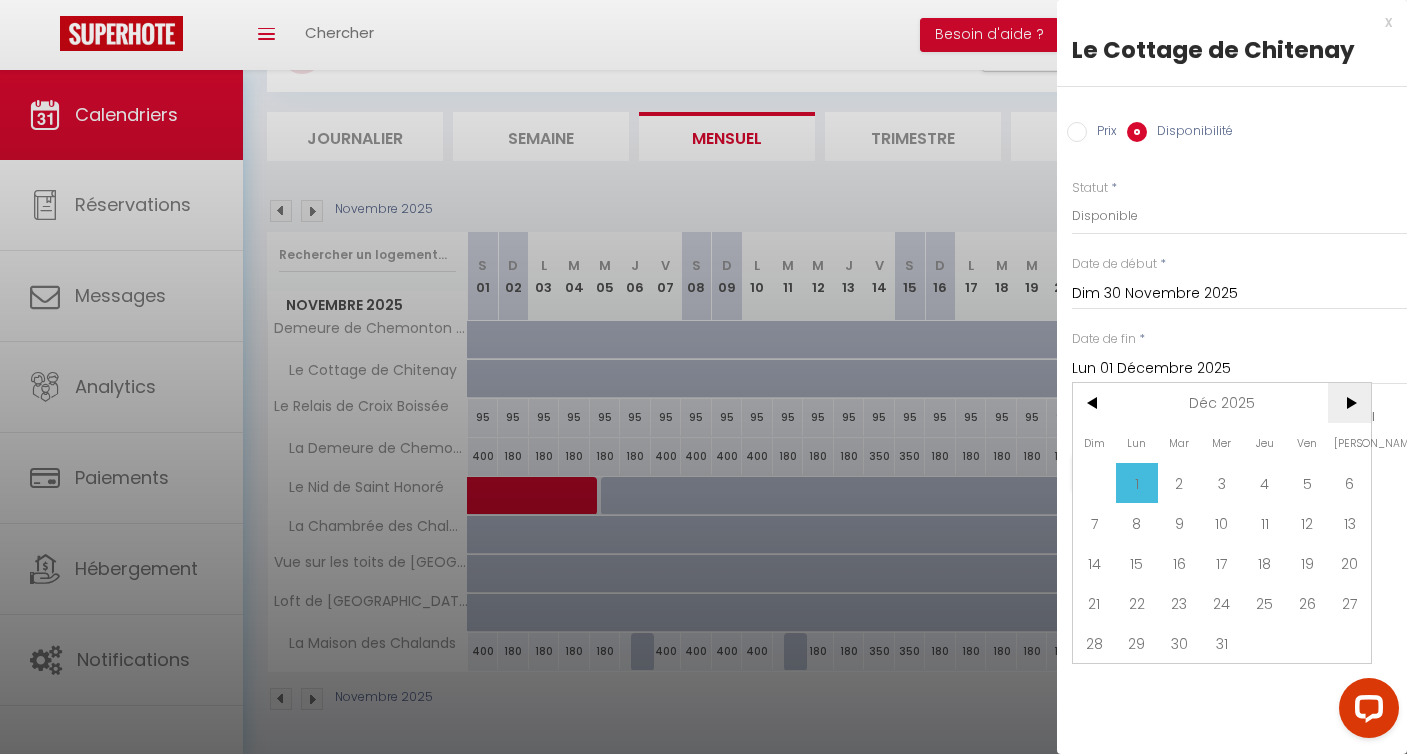 click on ">" at bounding box center [1349, 403] 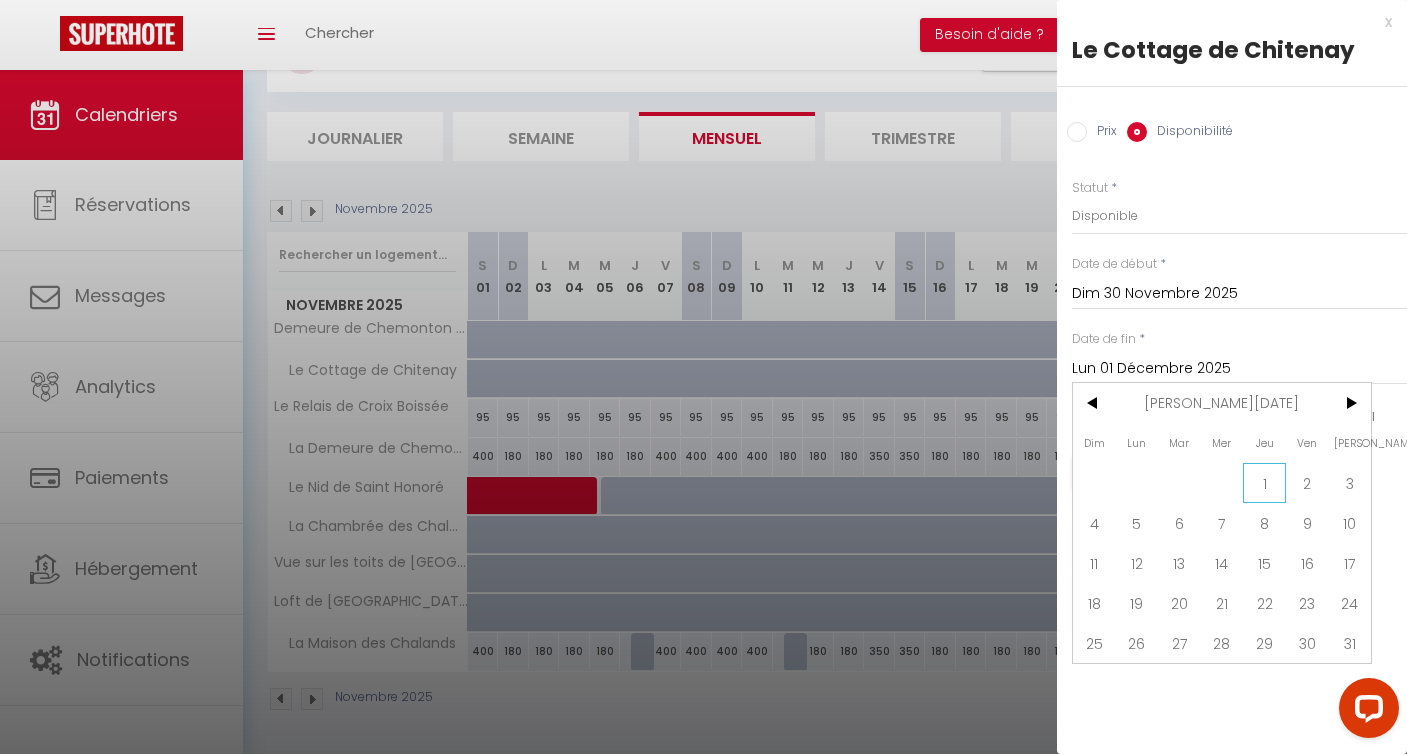 click on "1" at bounding box center (1264, 483) 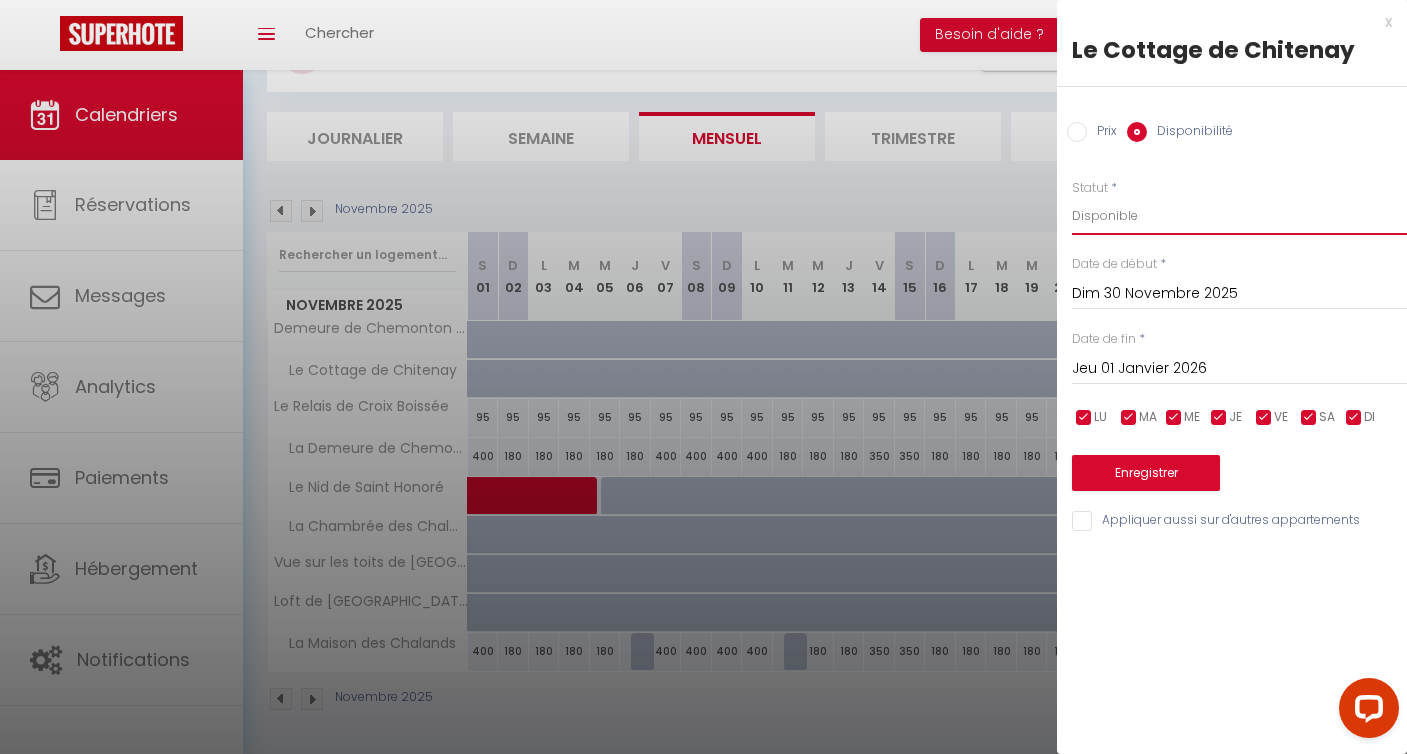 click on "Disponible
Indisponible" at bounding box center [1239, 216] 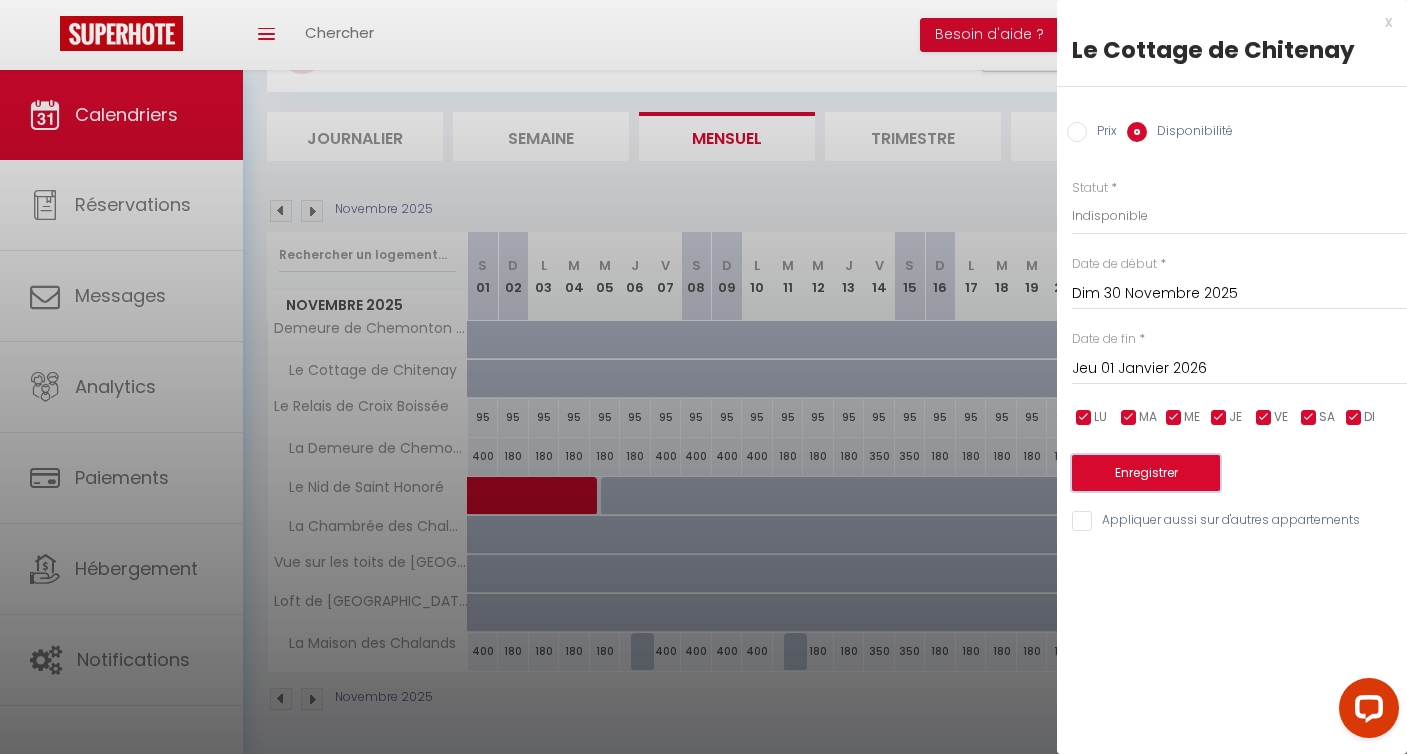 click on "Enregistrer" at bounding box center (1146, 473) 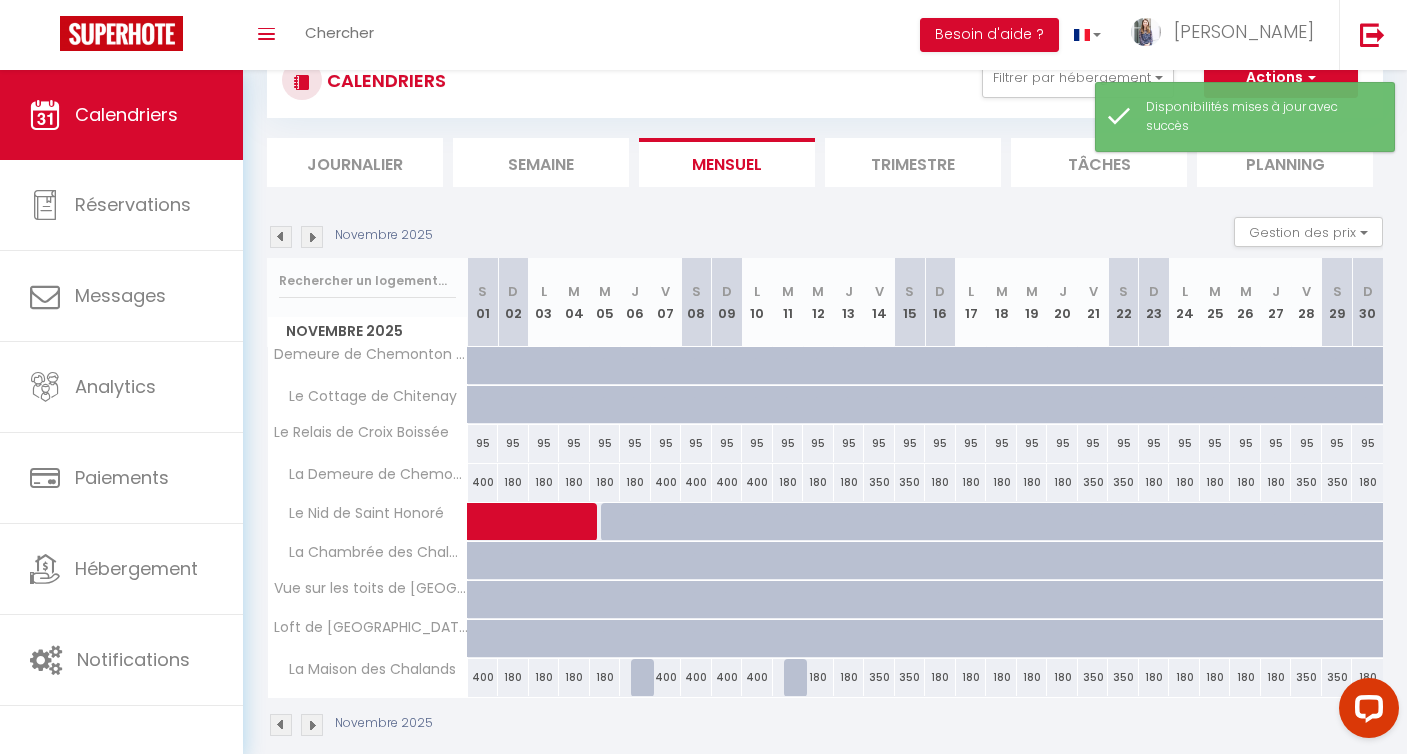 scroll, scrollTop: 96, scrollLeft: 0, axis: vertical 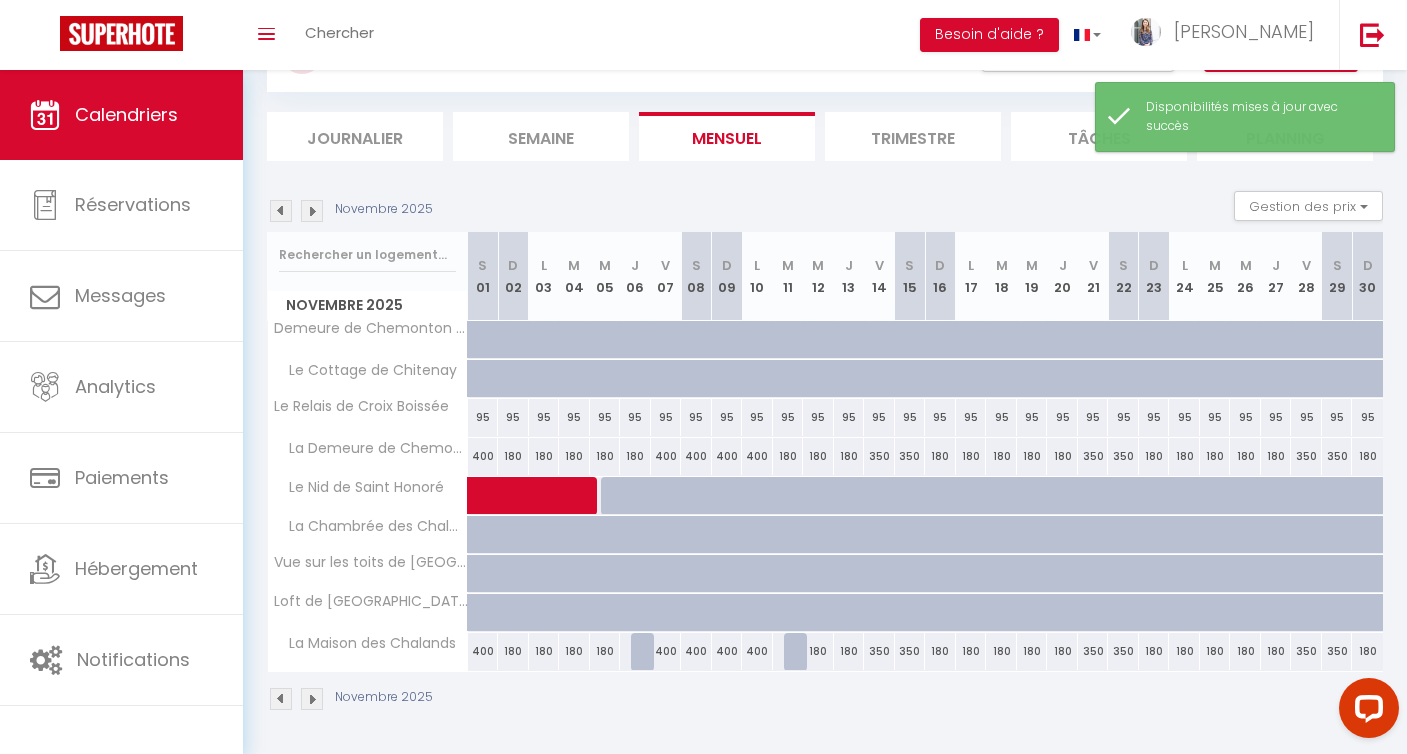 click at bounding box center [312, 211] 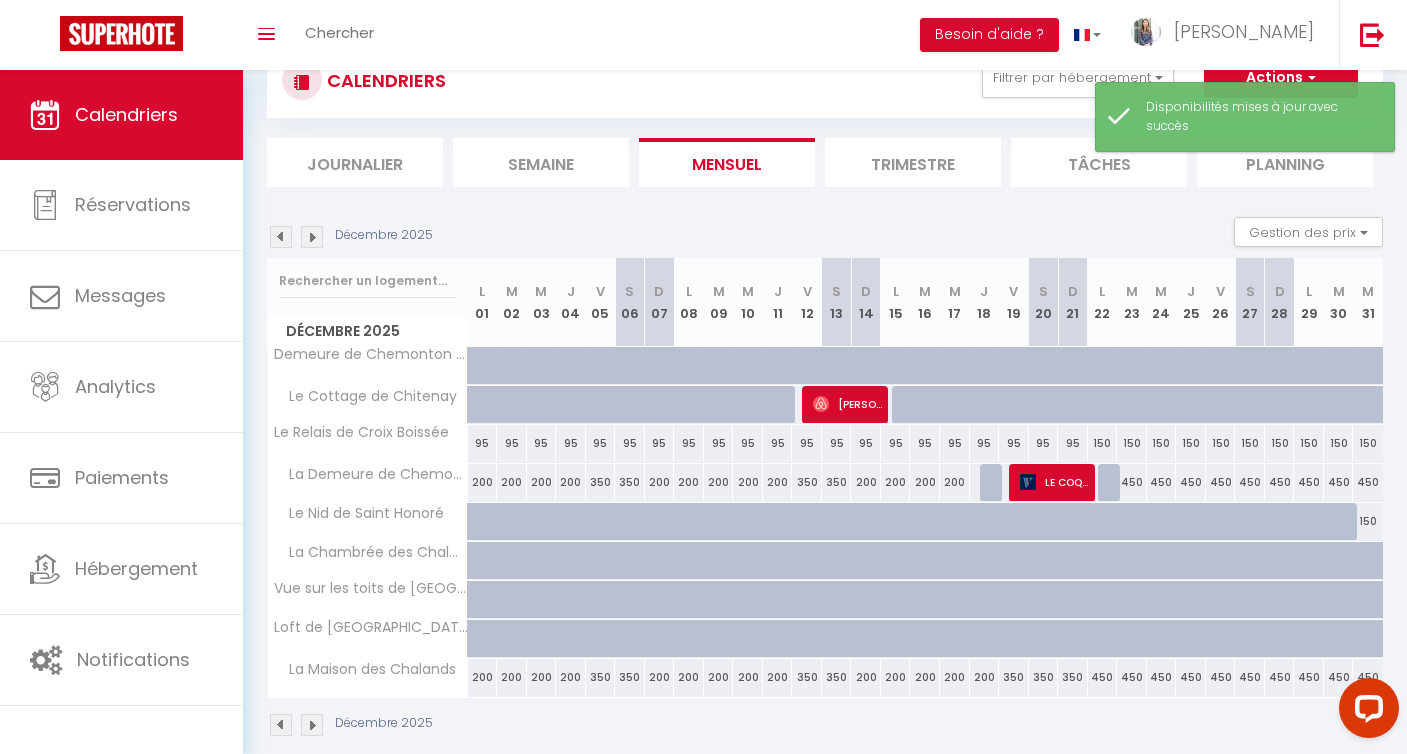 scroll, scrollTop: 96, scrollLeft: 0, axis: vertical 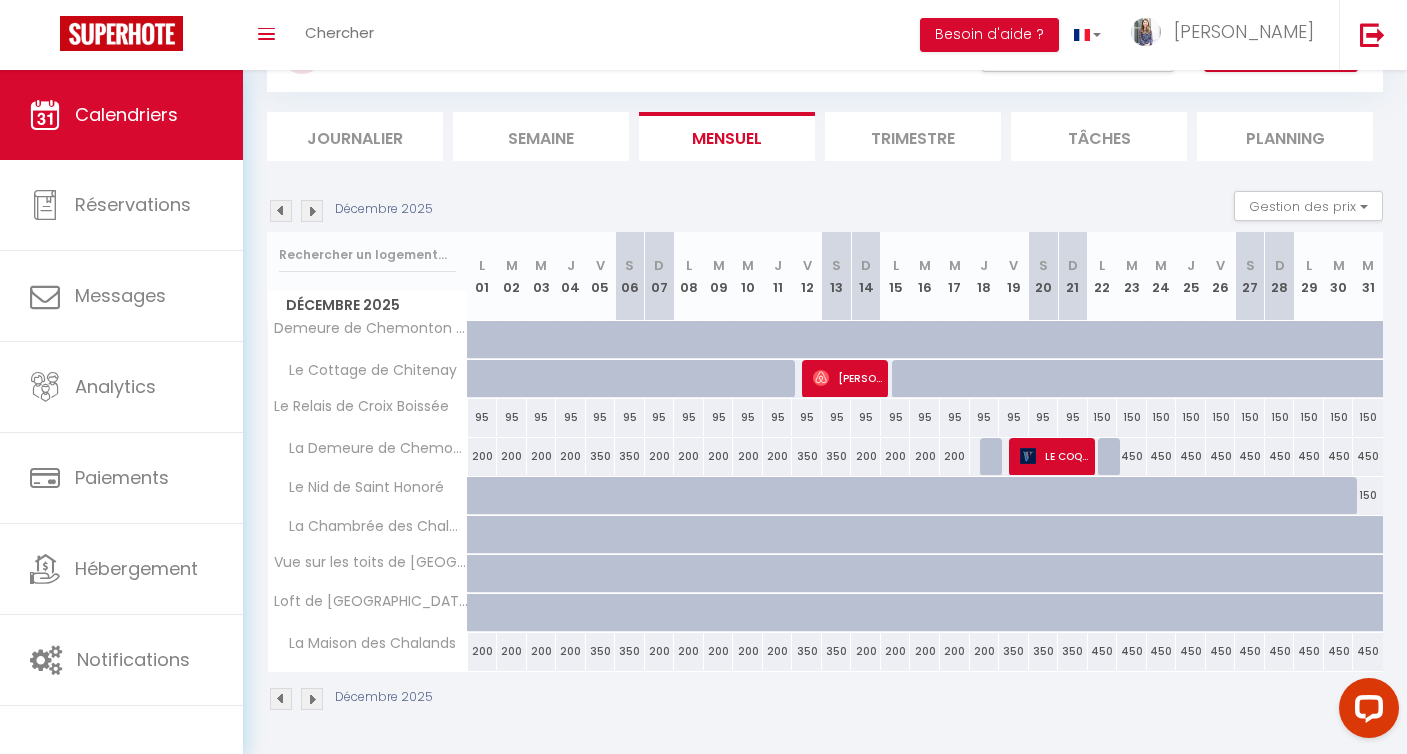 click at bounding box center [312, 211] 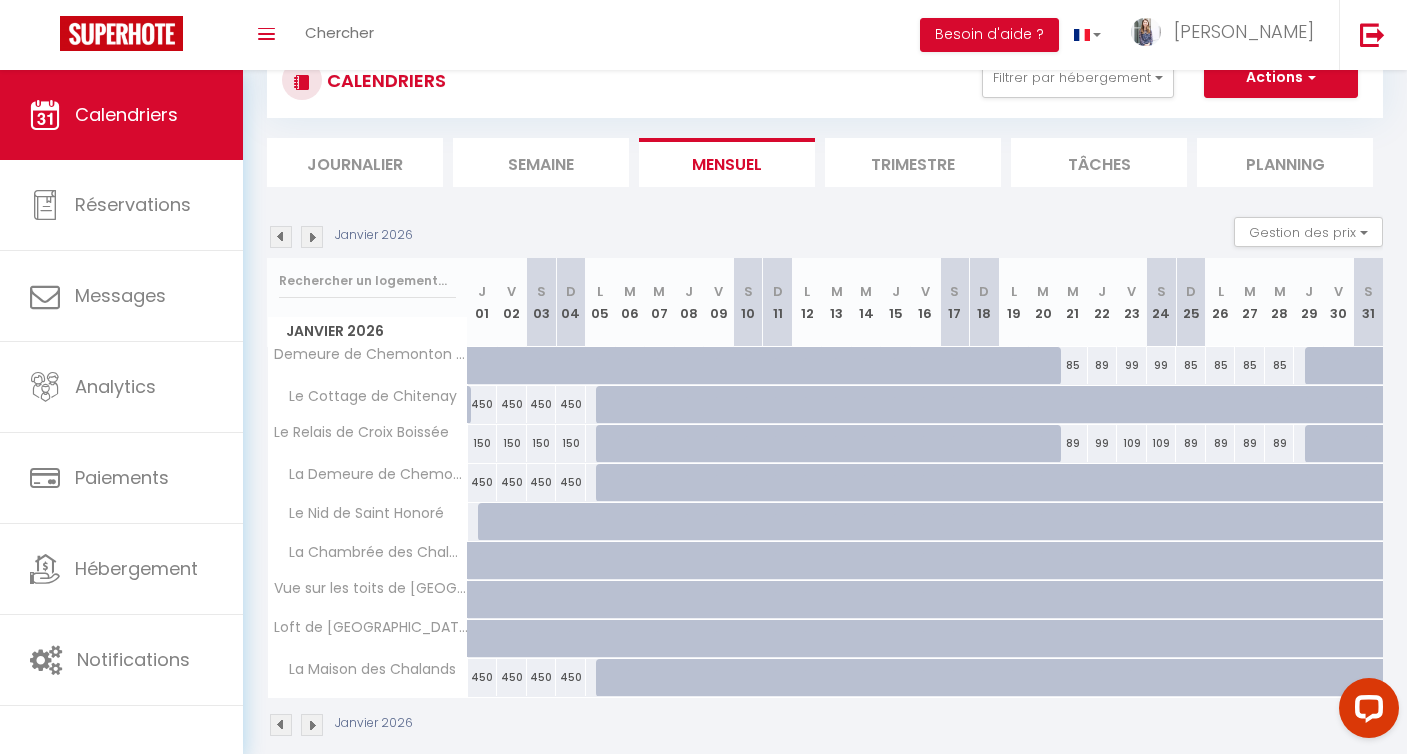 scroll, scrollTop: 96, scrollLeft: 0, axis: vertical 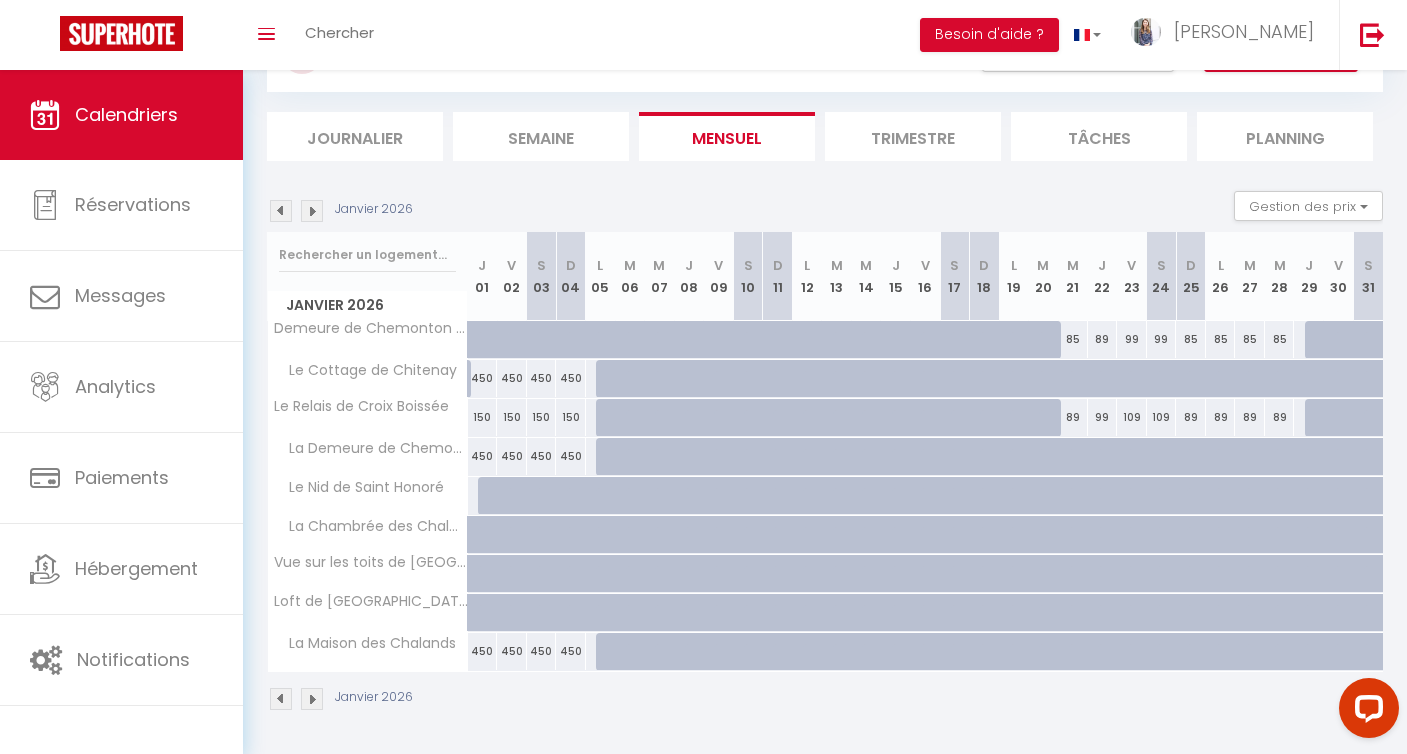 click on "85" at bounding box center [1073, 339] 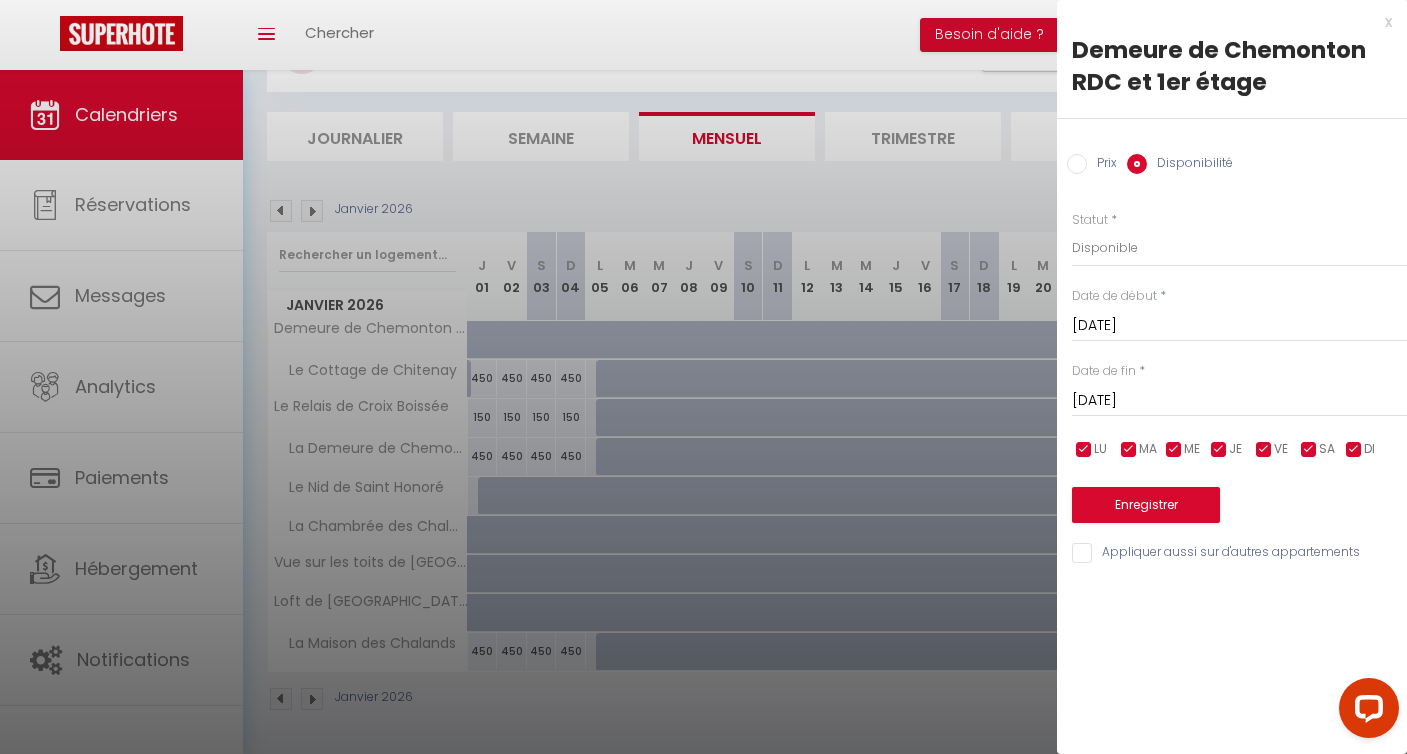 click on "[DATE]" at bounding box center [1239, 401] 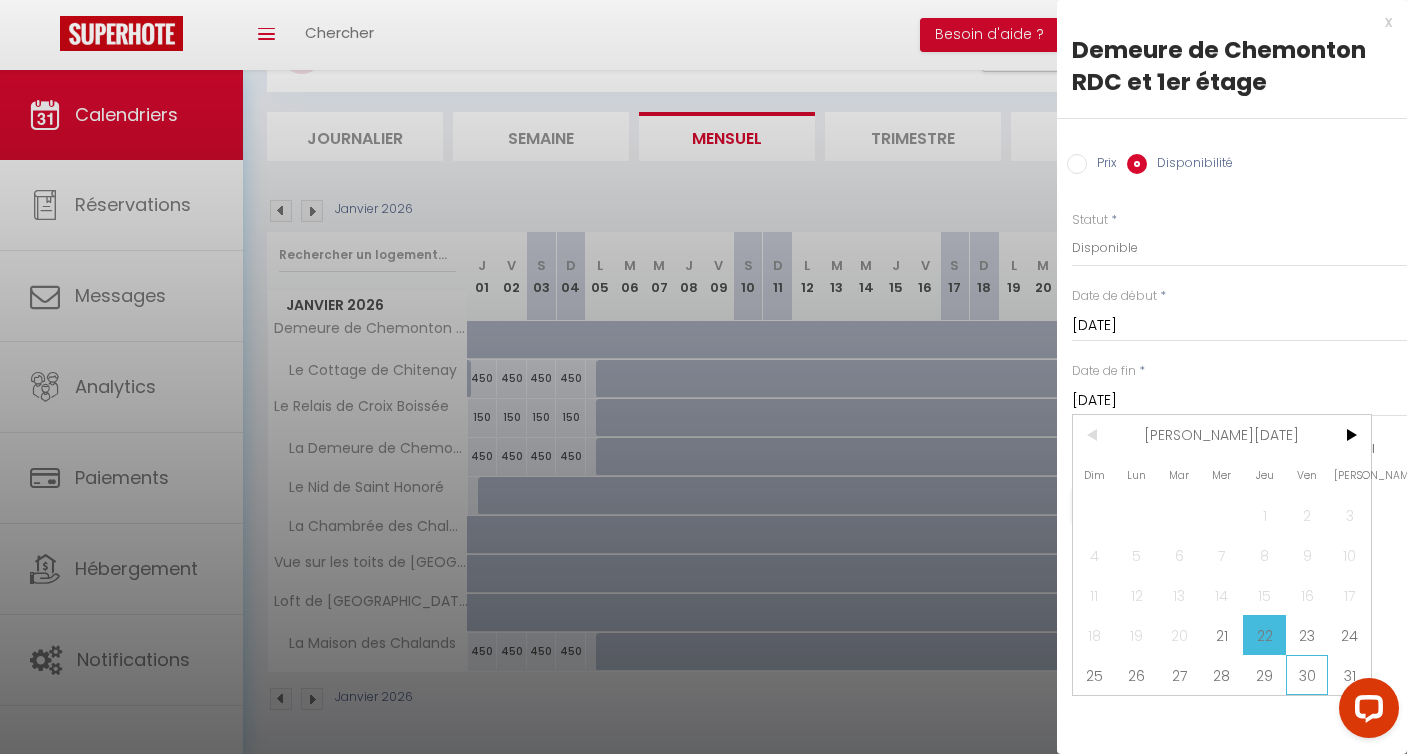 click on "30" at bounding box center (1307, 675) 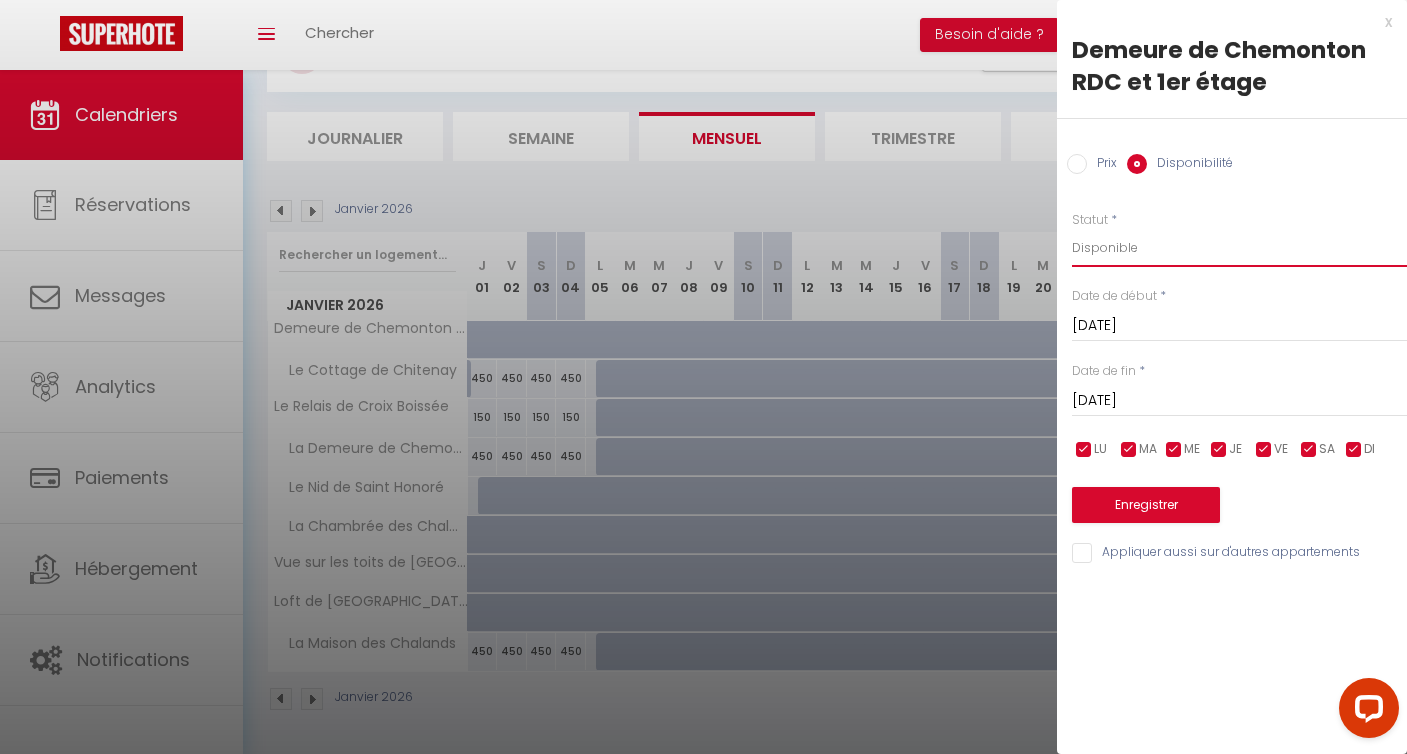 click on "Disponible
Indisponible" at bounding box center (1239, 248) 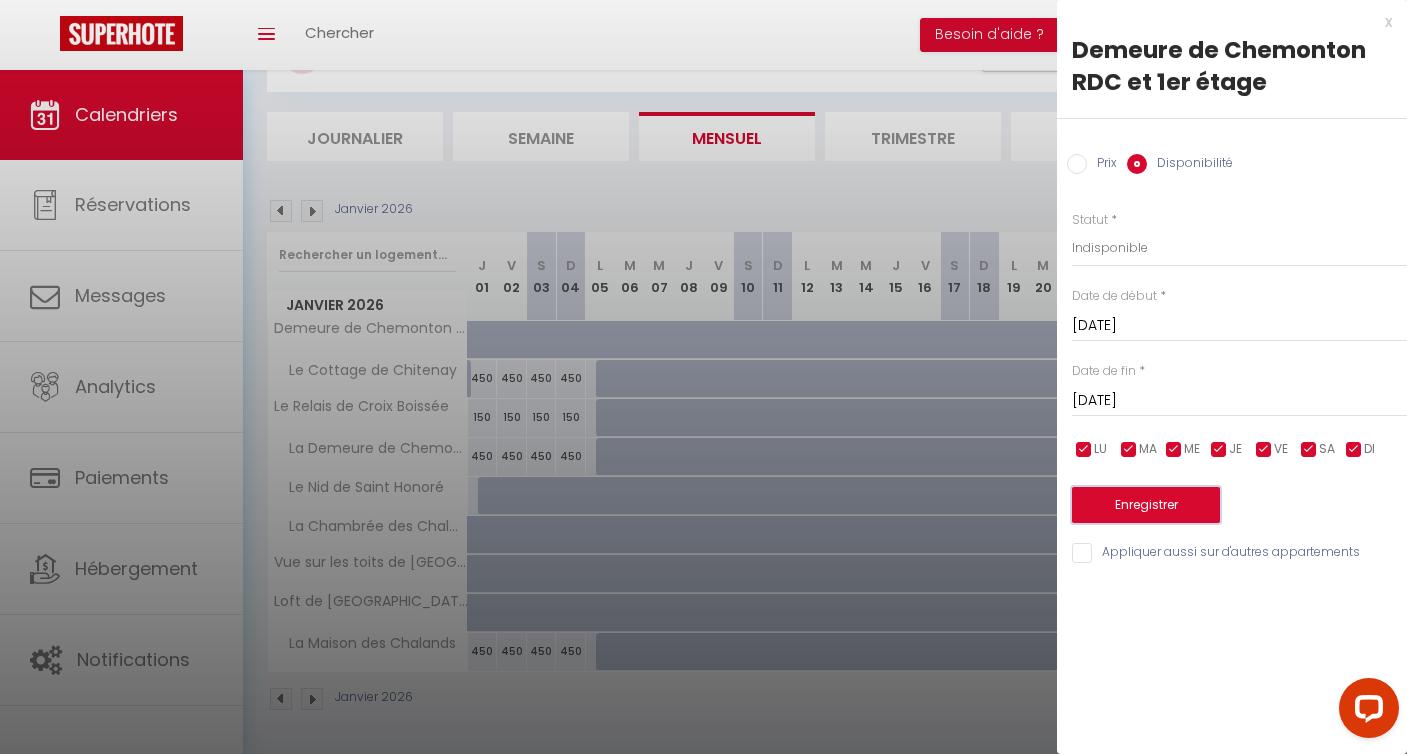 click on "Enregistrer" at bounding box center [1146, 505] 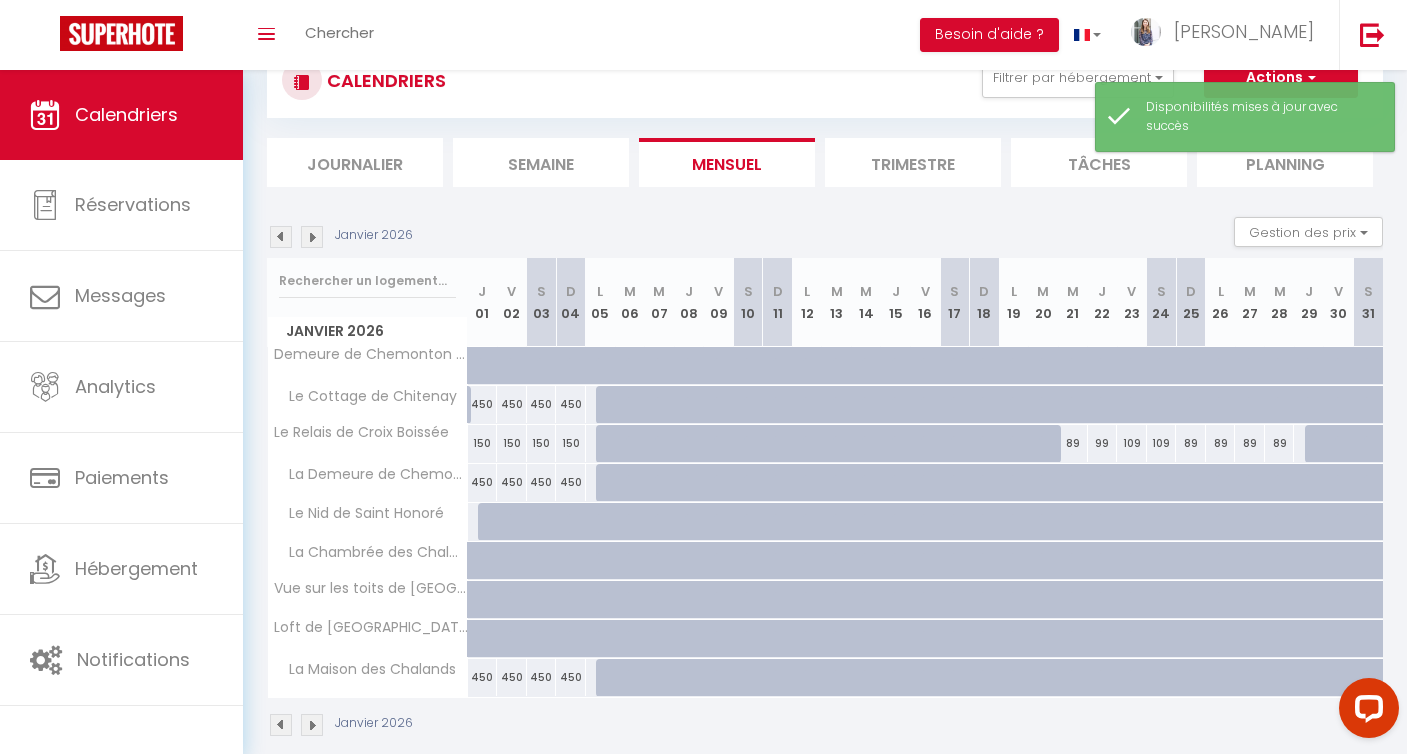 scroll, scrollTop: 96, scrollLeft: 0, axis: vertical 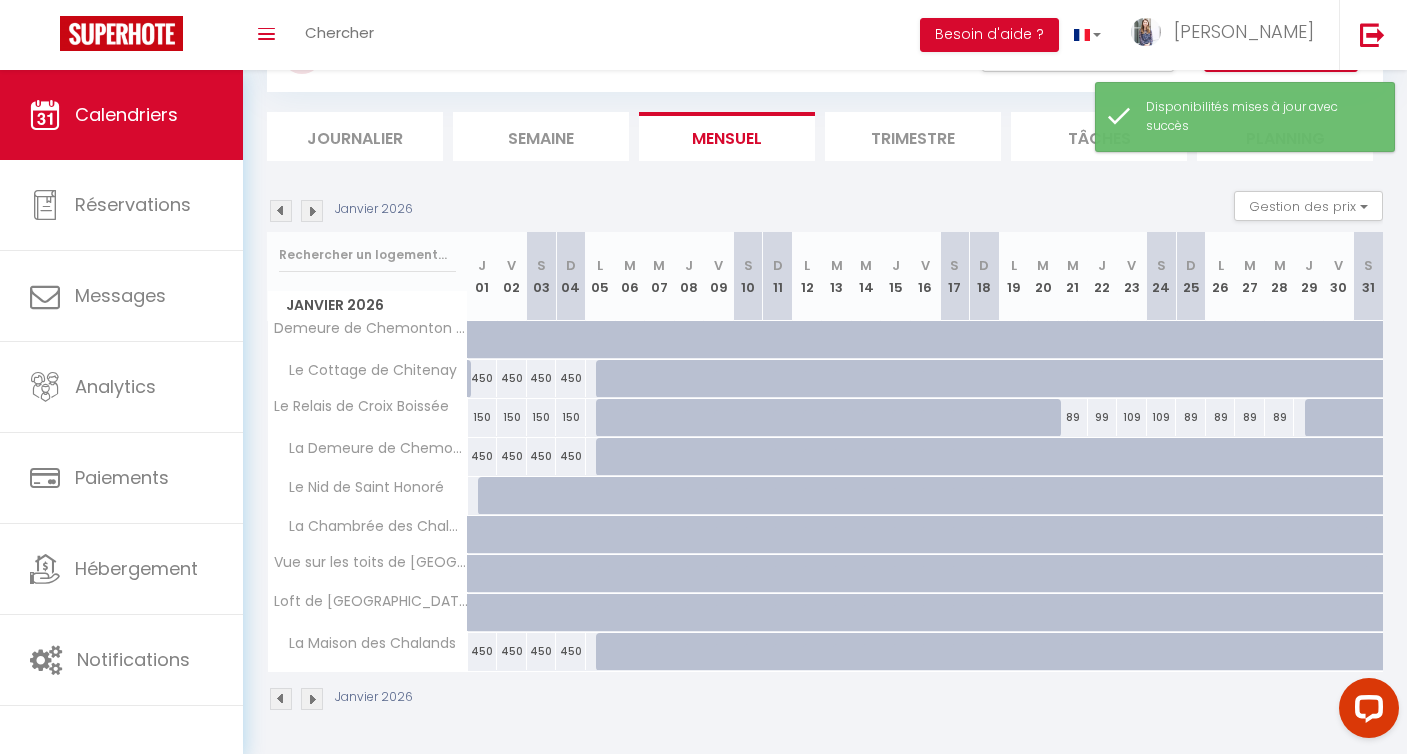 click on "450" at bounding box center [483, 378] 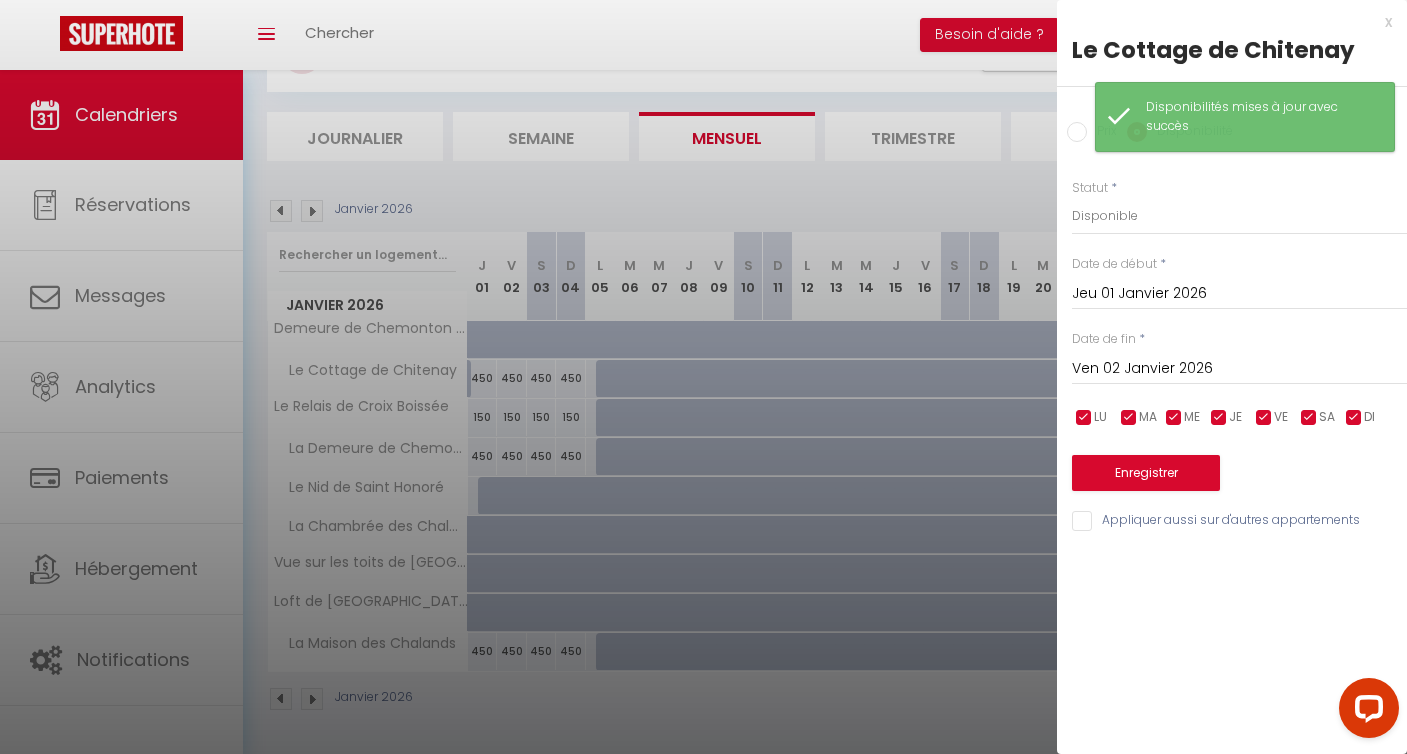 click on "Ven 02 Janvier 2026" at bounding box center (1239, 369) 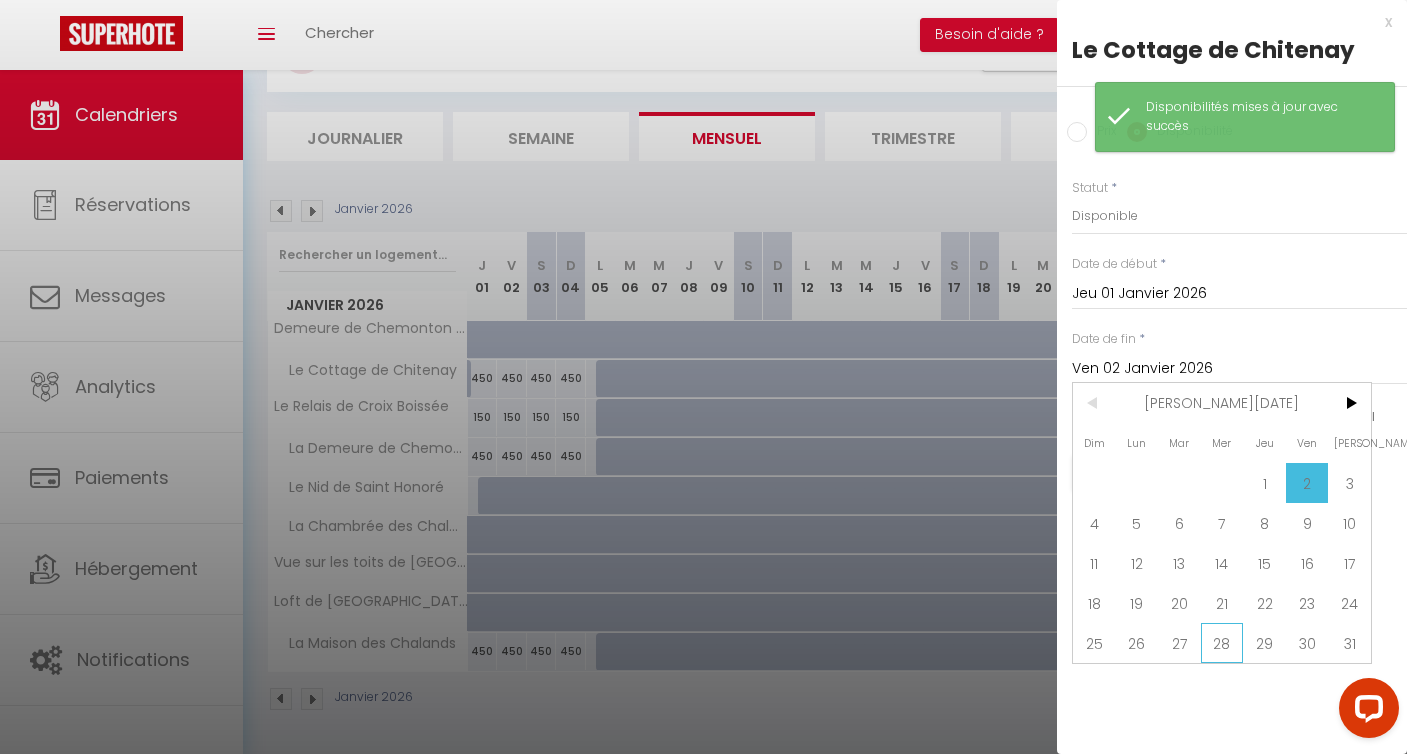 click on "28" at bounding box center (1222, 643) 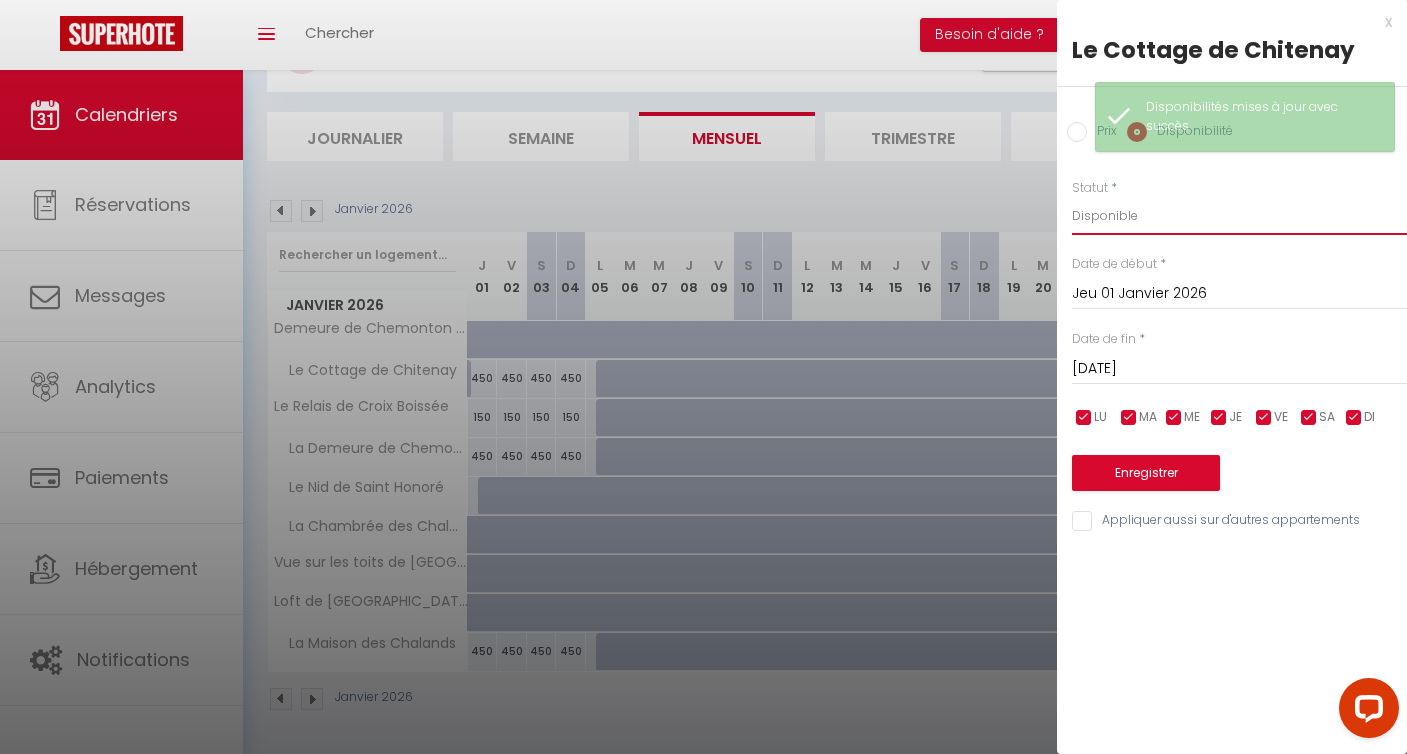 click on "Disponible
Indisponible" at bounding box center [1239, 216] 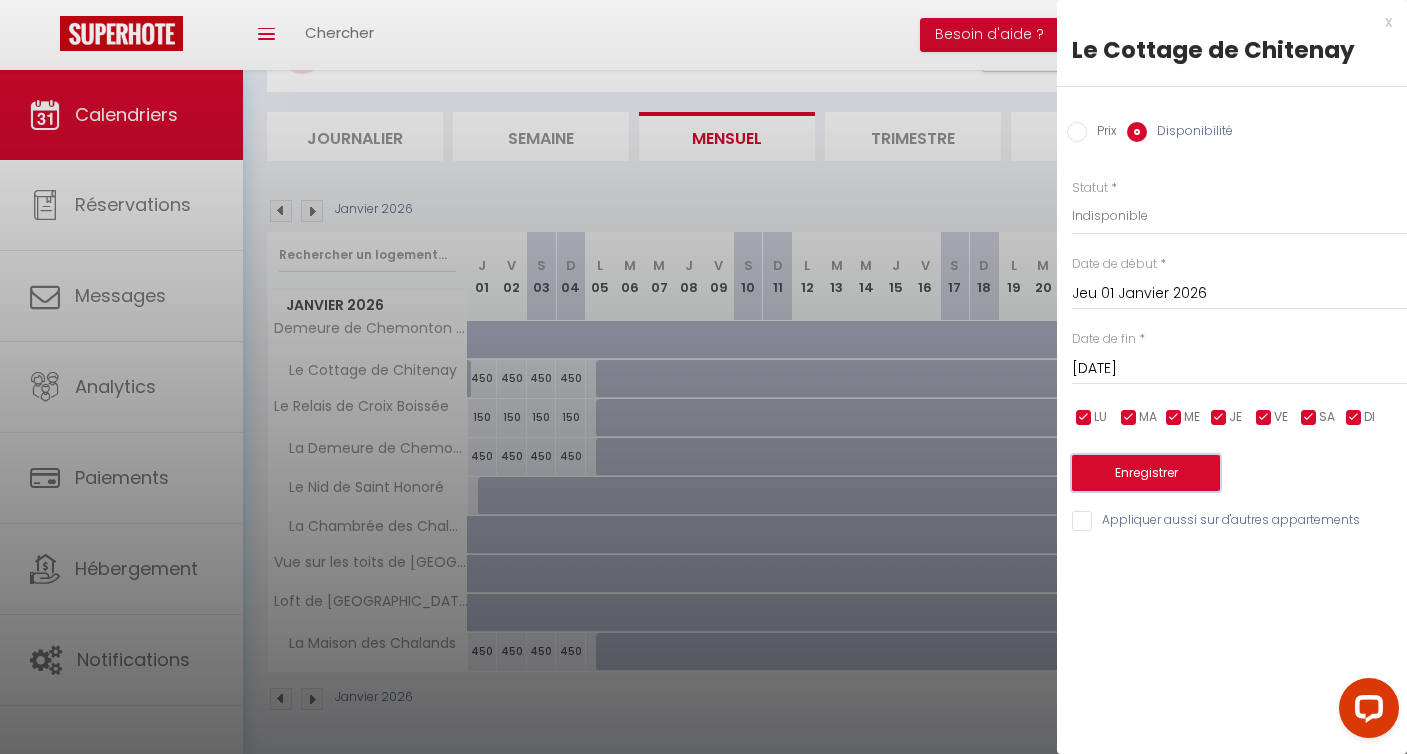 click on "Enregistrer" at bounding box center [1146, 473] 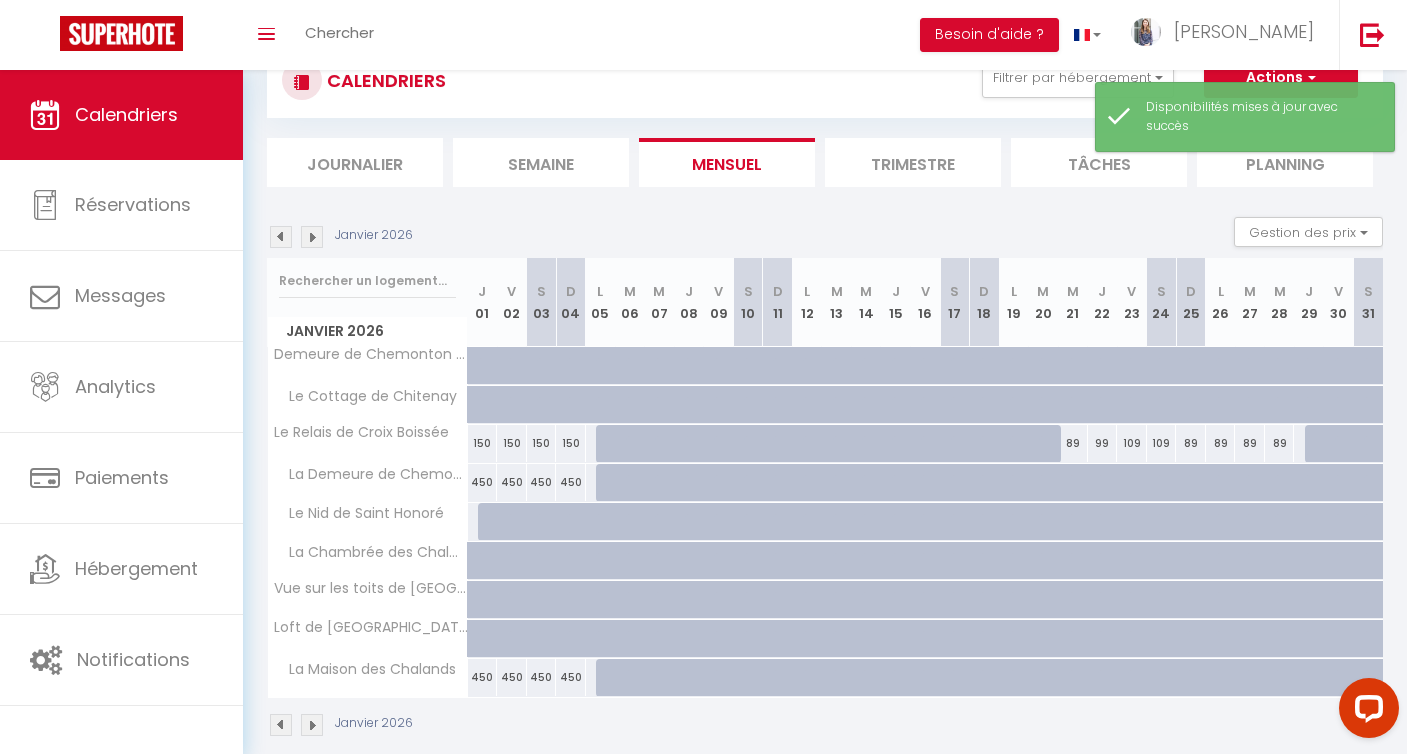 scroll, scrollTop: 96, scrollLeft: 0, axis: vertical 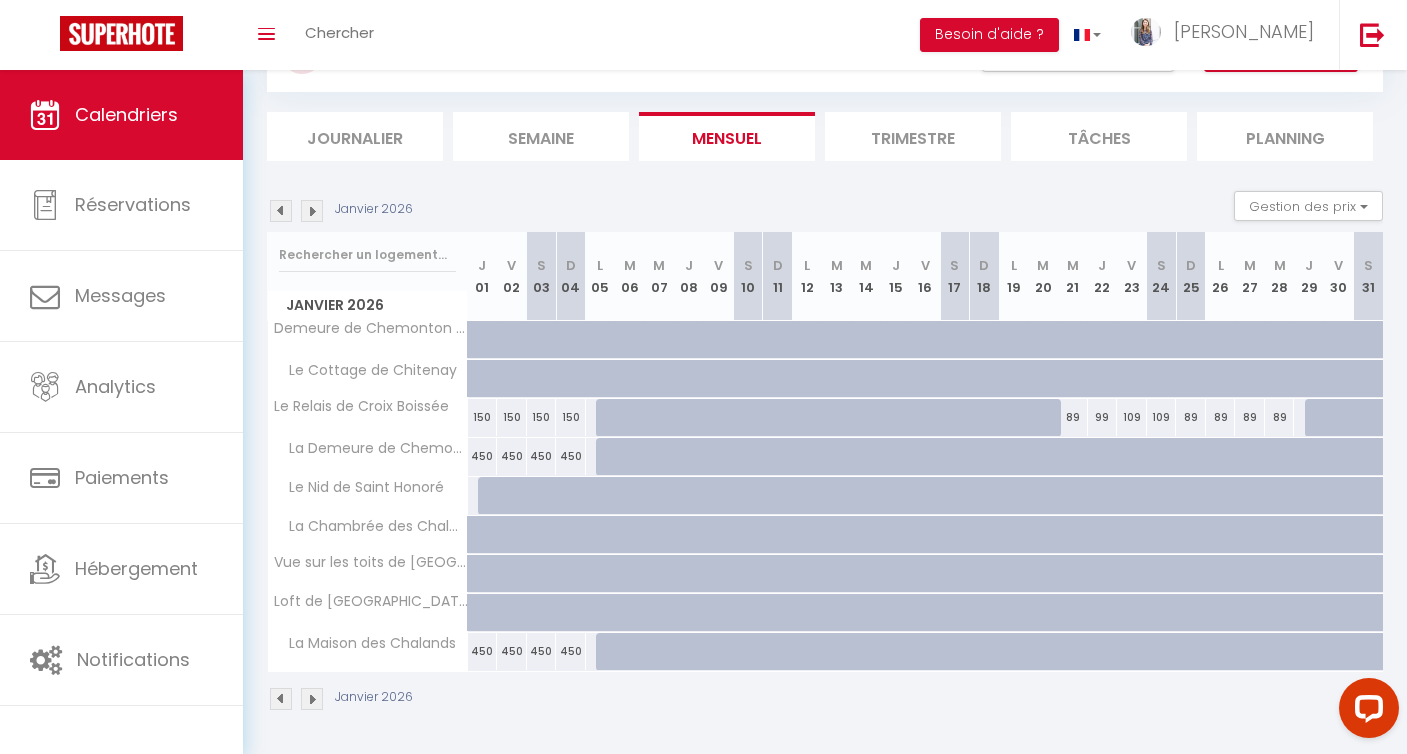 click on "89" at bounding box center (1073, 417) 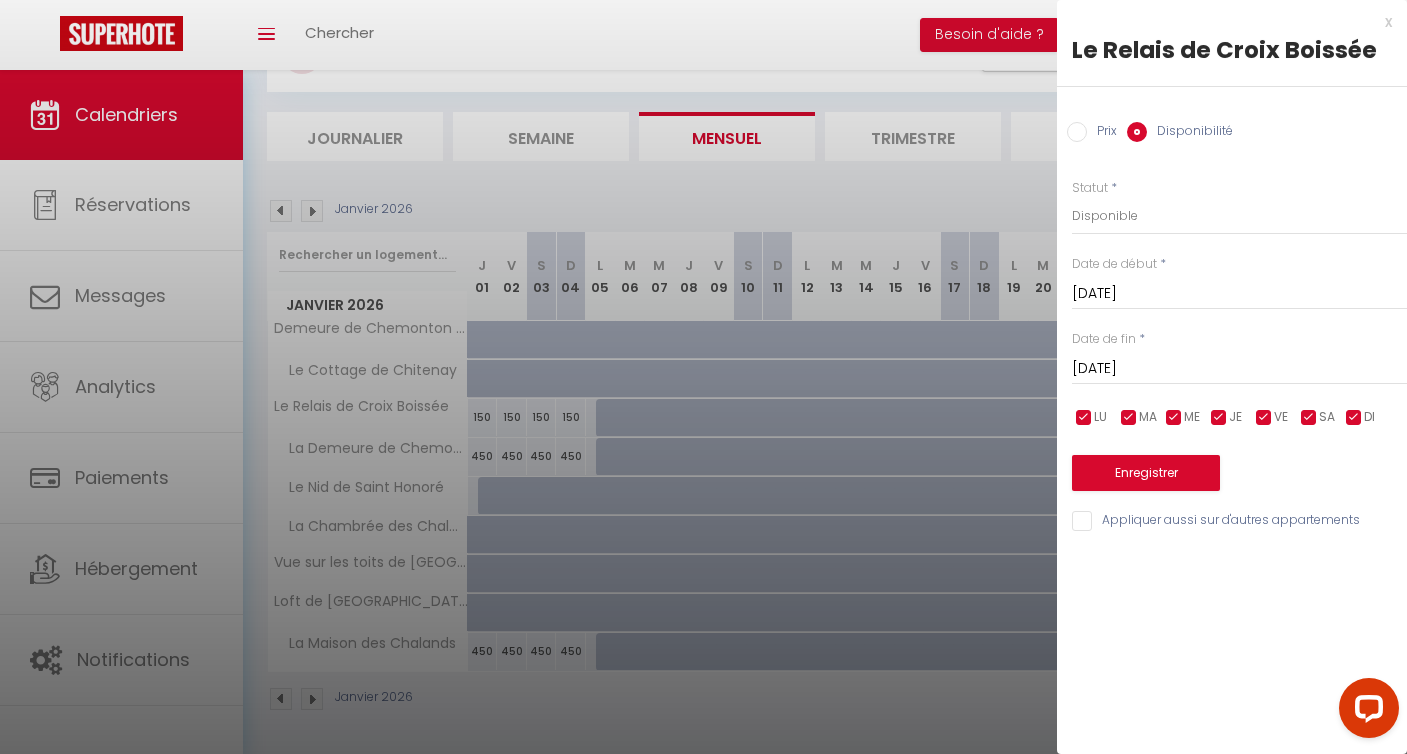 click on "[DATE]" at bounding box center (1239, 369) 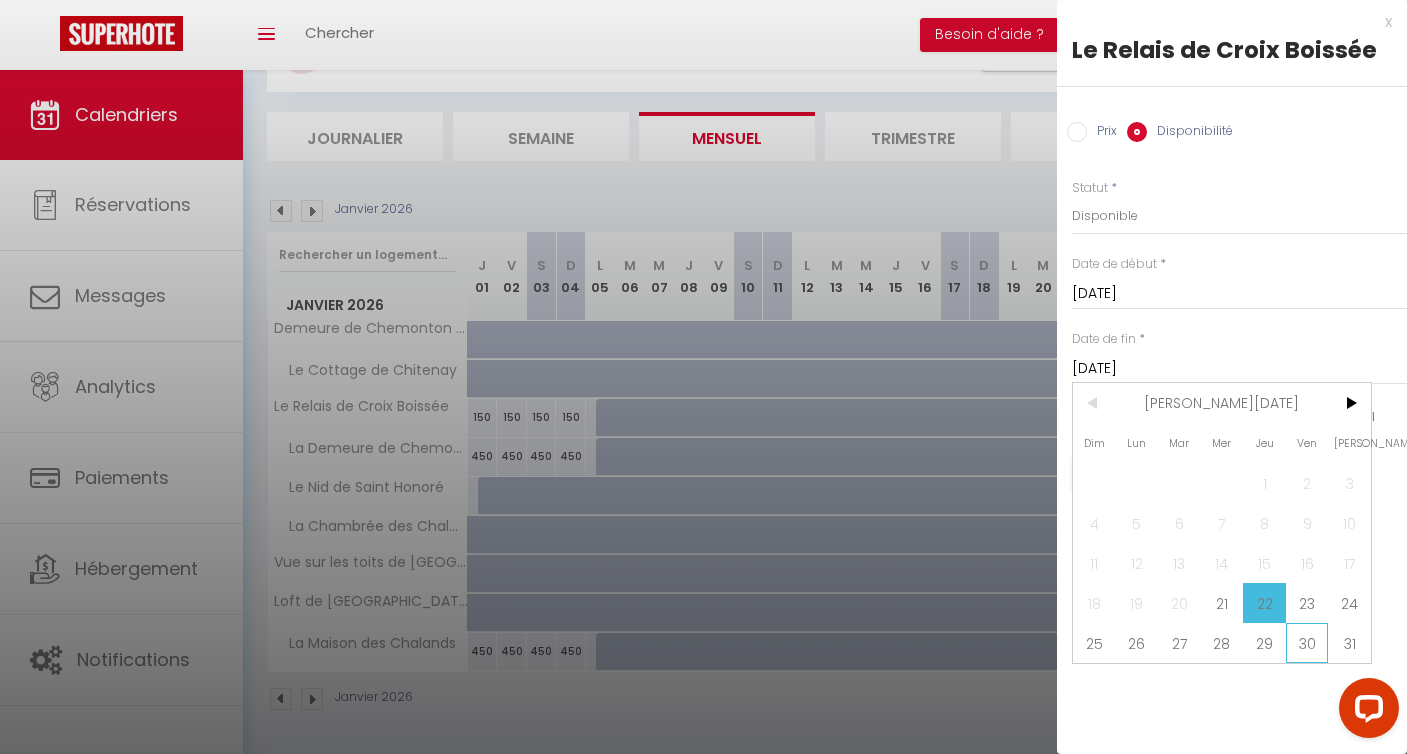 click on "30" at bounding box center [1307, 643] 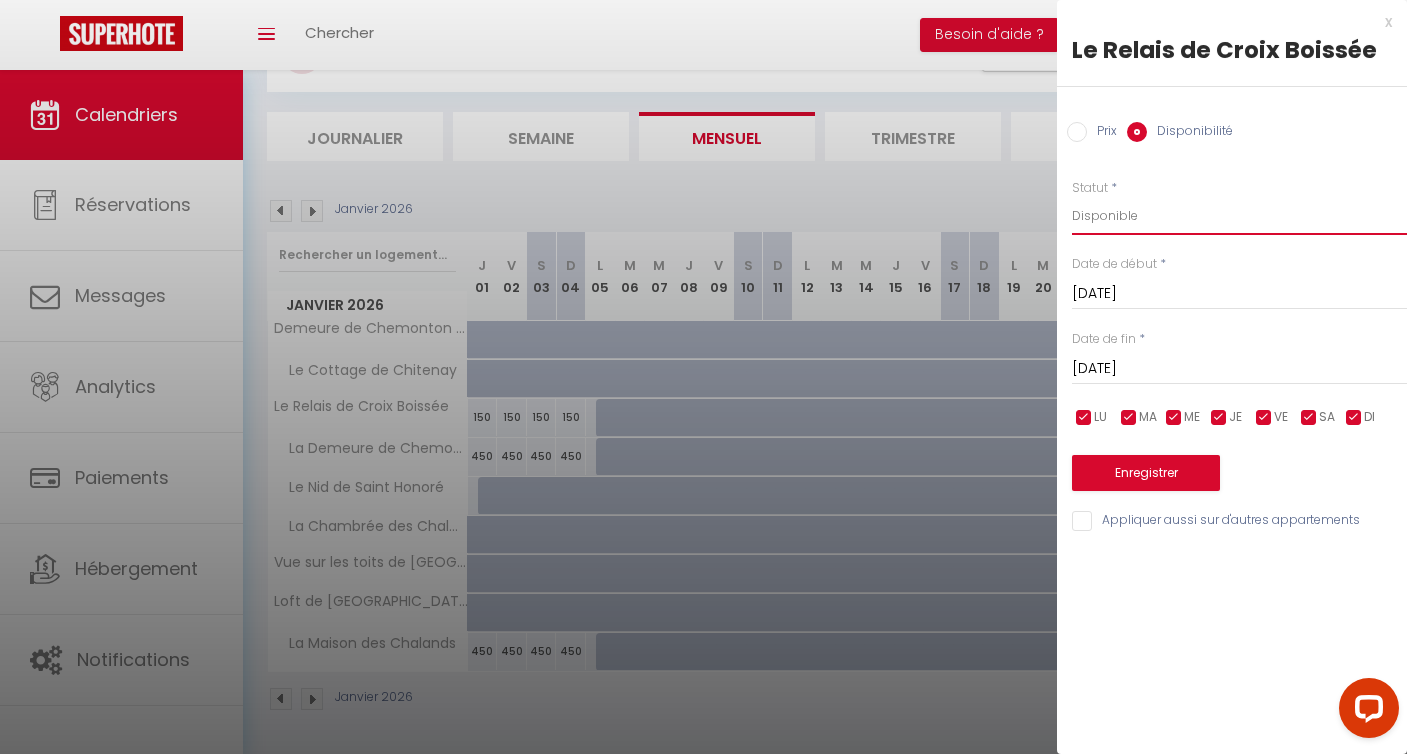 click on "Disponible
Indisponible" at bounding box center [1239, 216] 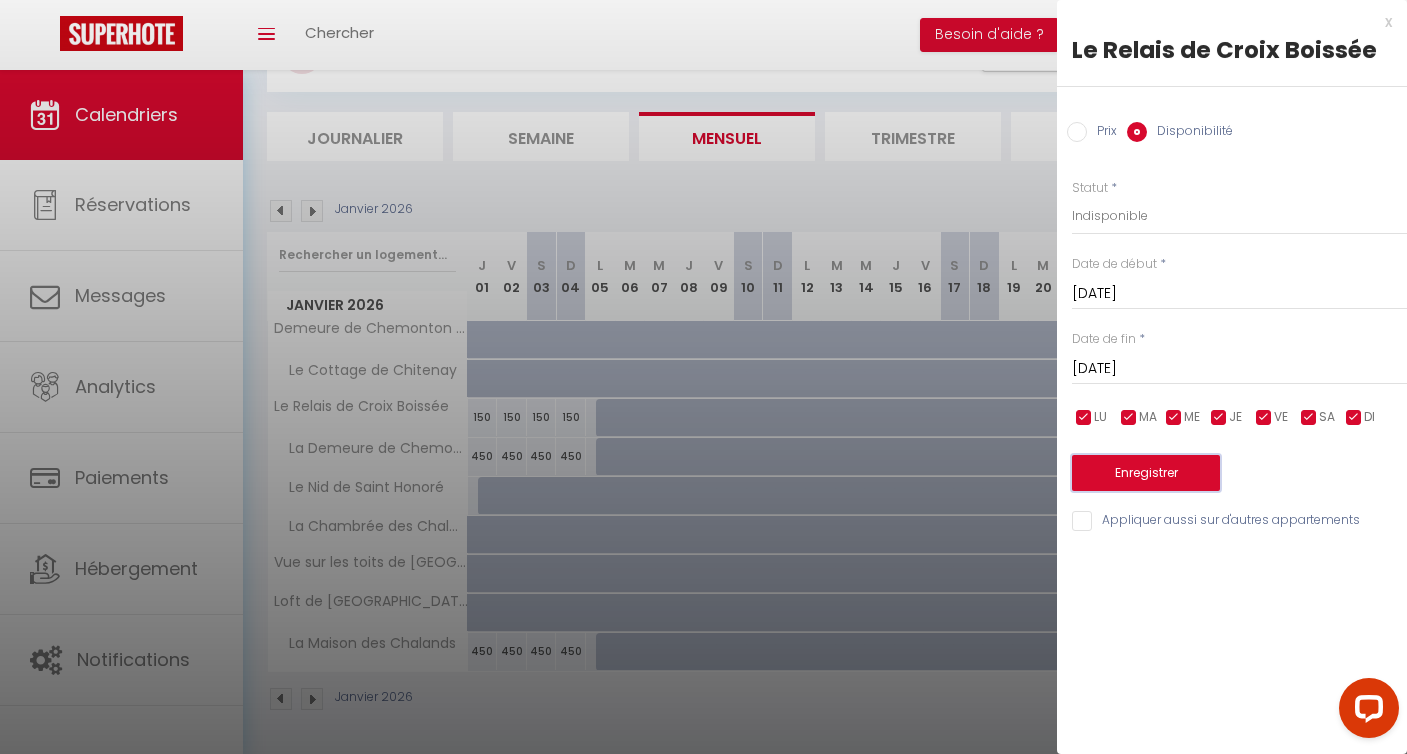 click on "Enregistrer" at bounding box center [1146, 473] 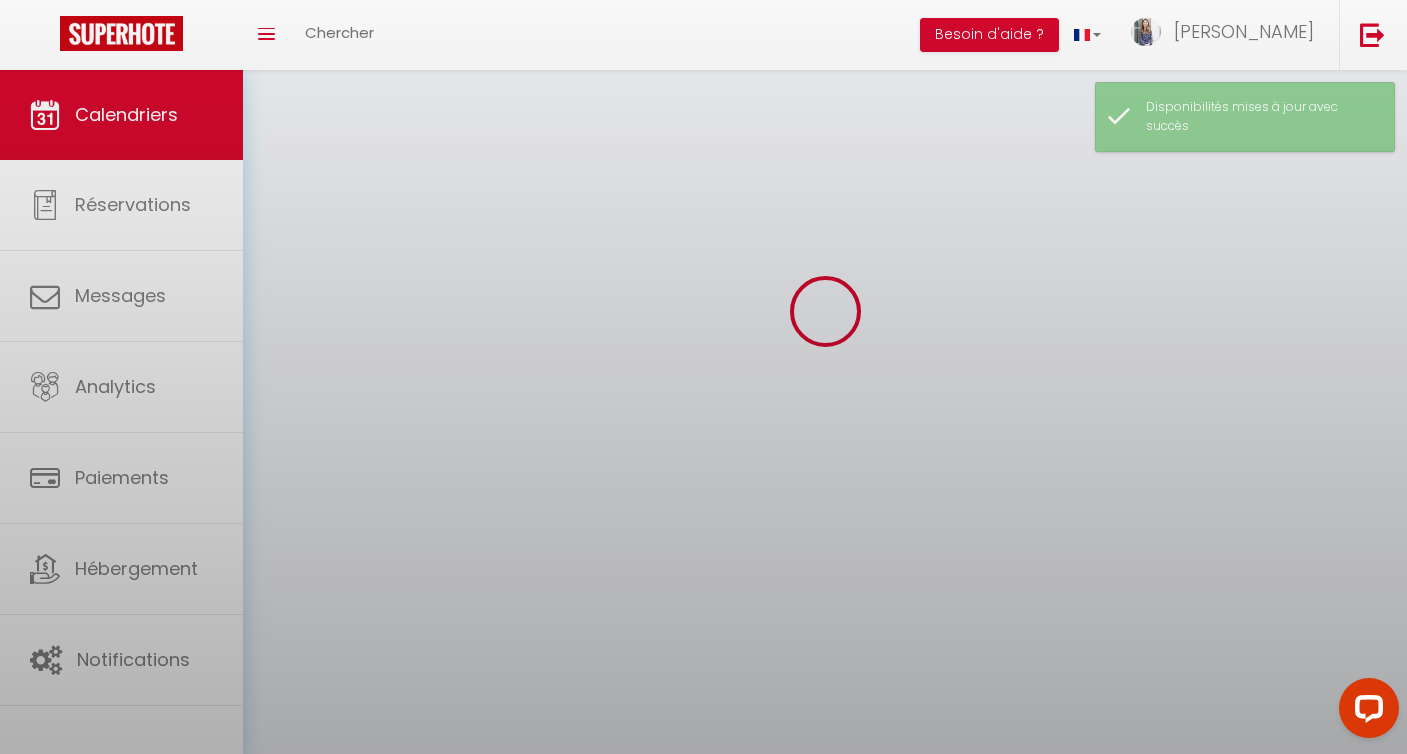 scroll, scrollTop: 96, scrollLeft: 0, axis: vertical 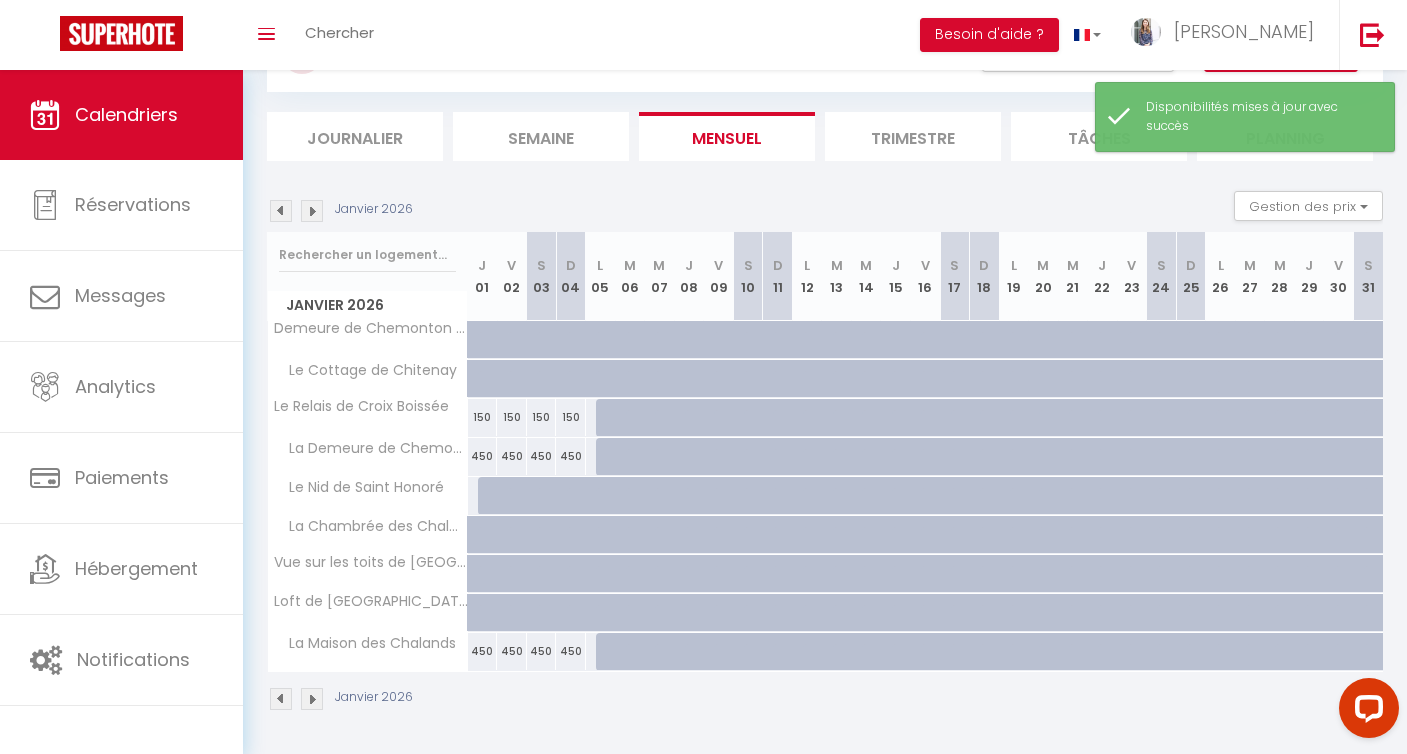 click at bounding box center [312, 211] 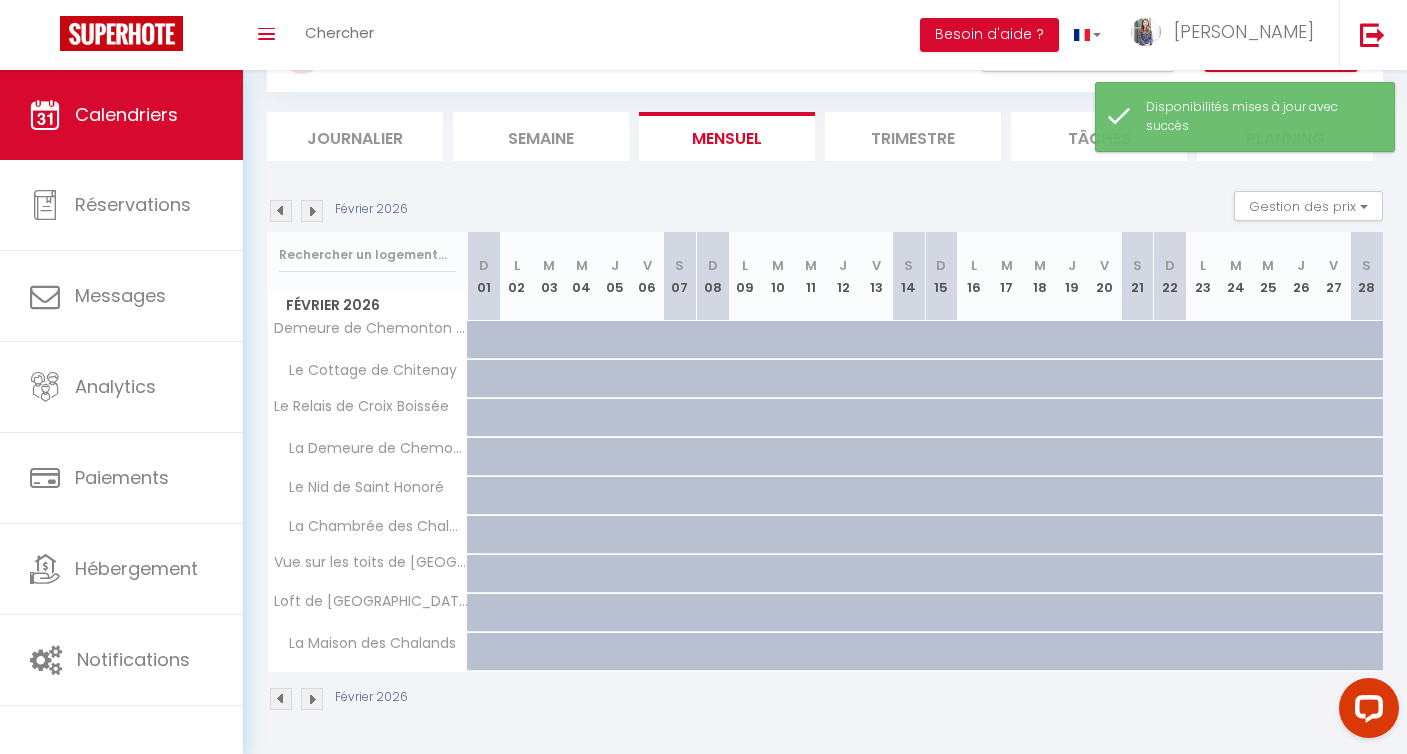 click at bounding box center (312, 211) 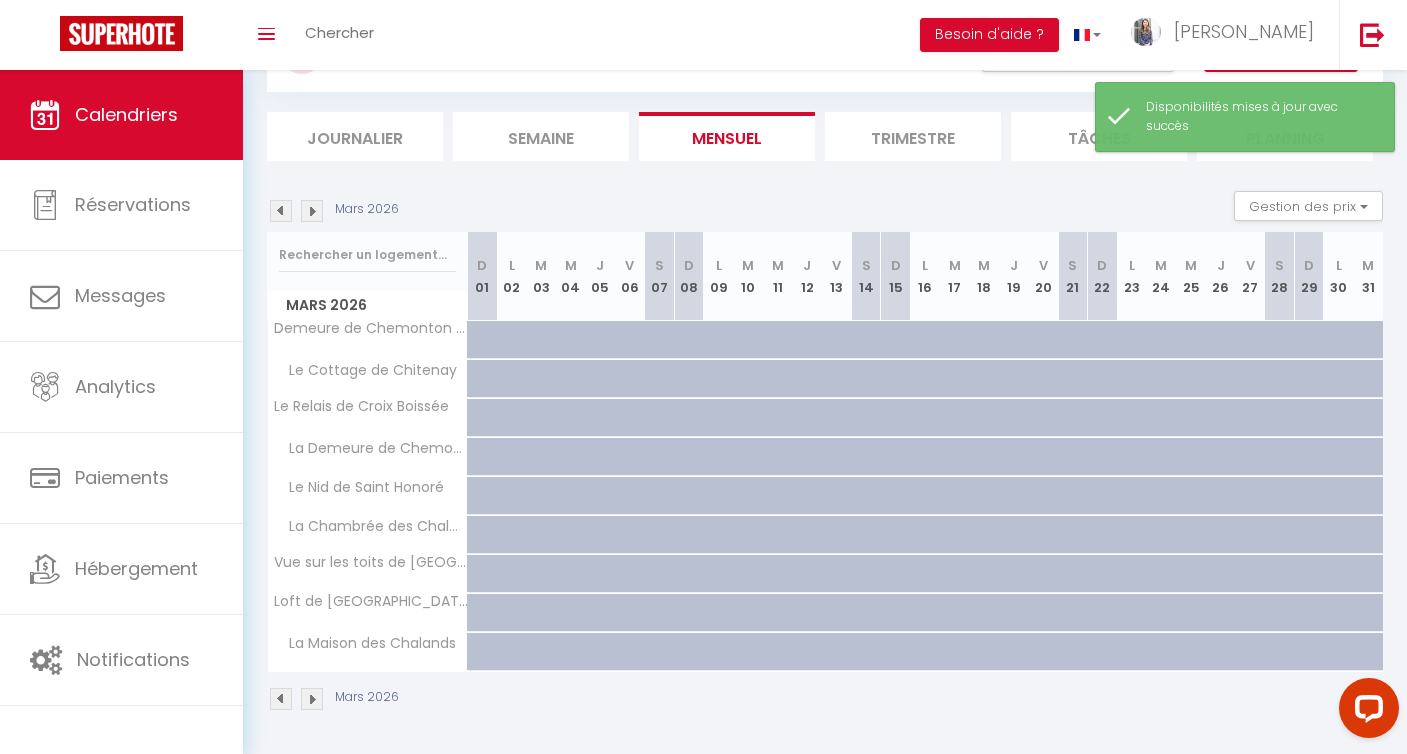 click at bounding box center (312, 211) 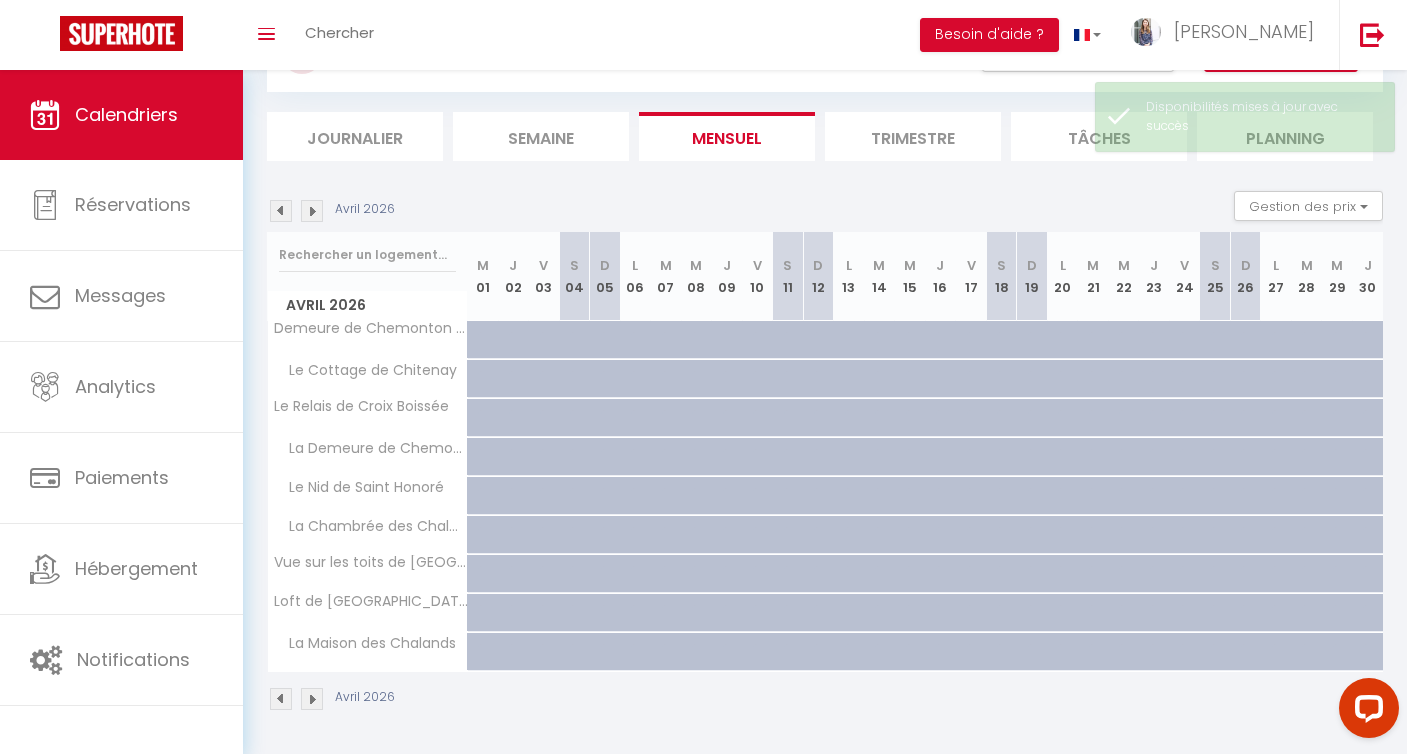 click at bounding box center [312, 211] 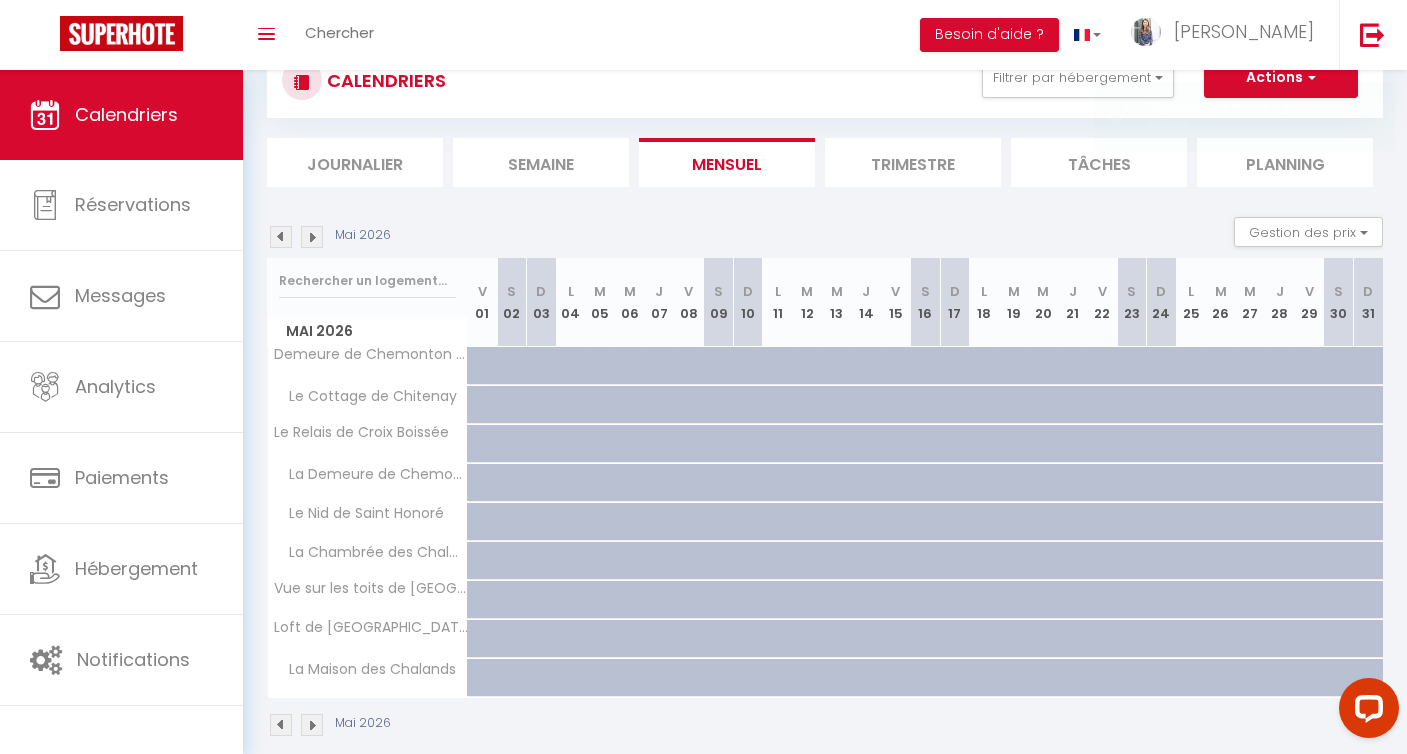 scroll, scrollTop: 96, scrollLeft: 0, axis: vertical 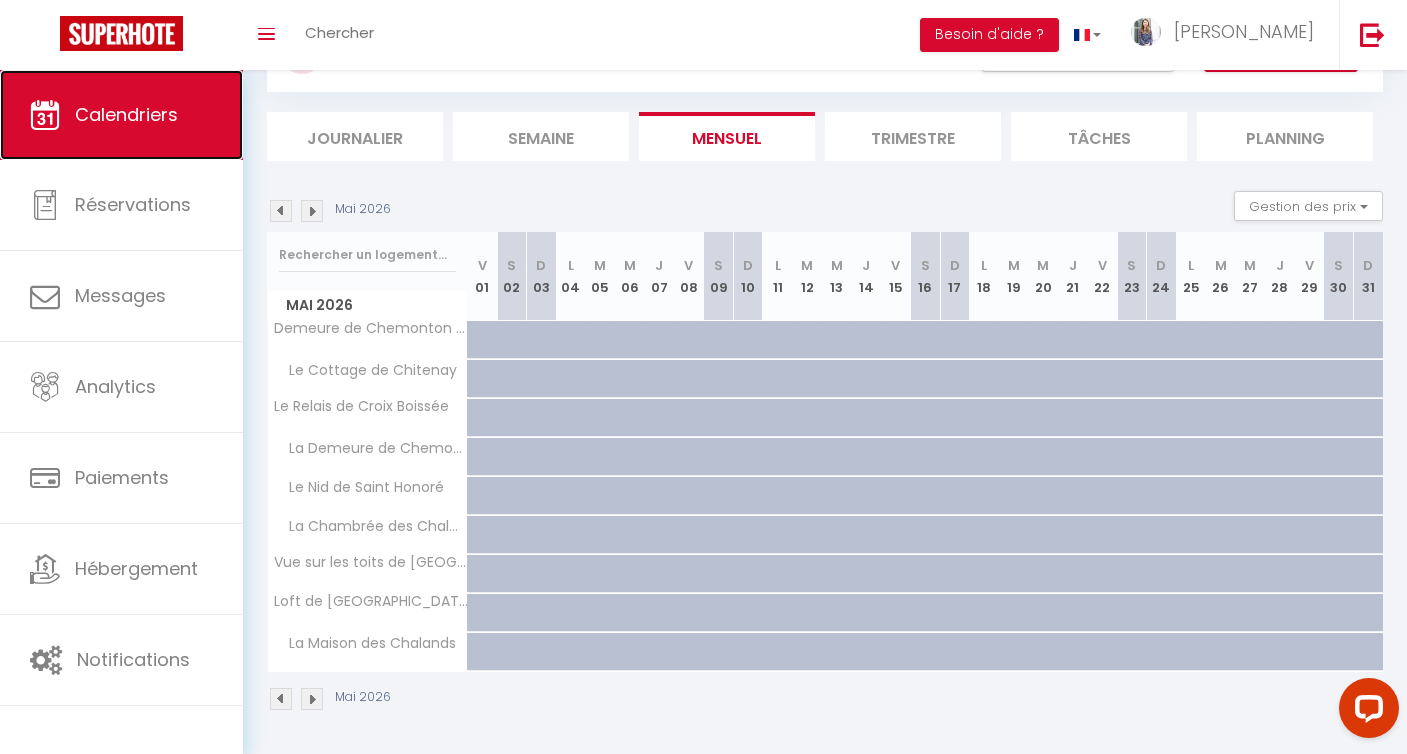 click on "Calendriers" at bounding box center [121, 115] 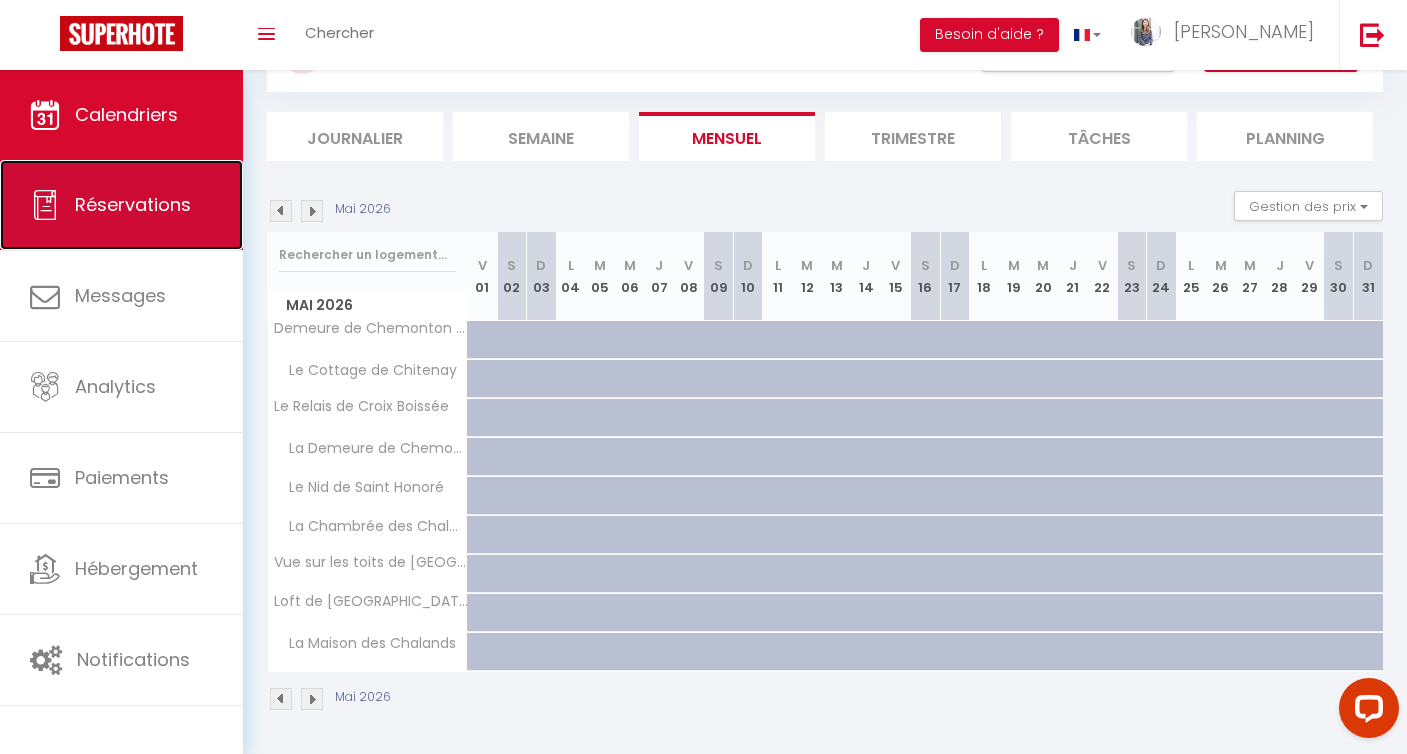 click on "Réservations" at bounding box center (121, 205) 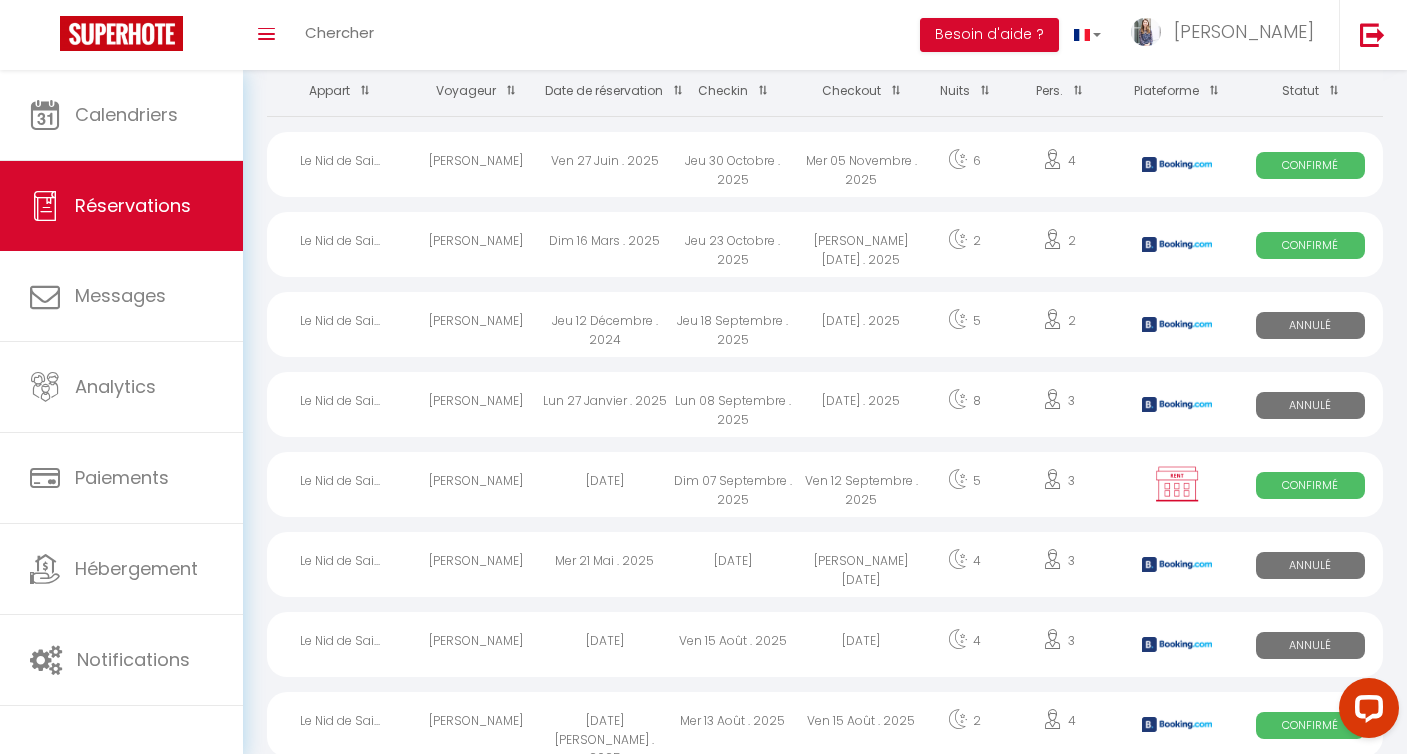 scroll, scrollTop: 0, scrollLeft: 0, axis: both 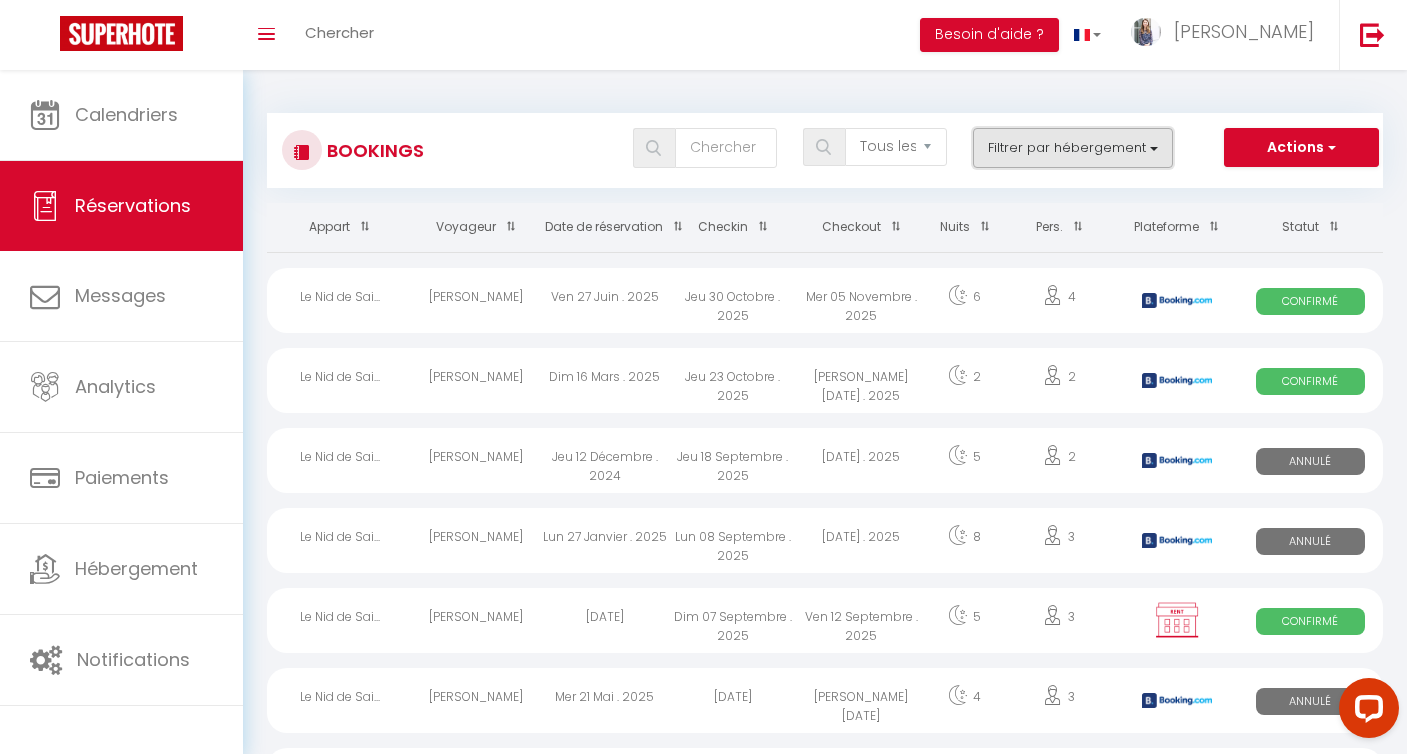 click on "Filtrer par hébergement" at bounding box center (1073, 148) 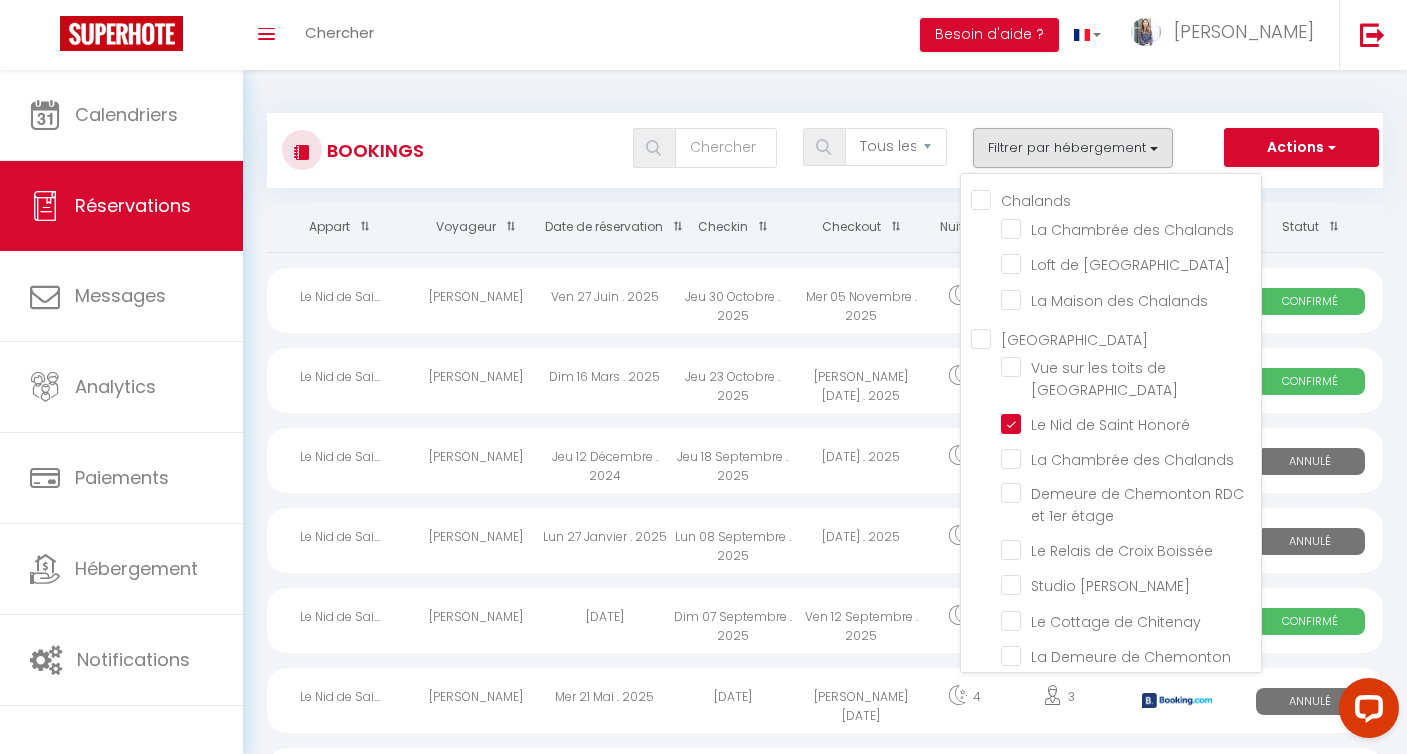 click on "[GEOGRAPHIC_DATA]" at bounding box center (1116, 338) 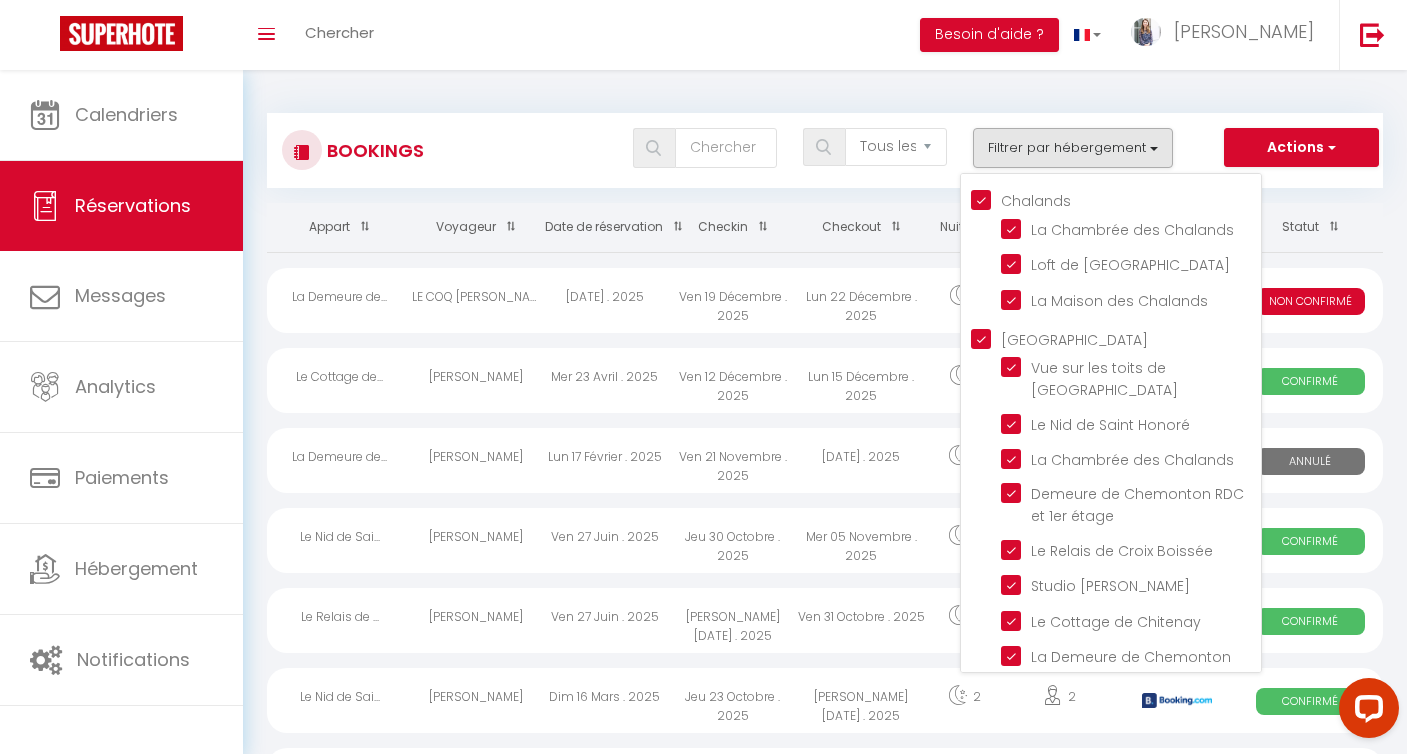 click on "Bookings         Tous les statuts   Annulé   Confirmé   Non Confirmé   Tout sauf annulé   No Show   Request
Filtrer par hébergement
Chalands
La Chambrée des Chalands
Loft de [GEOGRAPHIC_DATA]
La Maison des Chalands
[GEOGRAPHIC_DATA]
Vue sur les toits de [GEOGRAPHIC_DATA]
Le Nid de [GEOGRAPHIC_DATA]
La Chambrée des Chalands
Demeure de Chemonton RDC et 1er étage
Le Relais de Croix Boissée
Studio [PERSON_NAME]         SCI PANNIER" at bounding box center [825, 150] 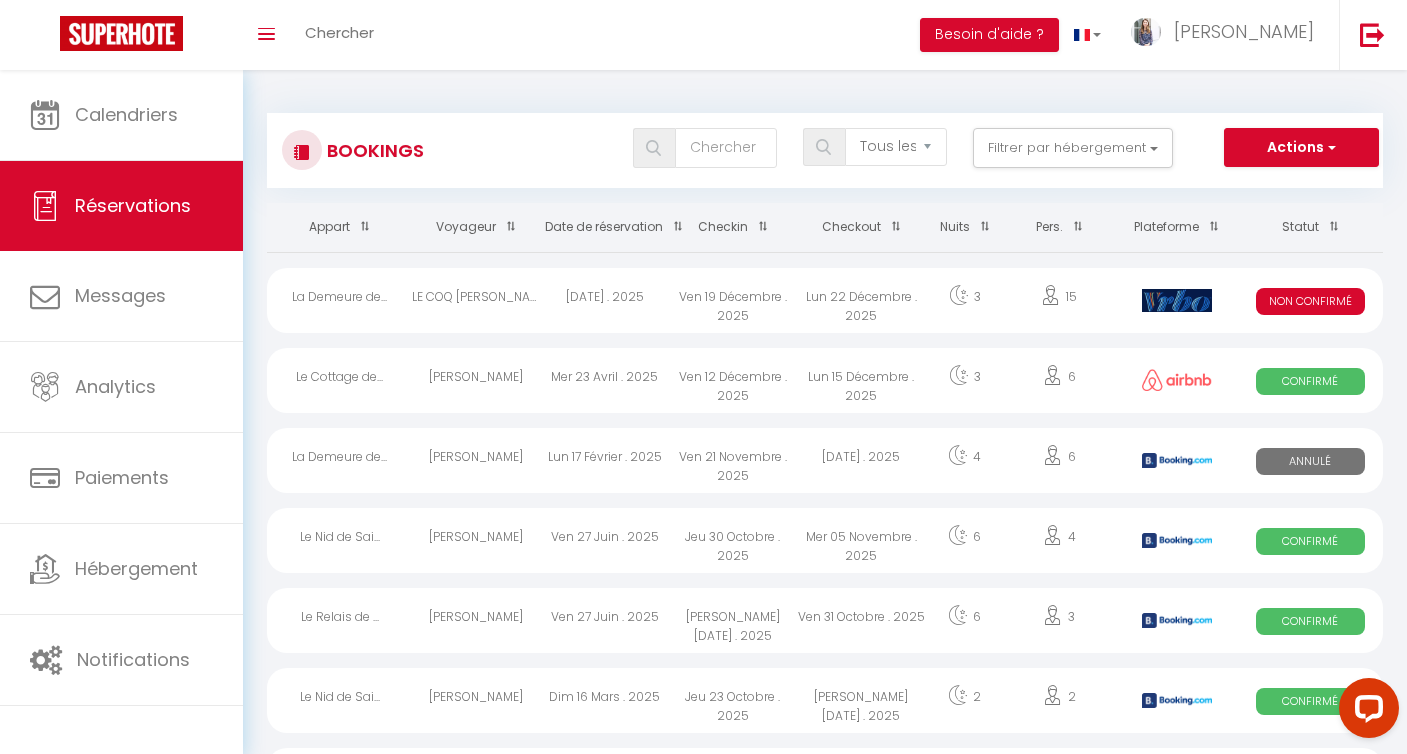 click on "Date de réservation" at bounding box center (604, 227) 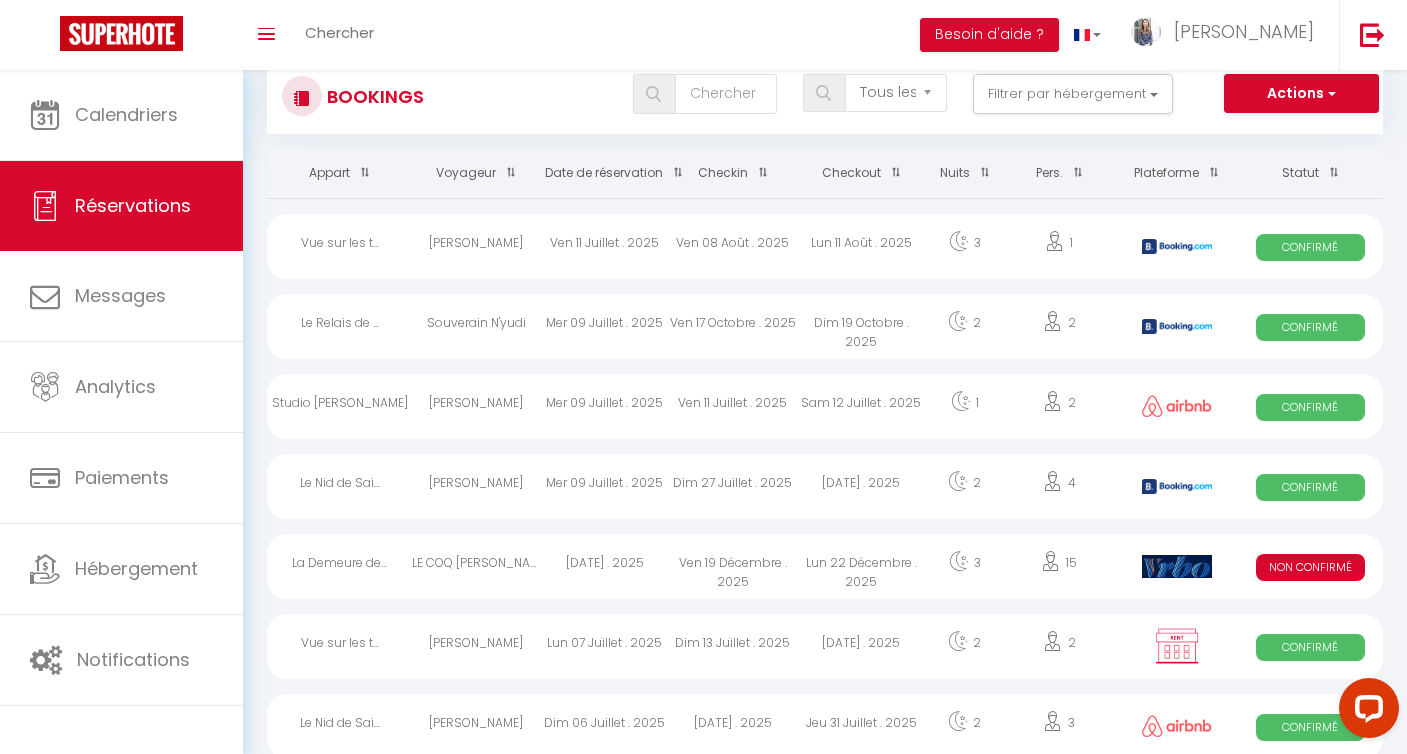 scroll, scrollTop: 0, scrollLeft: 0, axis: both 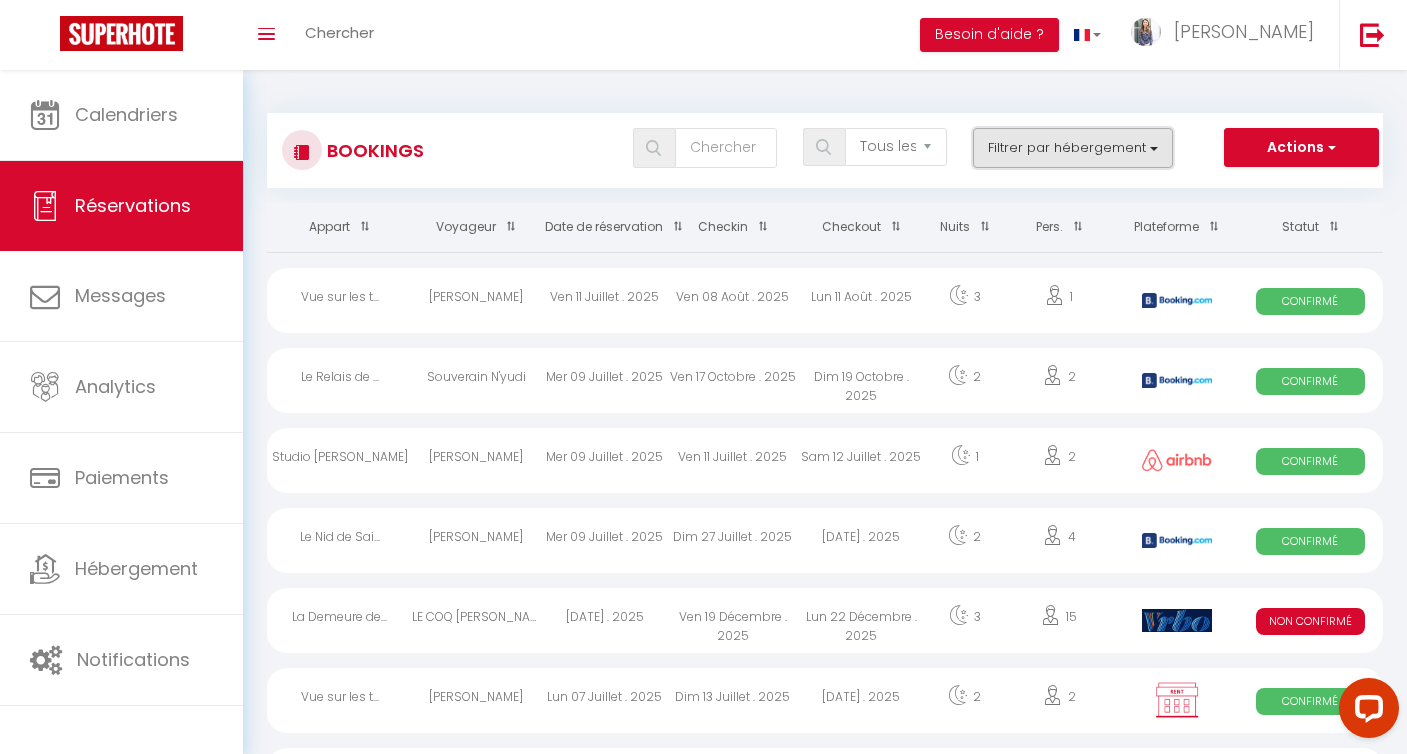 click on "Filtrer par hébergement" at bounding box center [1073, 148] 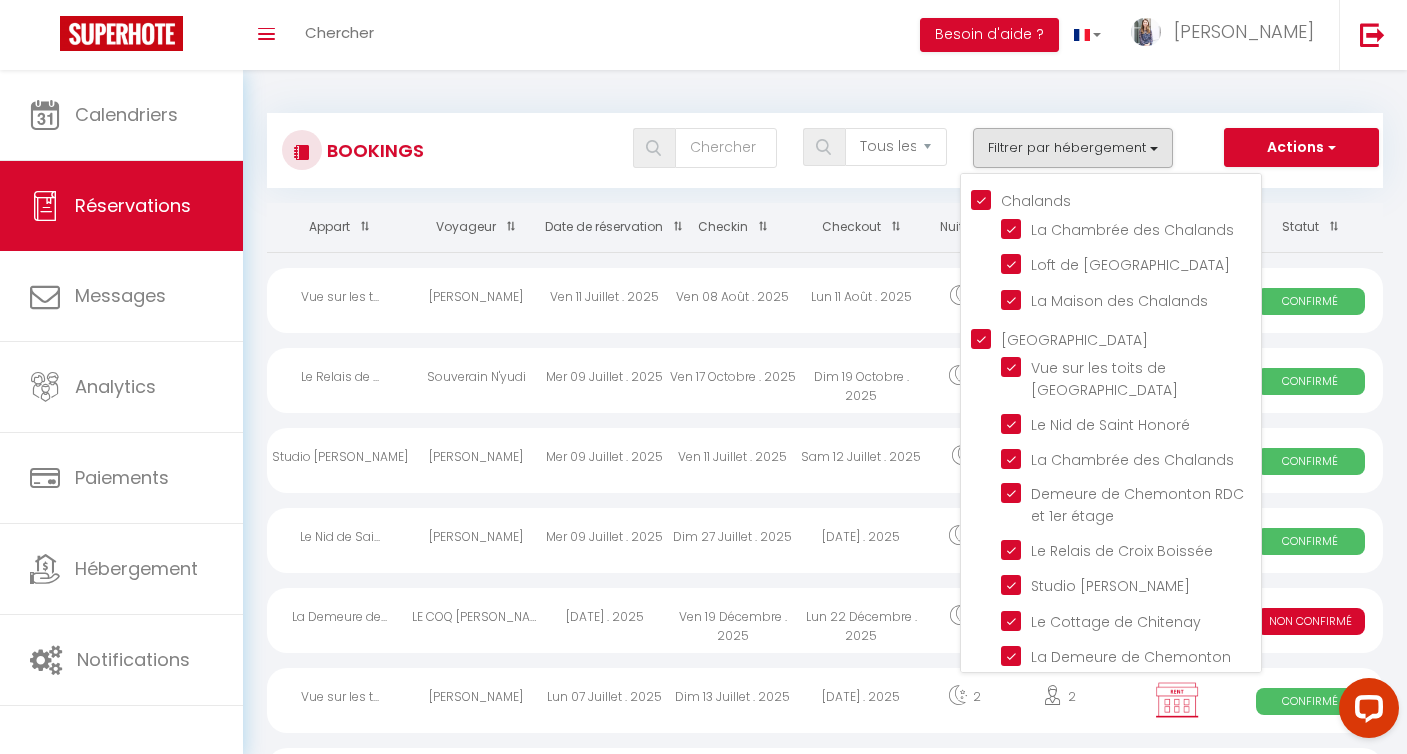 click on "[GEOGRAPHIC_DATA]" at bounding box center [1116, 338] 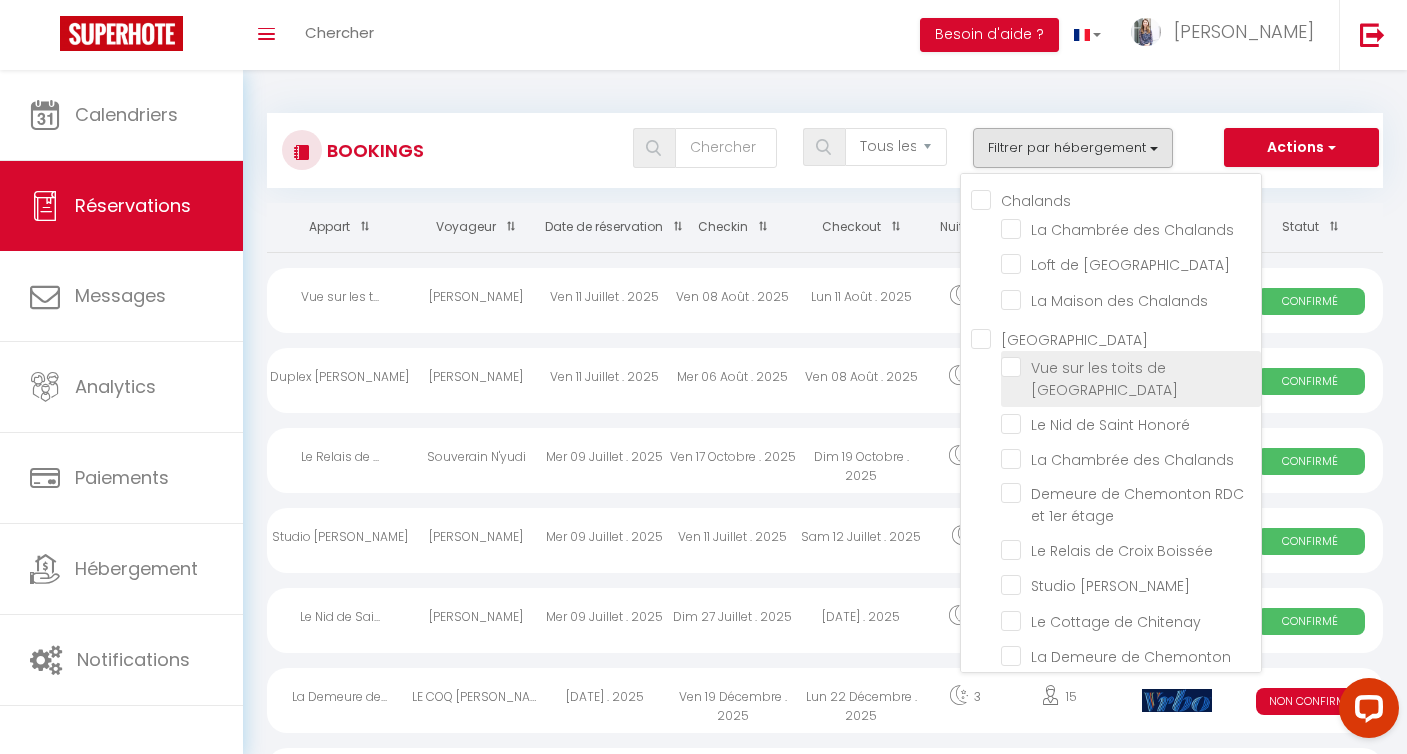 click on "Vue sur les toits de [GEOGRAPHIC_DATA]" at bounding box center (1131, 367) 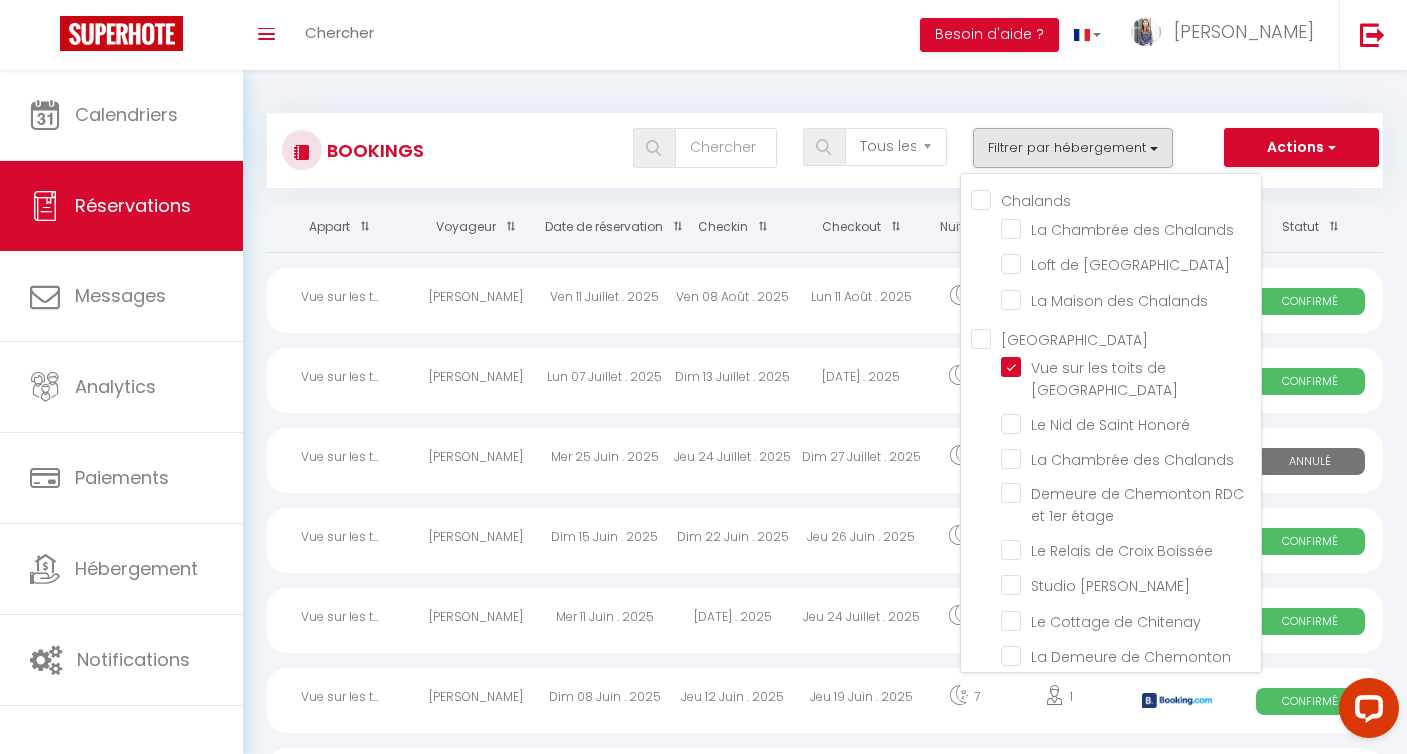 click on "Bookings         Tous les statuts   Annulé   Confirmé   Non Confirmé   Tout sauf annulé   No Show   Request
Filtrer par hébergement
Chalands
La Chambrée des Chalands
Loft de [GEOGRAPHIC_DATA]
La Maison des Chalands
[GEOGRAPHIC_DATA]
Vue sur les toits de [GEOGRAPHIC_DATA]
Le Nid de [GEOGRAPHIC_DATA]
La Chambrée des Chalands
Demeure de Chemonton RDC et 1er étage
Le Relais de Croix Boissée
Studio [PERSON_NAME]         SCI PANNIER" at bounding box center (825, 2206) 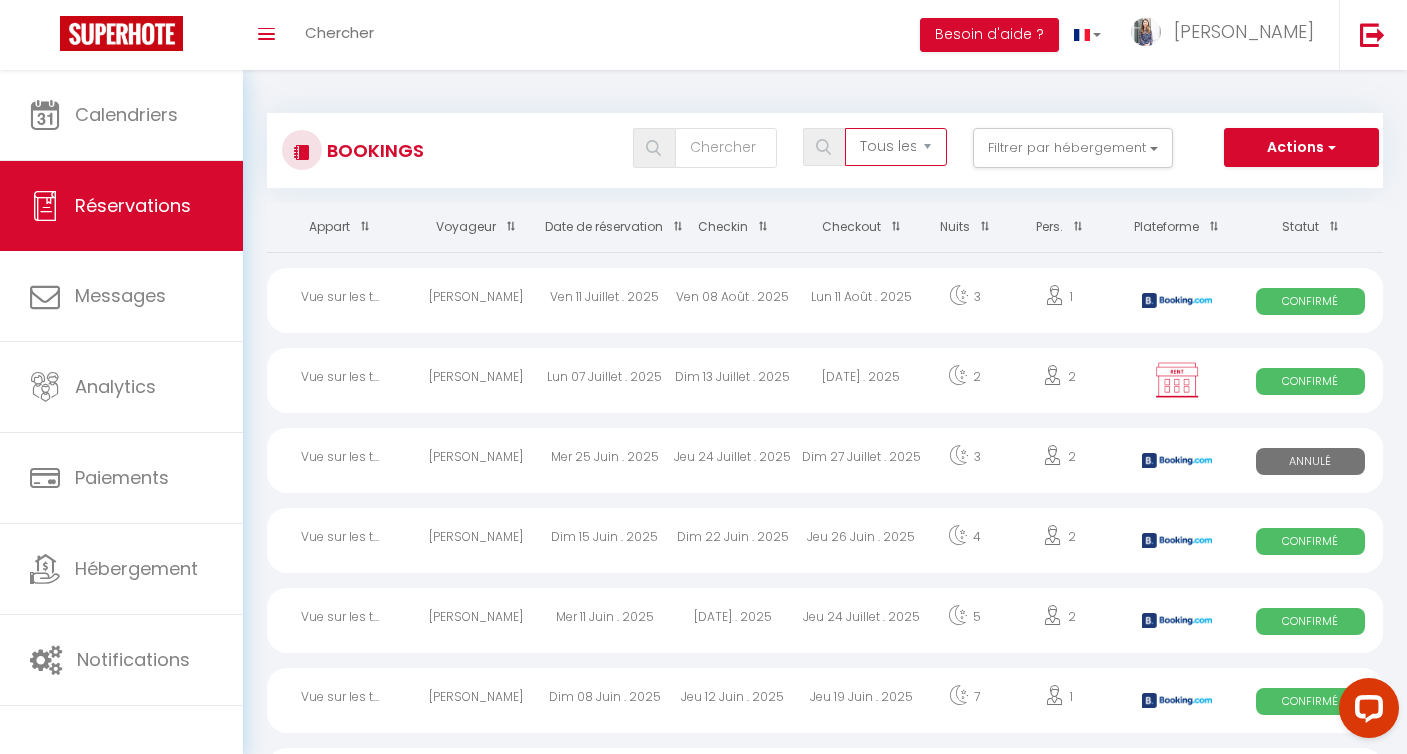 click on "Tous les statuts   Annulé   Confirmé   Non Confirmé   Tout sauf annulé   No Show   Request" at bounding box center (896, 147) 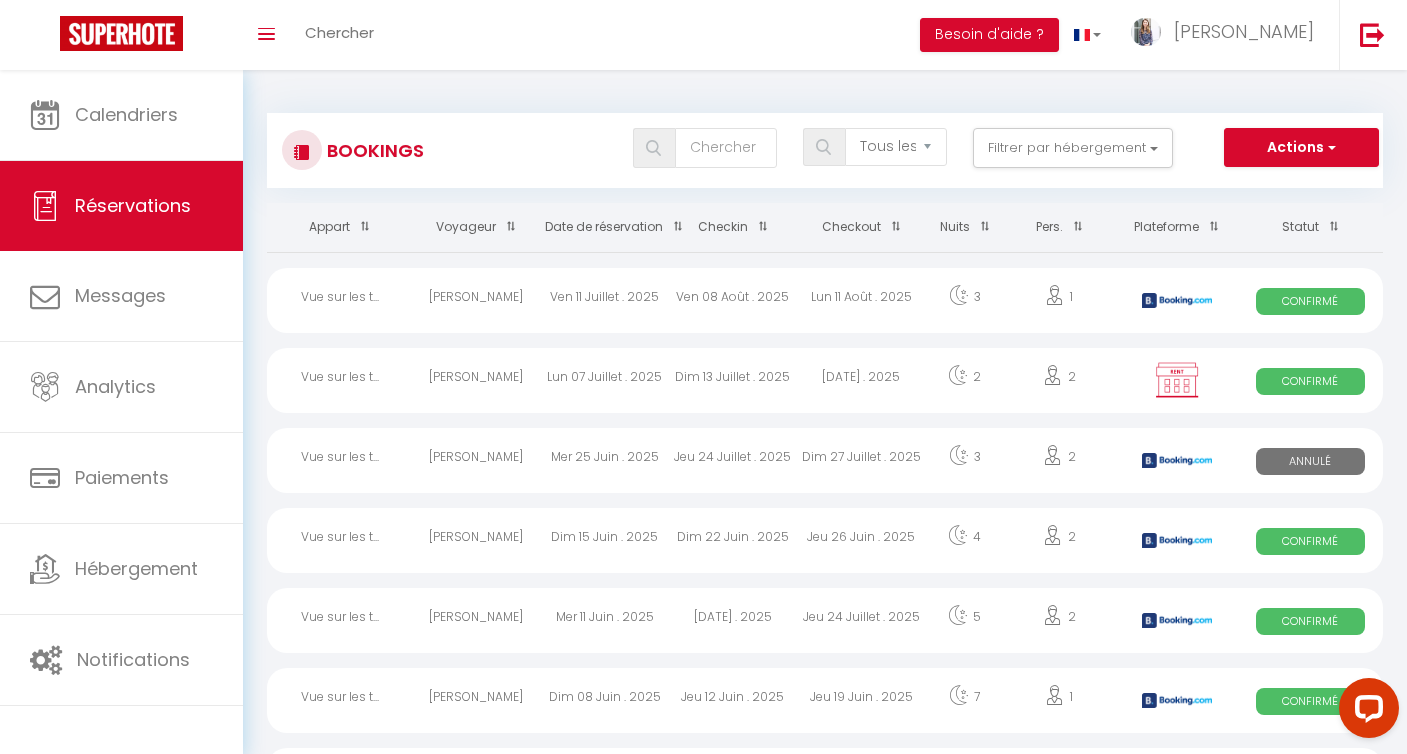 click on "[DATE] . 2025" at bounding box center [861, 380] 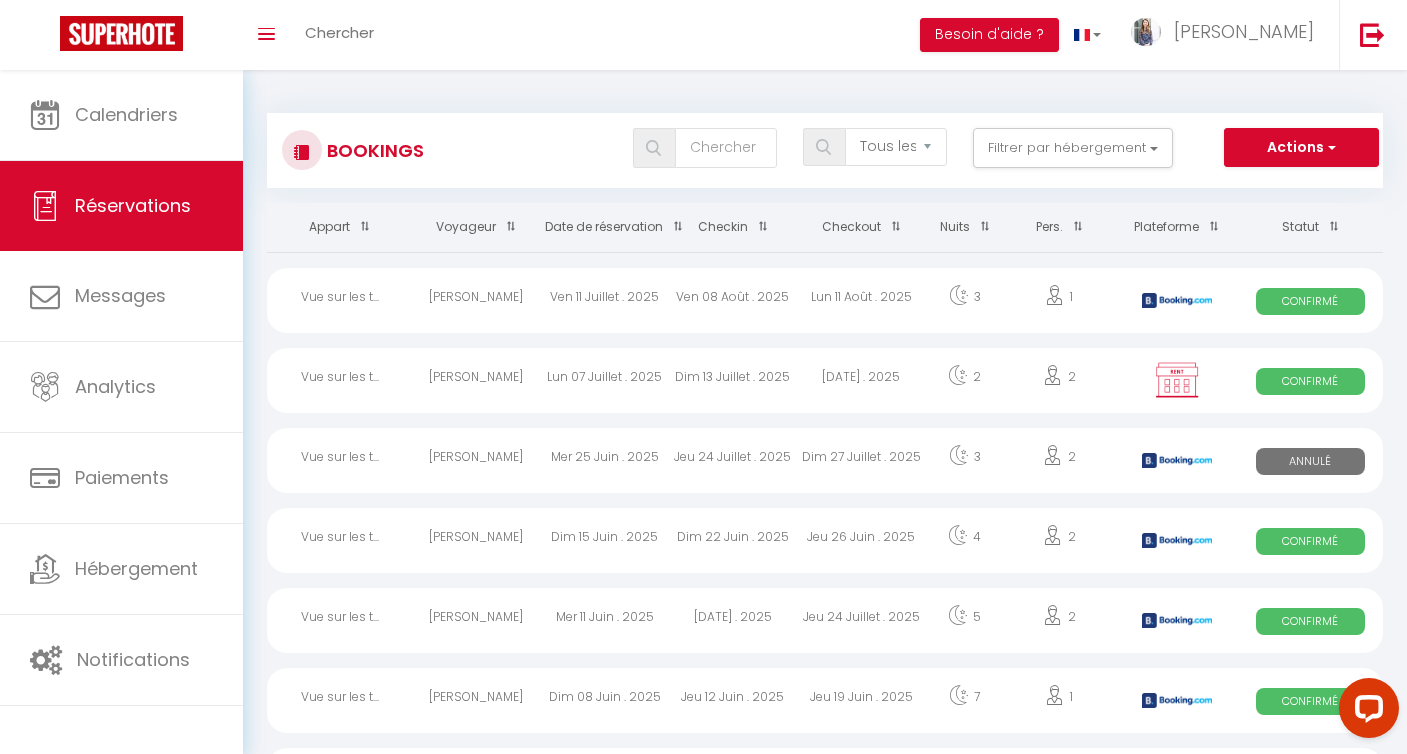 click on "Dim 13 Juillet . 2025" at bounding box center [733, 380] 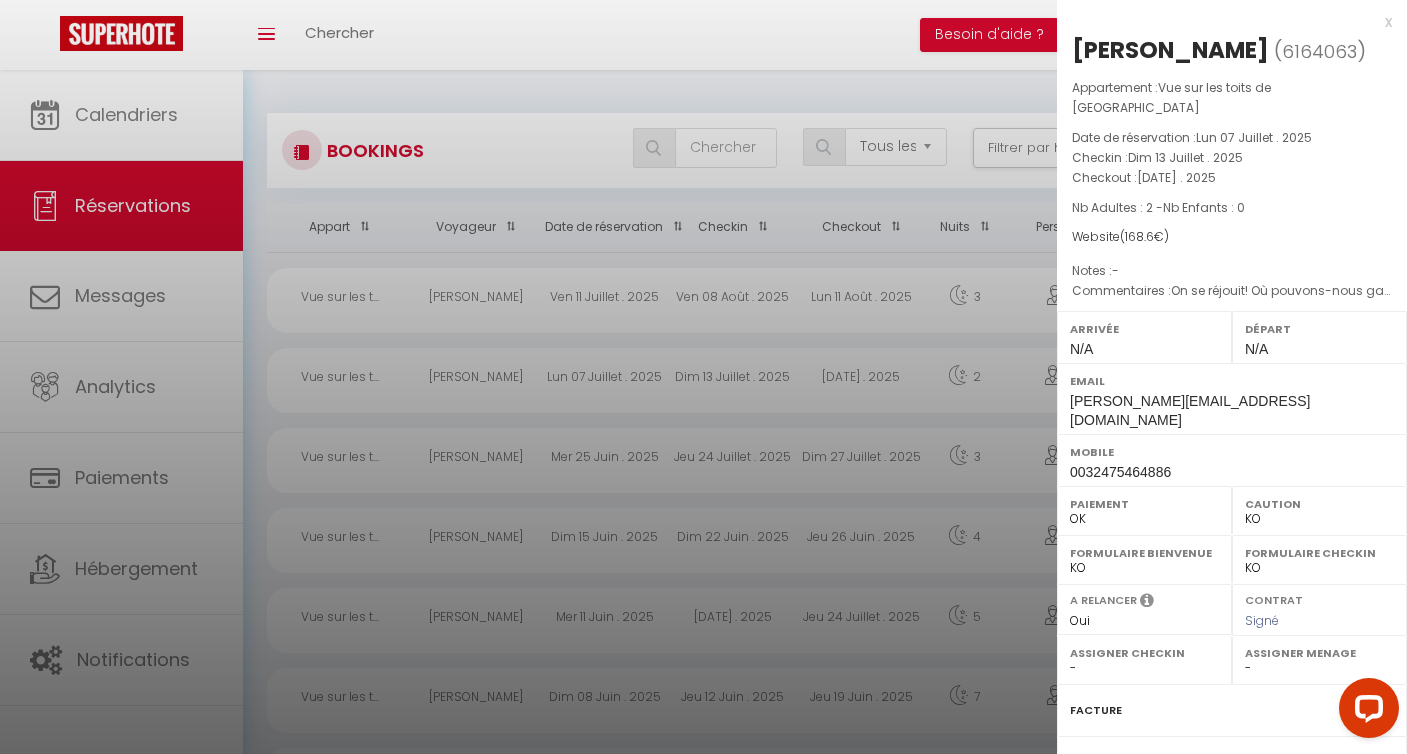 click at bounding box center (703, 377) 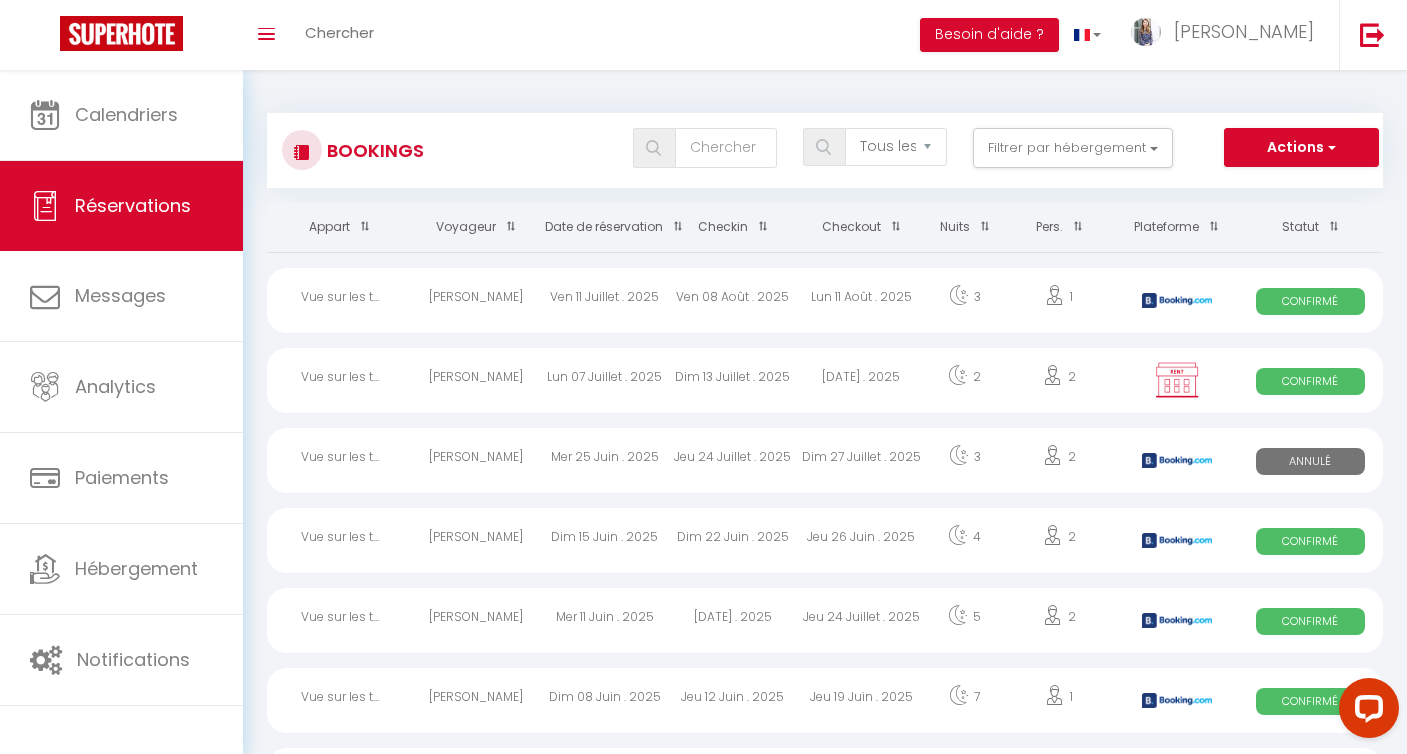 click on "Lun 11 Août . 2025" at bounding box center (861, 300) 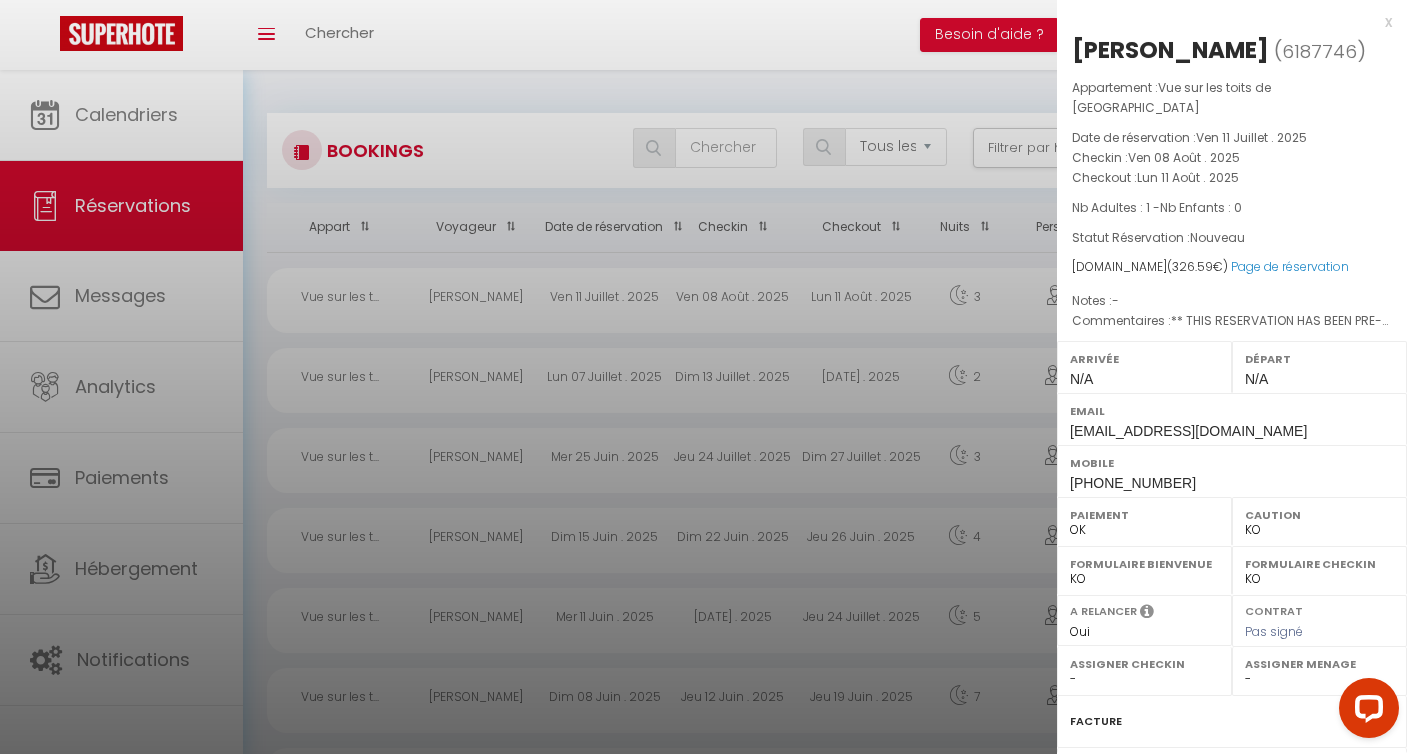 click at bounding box center (703, 377) 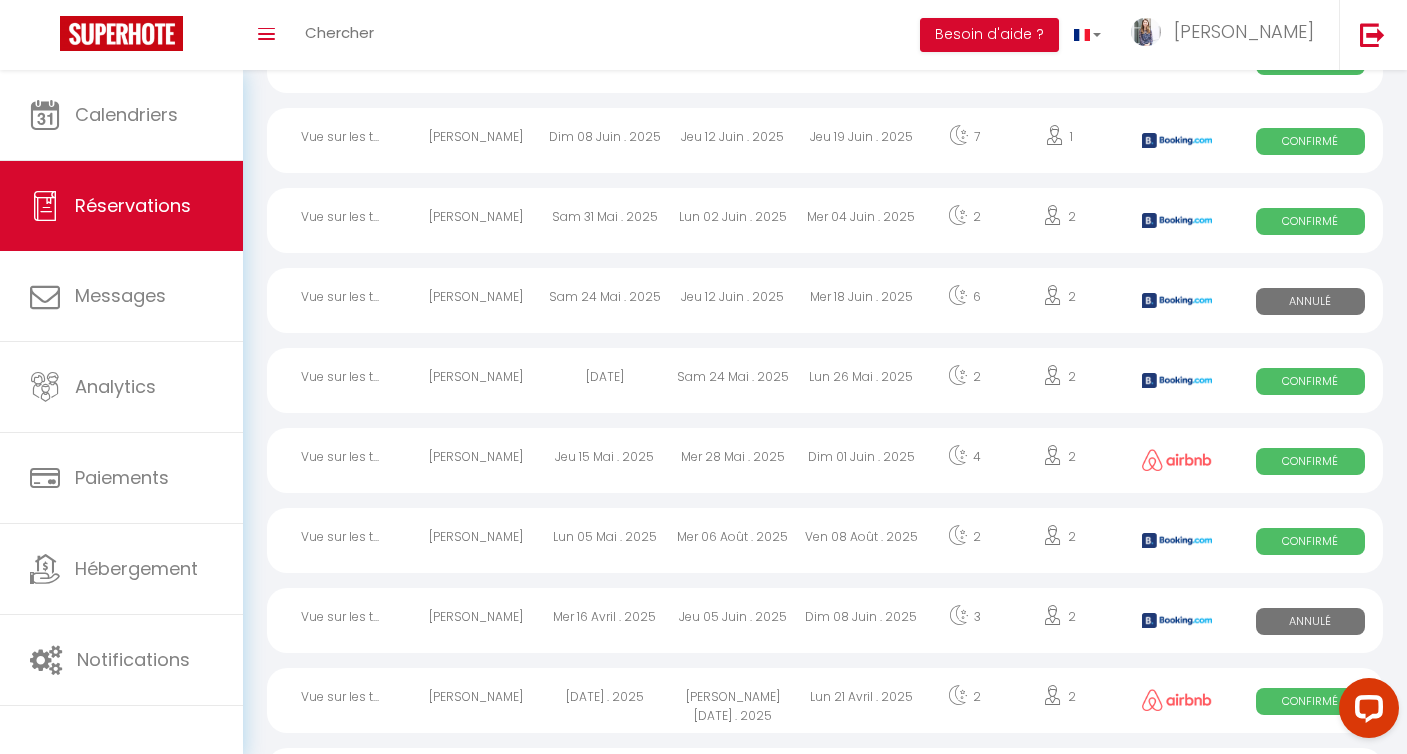 scroll, scrollTop: 0, scrollLeft: 0, axis: both 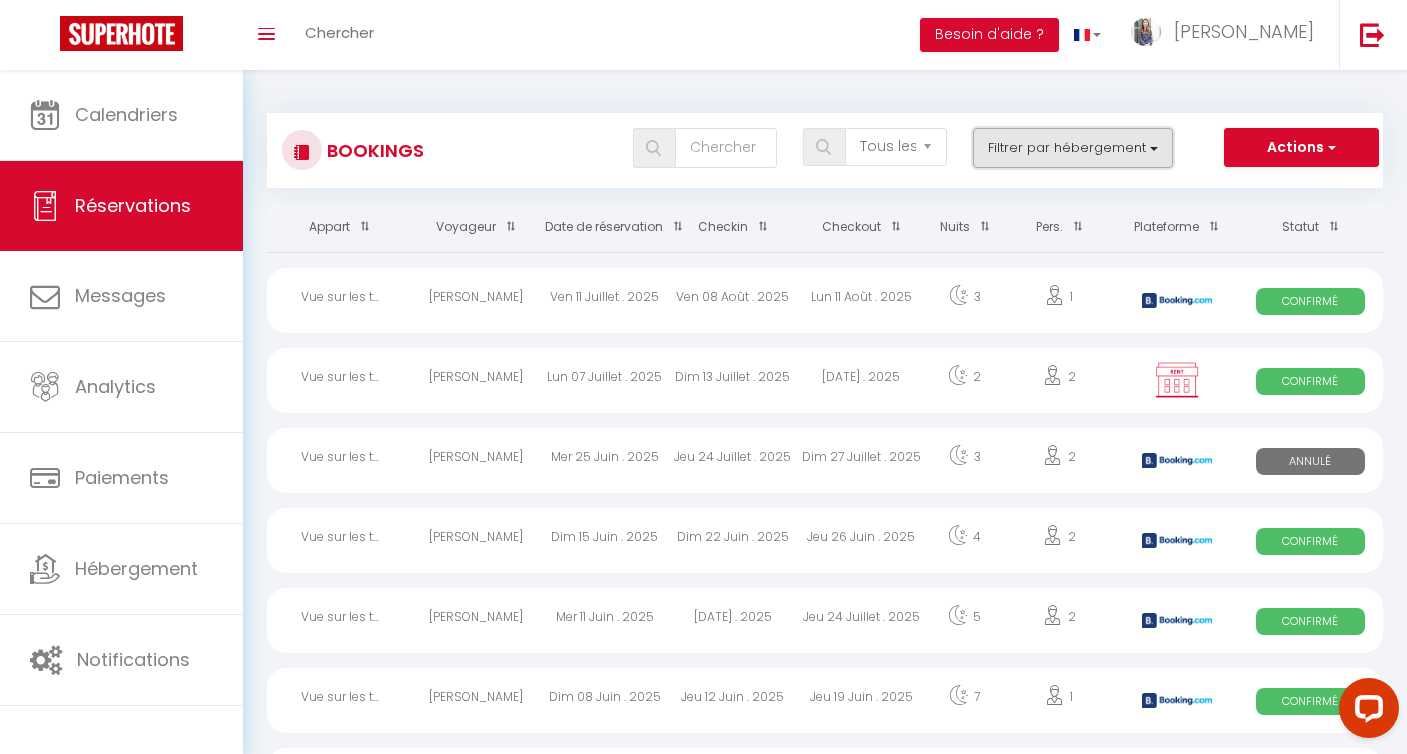 click on "Filtrer par hébergement" at bounding box center (1073, 148) 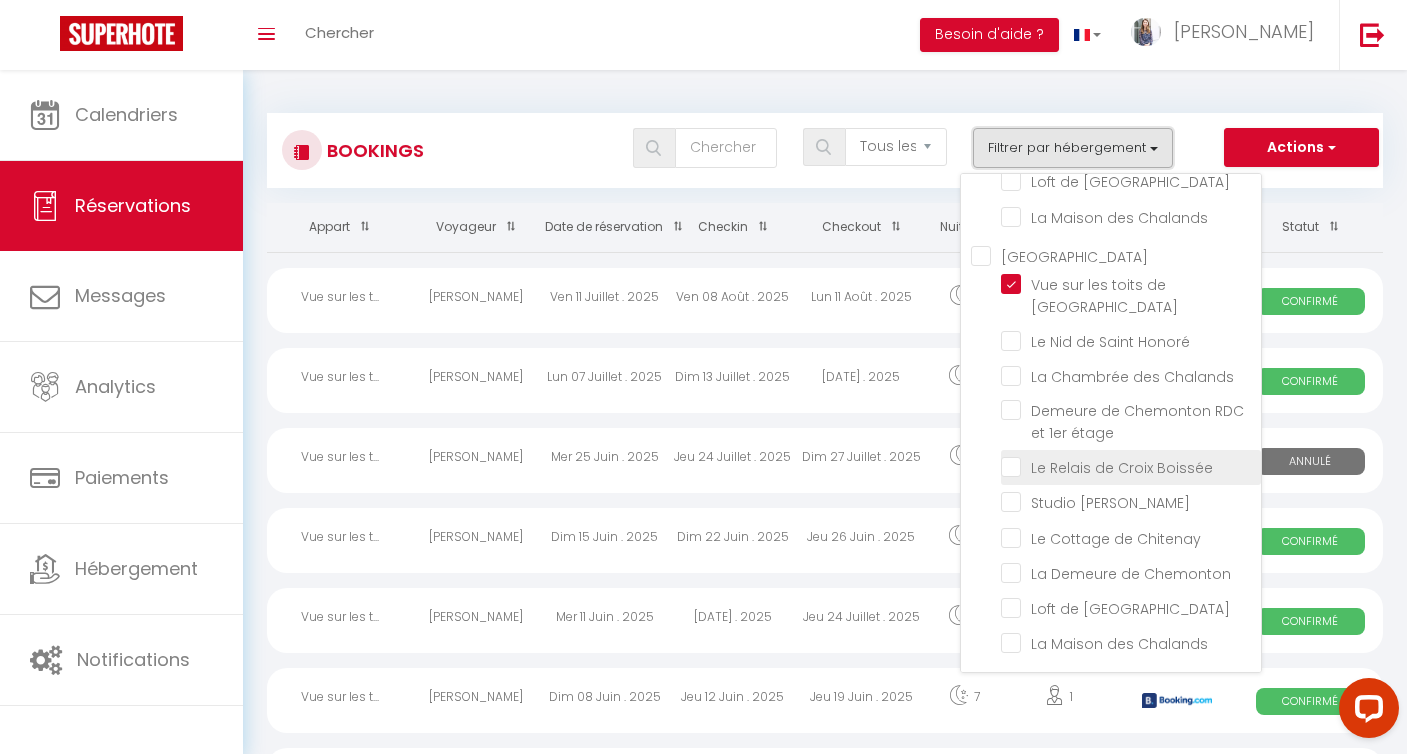 scroll, scrollTop: 84, scrollLeft: 0, axis: vertical 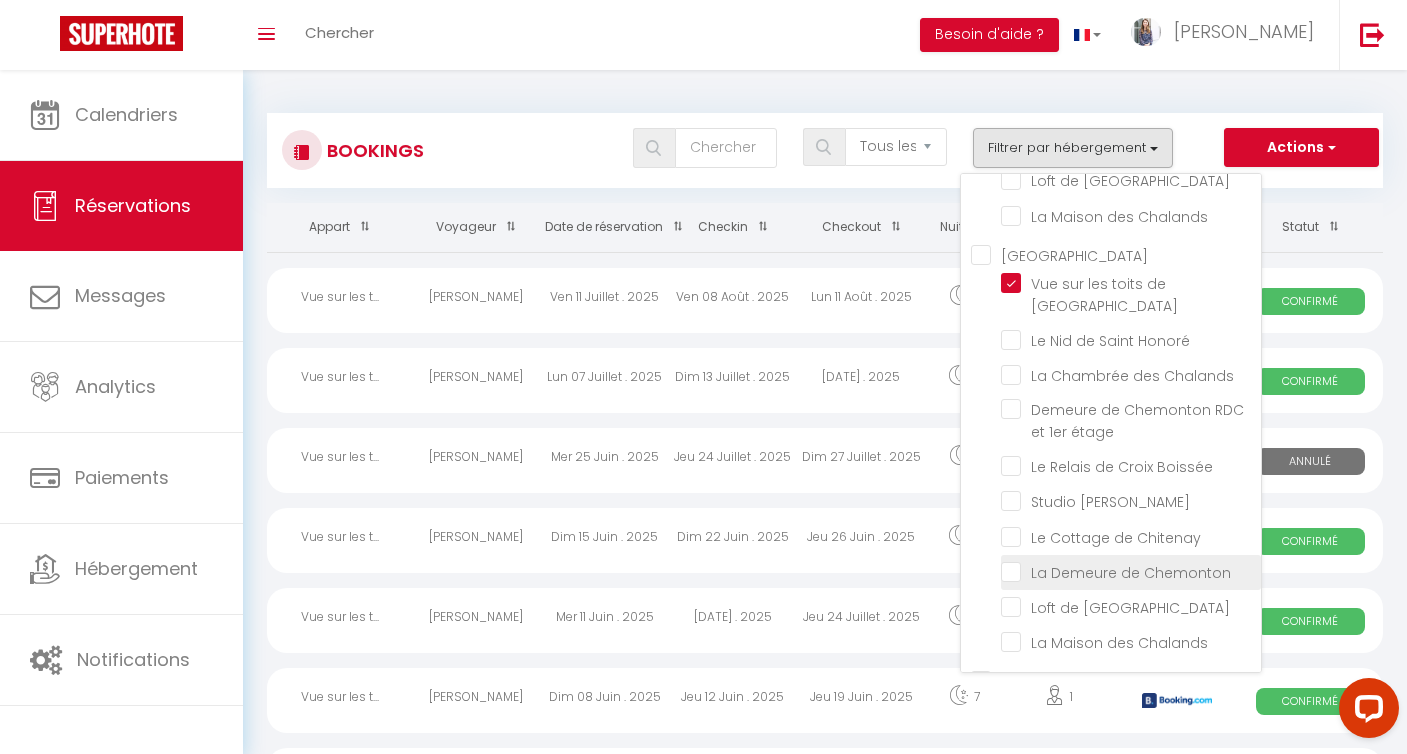 click on "La Demeure de Chemonton" at bounding box center (1131, 571) 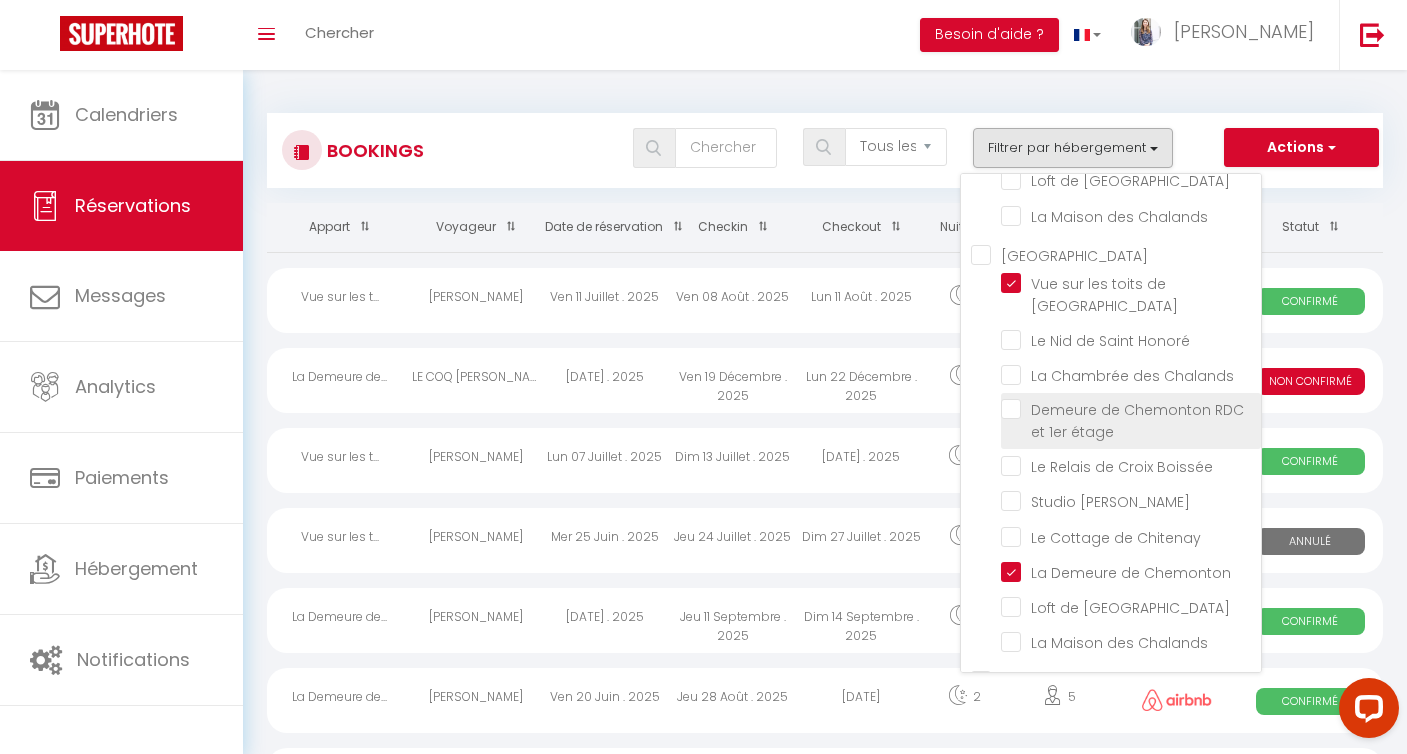 click on "Demeure de Chemonton RDC et 1er étage" at bounding box center [1131, 409] 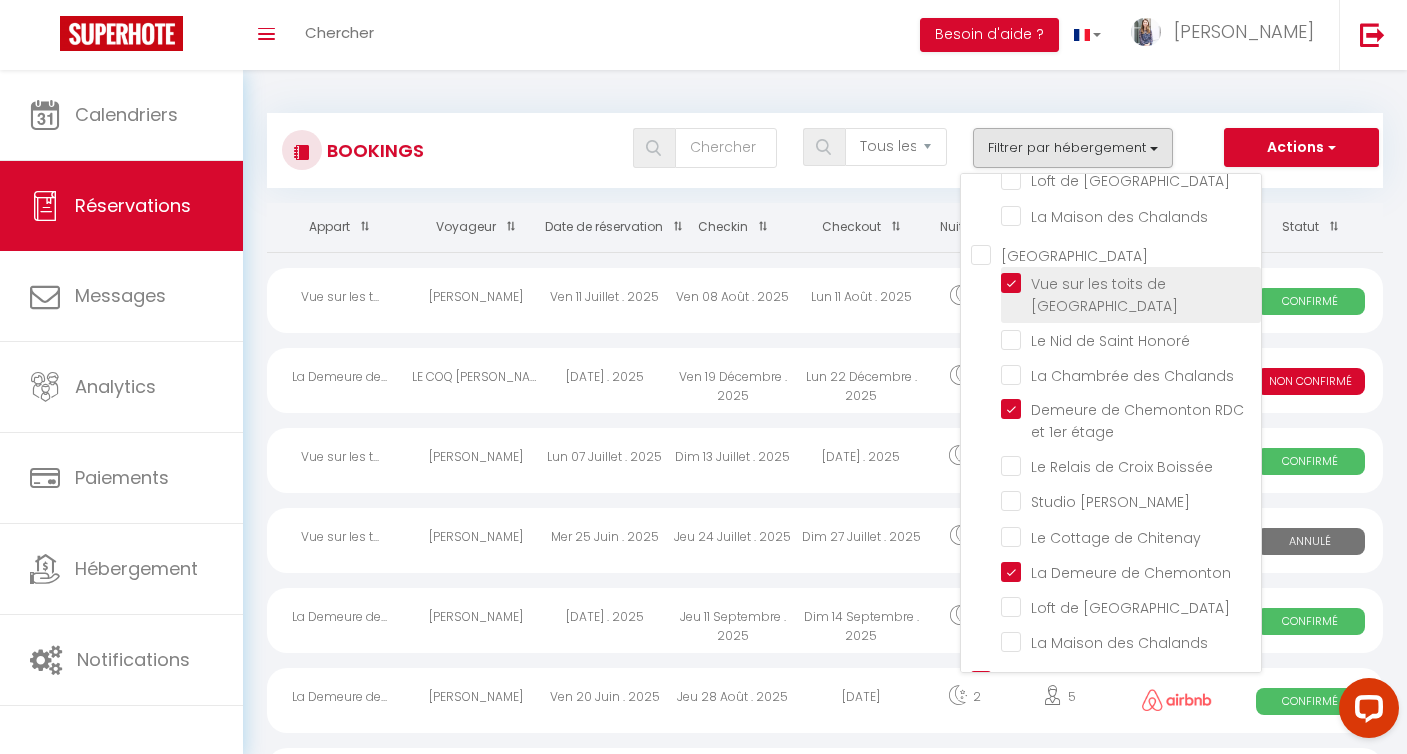 click on "Vue sur les toits de [GEOGRAPHIC_DATA]" at bounding box center (1131, 283) 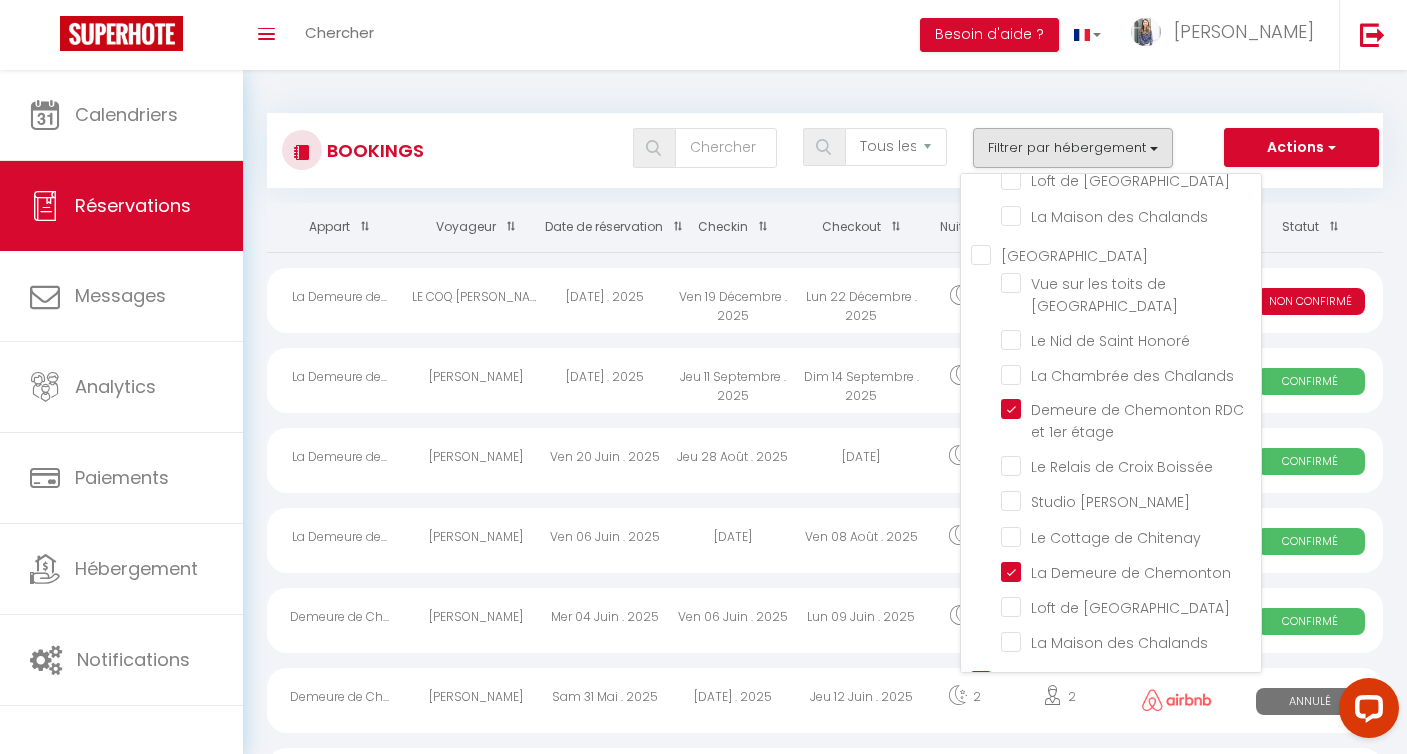 click on "Bookings         Tous les statuts   Annulé   Confirmé   Non Confirmé   Tout sauf annulé   No Show   Request
Filtrer par hébergement
Chalands
La Chambrée des Chalands
Loft de [GEOGRAPHIC_DATA]
La Maison des Chalands
[GEOGRAPHIC_DATA]
Vue sur les toits de [GEOGRAPHIC_DATA]
Le Nid de [GEOGRAPHIC_DATA]
La Chambrée des Chalands
Demeure de Chemonton RDC et 1er étage
Le Relais de Croix Boissée
Studio [PERSON_NAME]         SCI PANNIER" at bounding box center [825, 141] 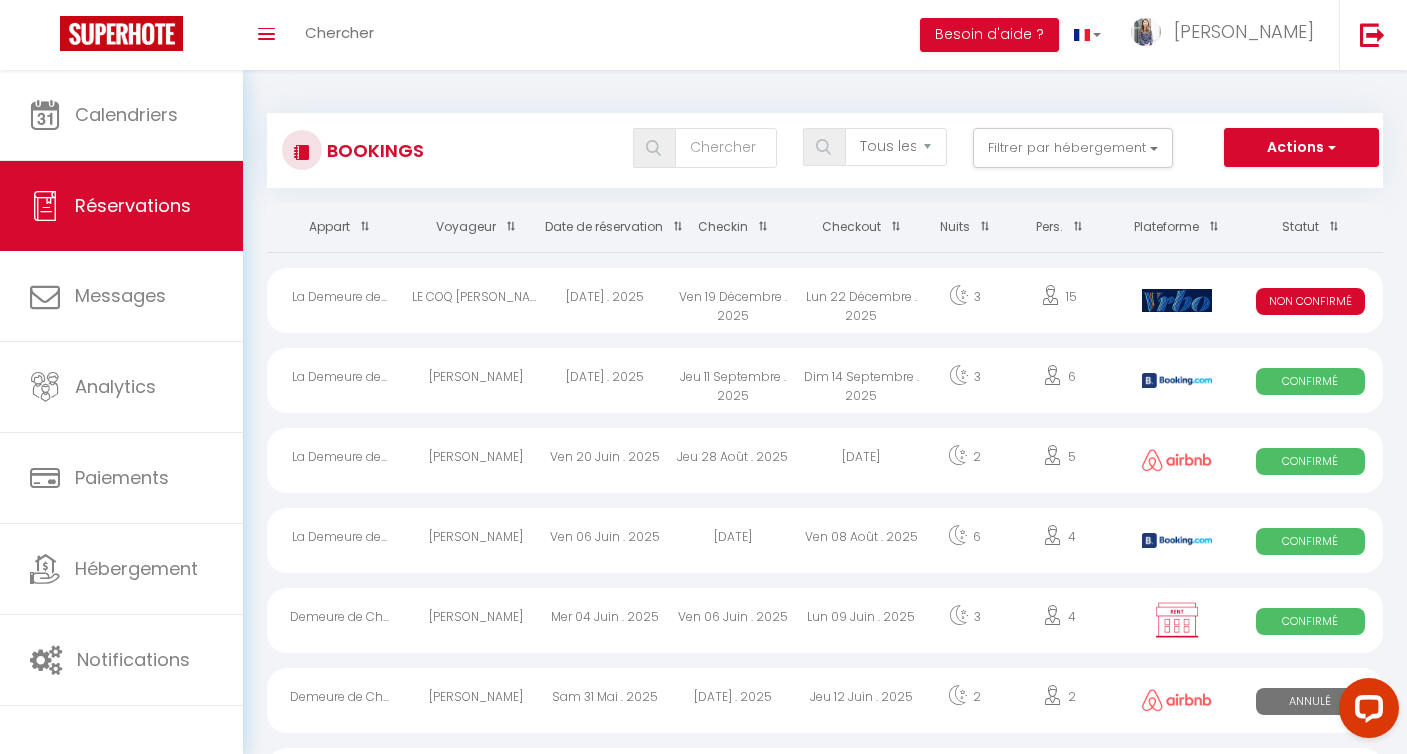 click on "6" at bounding box center (1060, 380) 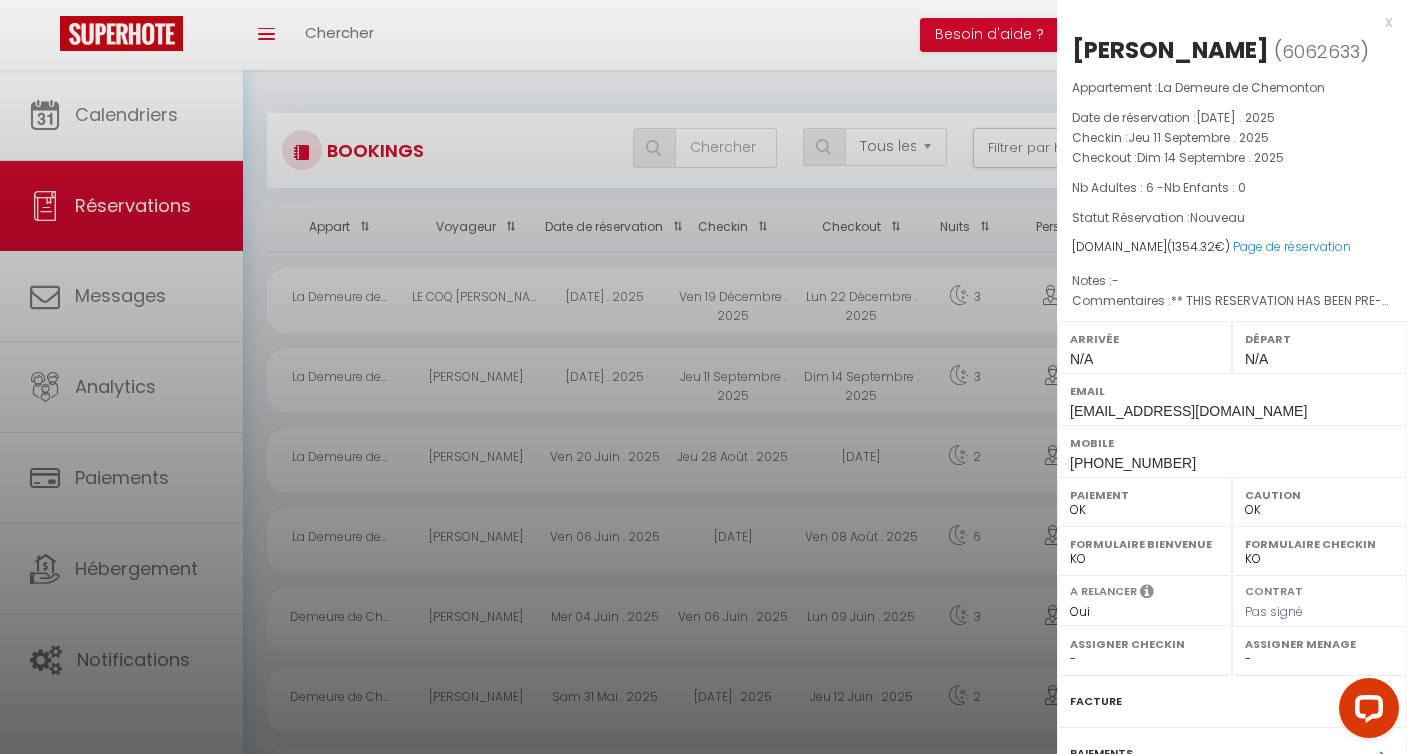 click at bounding box center (703, 377) 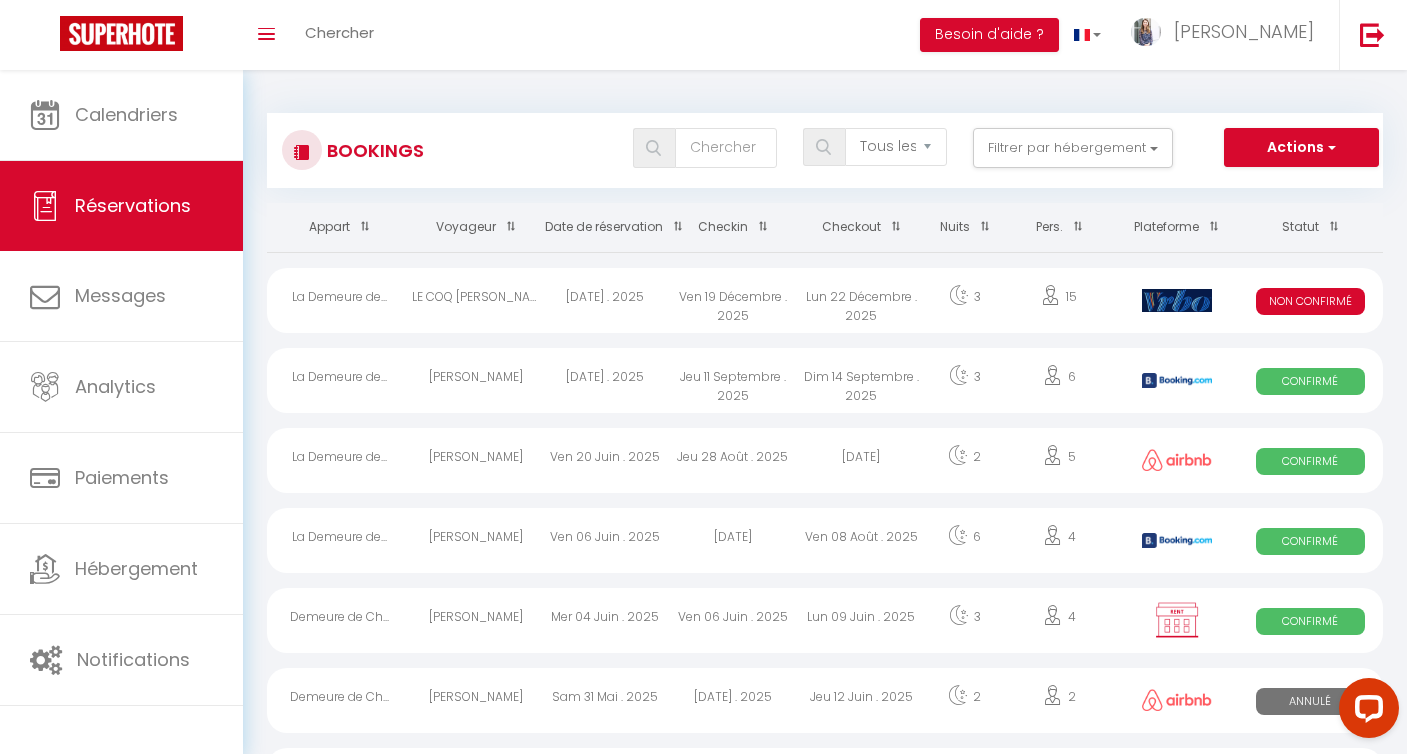 click on "3" at bounding box center (964, 300) 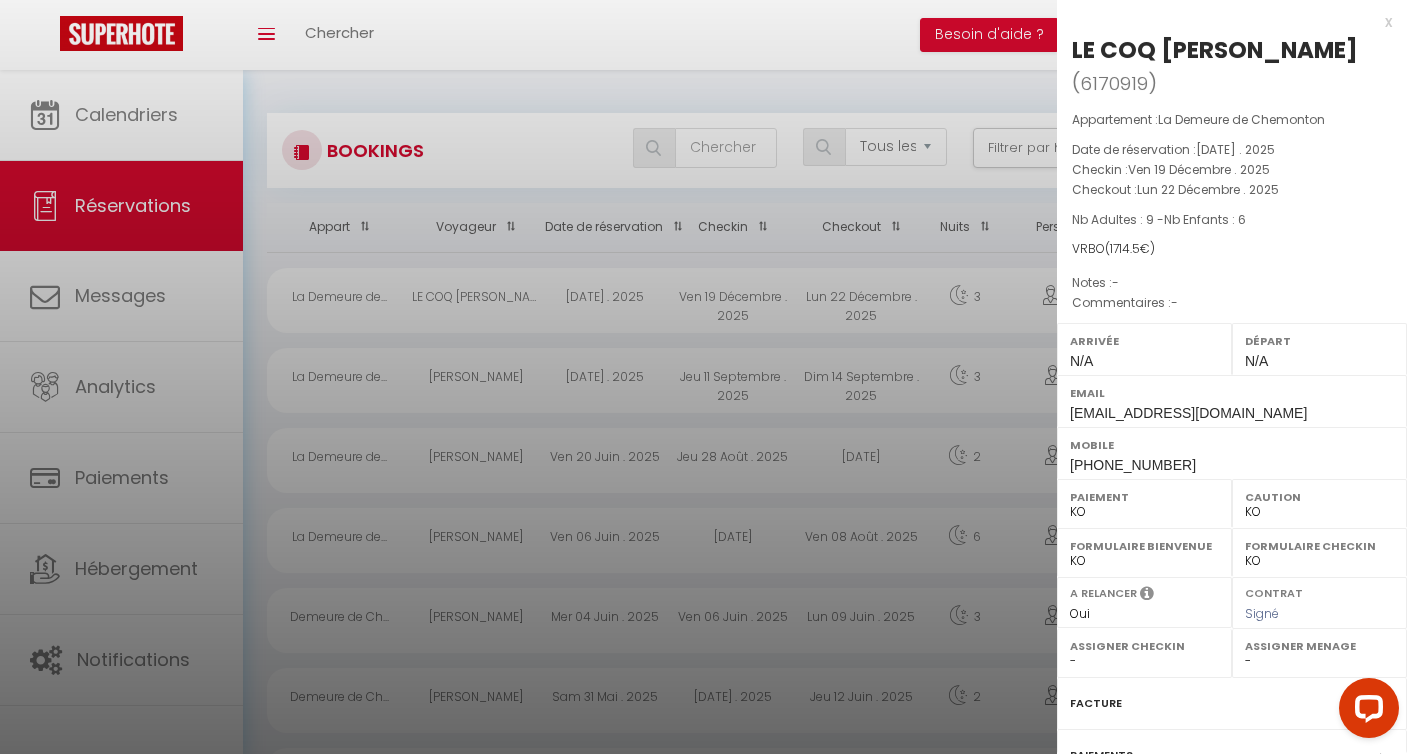 click at bounding box center (703, 377) 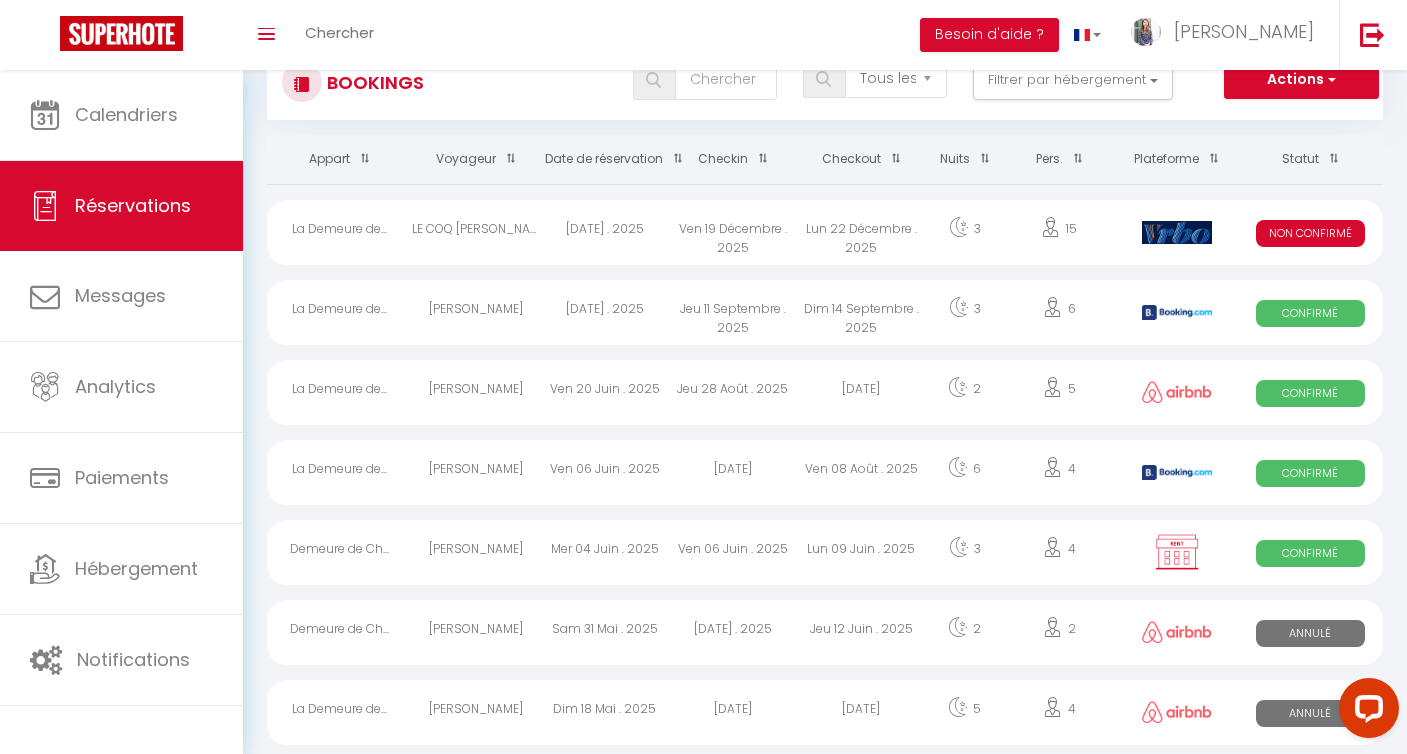 scroll, scrollTop: 79, scrollLeft: 0, axis: vertical 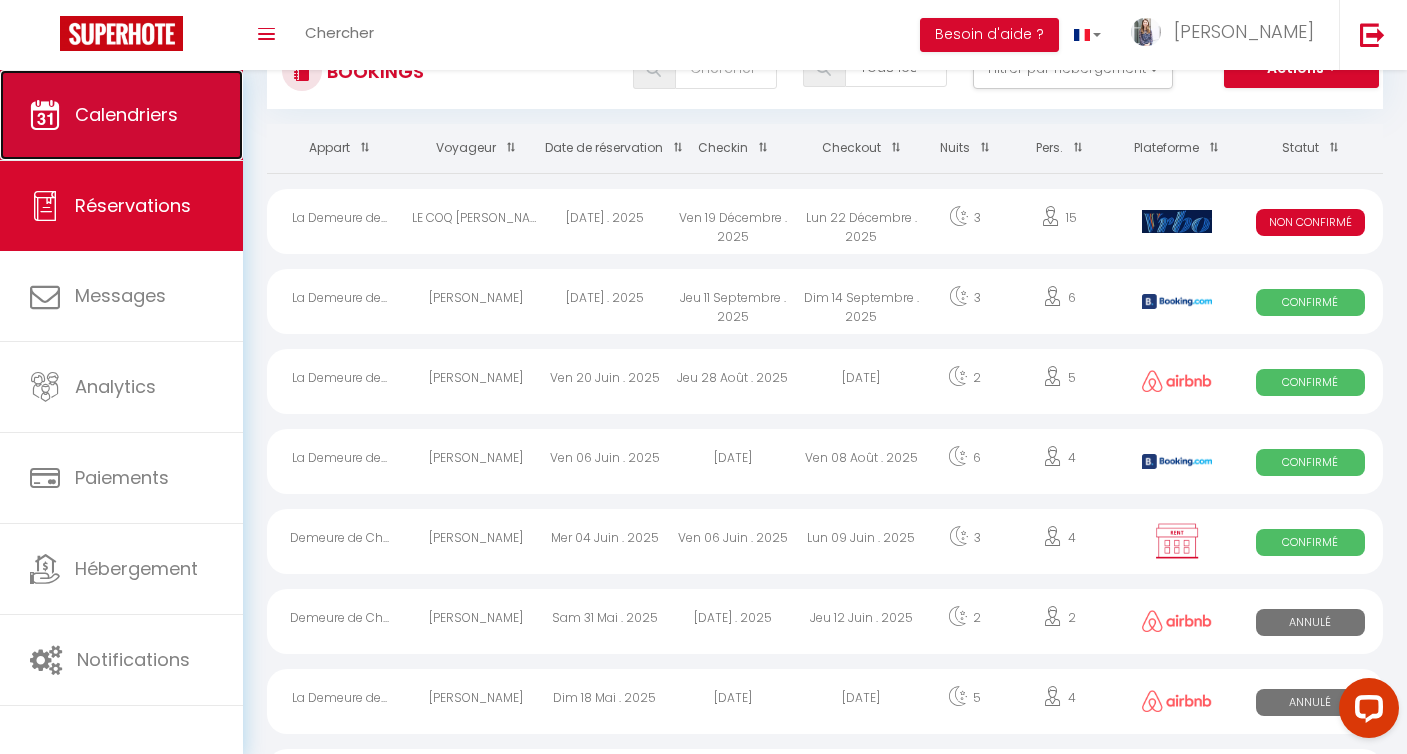 click on "Calendriers" at bounding box center (126, 114) 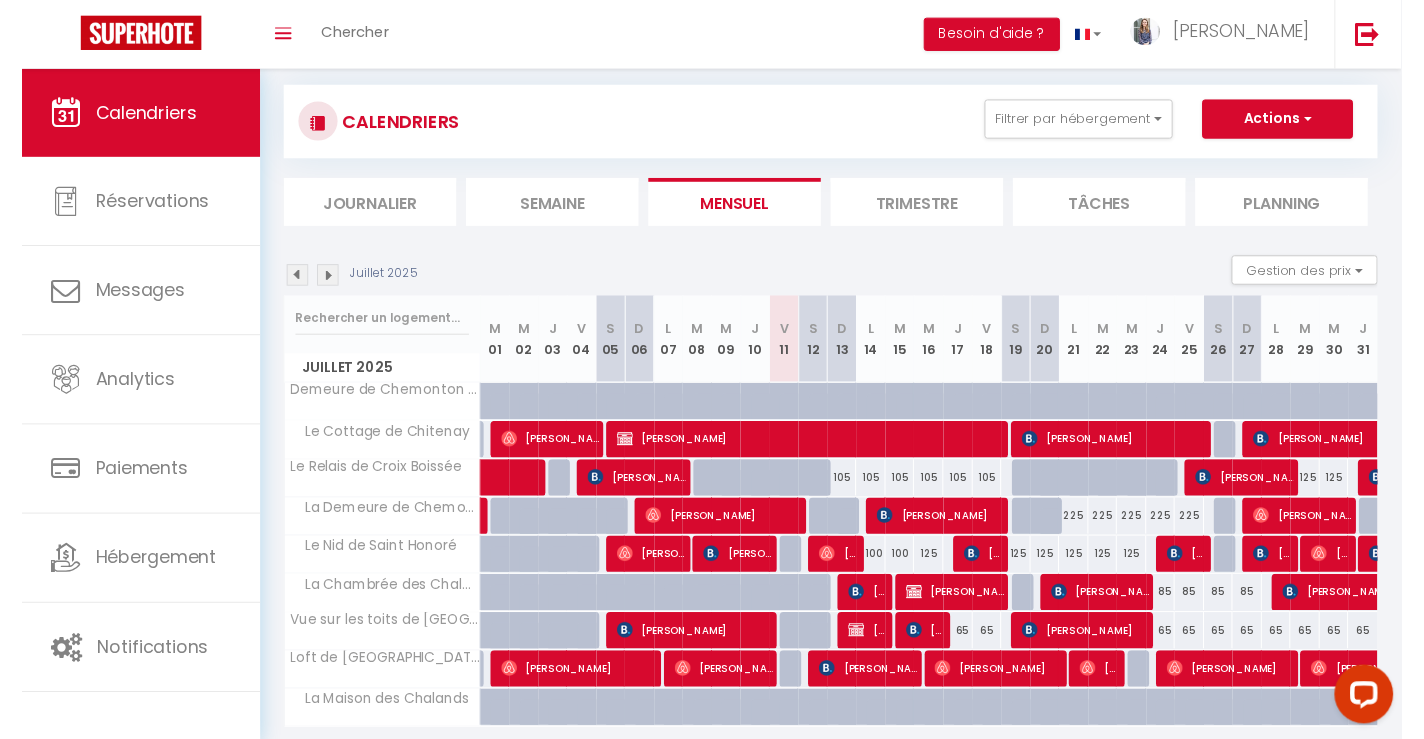 scroll, scrollTop: 30, scrollLeft: 0, axis: vertical 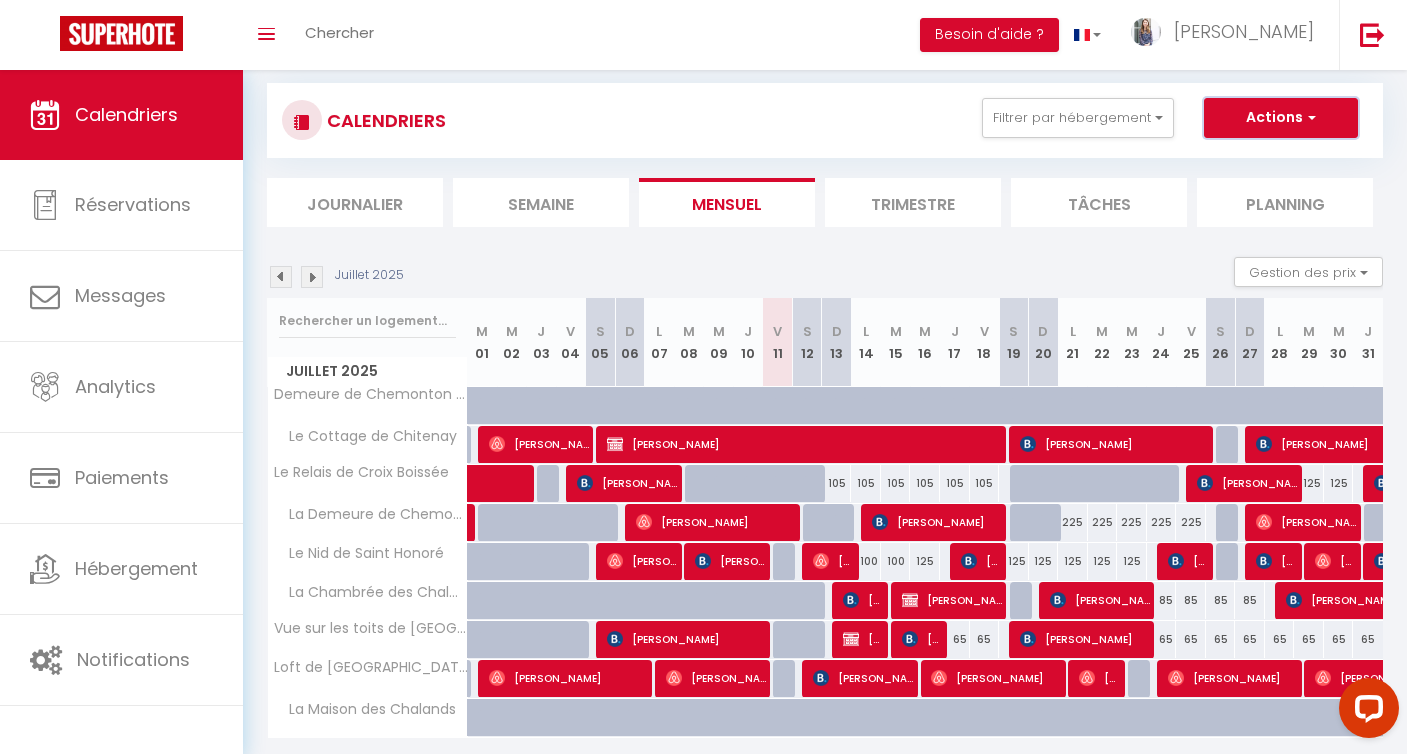 click on "Actions" at bounding box center (1281, 118) 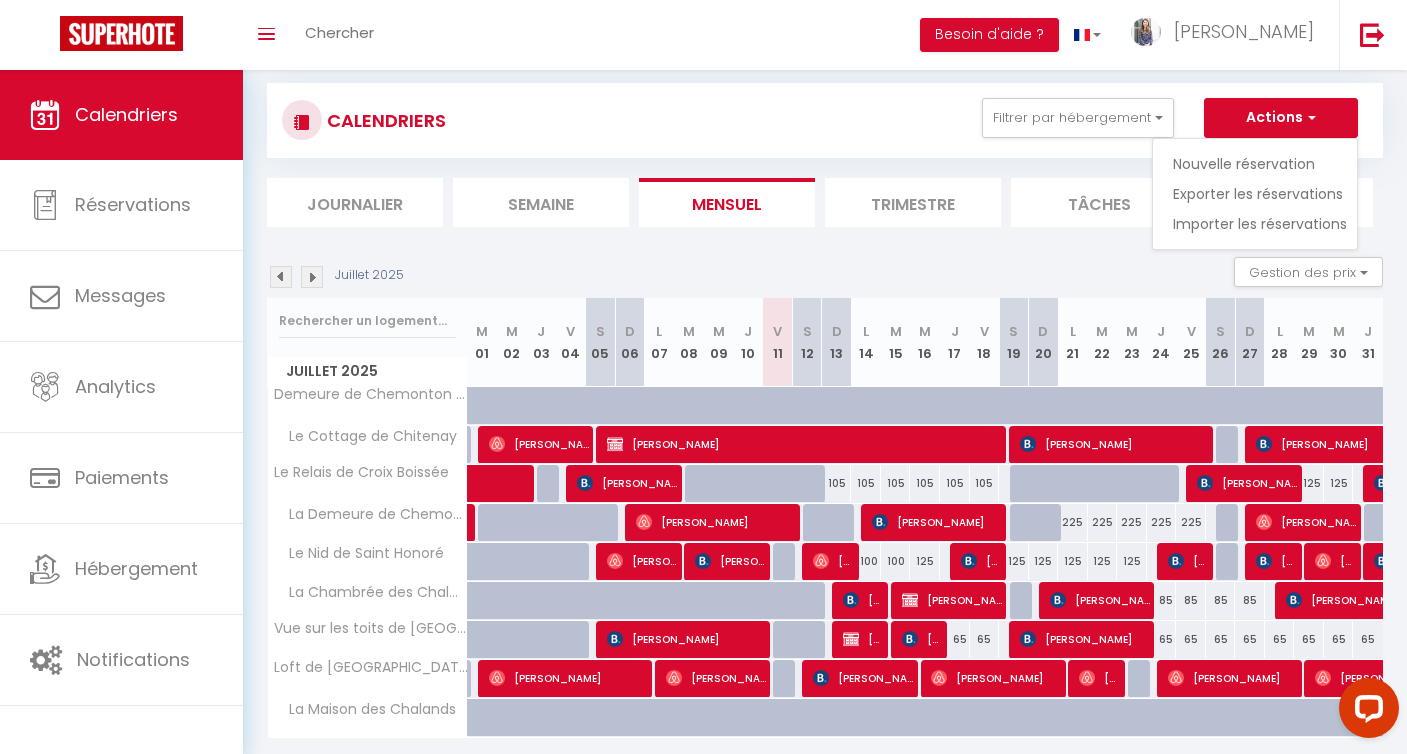 click on "Juillet 2025
Gestion des prix
Nb Nuits minimum   Règles   Disponibilité" at bounding box center [825, 277] 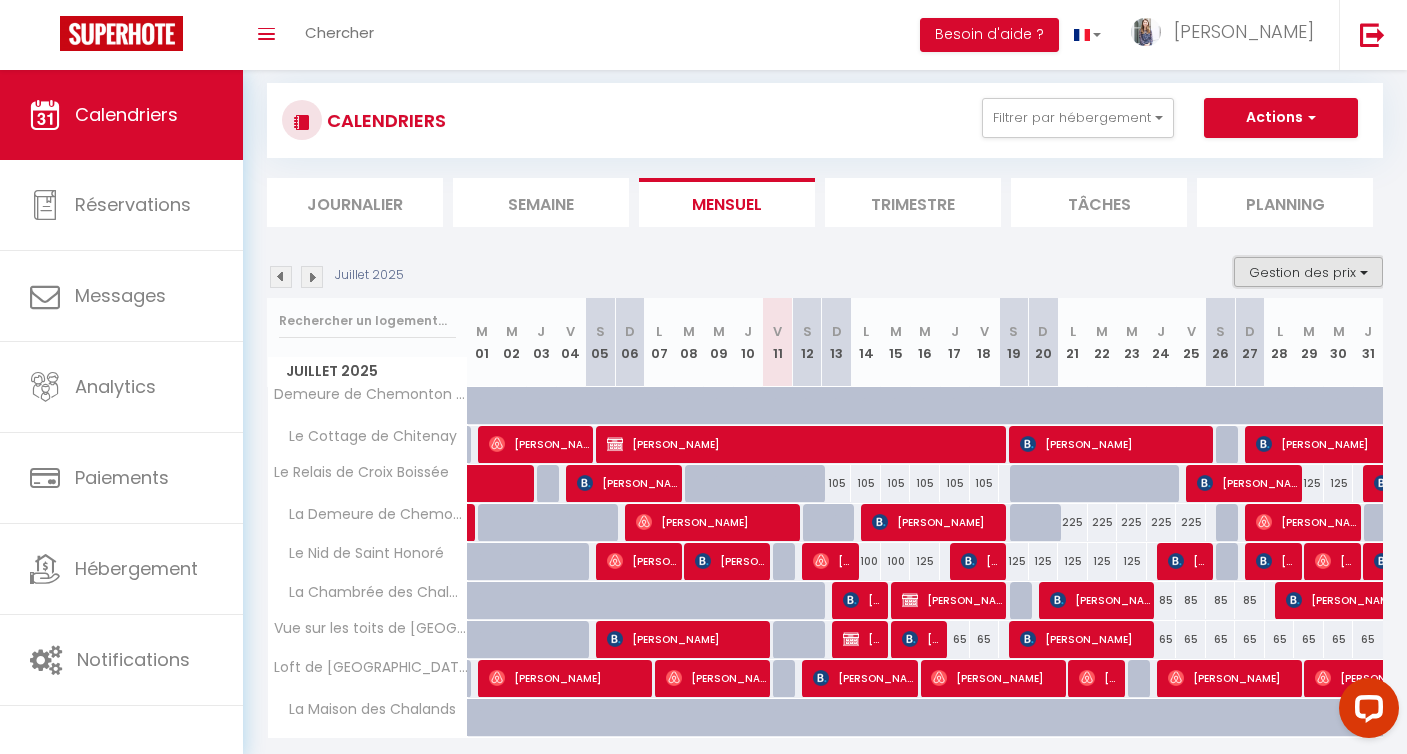 click on "Gestion des prix" at bounding box center (1308, 272) 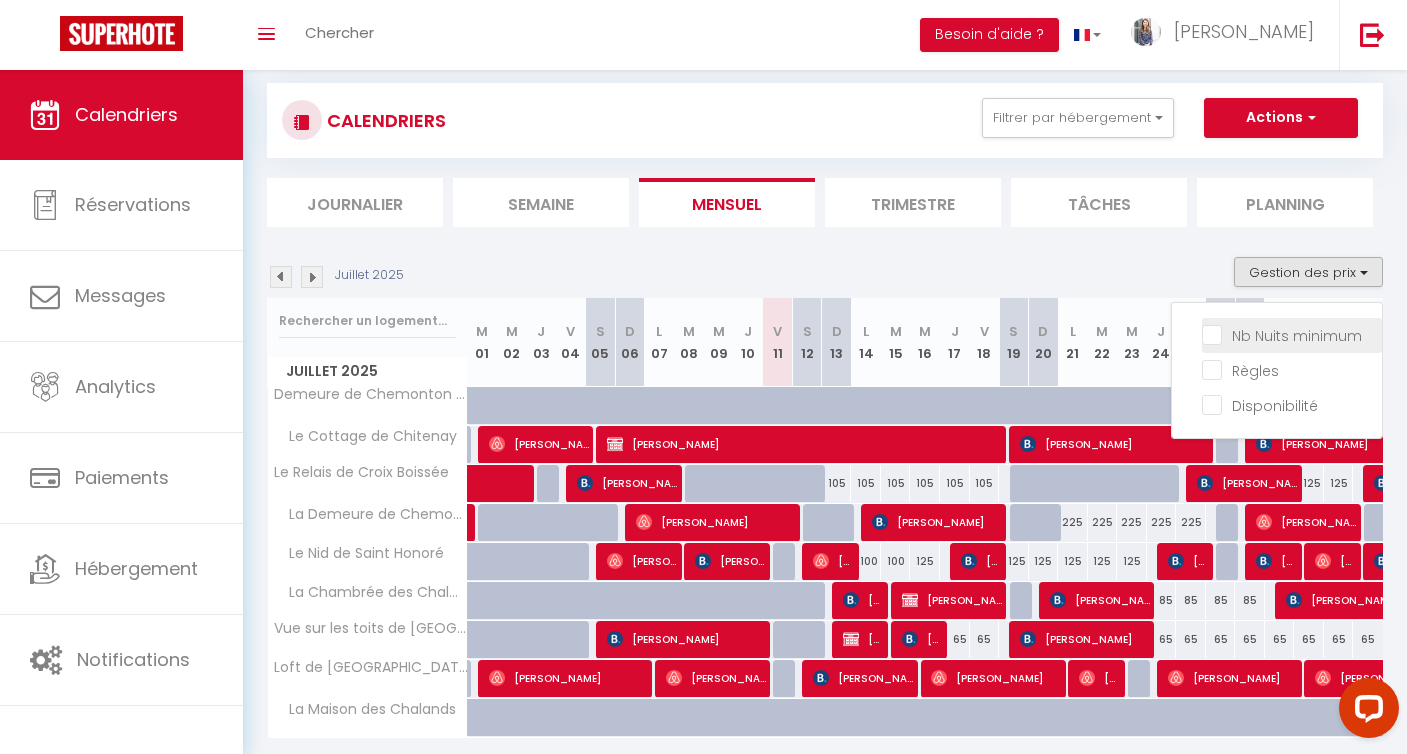 click on "Nb Nuits minimum" at bounding box center (1292, 334) 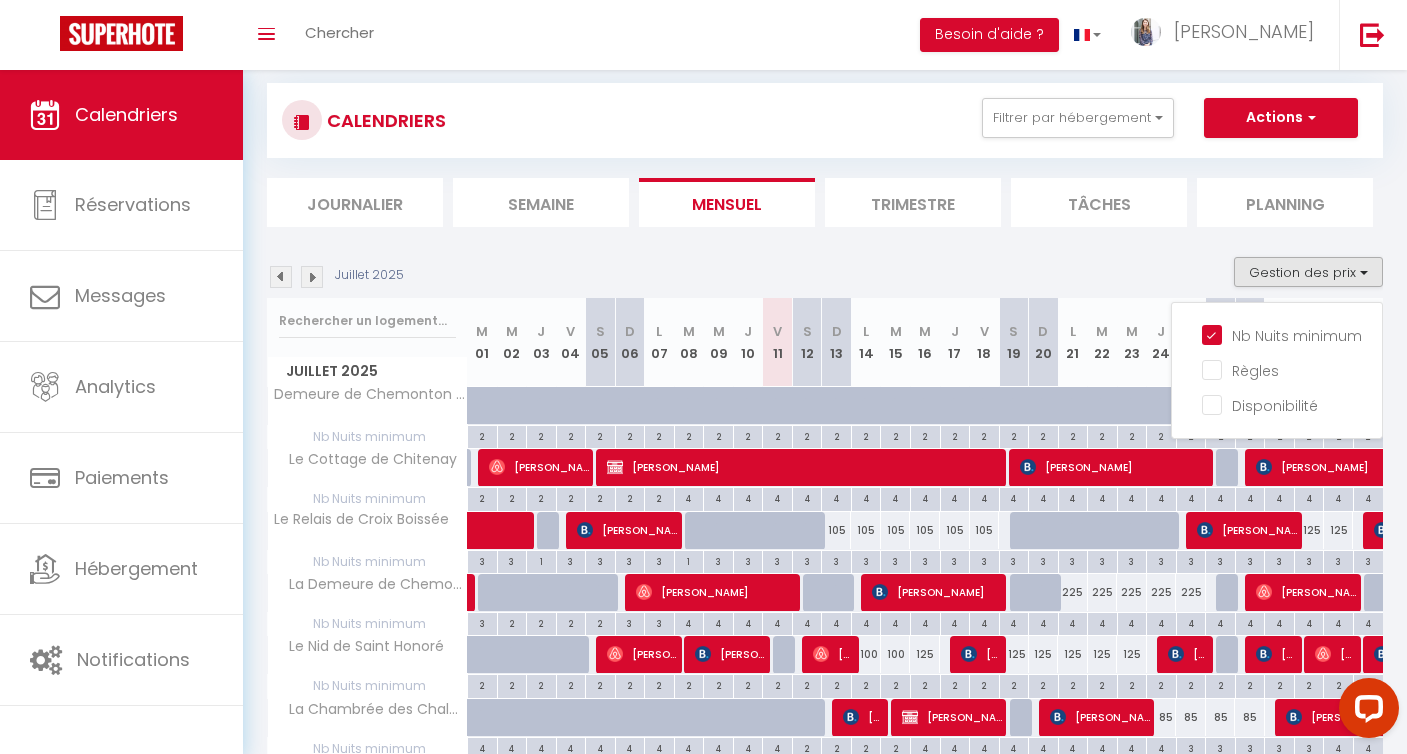 click on "Juillet 2025
Gestion des prix
Nb Nuits minimum   Règles   Disponibilité" at bounding box center [825, 277] 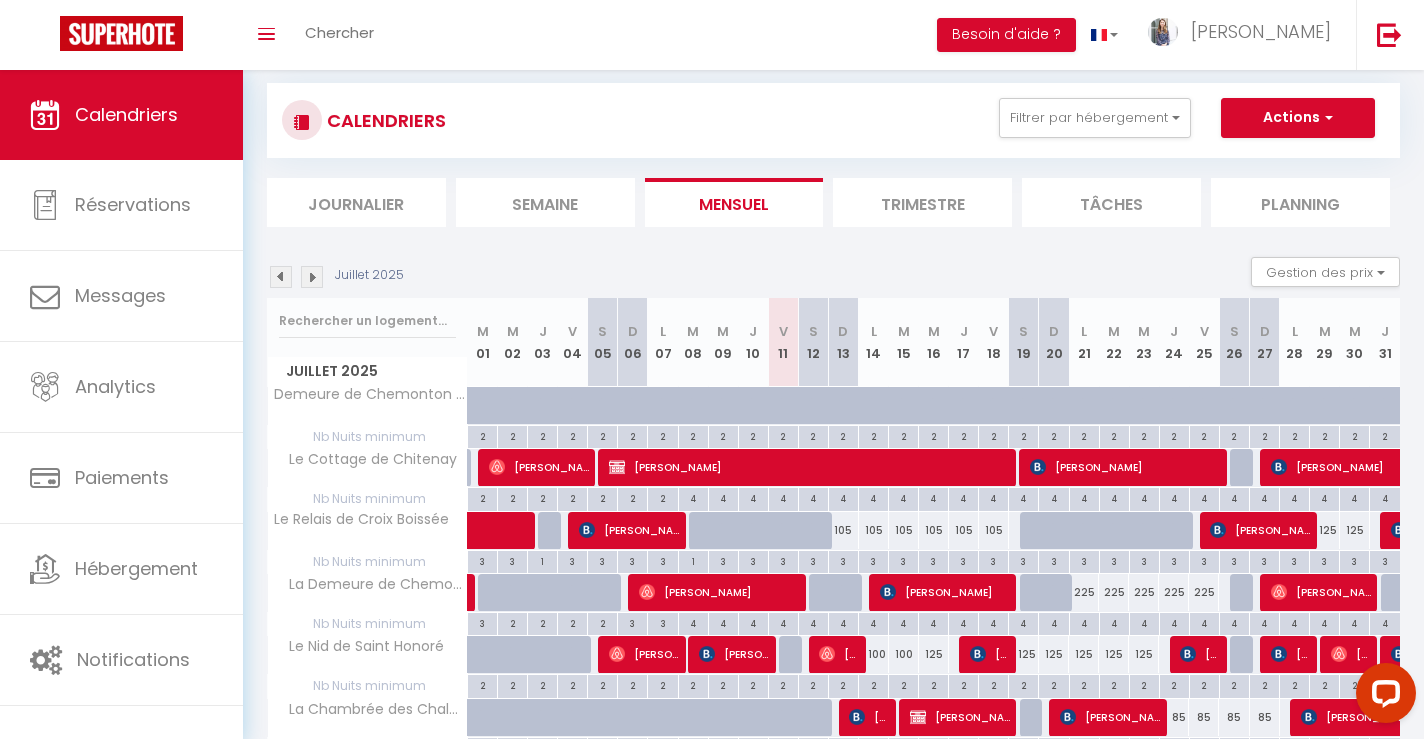 click on "3" at bounding box center (813, 560) 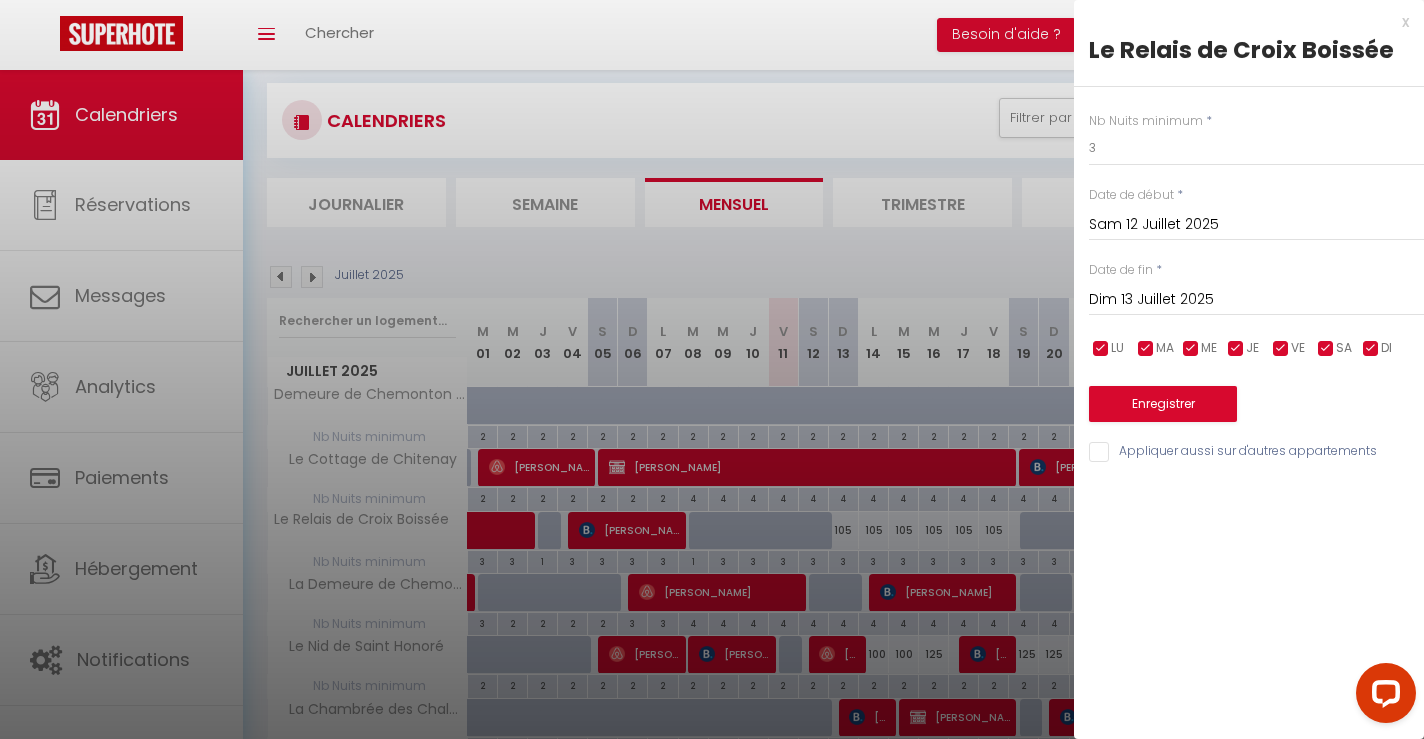 click on "Dim 13 Juillet 2025" at bounding box center [1256, 300] 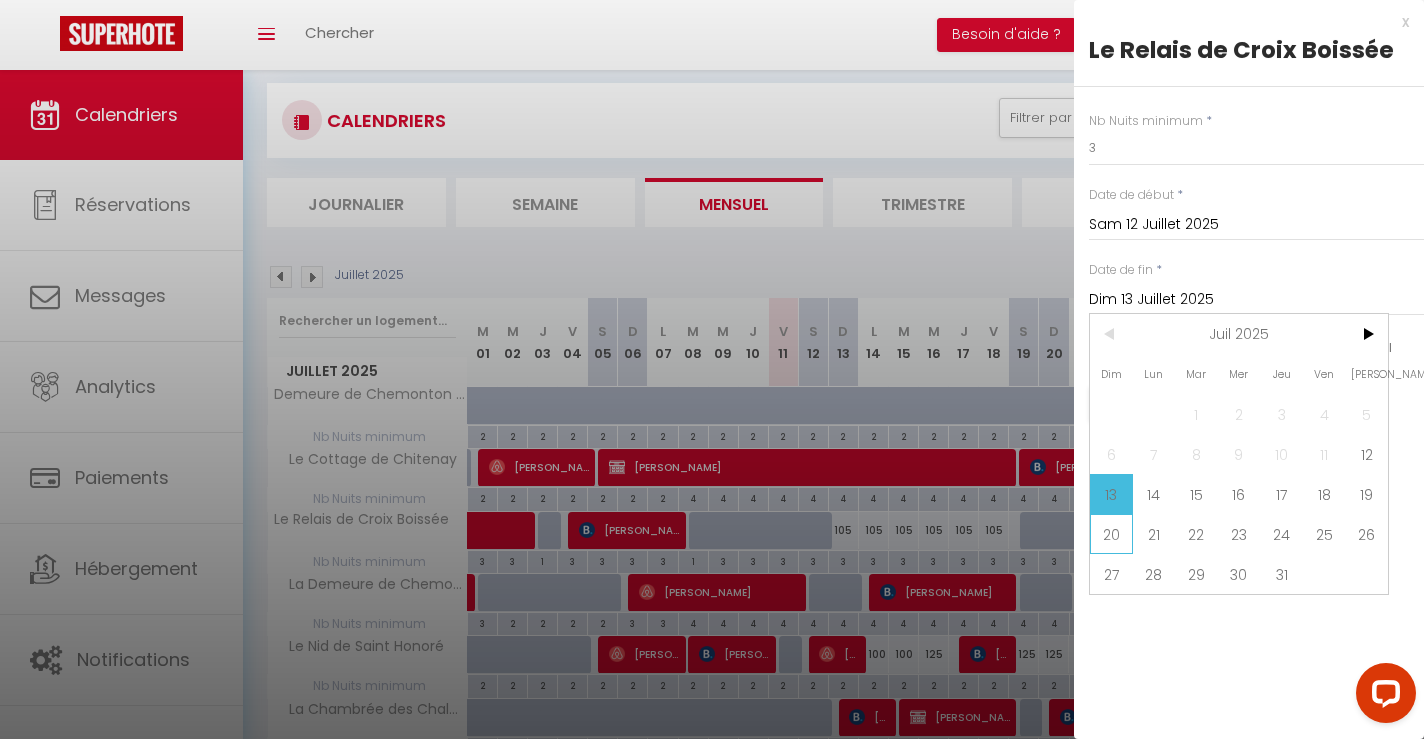 click on "20" at bounding box center (1111, 534) 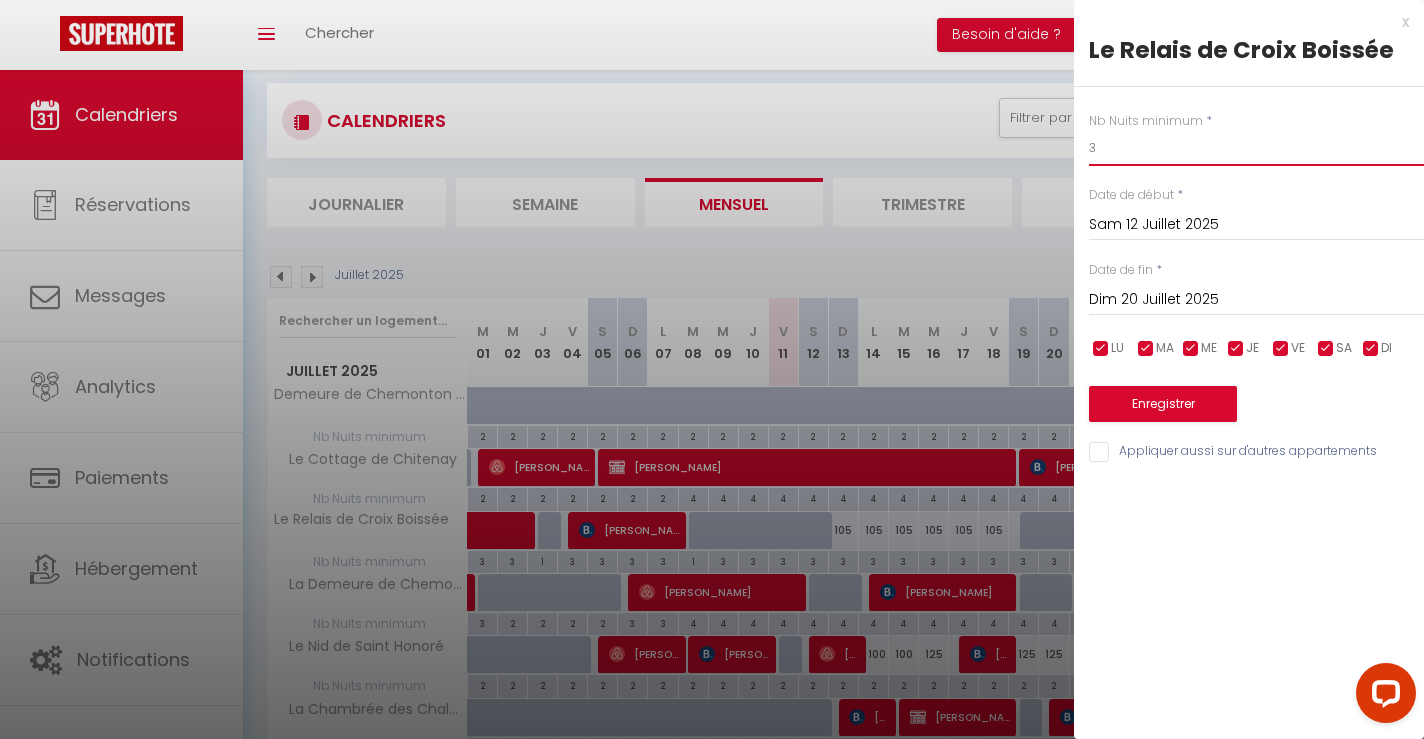 drag, startPoint x: 1117, startPoint y: 154, endPoint x: 1086, endPoint y: 154, distance: 31 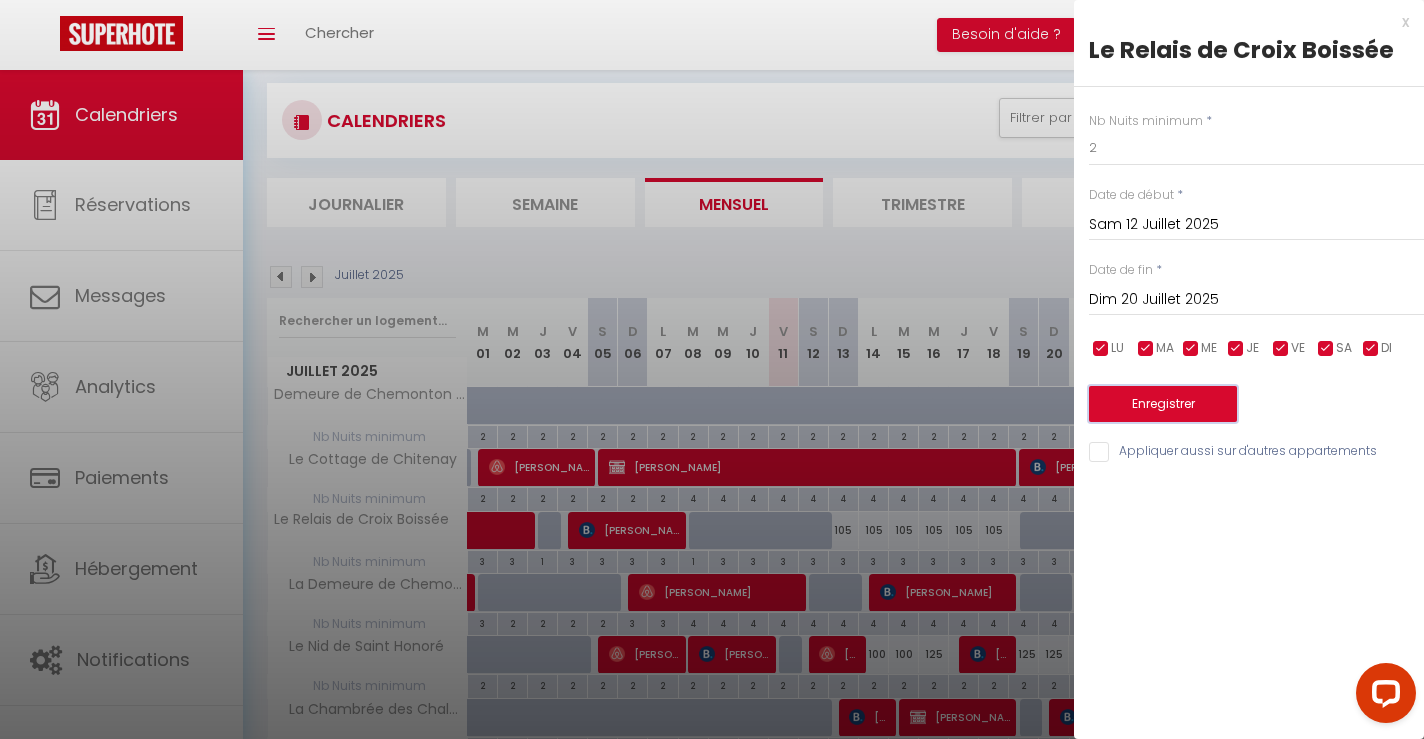 click on "Enregistrer" at bounding box center (1163, 404) 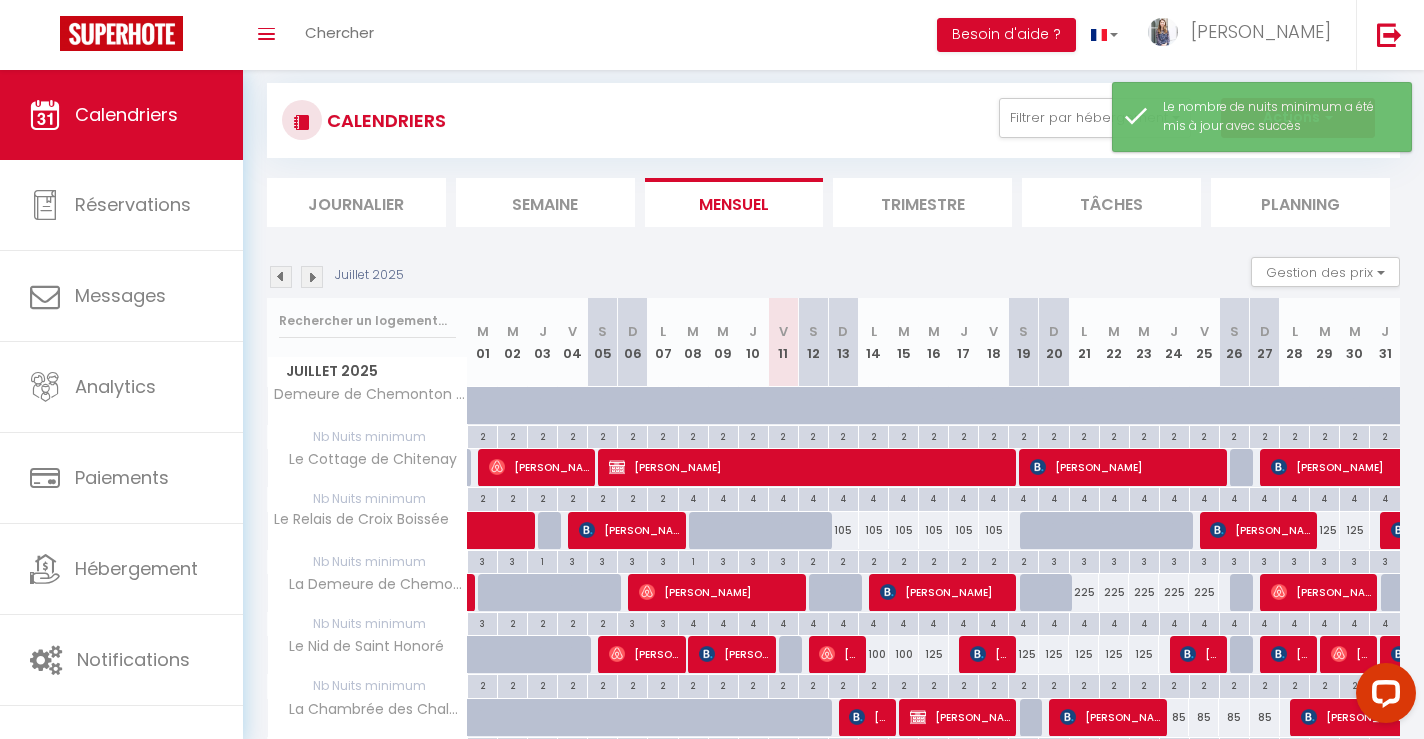 click on "3" at bounding box center (1294, 560) 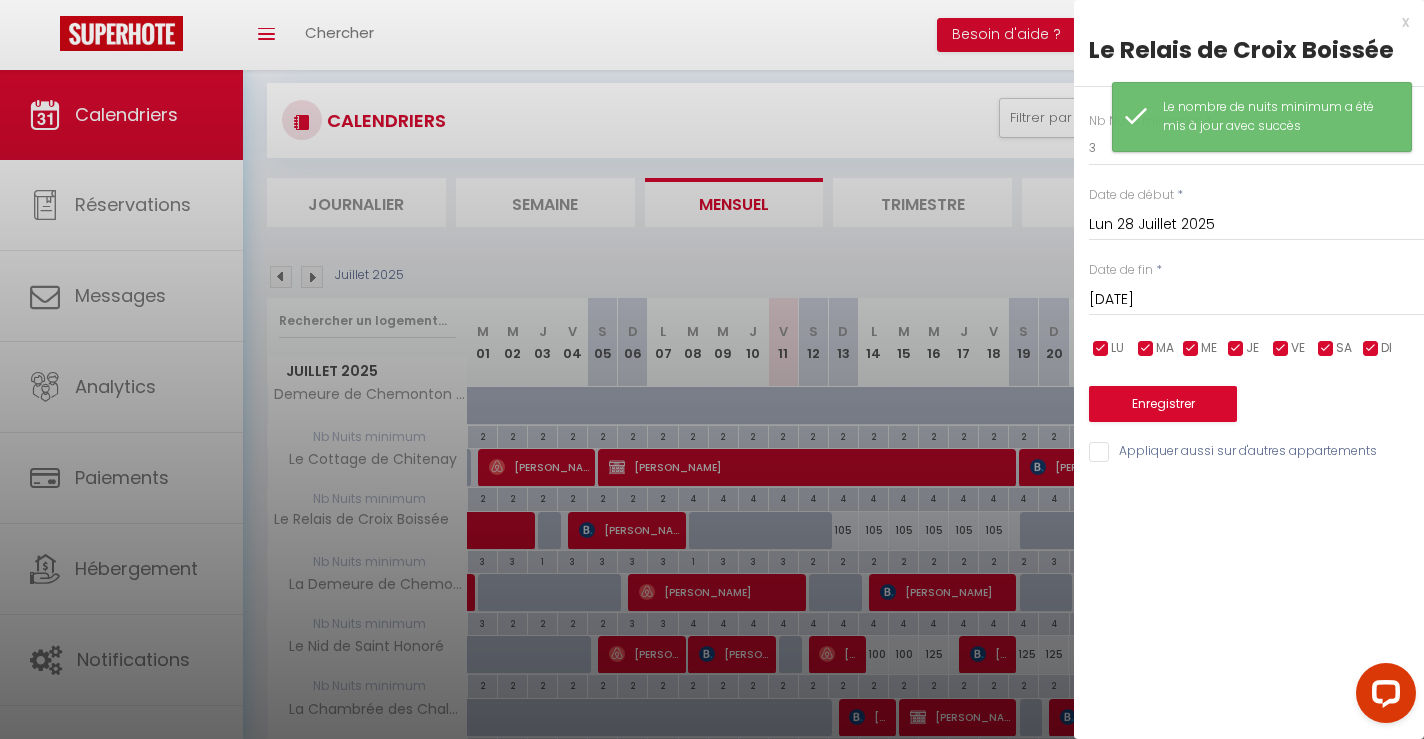 click on "[DATE]" at bounding box center [1256, 300] 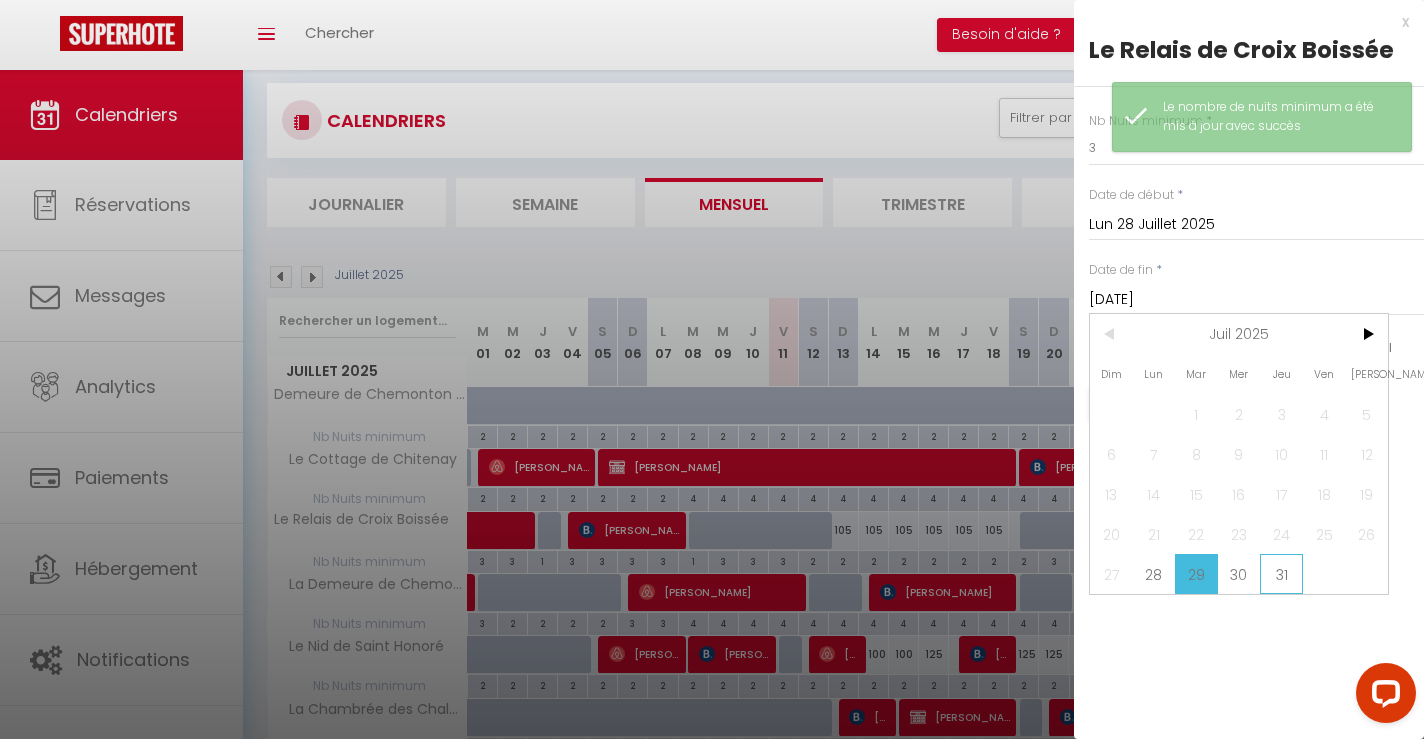 click on "31" at bounding box center (1281, 574) 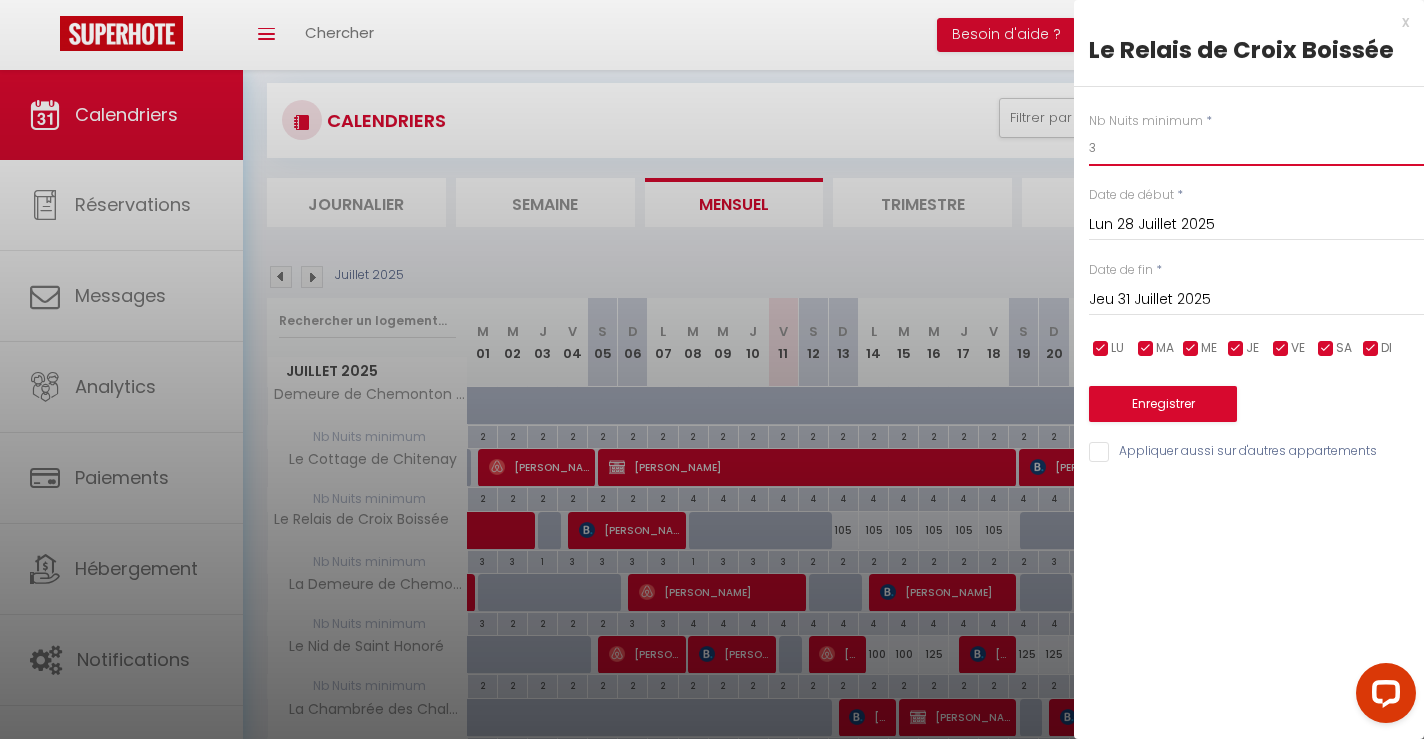 drag, startPoint x: 1109, startPoint y: 145, endPoint x: 1069, endPoint y: 145, distance: 40 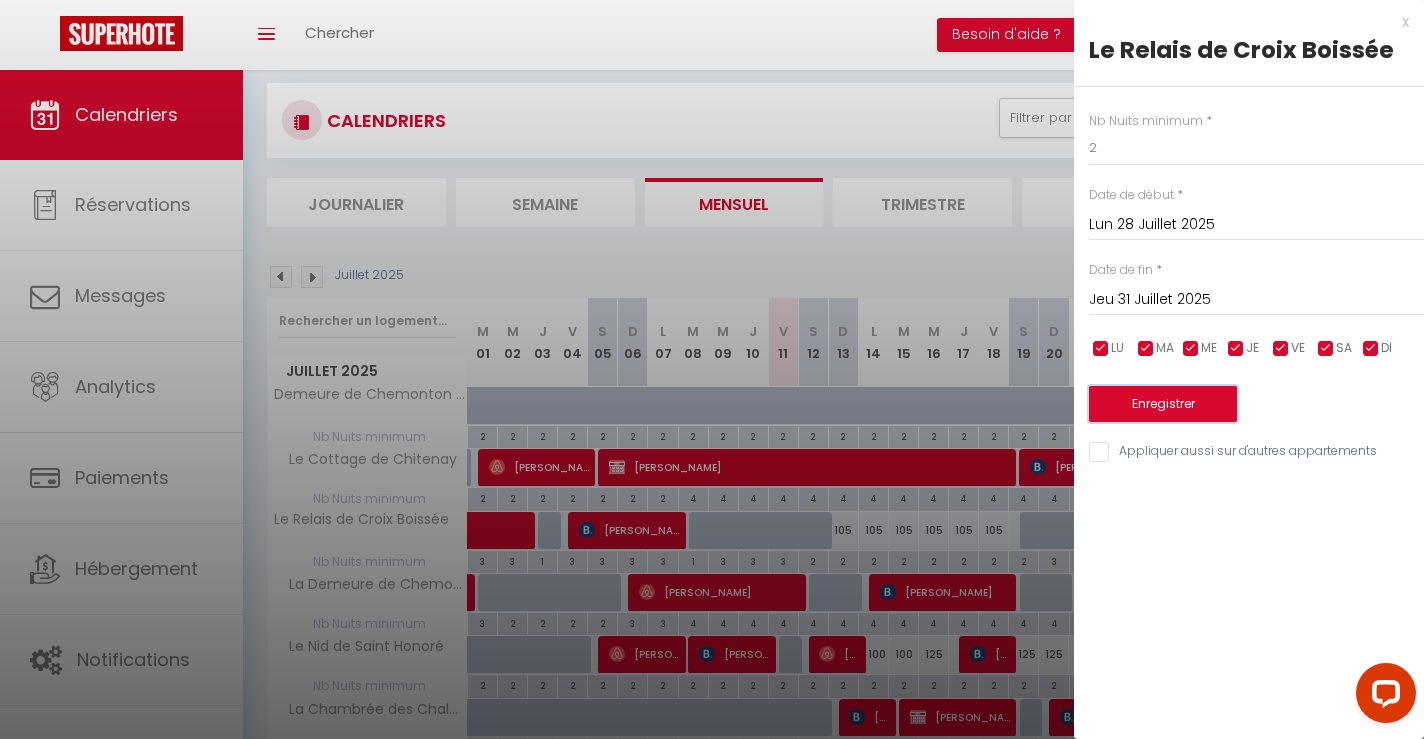 click on "Enregistrer" at bounding box center [1163, 404] 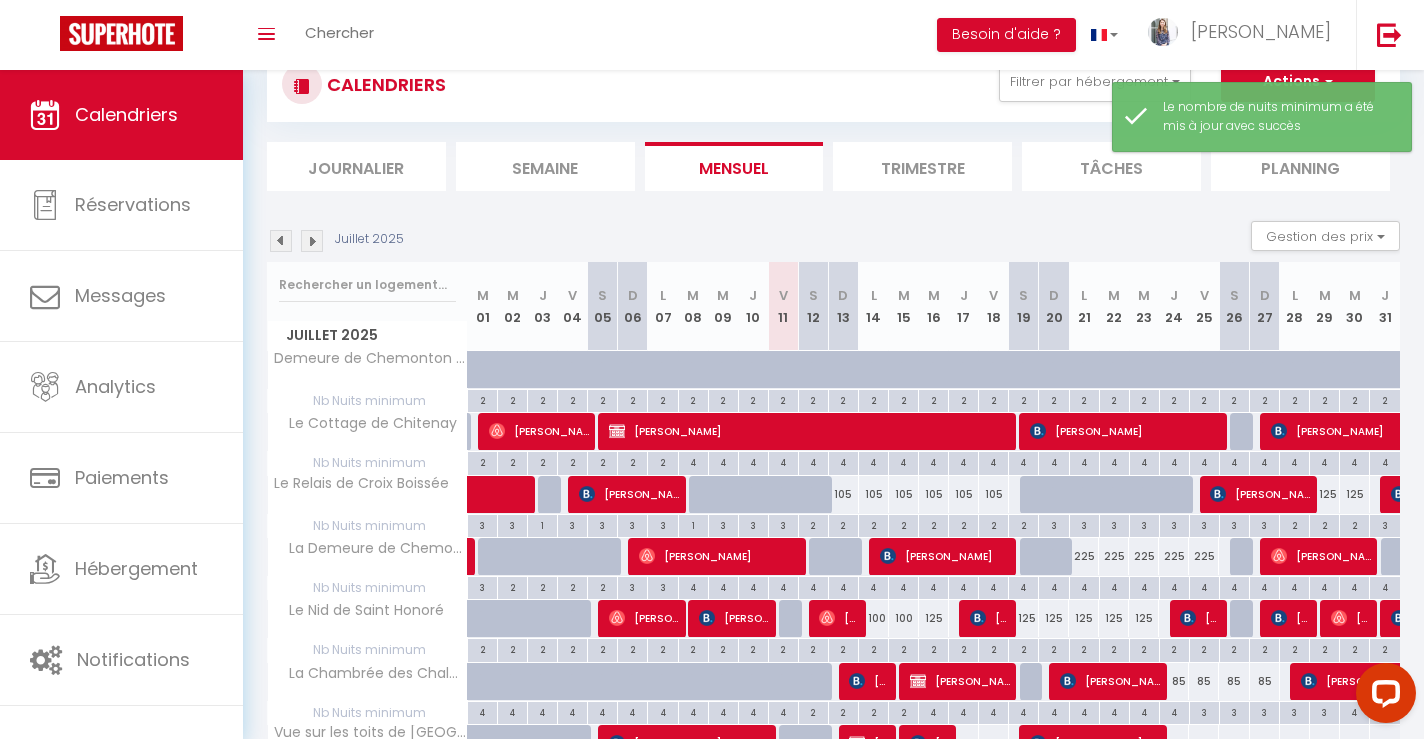 scroll, scrollTop: 78, scrollLeft: 0, axis: vertical 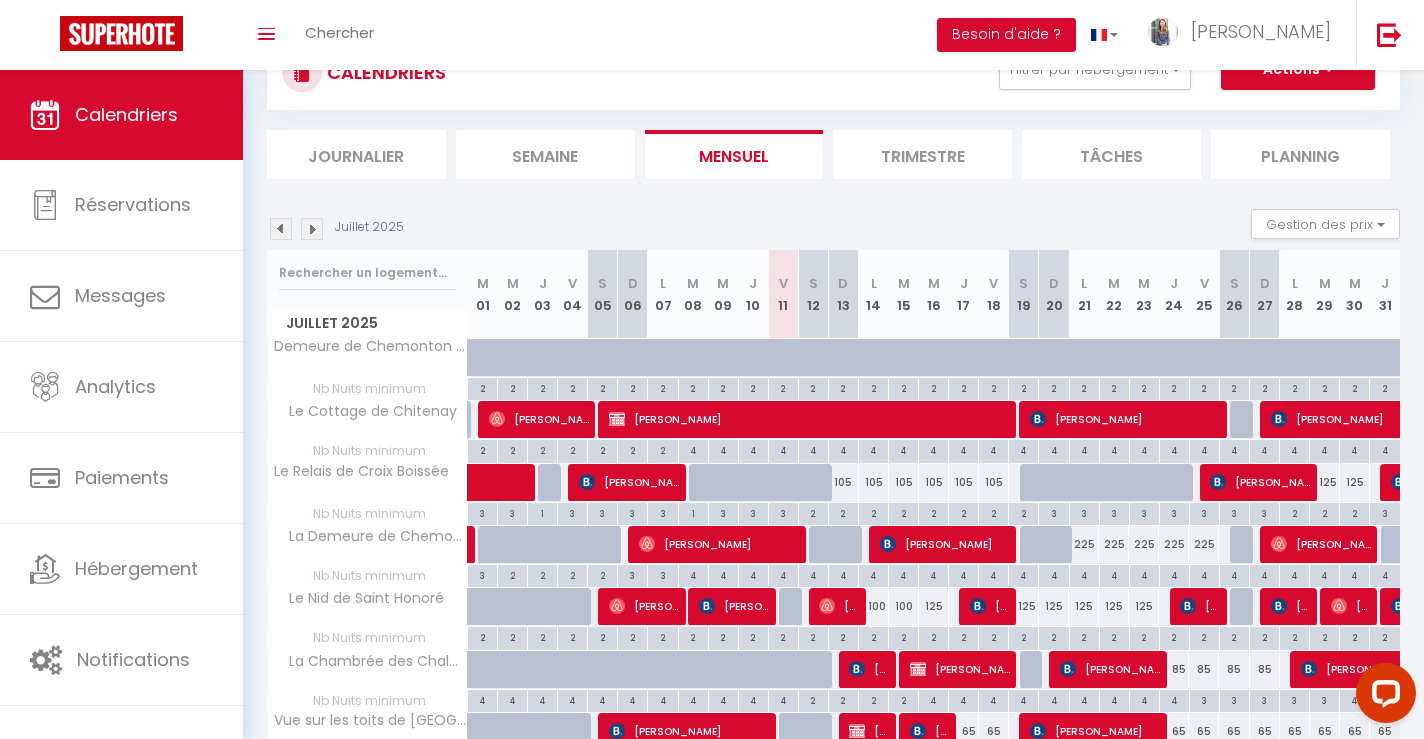 click on "4" at bounding box center [1053, 574] 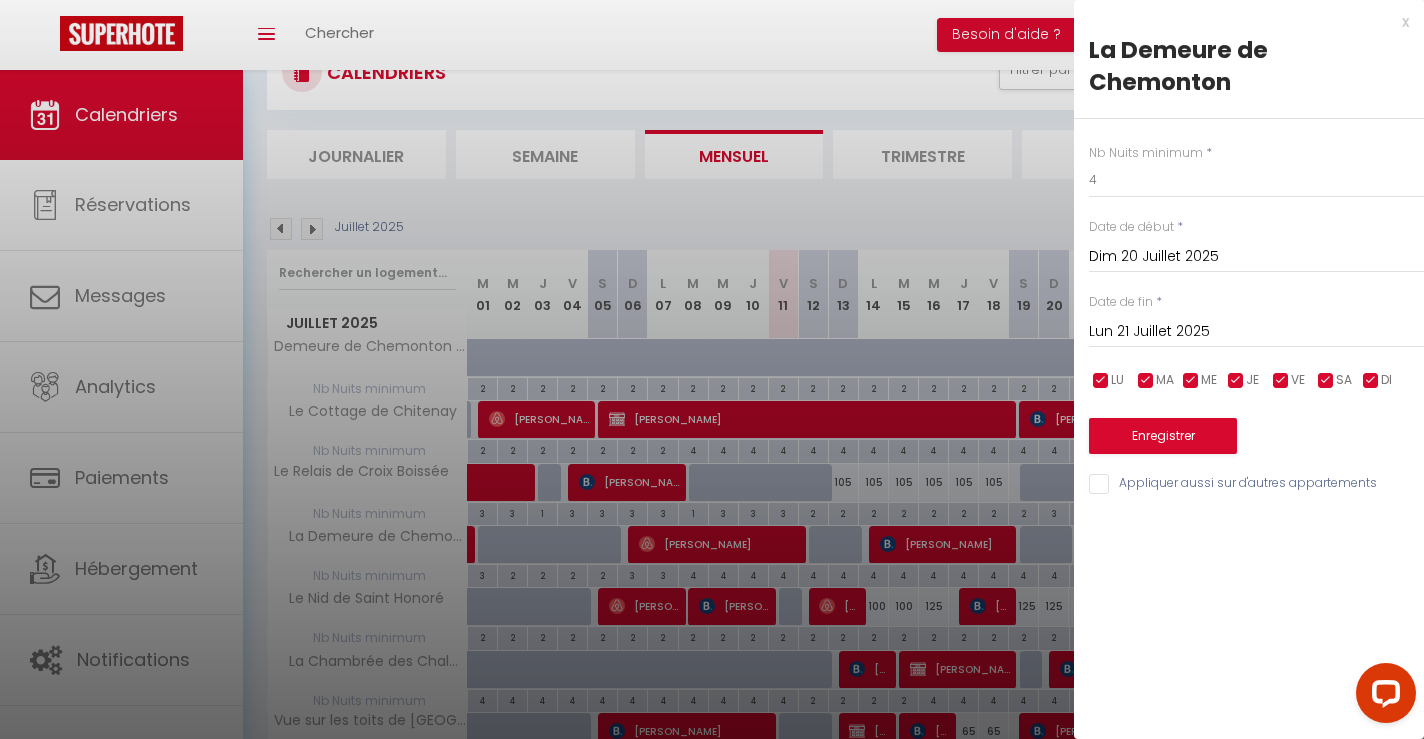 click on "Lun 21 Juillet 2025" at bounding box center [1256, 332] 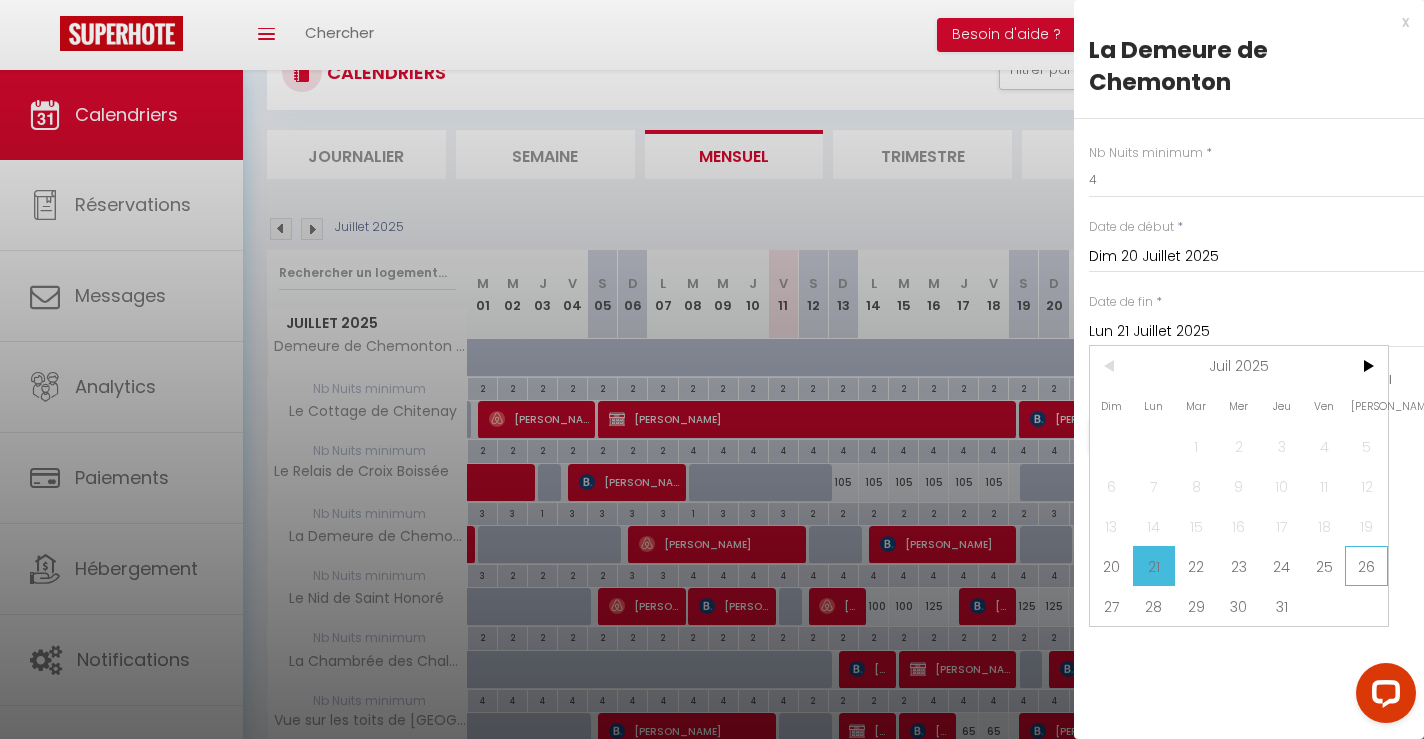 click on "26" at bounding box center (1366, 566) 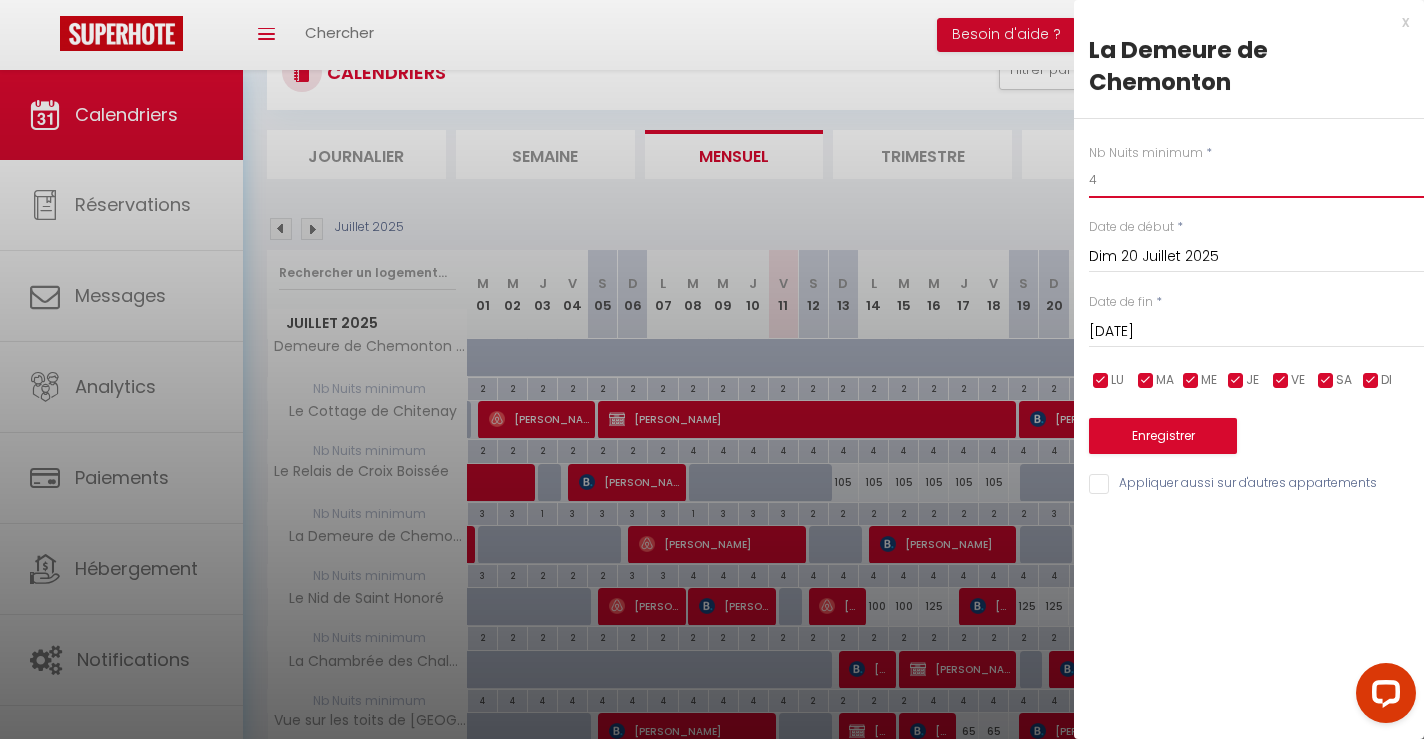 drag, startPoint x: 1111, startPoint y: 180, endPoint x: 1066, endPoint y: 180, distance: 45 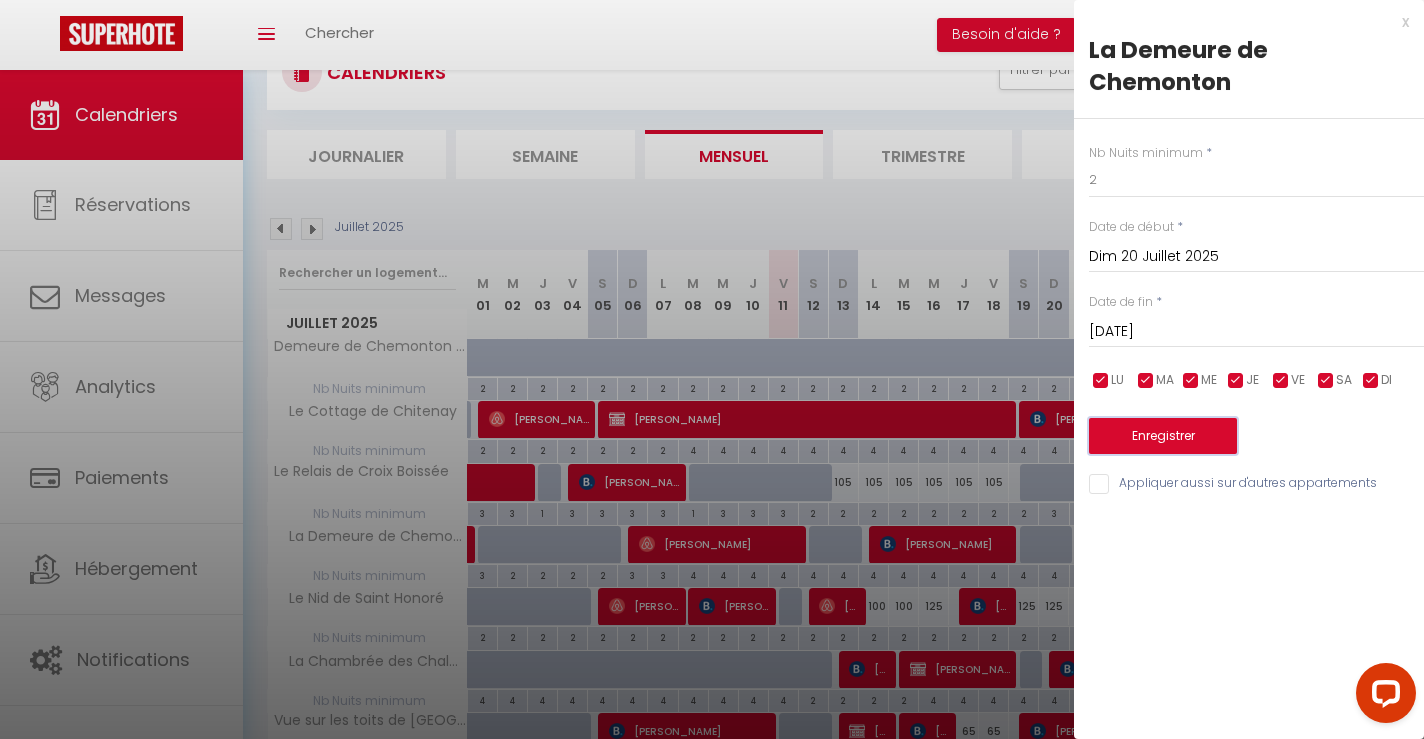click on "Enregistrer" at bounding box center [1163, 436] 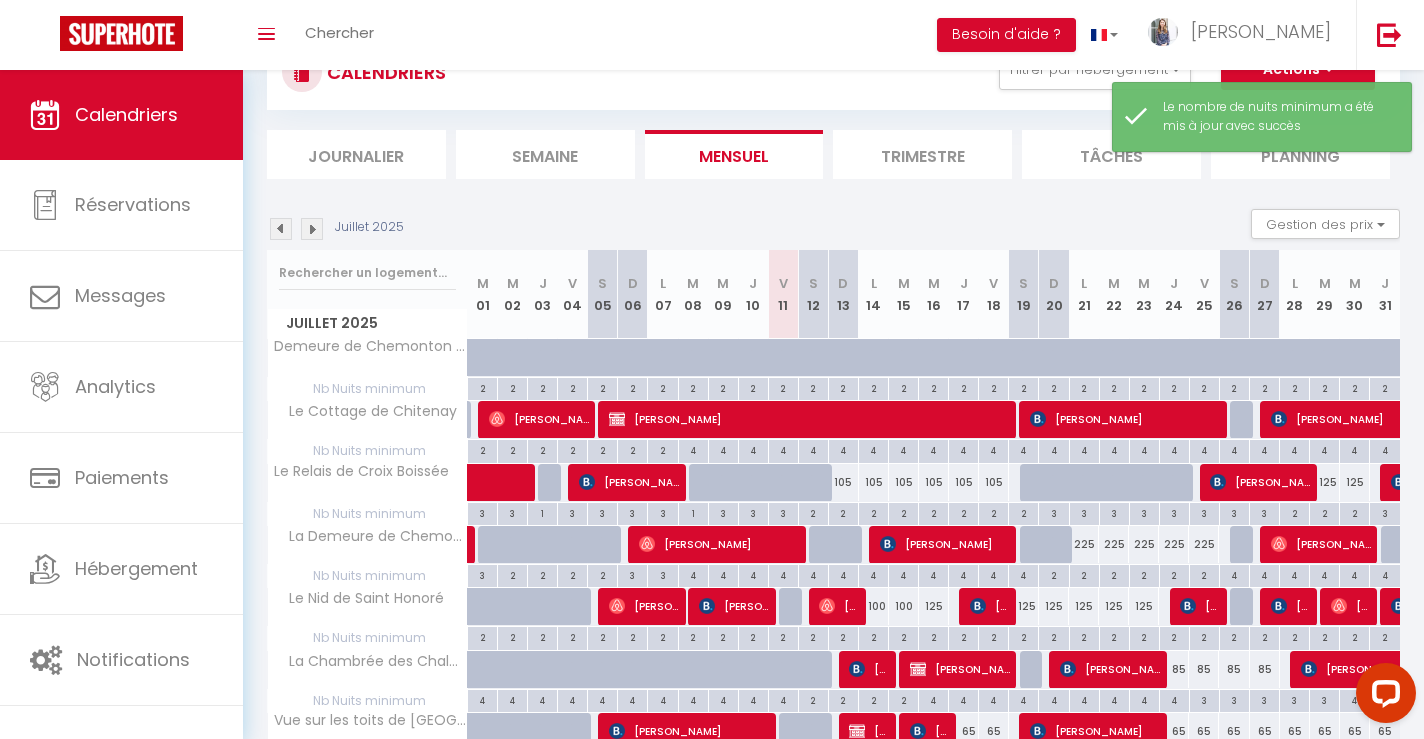 scroll, scrollTop: 95, scrollLeft: 0, axis: vertical 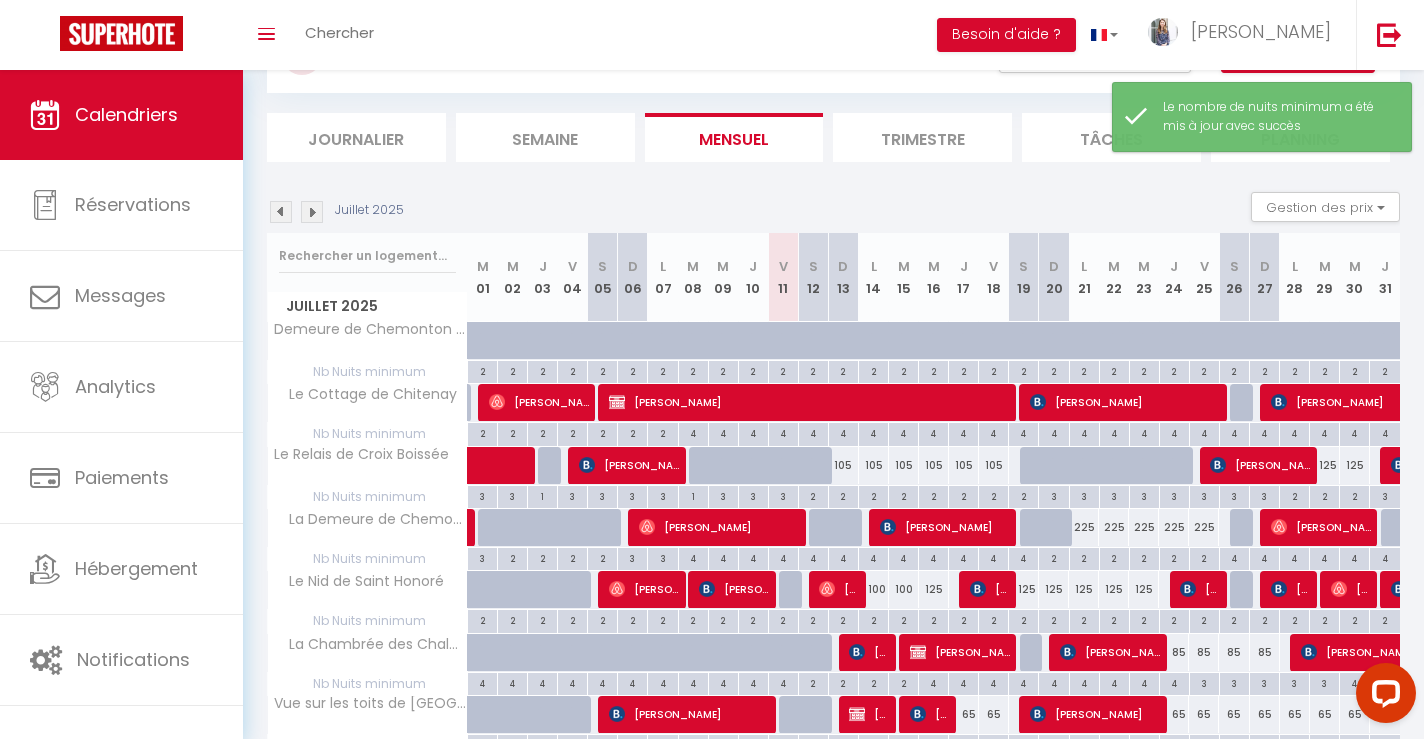 click on "4" at bounding box center (1234, 557) 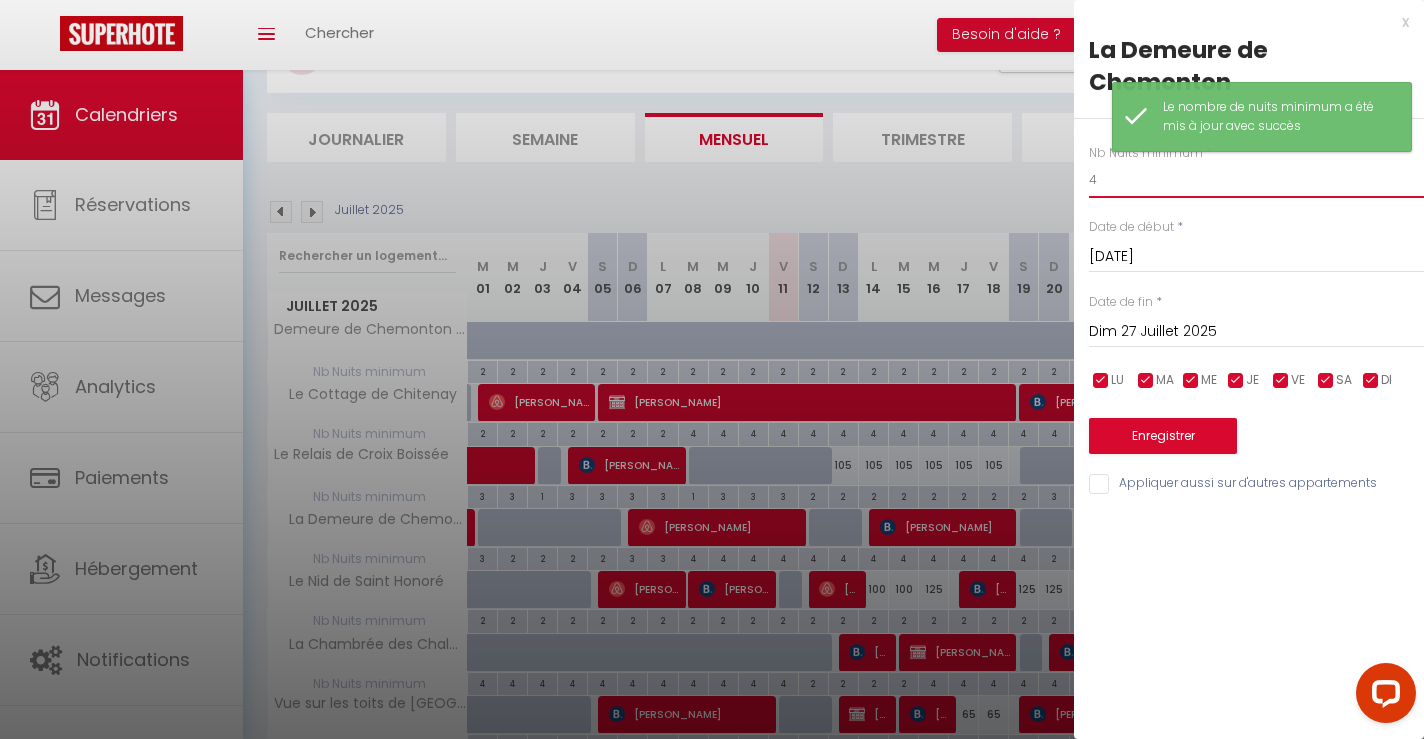 drag, startPoint x: 1107, startPoint y: 183, endPoint x: 1072, endPoint y: 183, distance: 35 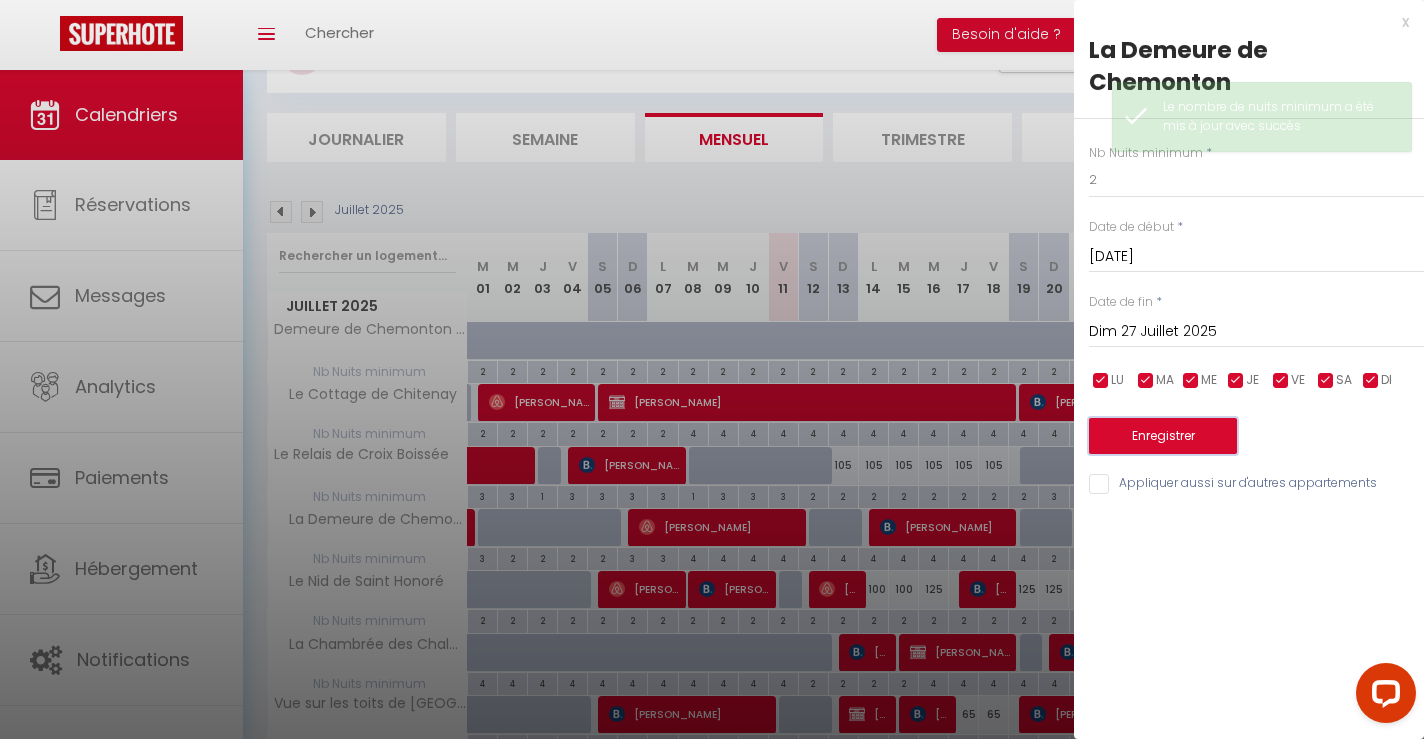 click on "Enregistrer" at bounding box center [1163, 436] 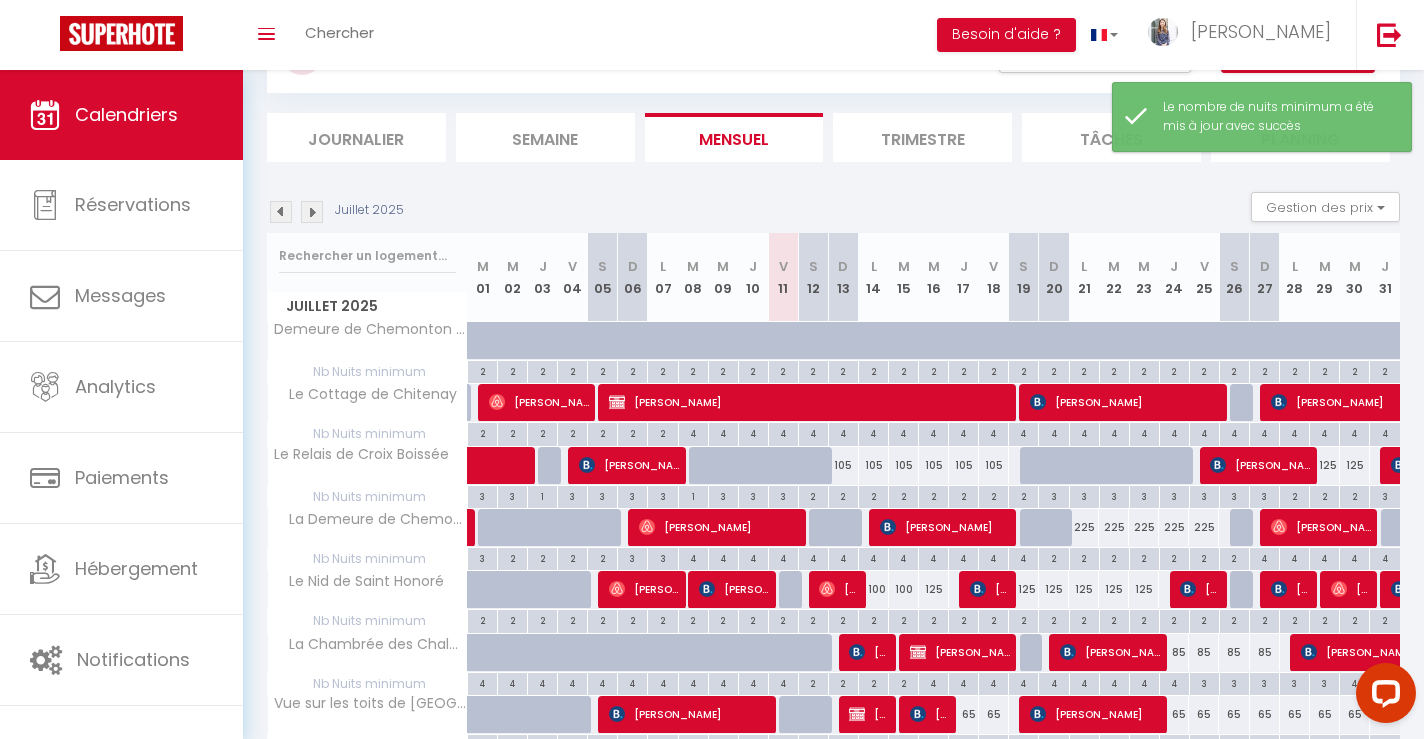 scroll, scrollTop: 133, scrollLeft: 0, axis: vertical 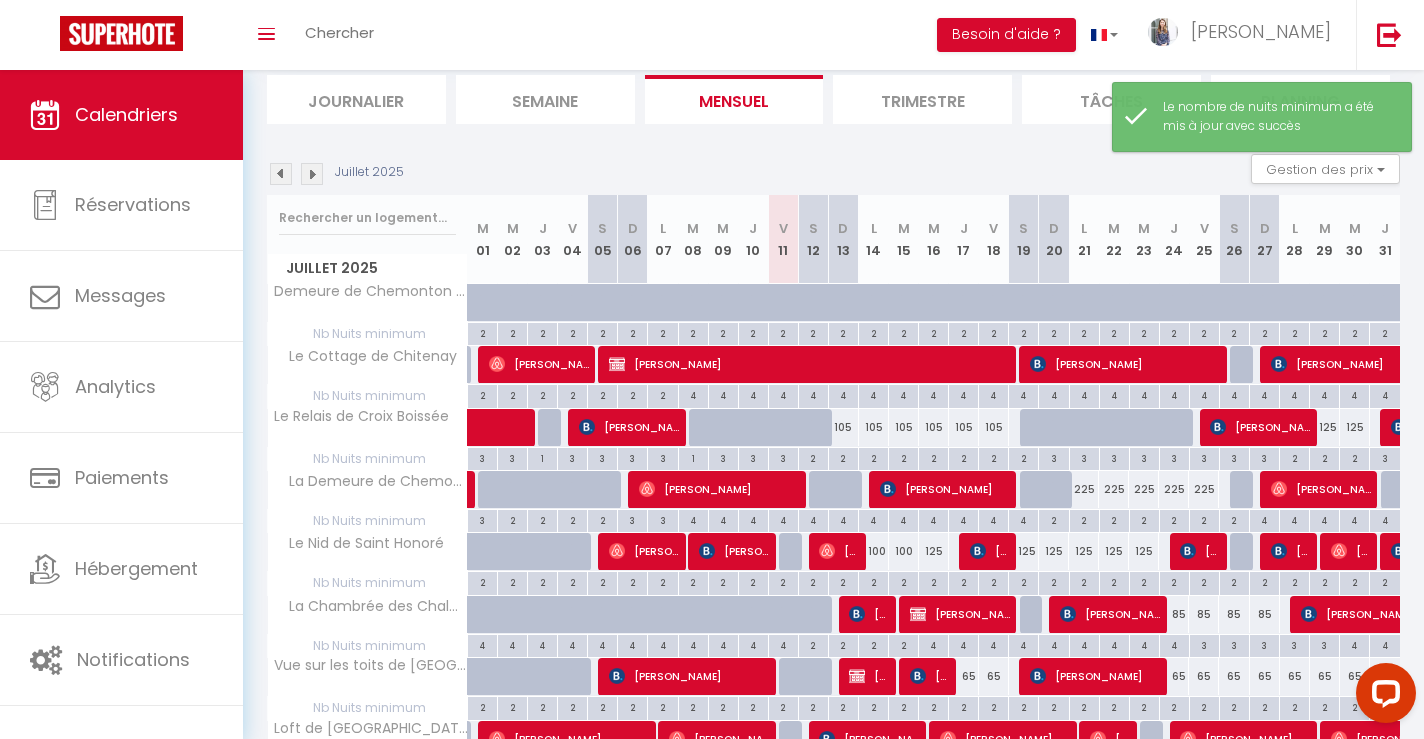 click at bounding box center (281, 174) 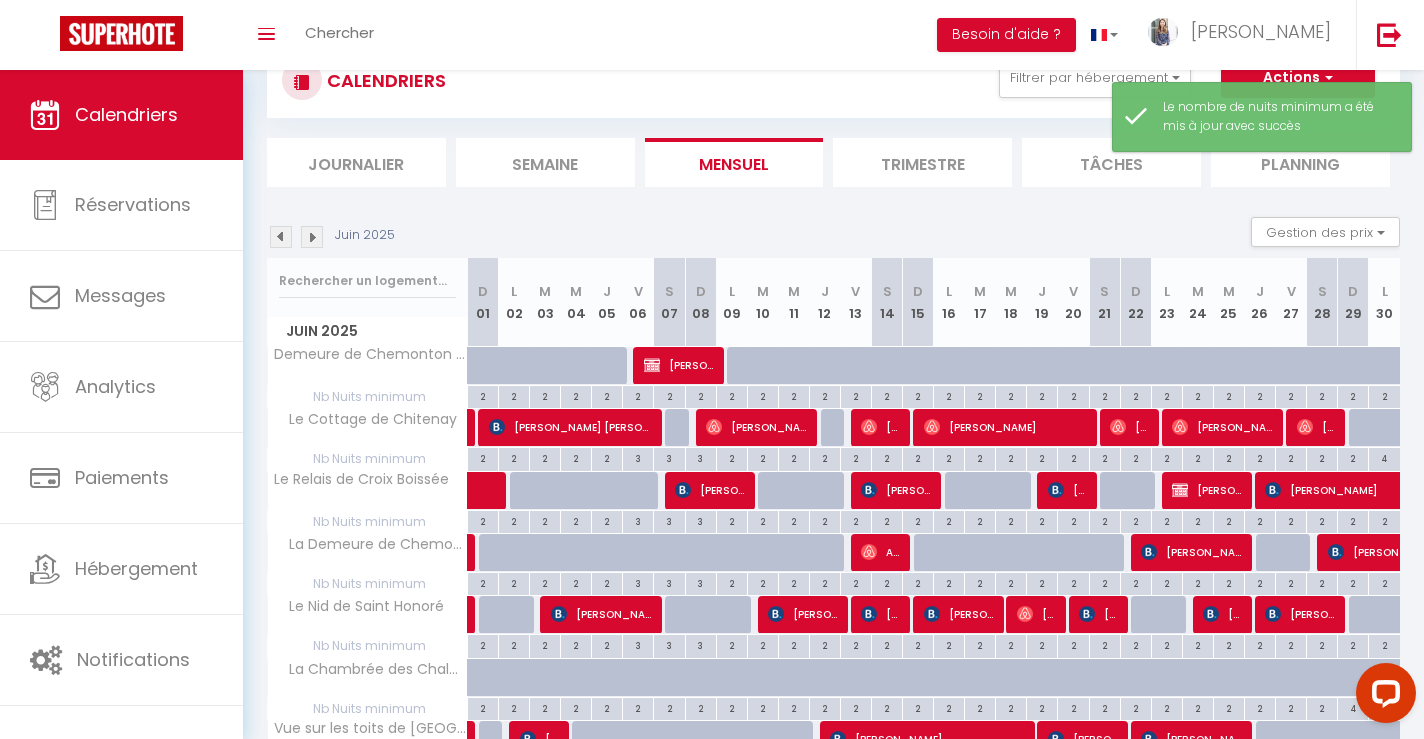 scroll, scrollTop: 133, scrollLeft: 0, axis: vertical 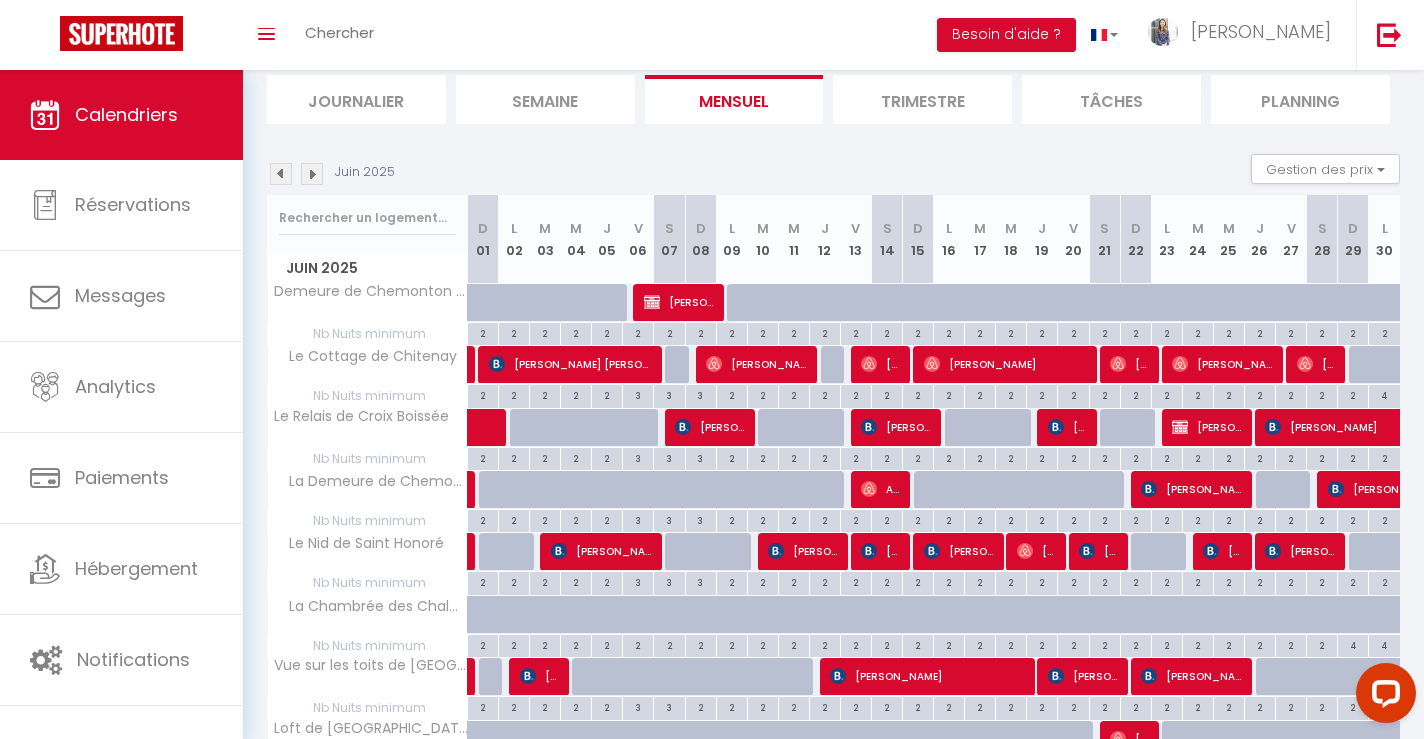 click at bounding box center (312, 174) 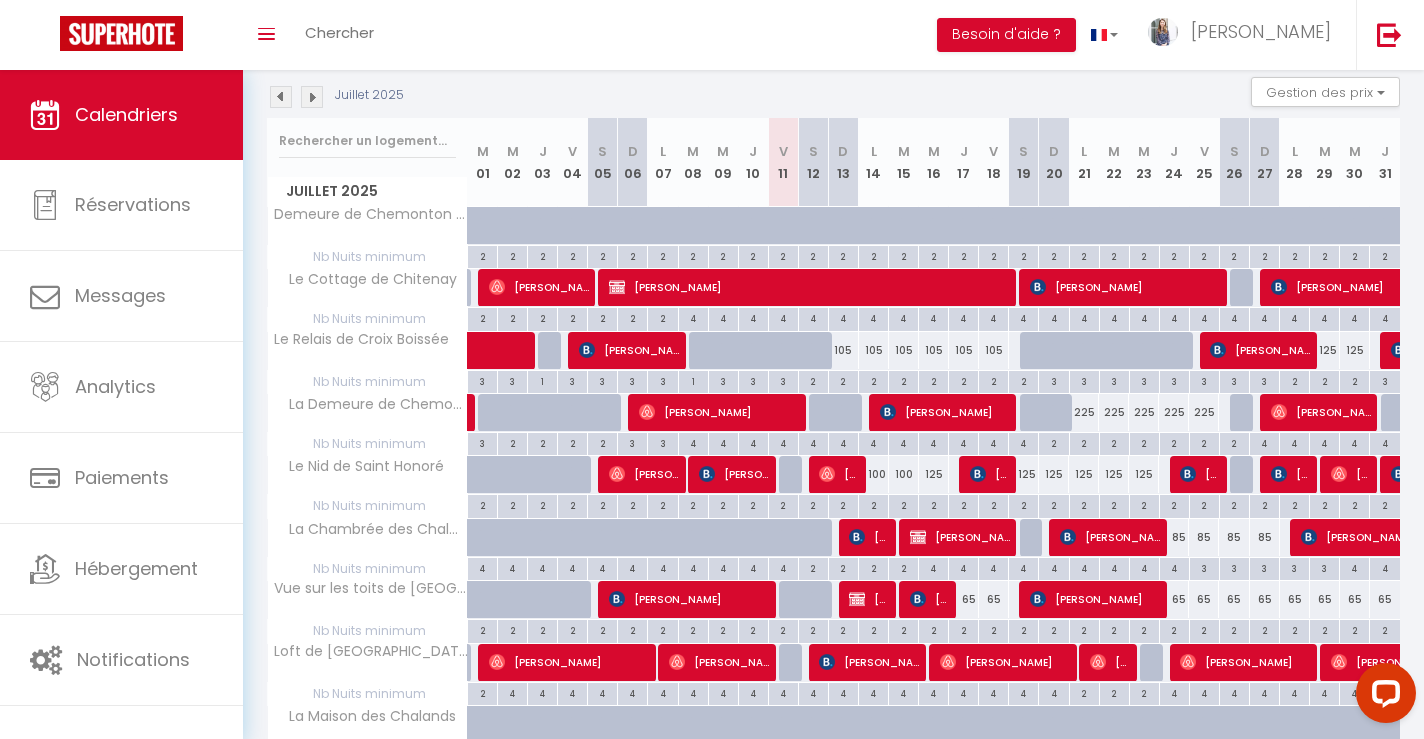 scroll, scrollTop: 213, scrollLeft: 0, axis: vertical 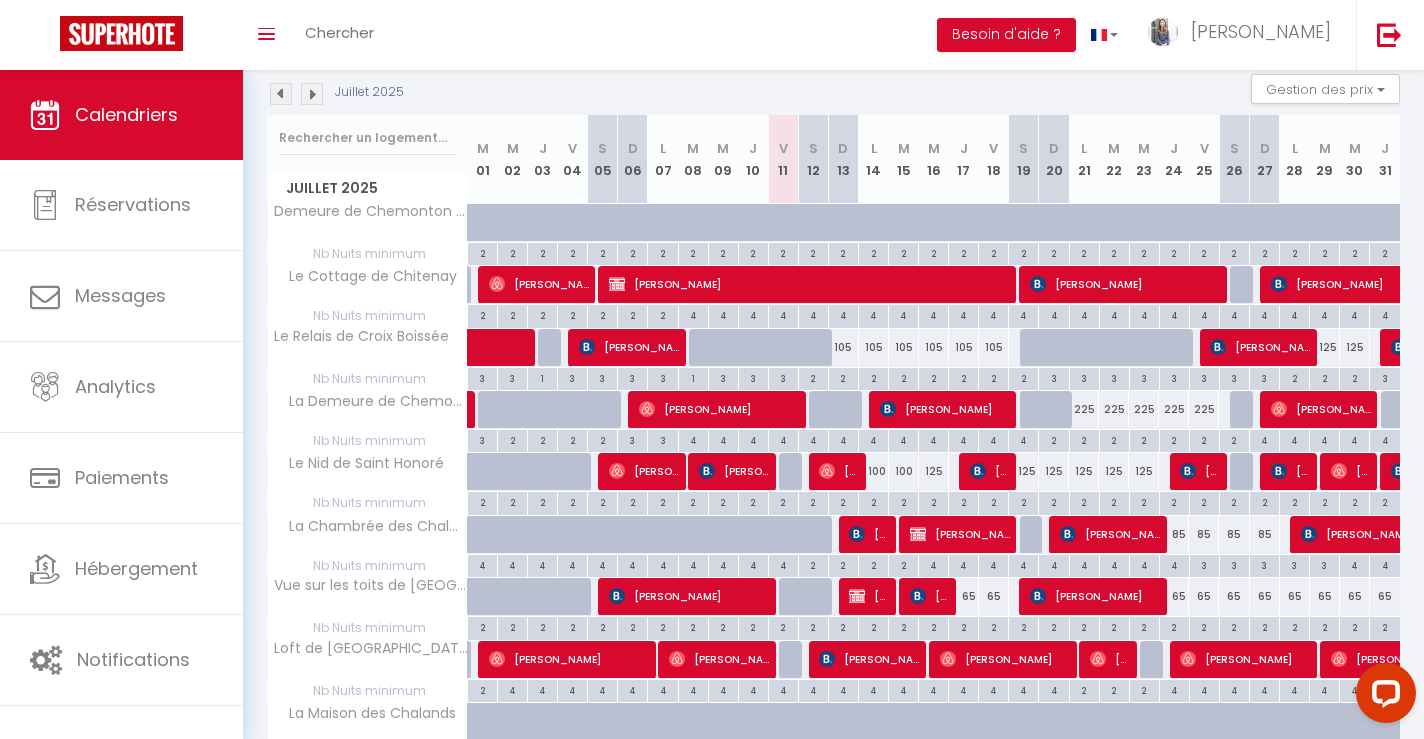 click on "85" at bounding box center (1174, 534) 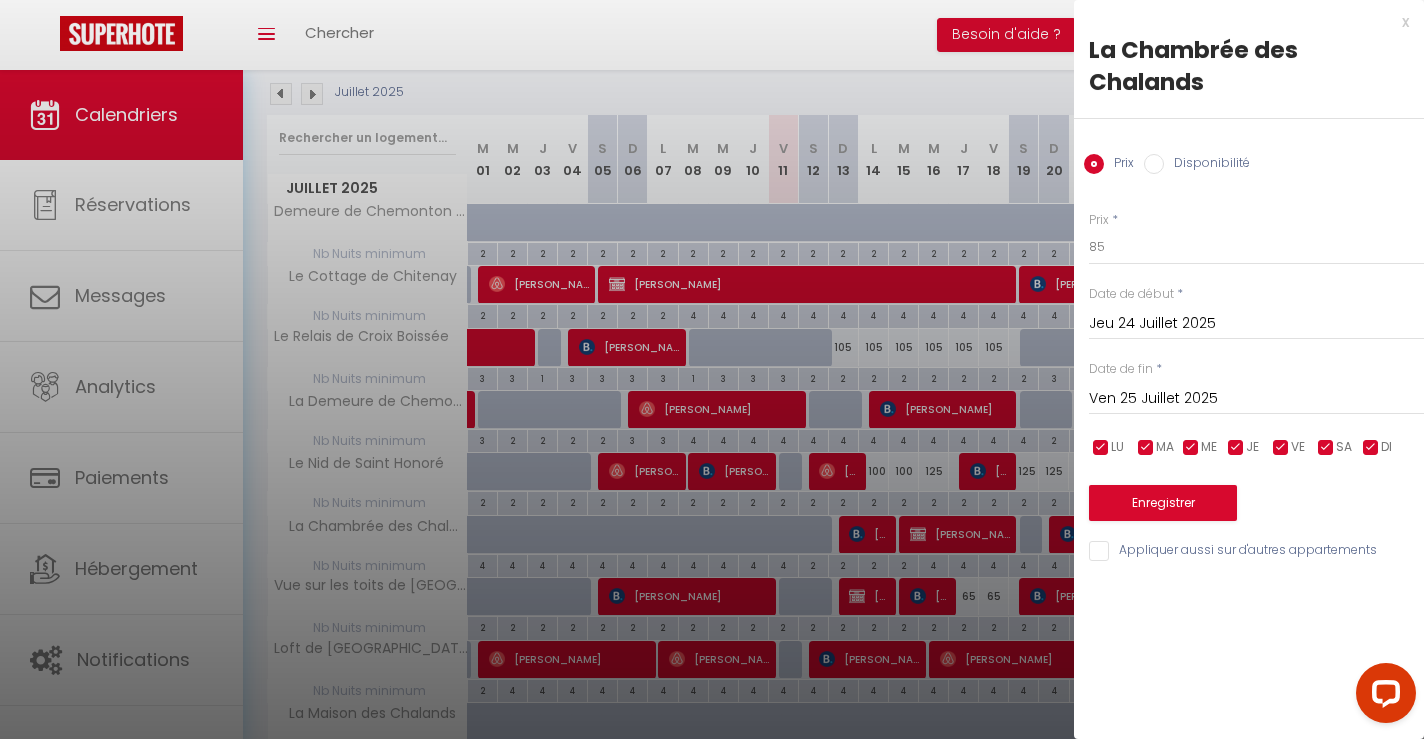 click at bounding box center [712, 369] 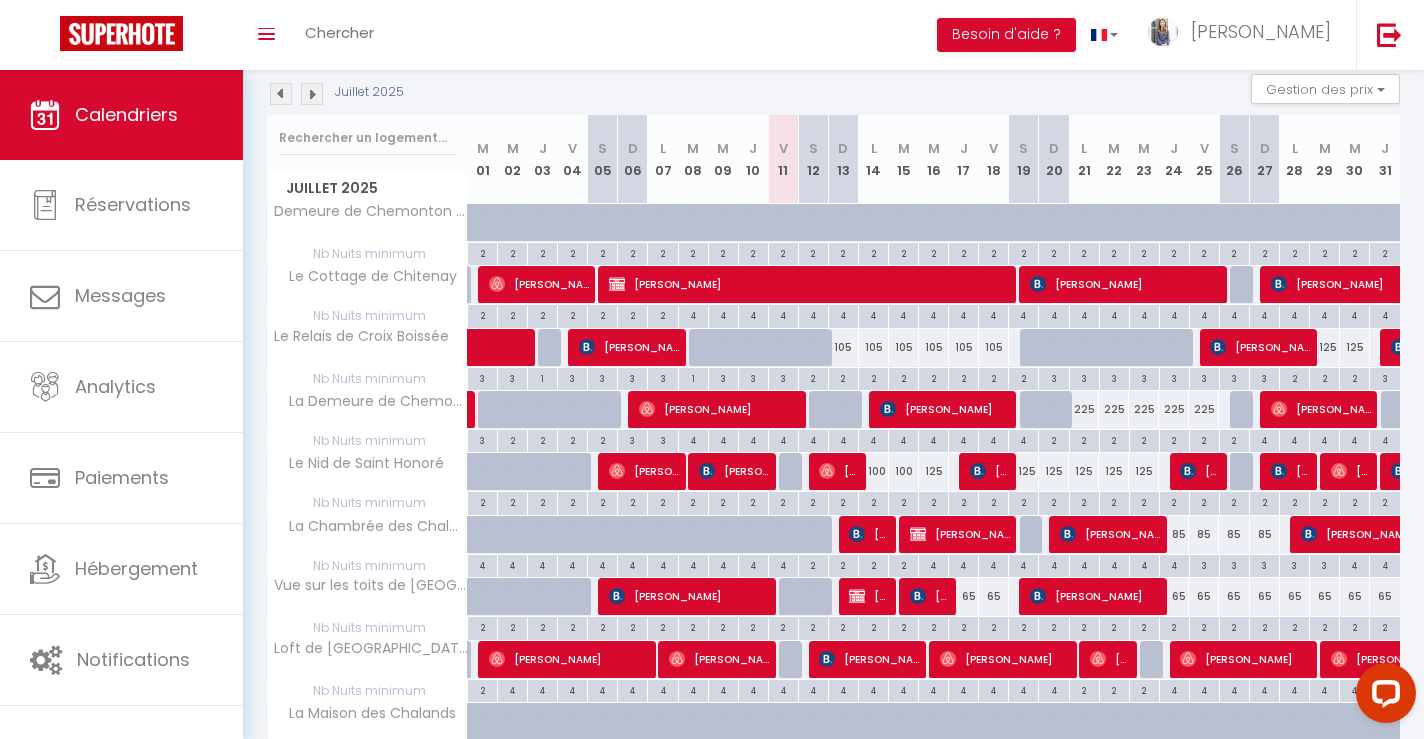 click on "4" at bounding box center [1174, 564] 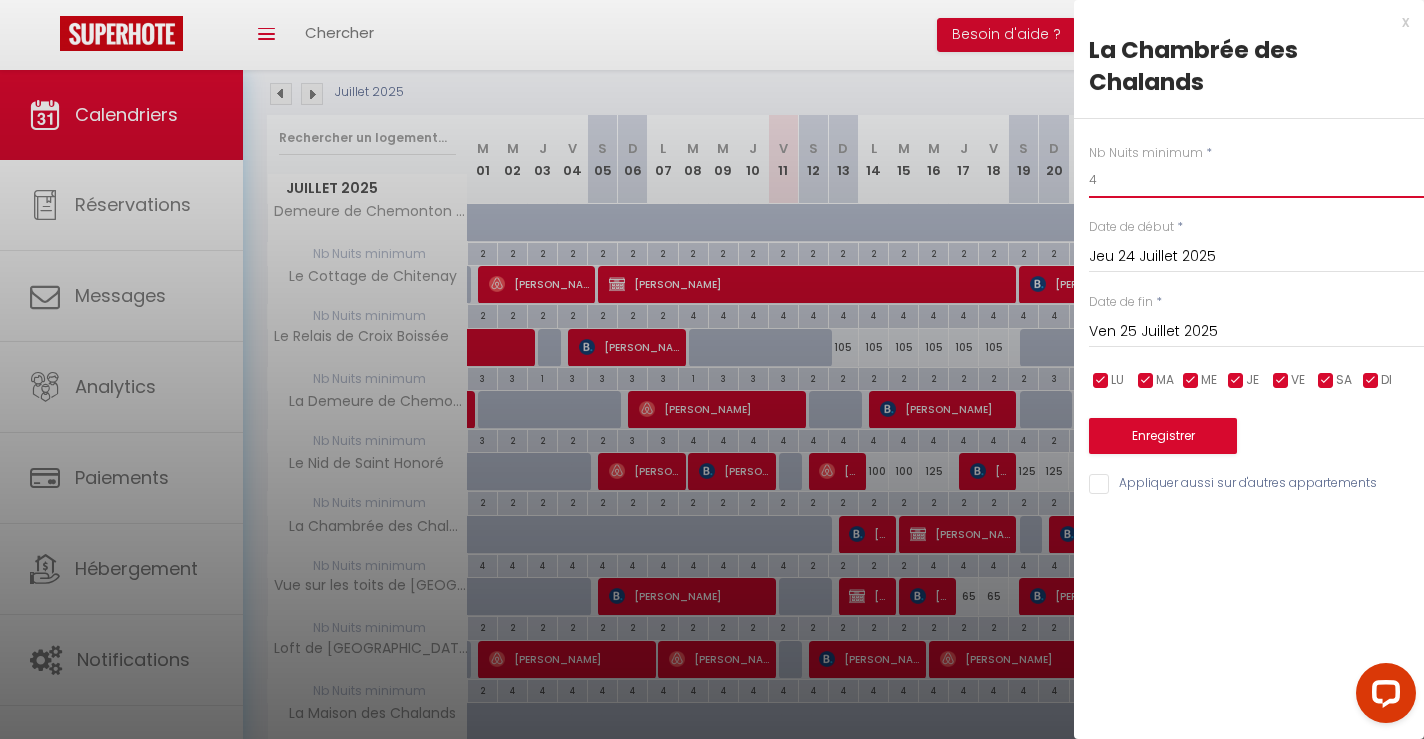 drag, startPoint x: 1101, startPoint y: 181, endPoint x: 1063, endPoint y: 181, distance: 38 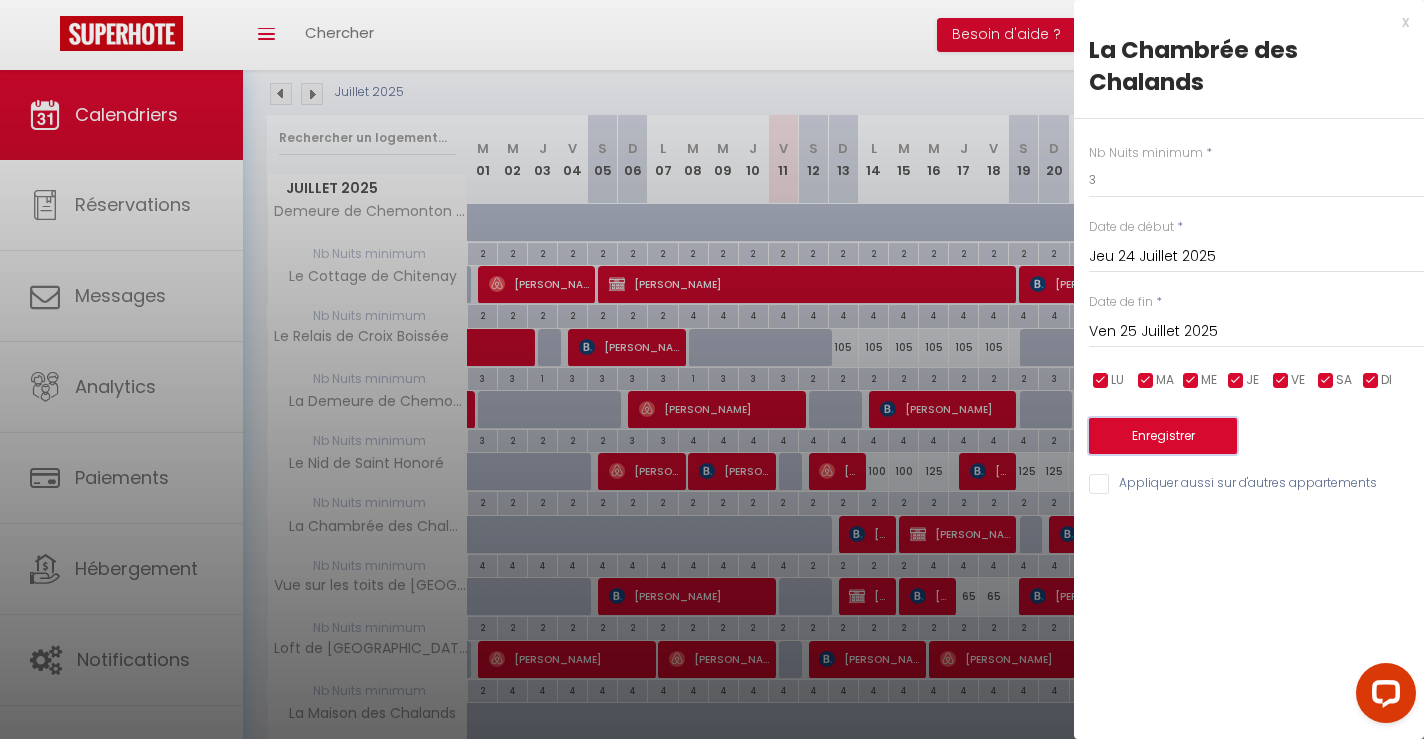 click on "Enregistrer" at bounding box center [1163, 436] 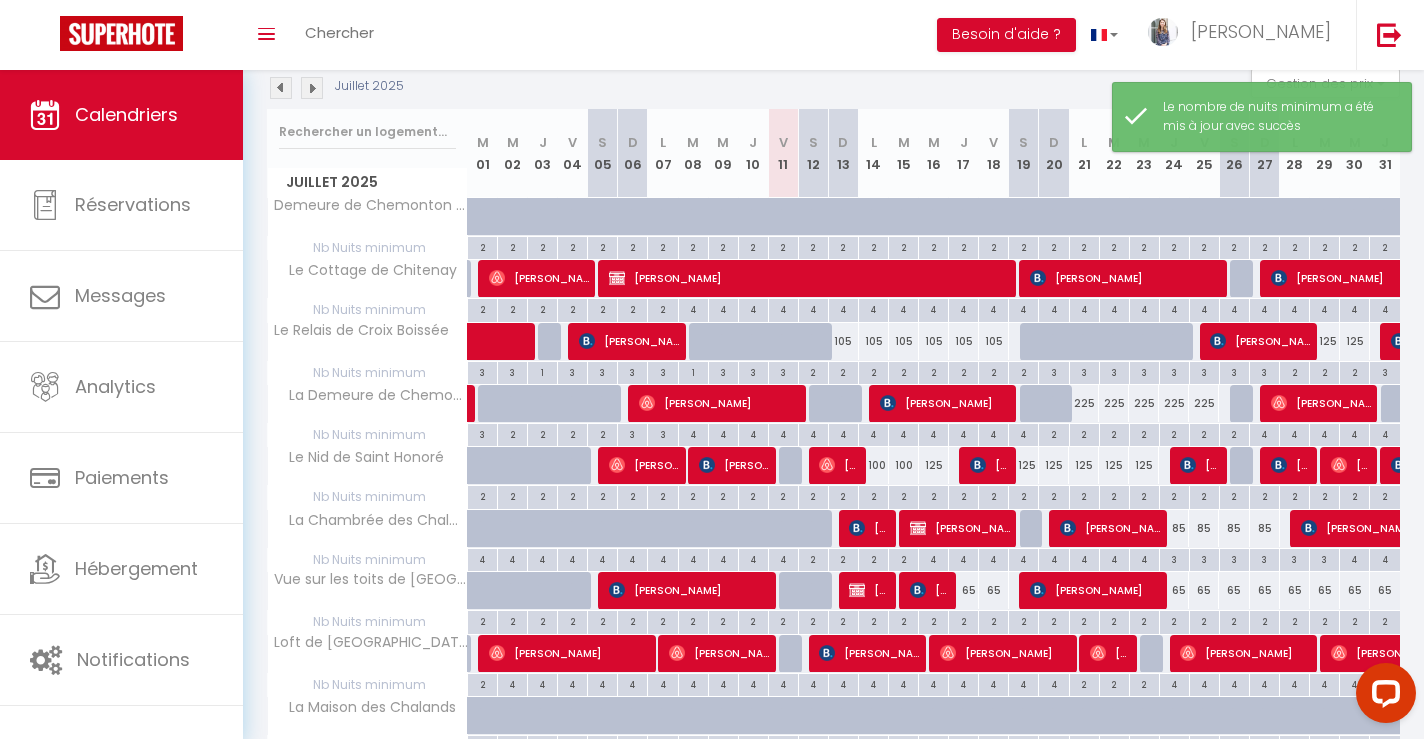 scroll, scrollTop: 223, scrollLeft: 0, axis: vertical 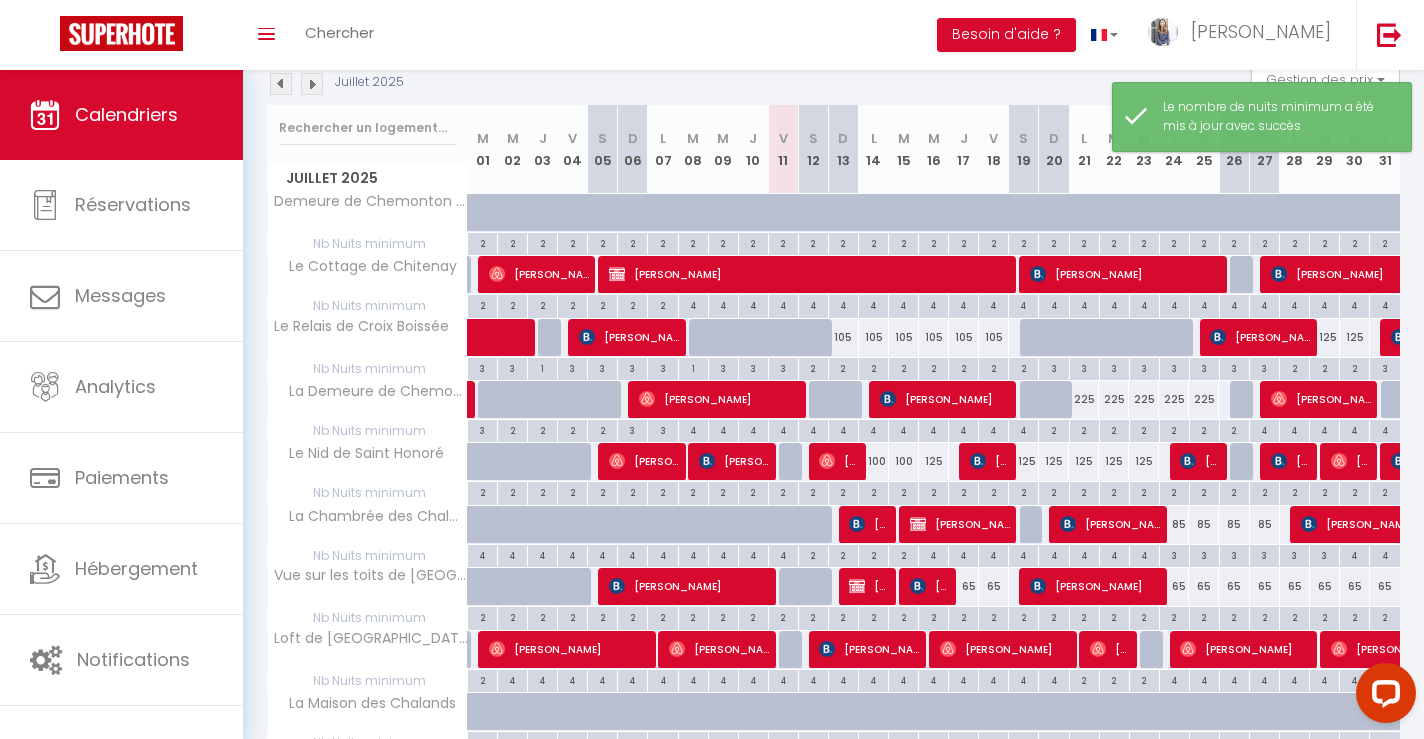 click at bounding box center (312, 84) 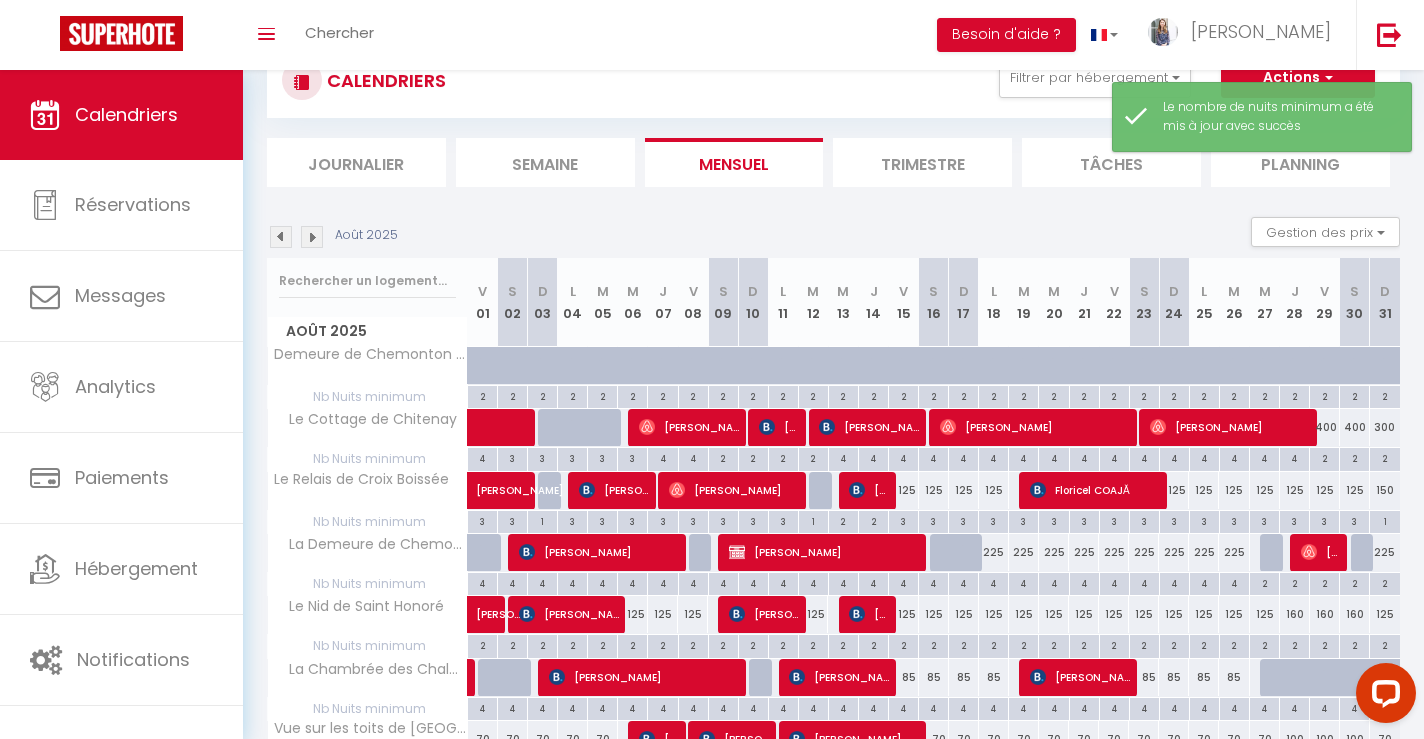 scroll, scrollTop: 223, scrollLeft: 0, axis: vertical 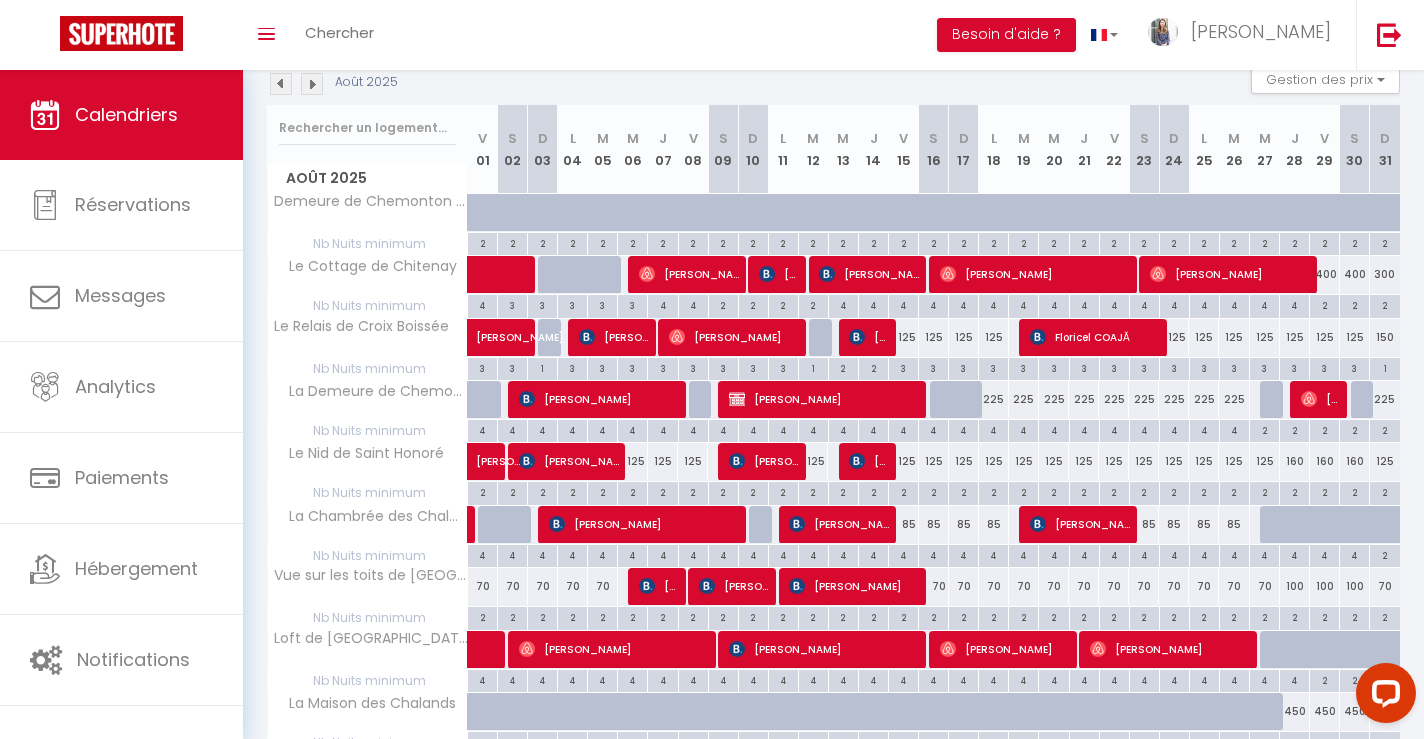 click on "4" at bounding box center [873, 554] 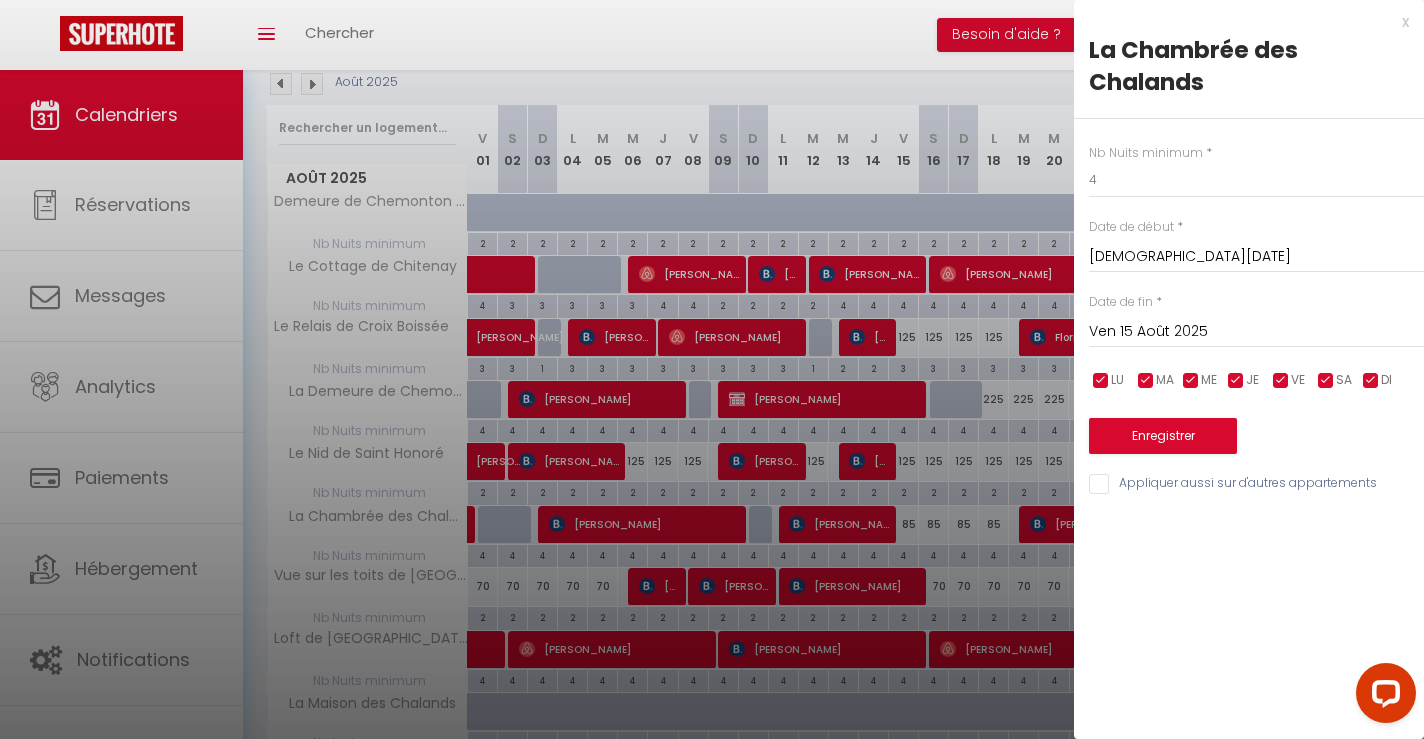 click on "Ven 15 Août 2025" at bounding box center (1256, 332) 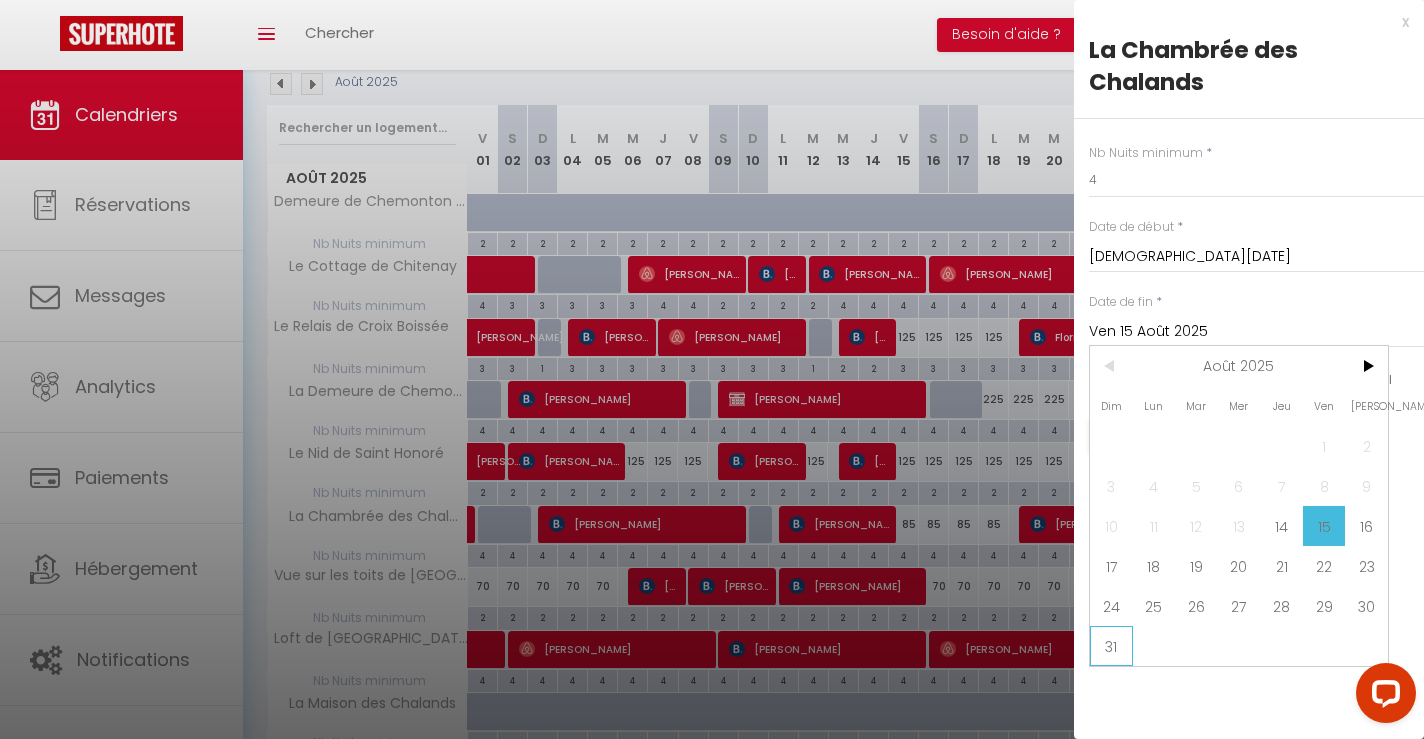 click on "31" at bounding box center [1111, 646] 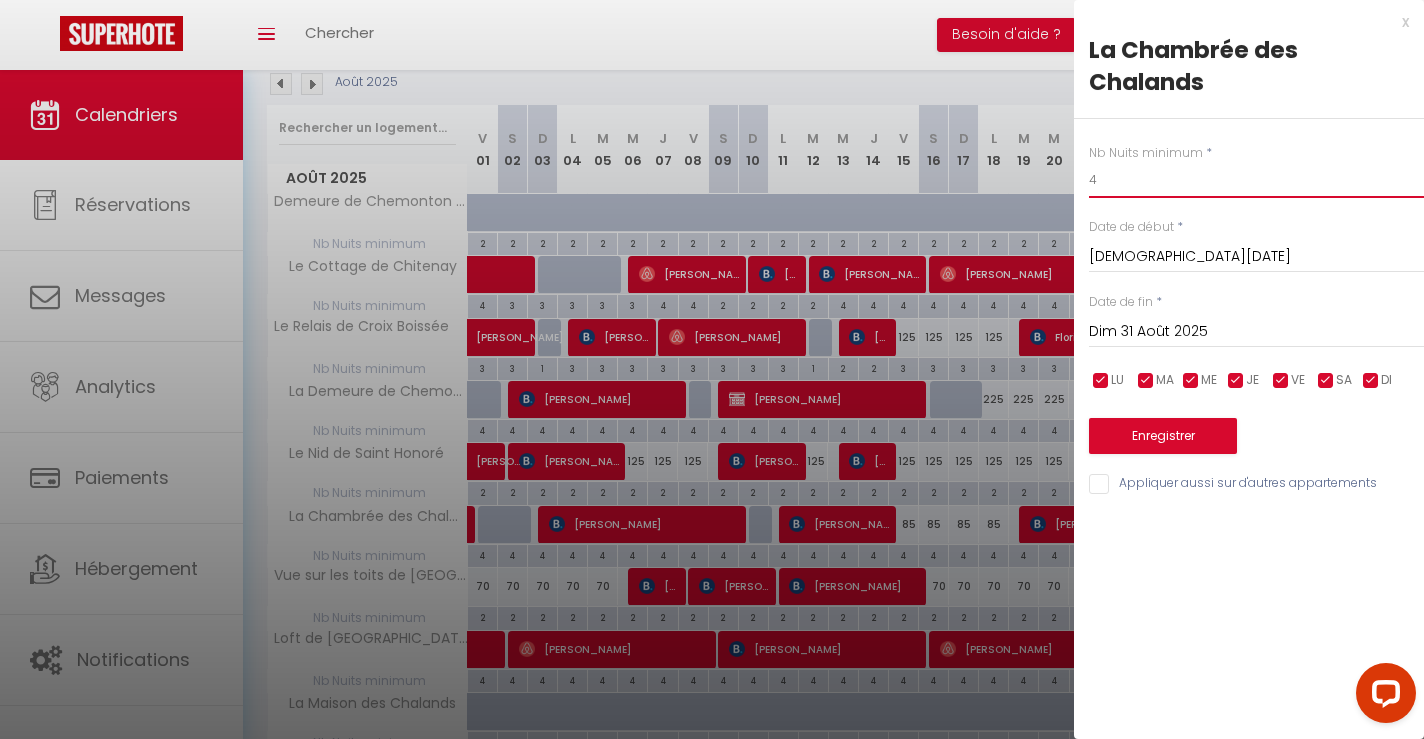 drag, startPoint x: 1100, startPoint y: 175, endPoint x: 1087, endPoint y: 175, distance: 13 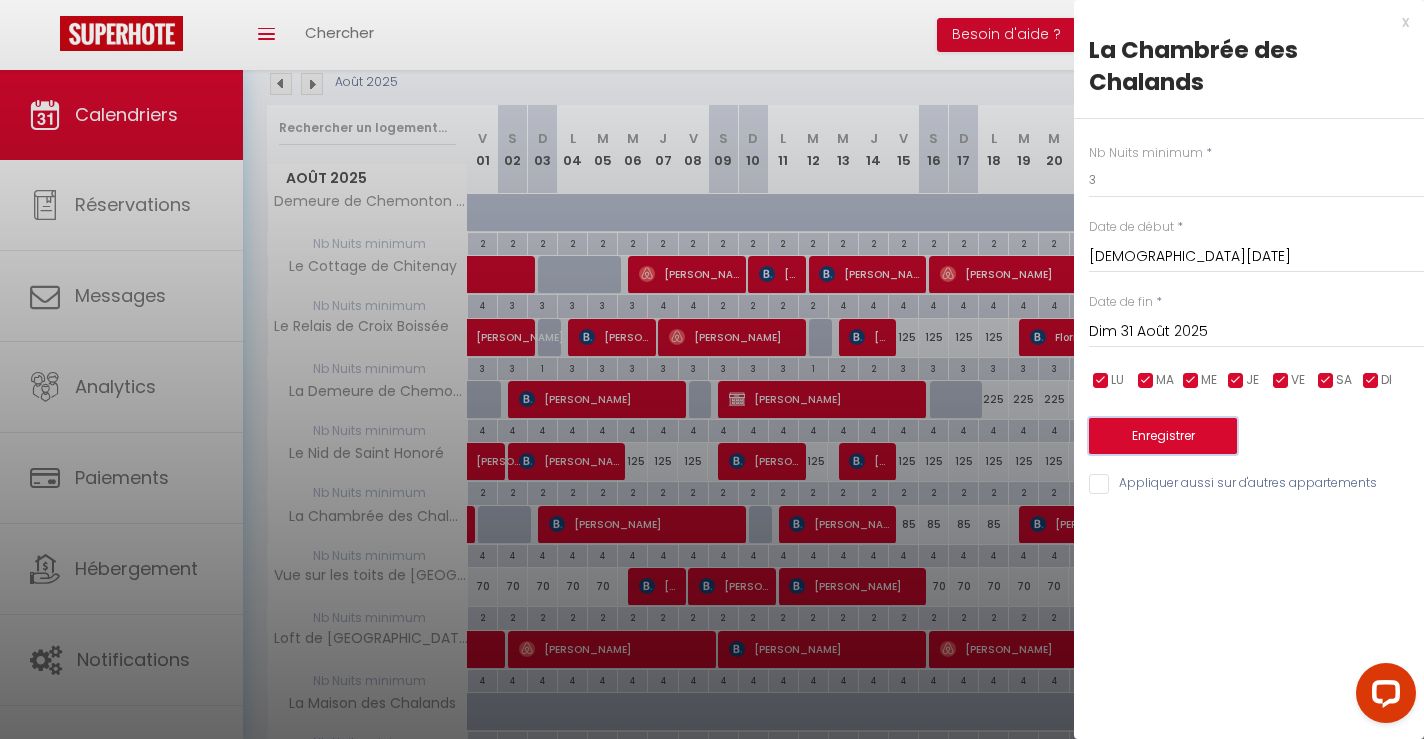 click on "Enregistrer" at bounding box center [1163, 436] 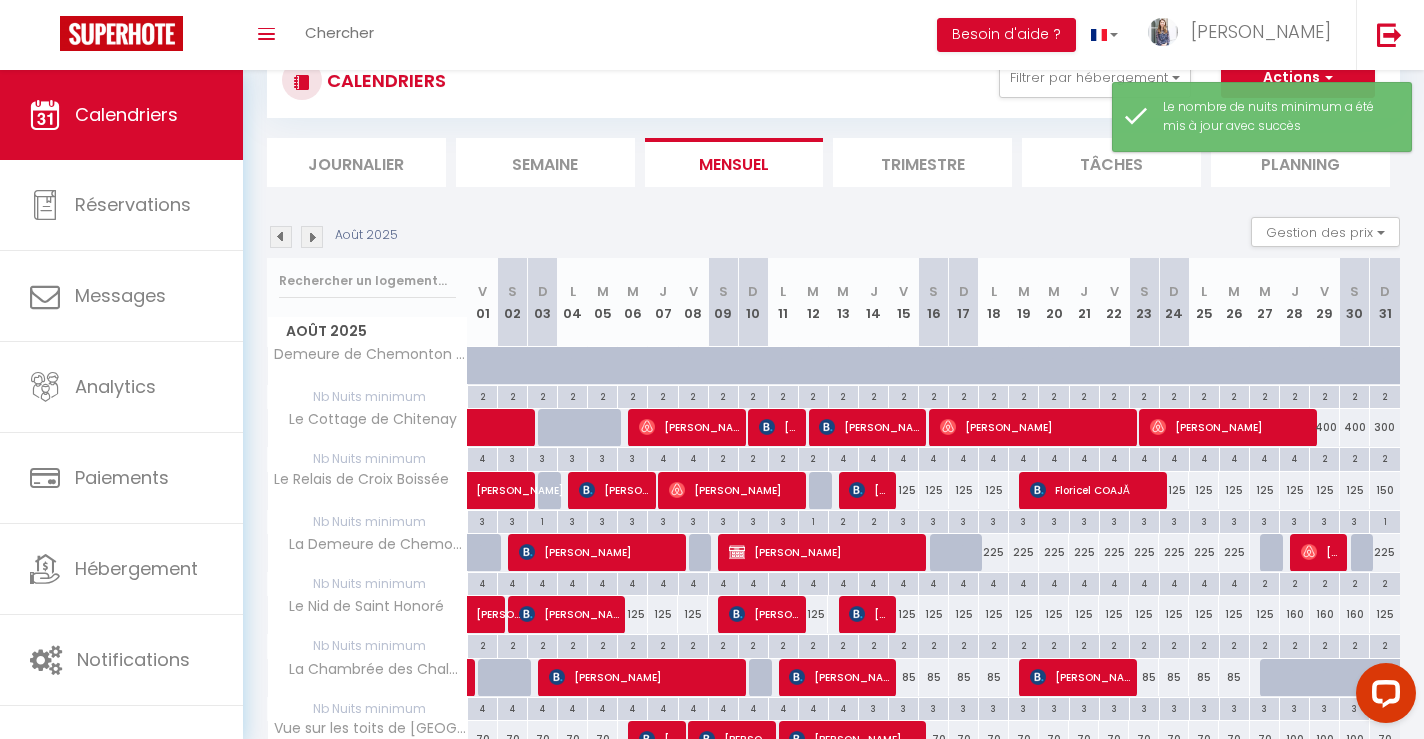 scroll, scrollTop: 223, scrollLeft: 0, axis: vertical 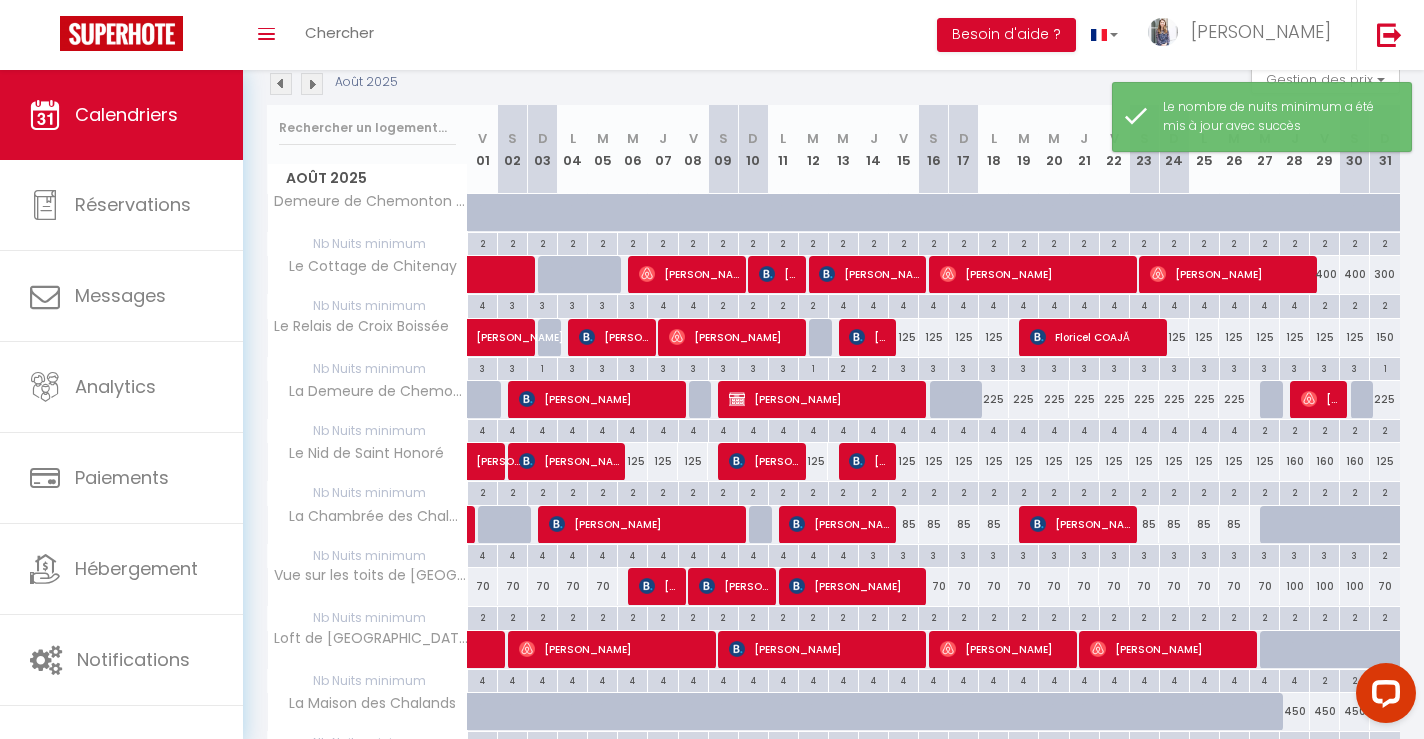 click on "4" at bounding box center (963, 429) 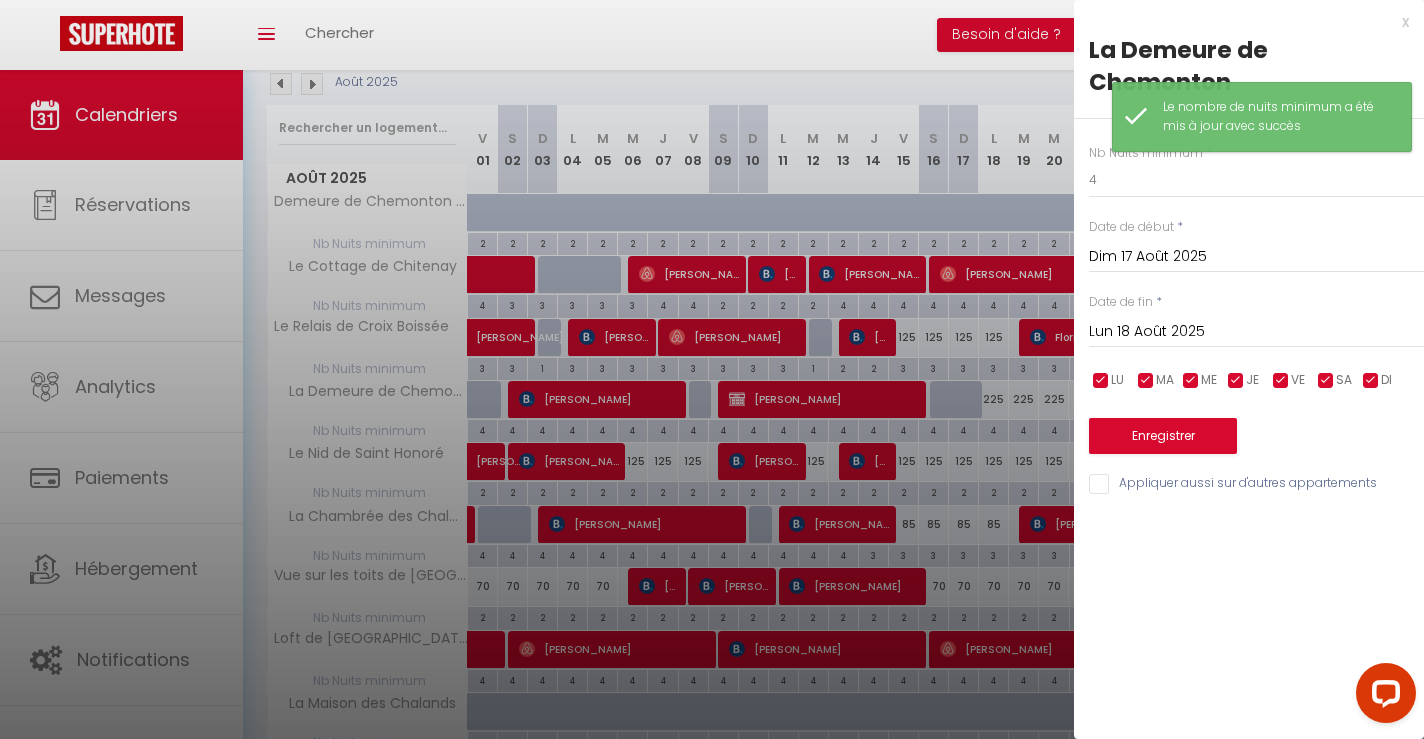 click on "Lun 18 Août 2025" at bounding box center (1256, 332) 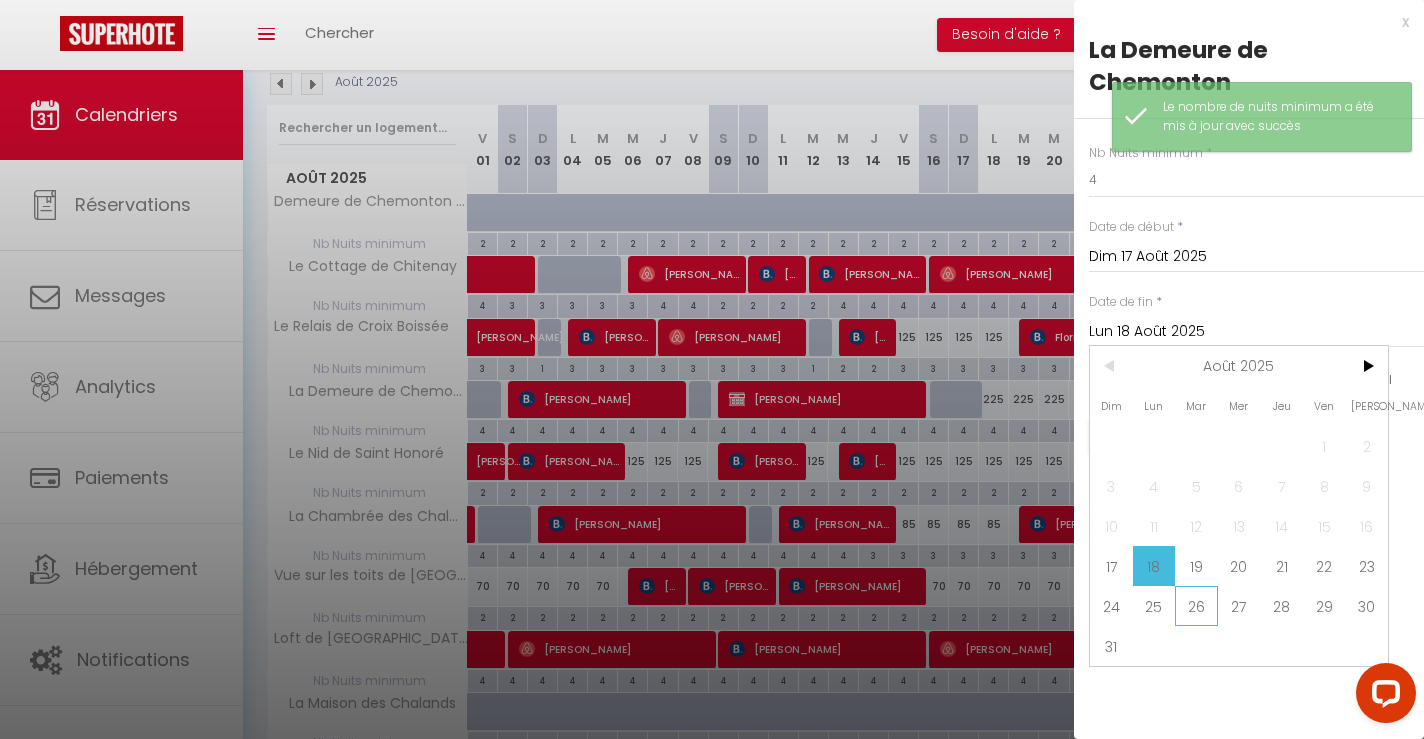 click on "26" at bounding box center (1196, 606) 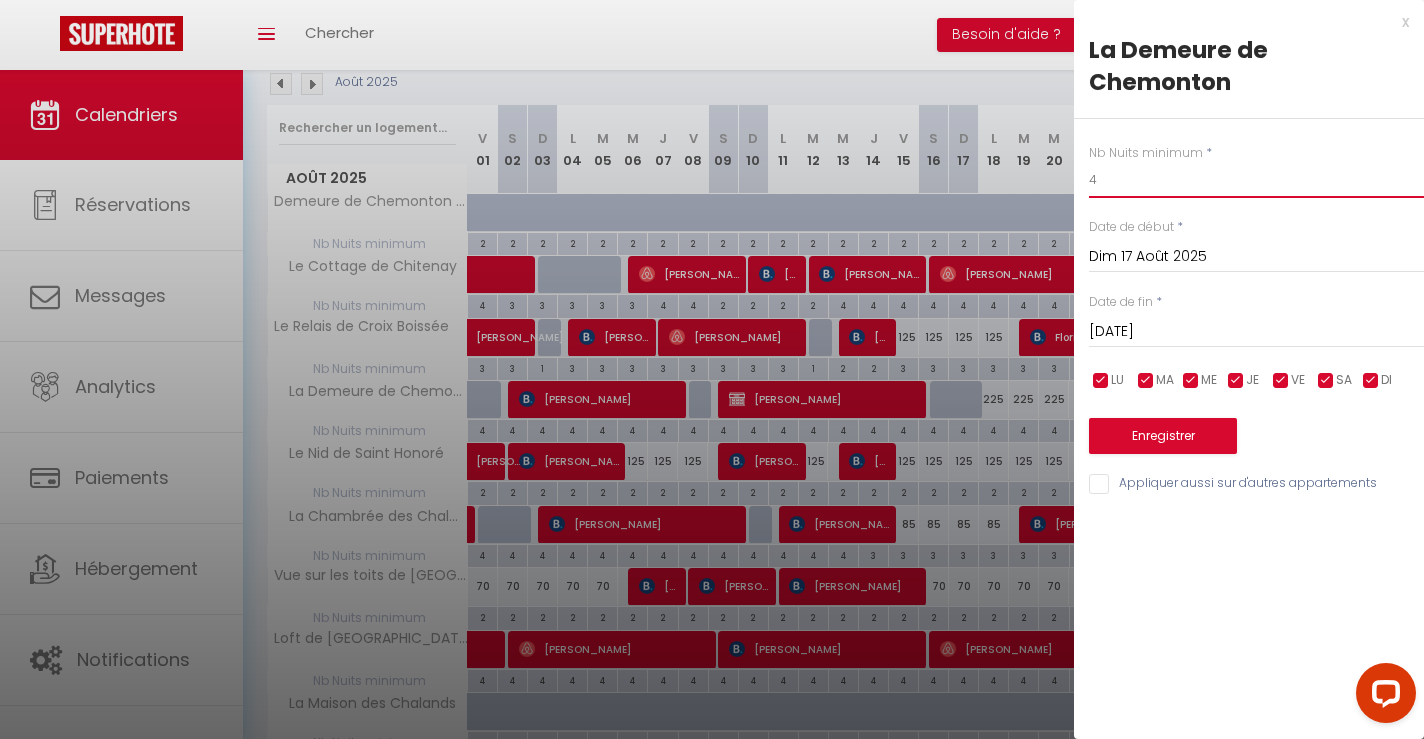 drag, startPoint x: 1094, startPoint y: 177, endPoint x: 1070, endPoint y: 177, distance: 24 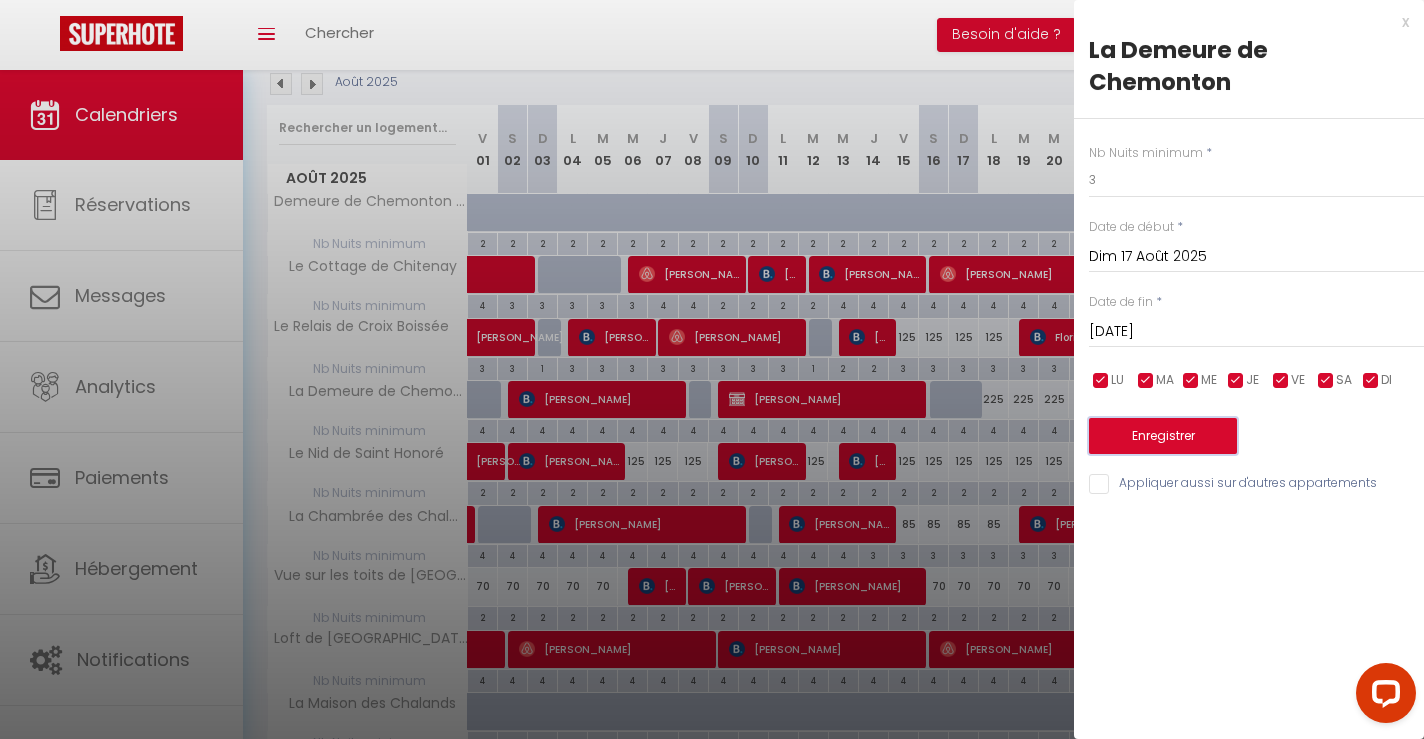 click on "Enregistrer" at bounding box center [1163, 436] 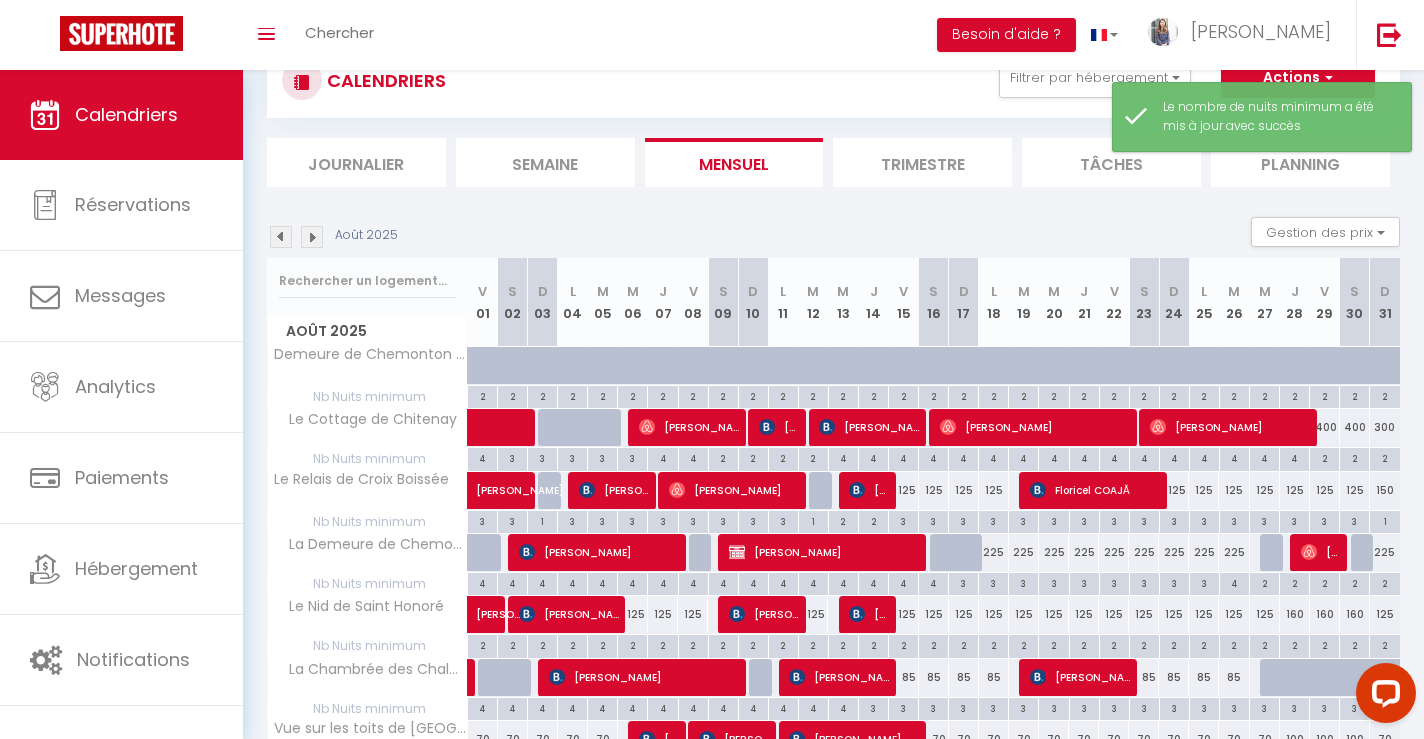 scroll, scrollTop: 223, scrollLeft: 0, axis: vertical 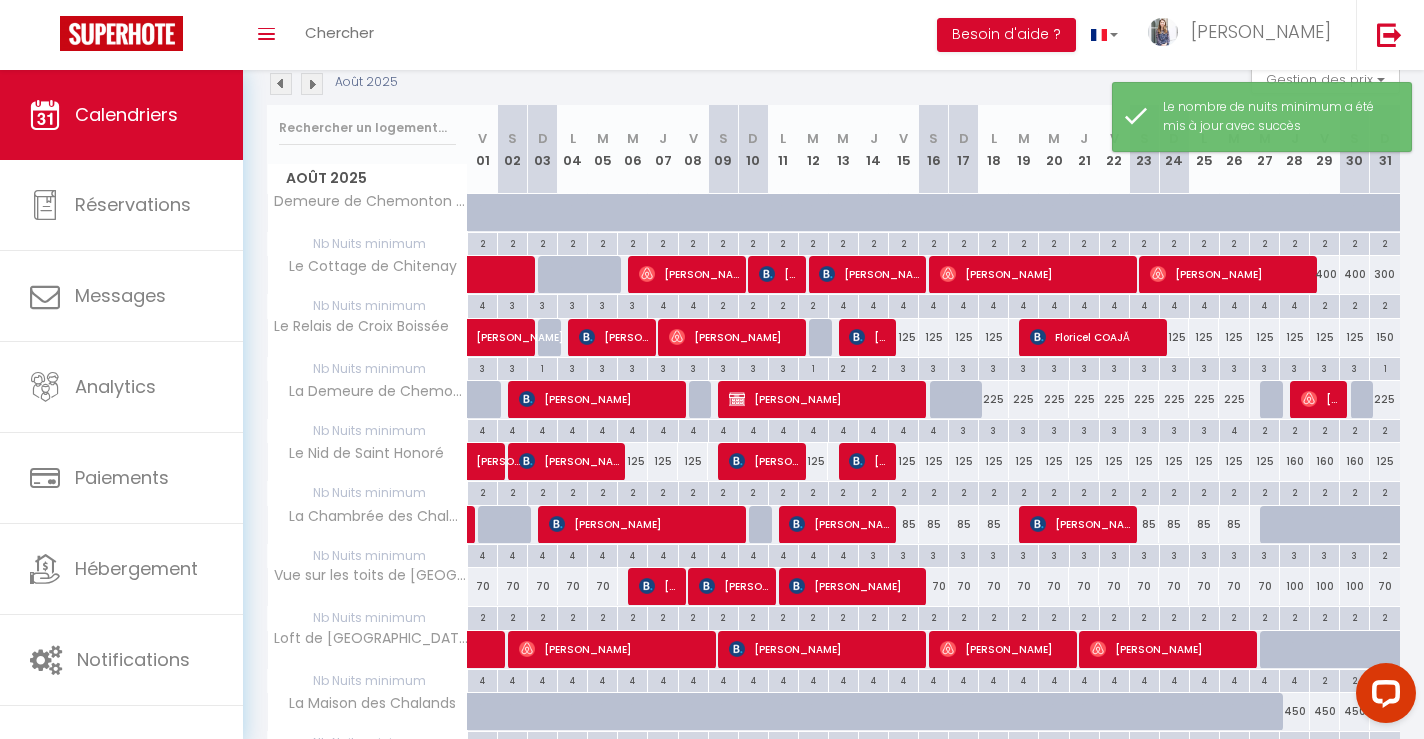 click on "4" at bounding box center (1234, 429) 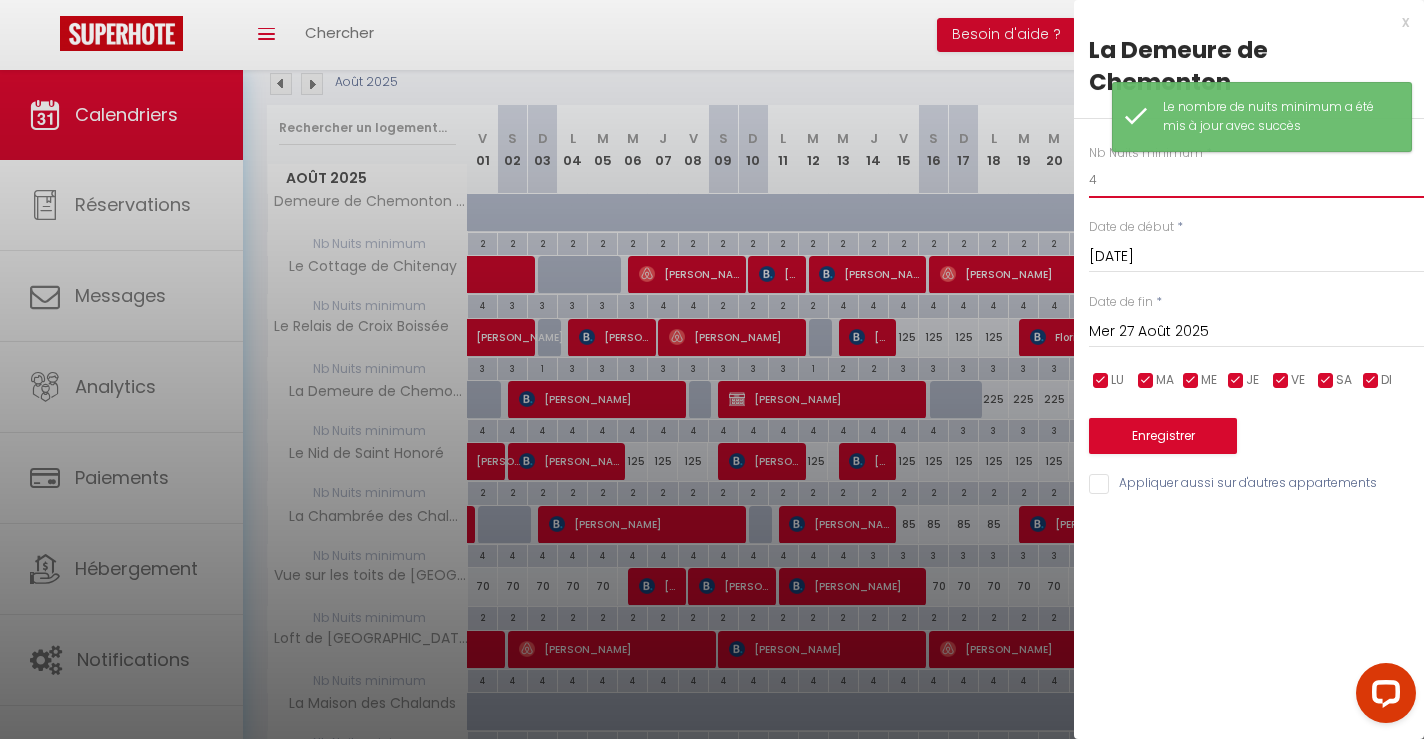 drag, startPoint x: 1124, startPoint y: 181, endPoint x: 1079, endPoint y: 180, distance: 45.01111 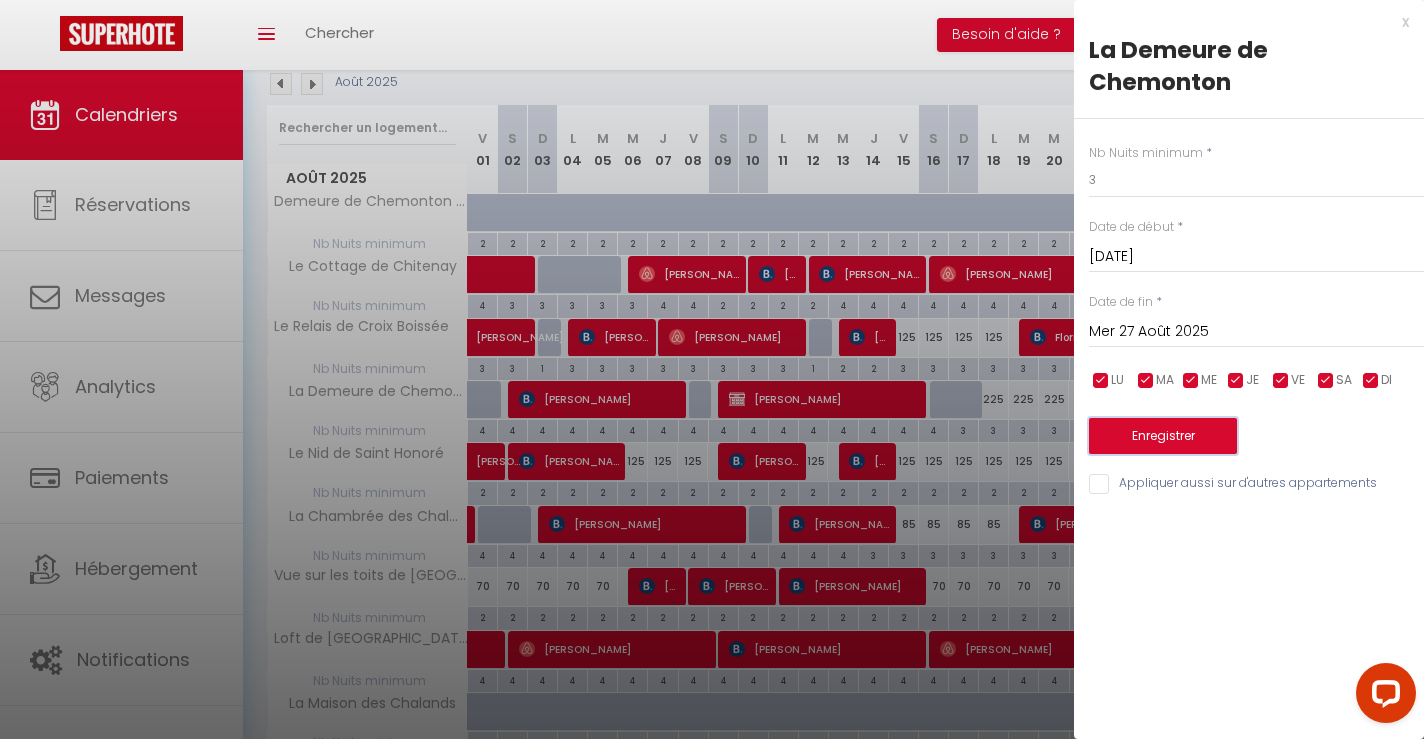 click on "Enregistrer" at bounding box center [1163, 436] 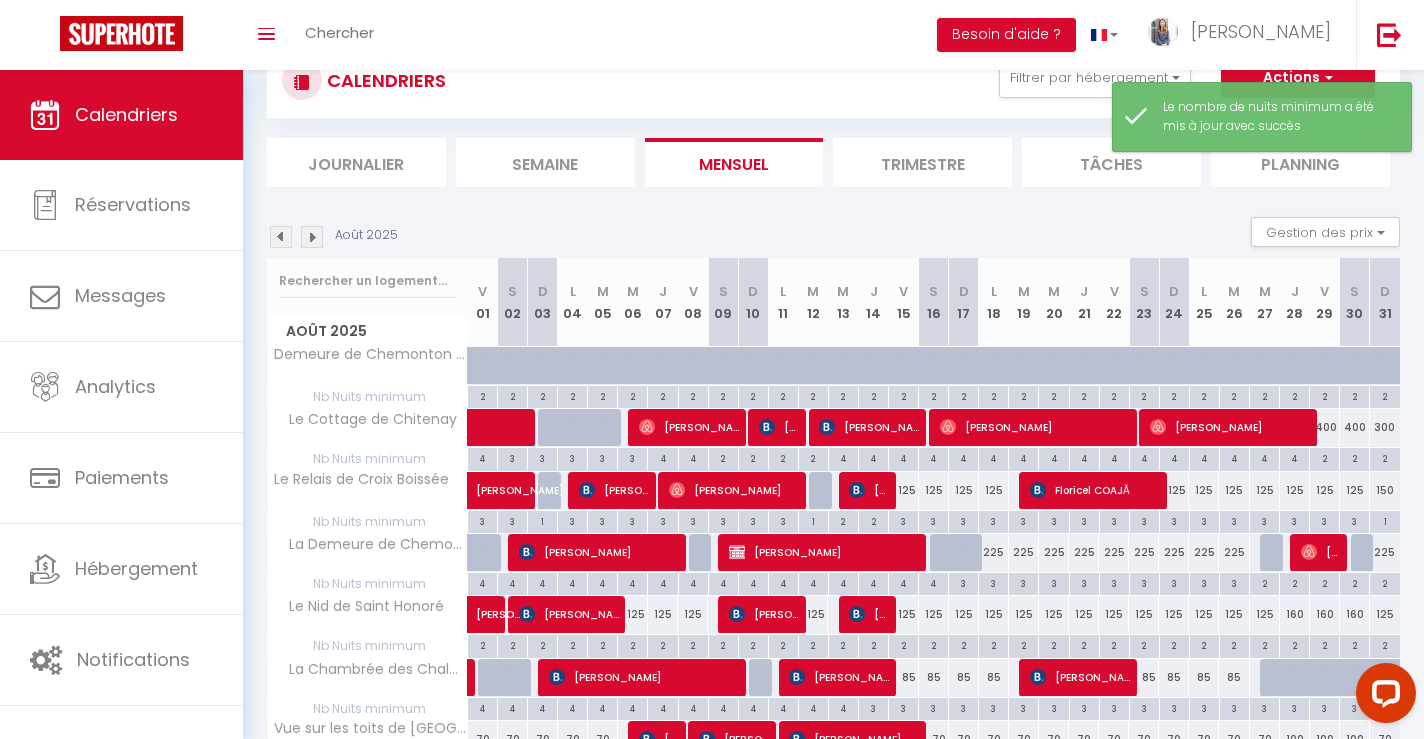 scroll, scrollTop: 223, scrollLeft: 0, axis: vertical 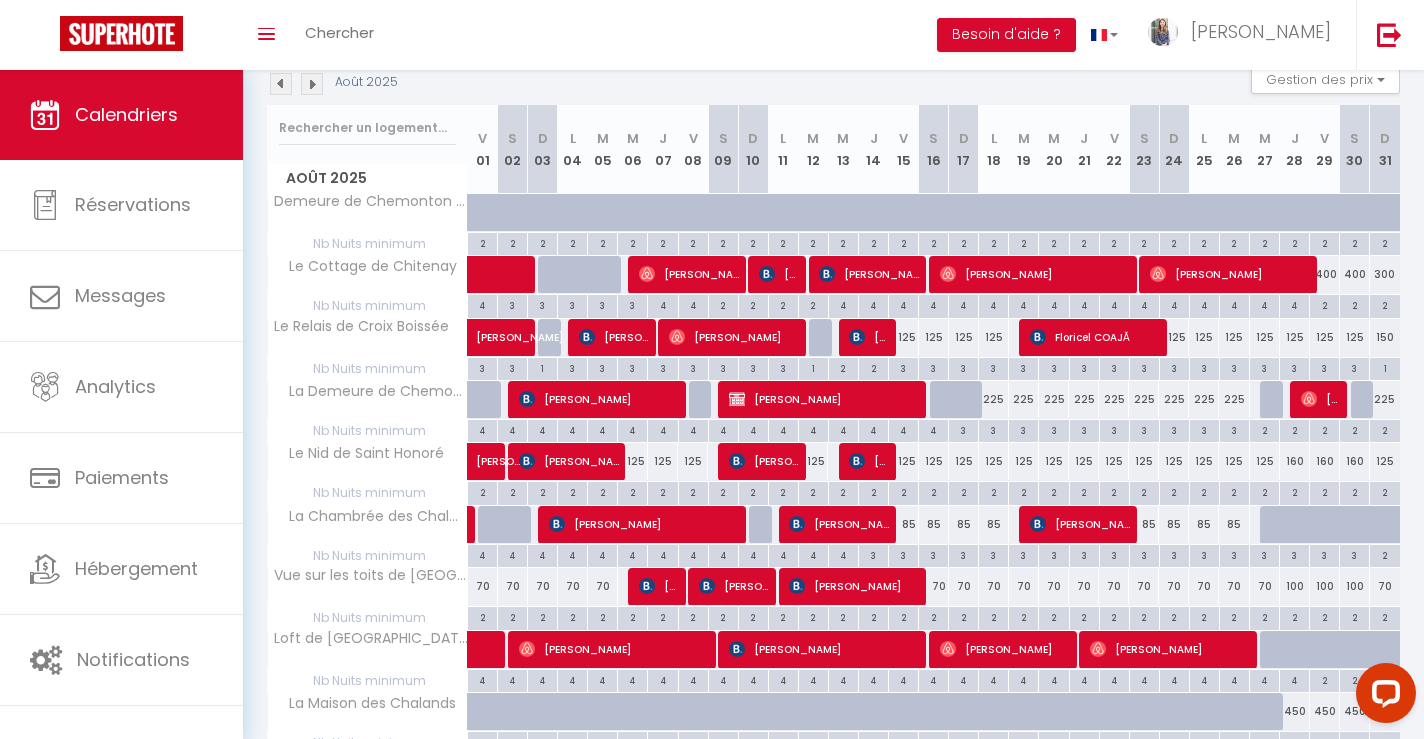 click on "2" at bounding box center [873, 367] 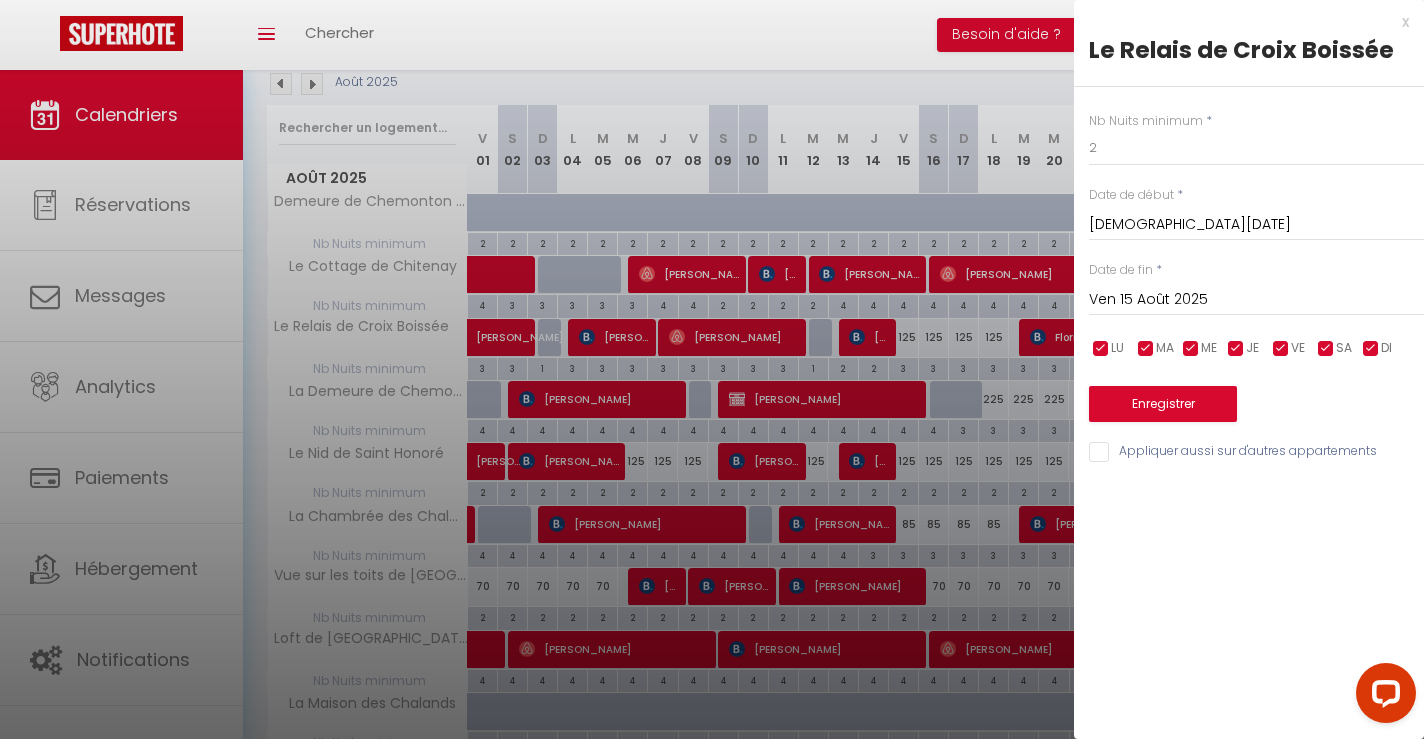 click on "Ven 15 Août 2025" at bounding box center (1256, 300) 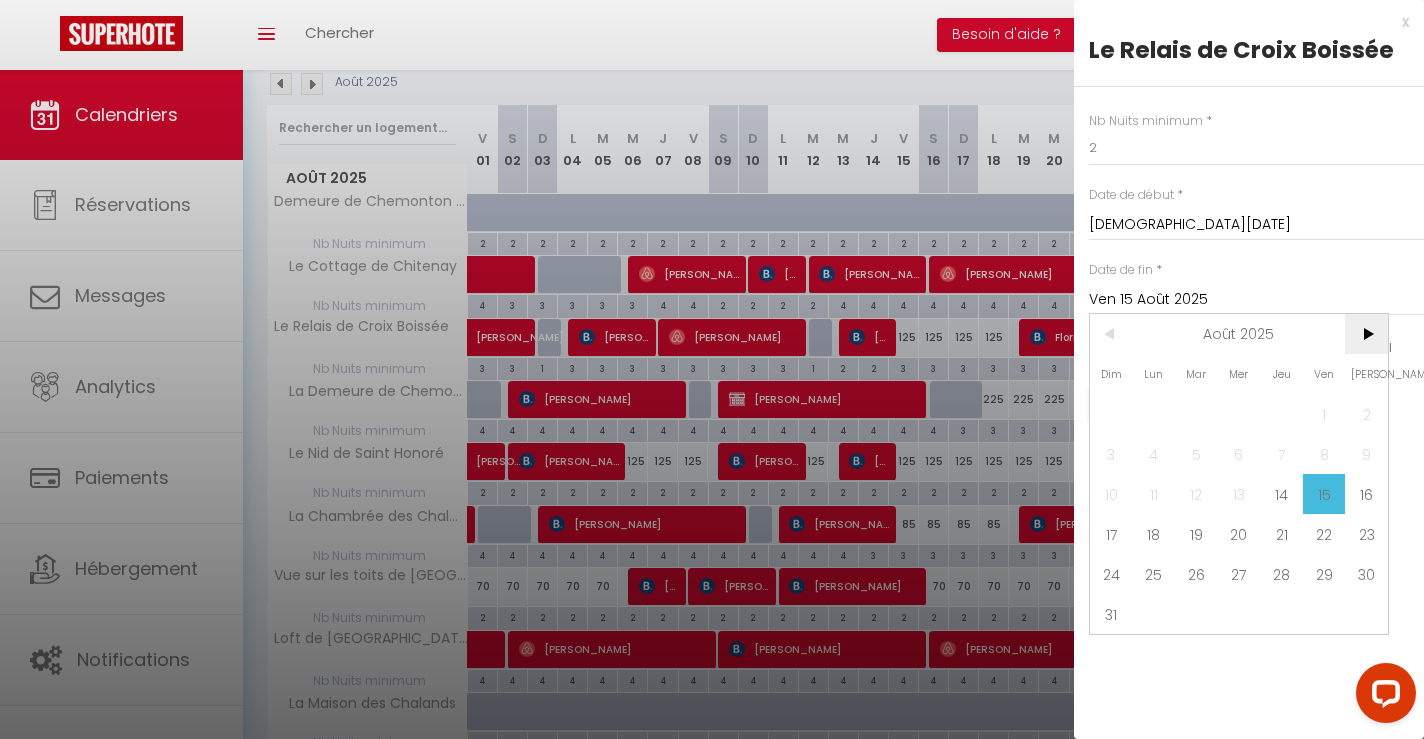 click on ">" at bounding box center [1366, 334] 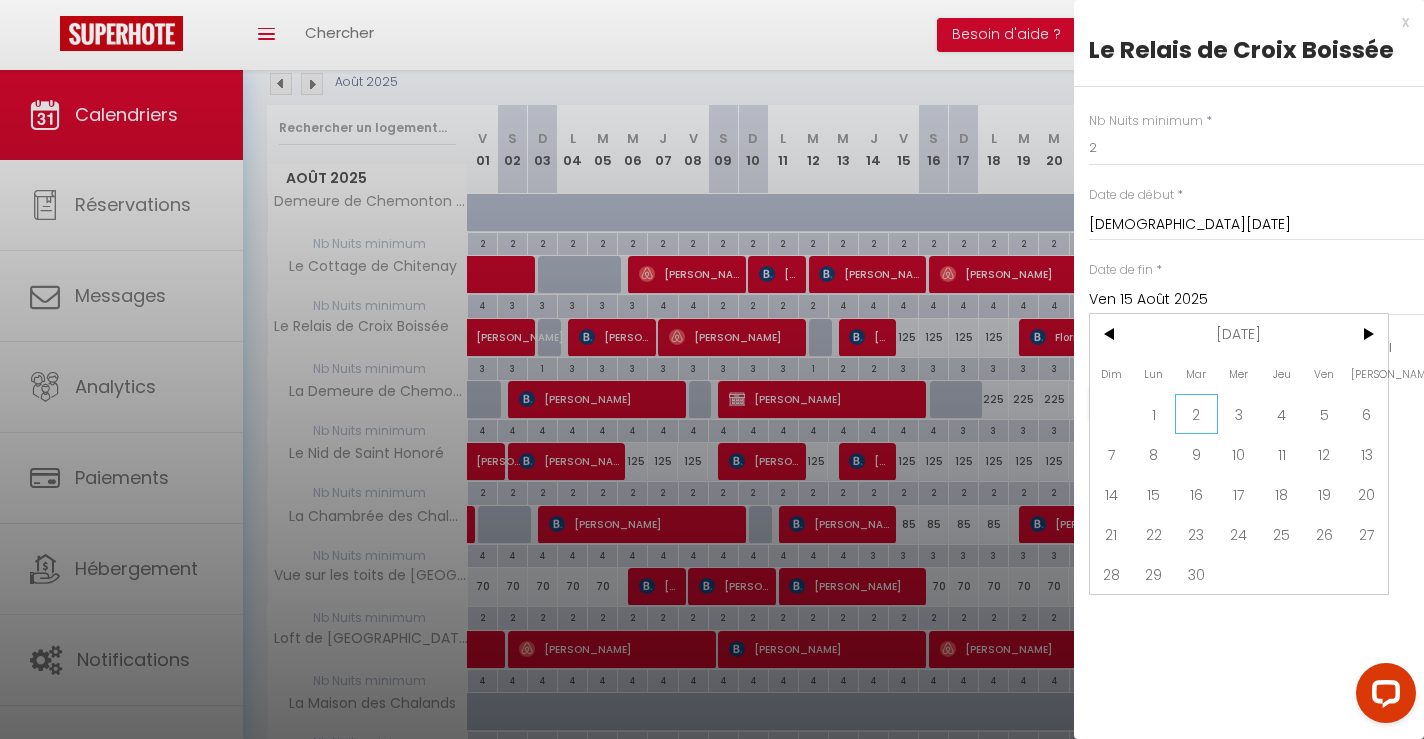 click on "2" at bounding box center [1196, 414] 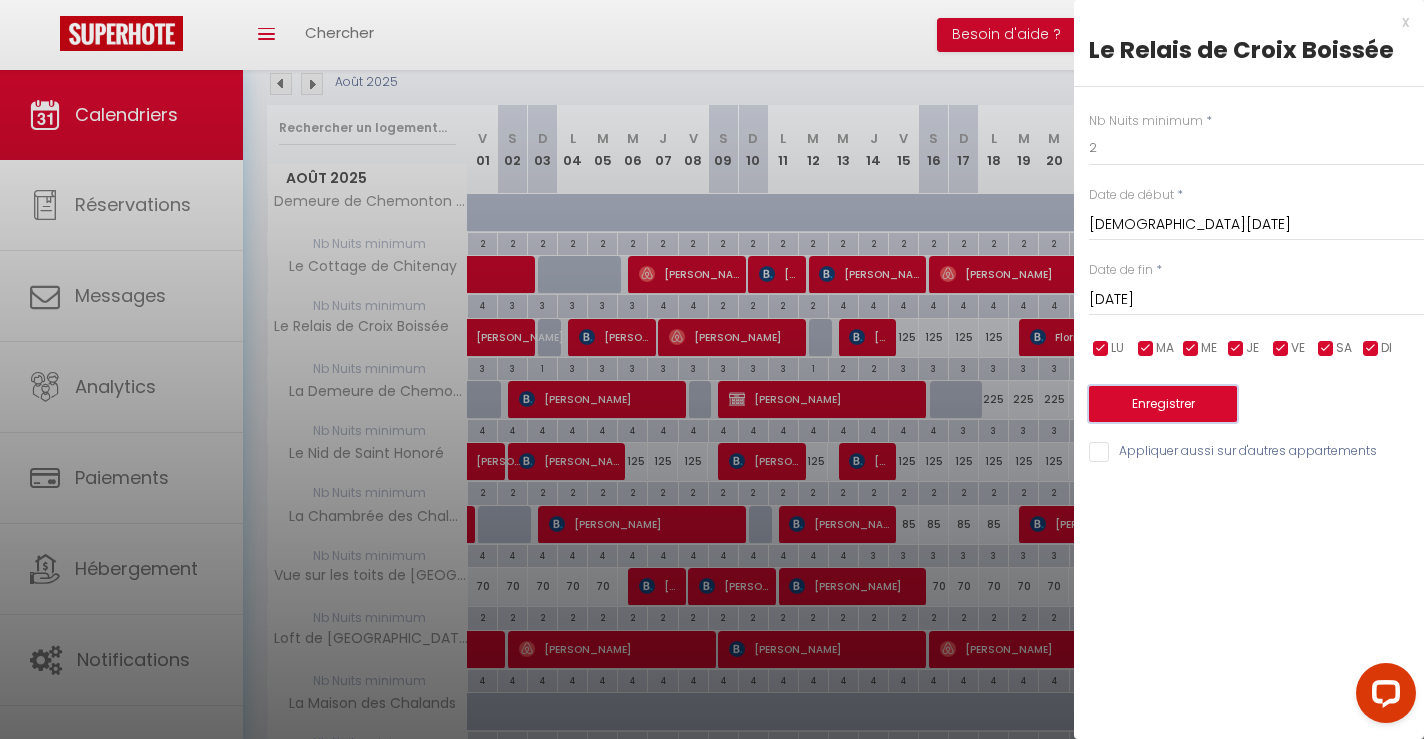 click on "Enregistrer" at bounding box center (1163, 404) 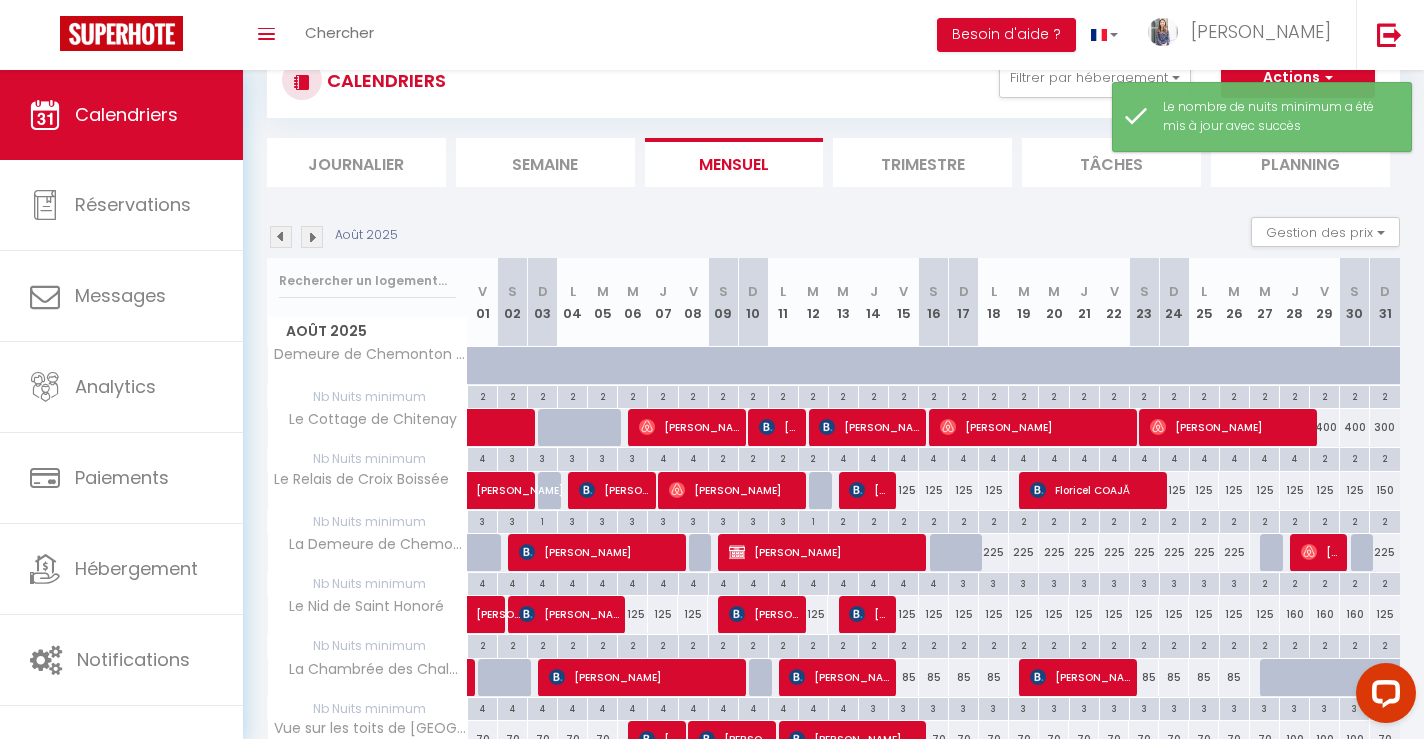 scroll, scrollTop: 223, scrollLeft: 0, axis: vertical 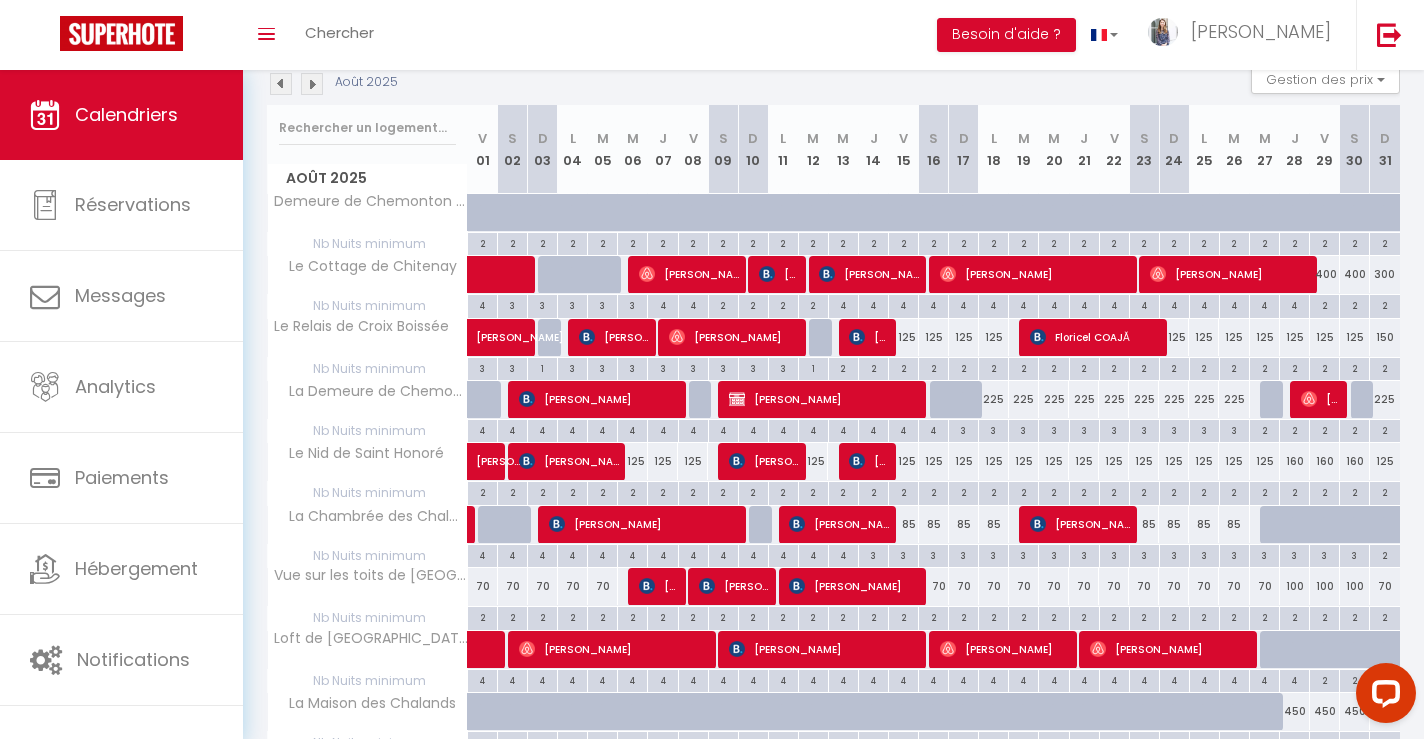click at bounding box center [312, 84] 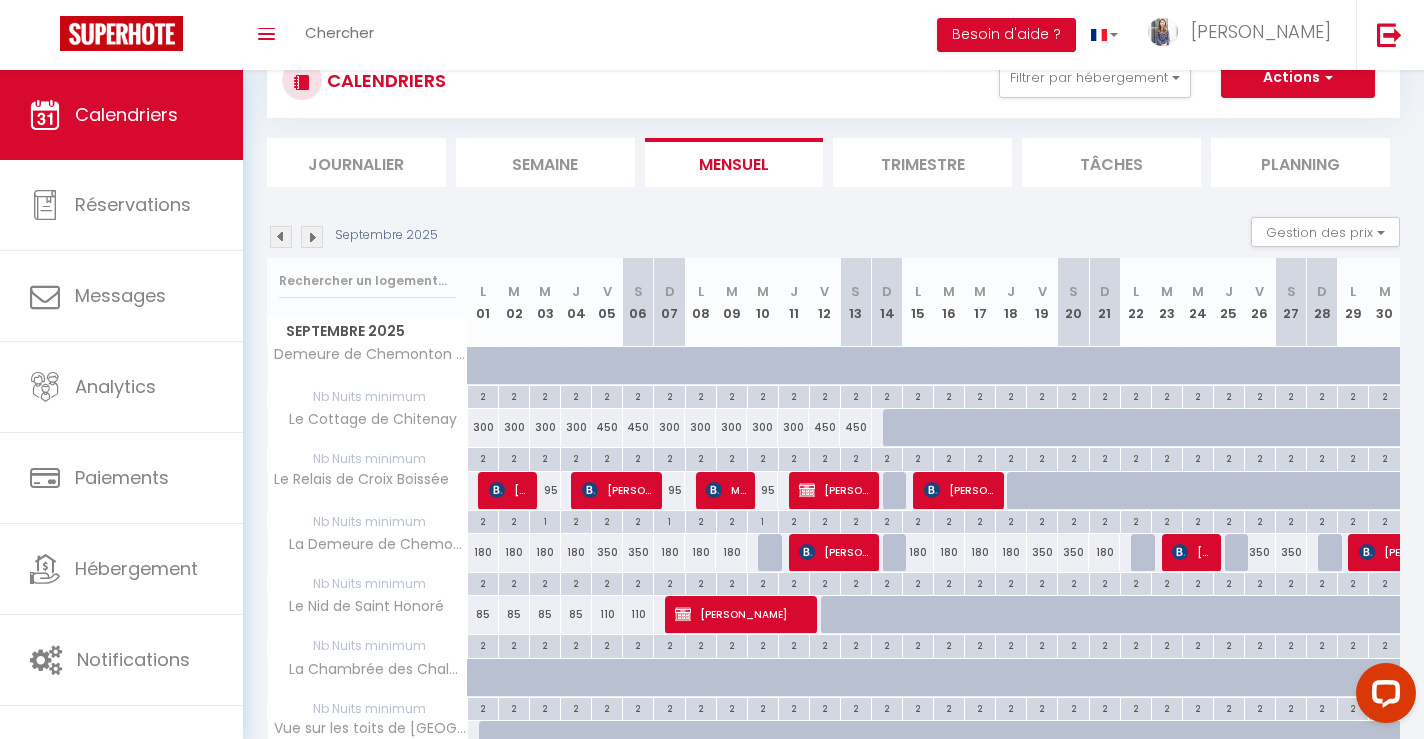scroll, scrollTop: 223, scrollLeft: 0, axis: vertical 